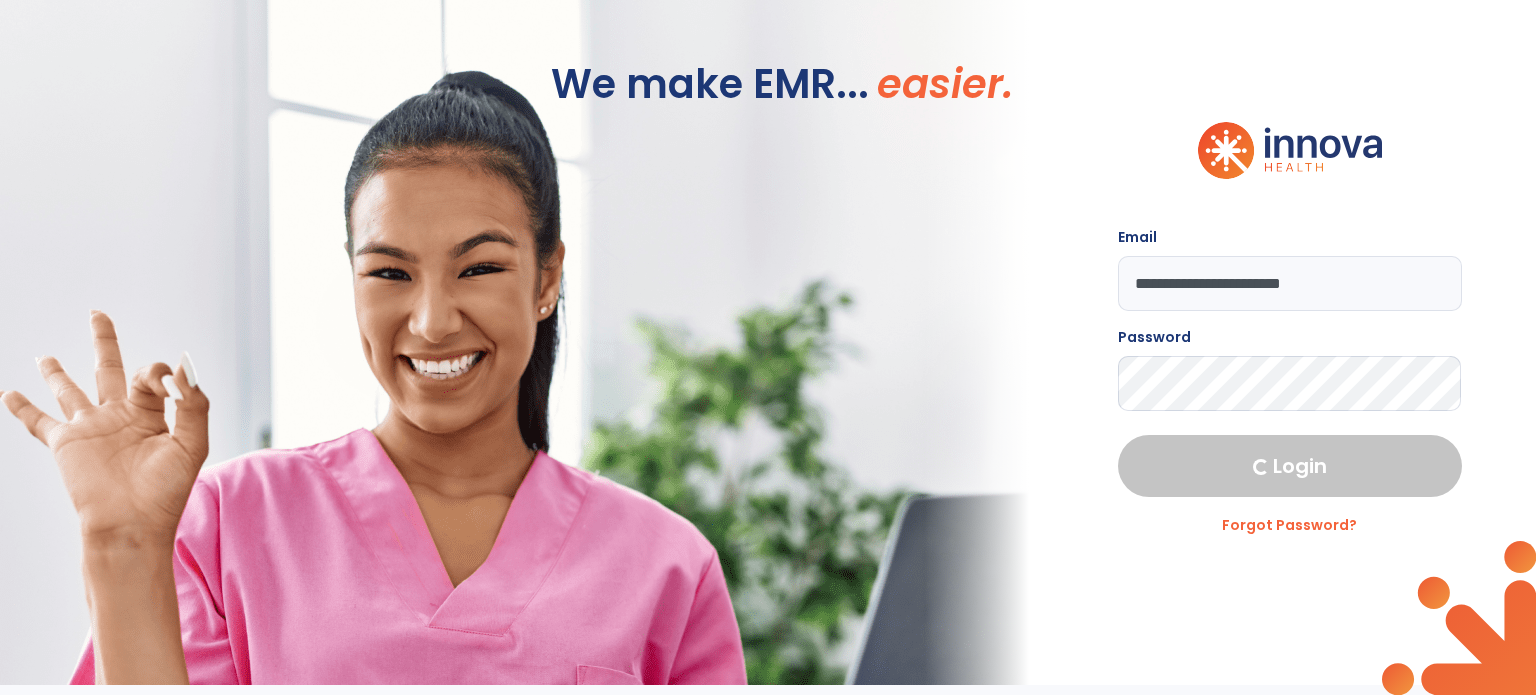 scroll, scrollTop: 0, scrollLeft: 0, axis: both 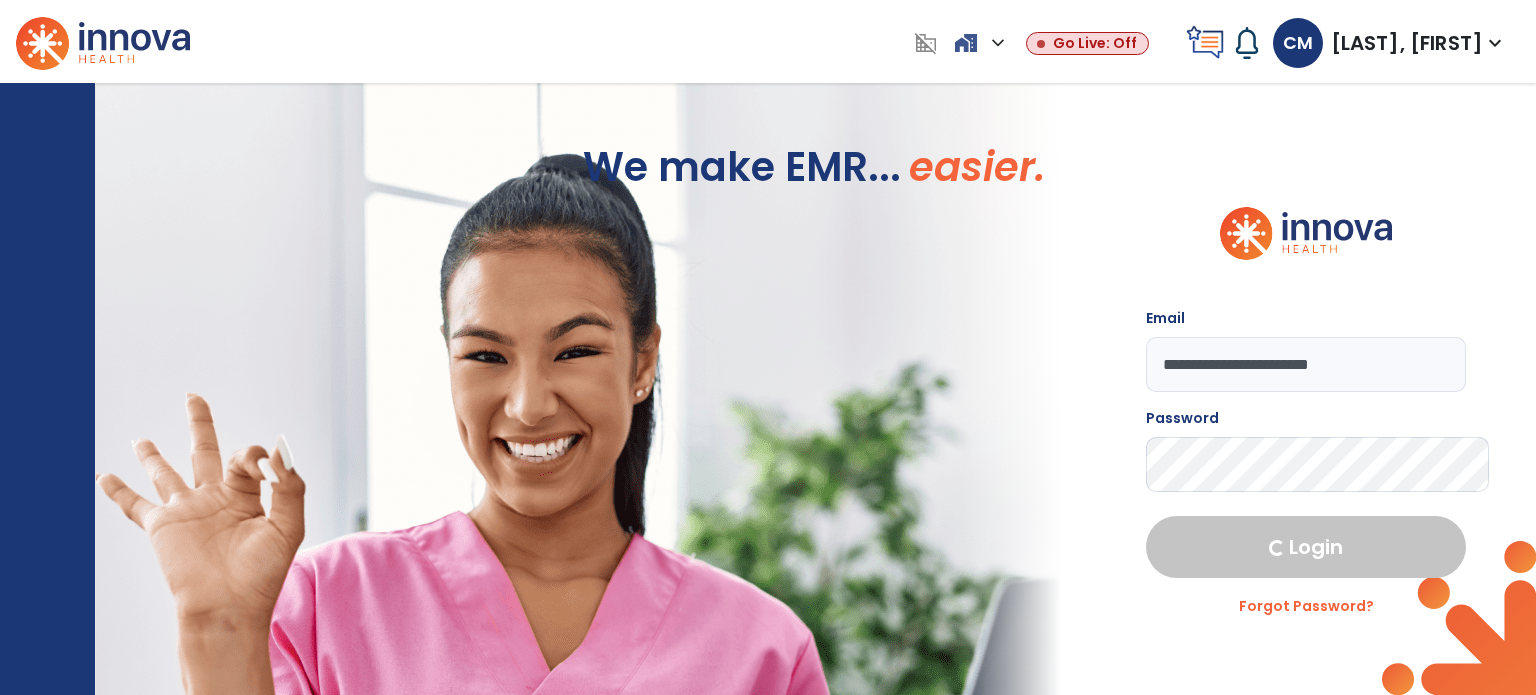select on "***" 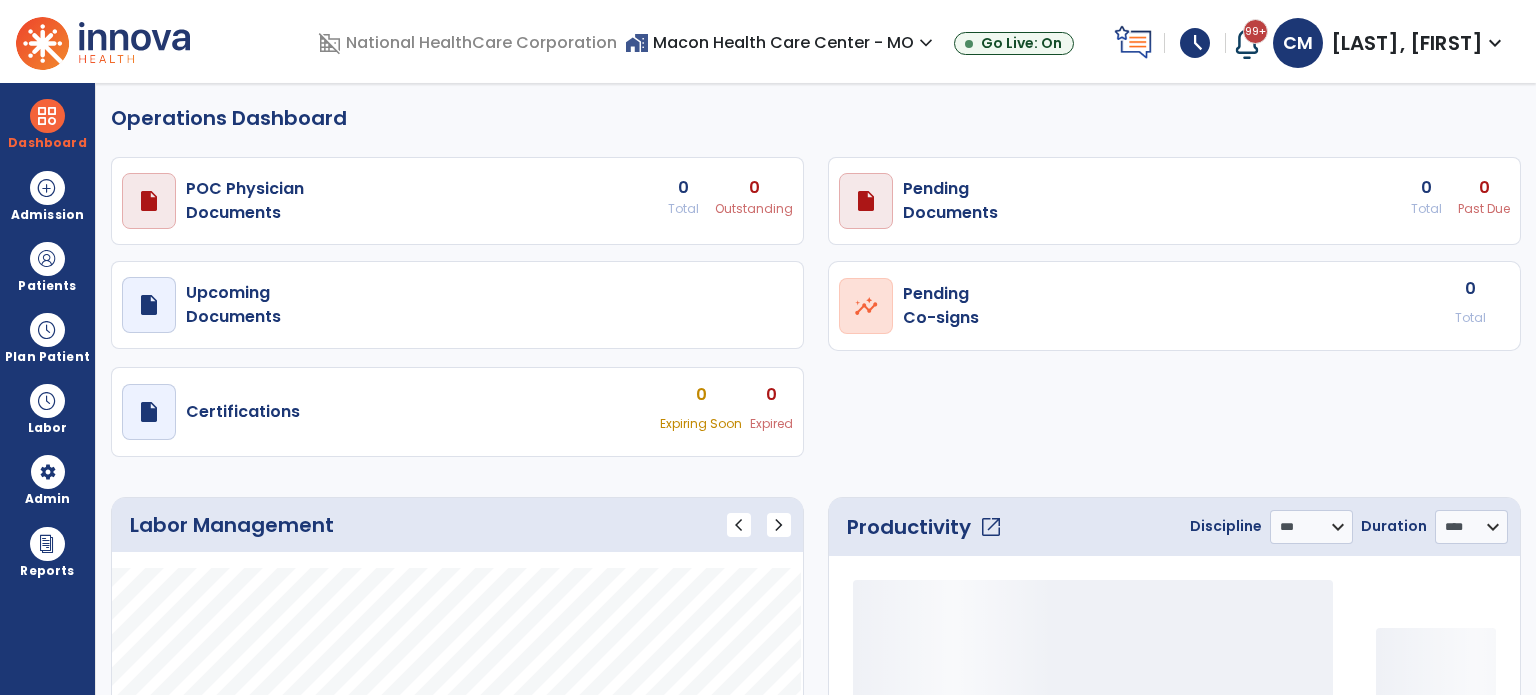 select on "***" 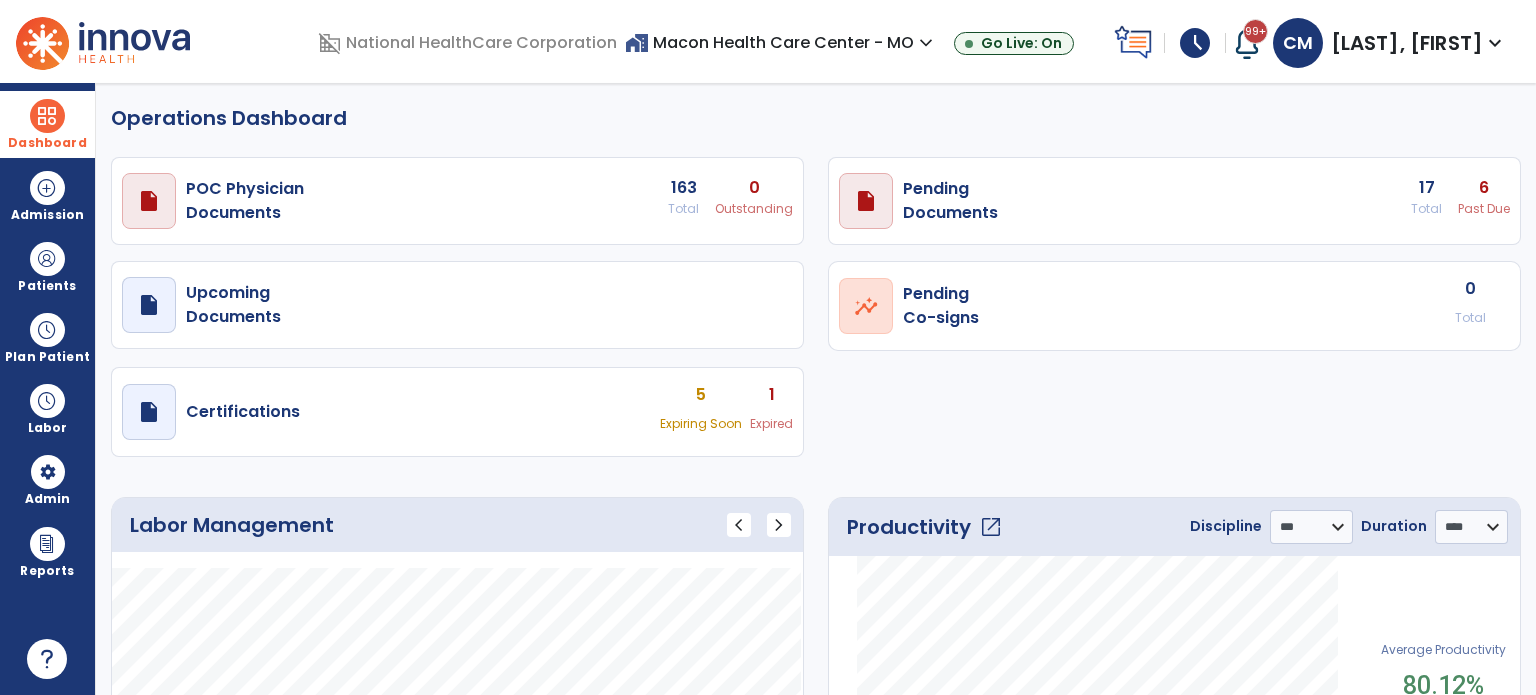 click on "Dashboard" at bounding box center [47, 143] 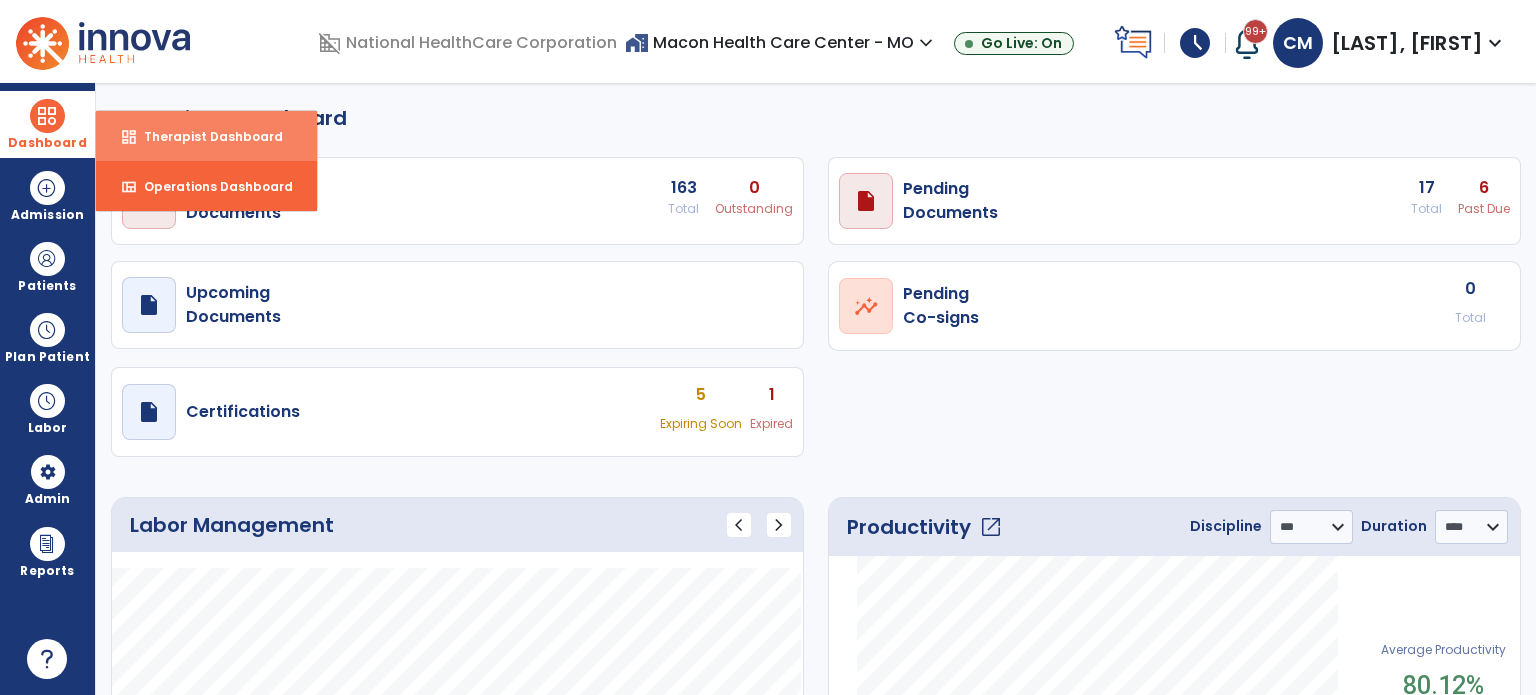 click on "Therapist Dashboard" at bounding box center (205, 136) 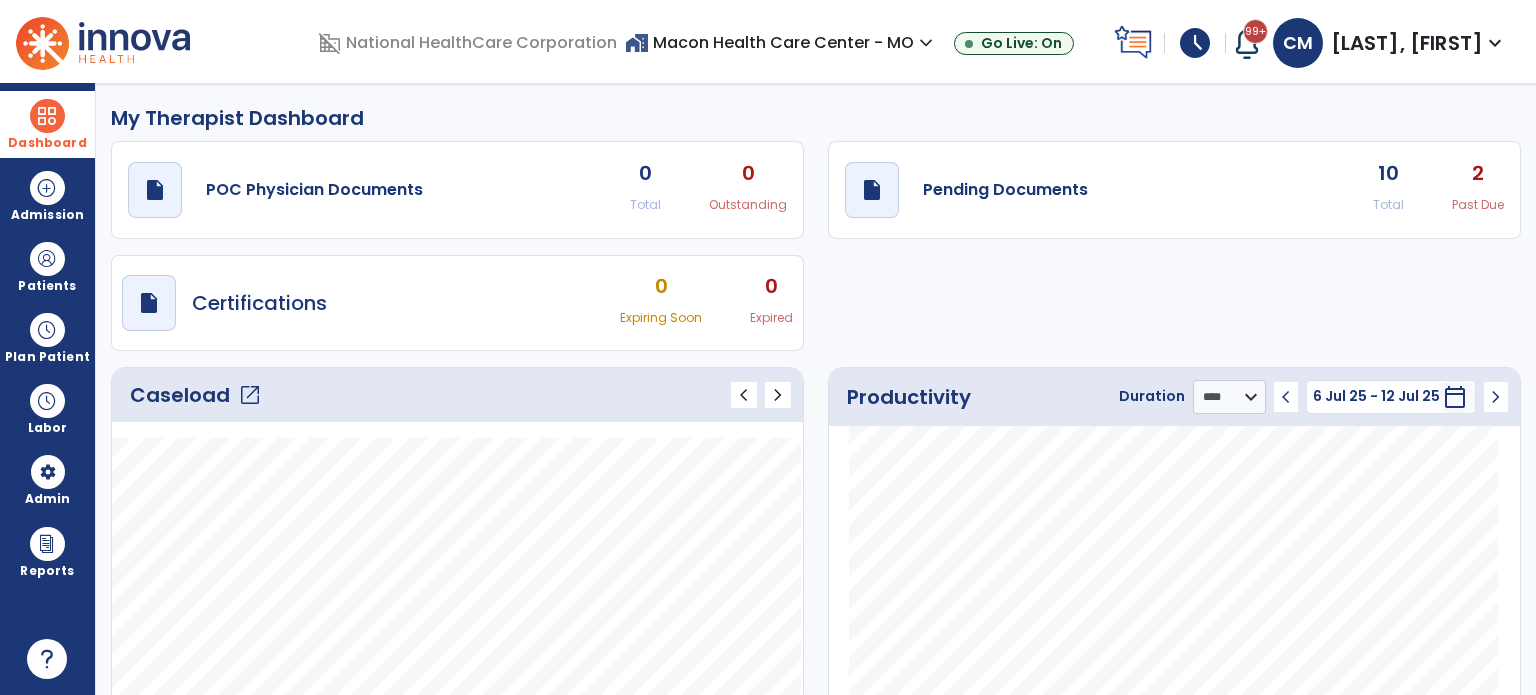 click on "draft   open_in_new  Pending Documents 10 Total 2 Past Due" 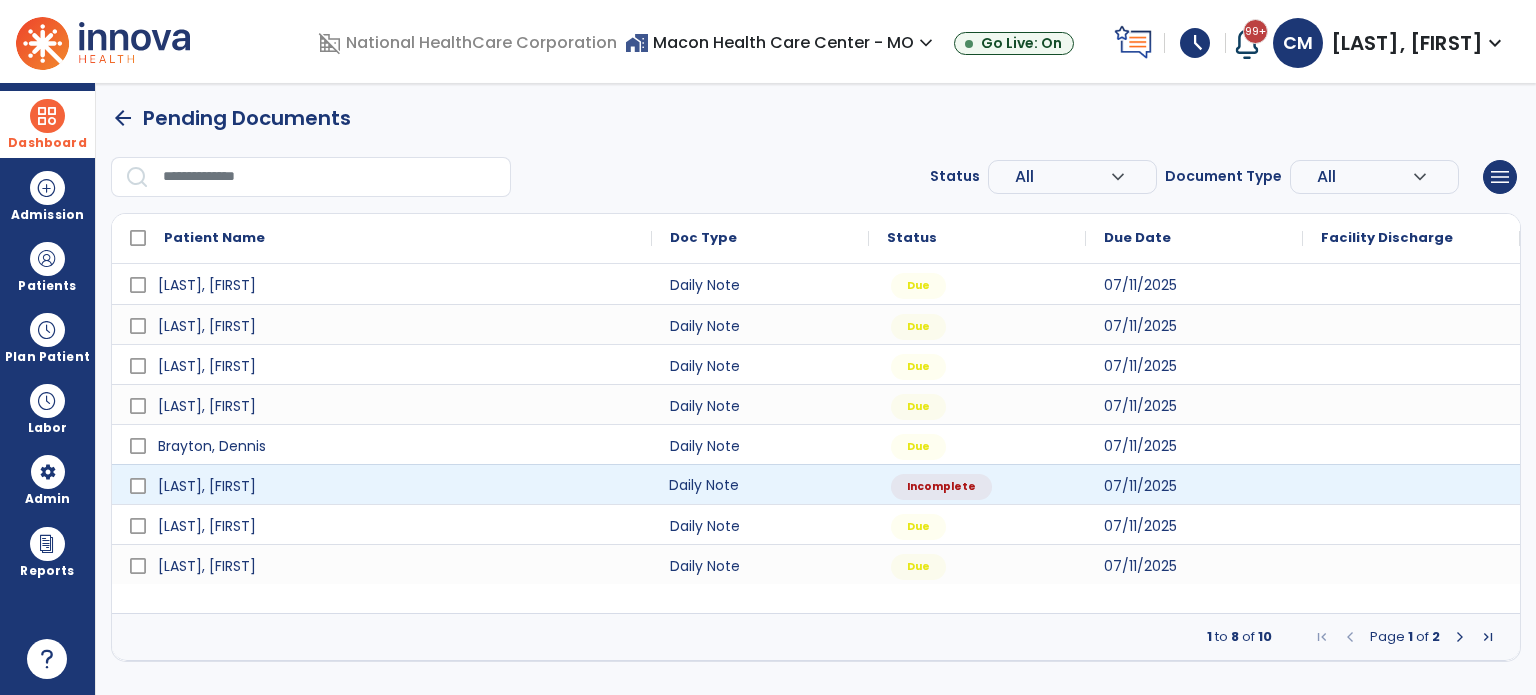 click on "Daily Note" at bounding box center (760, 484) 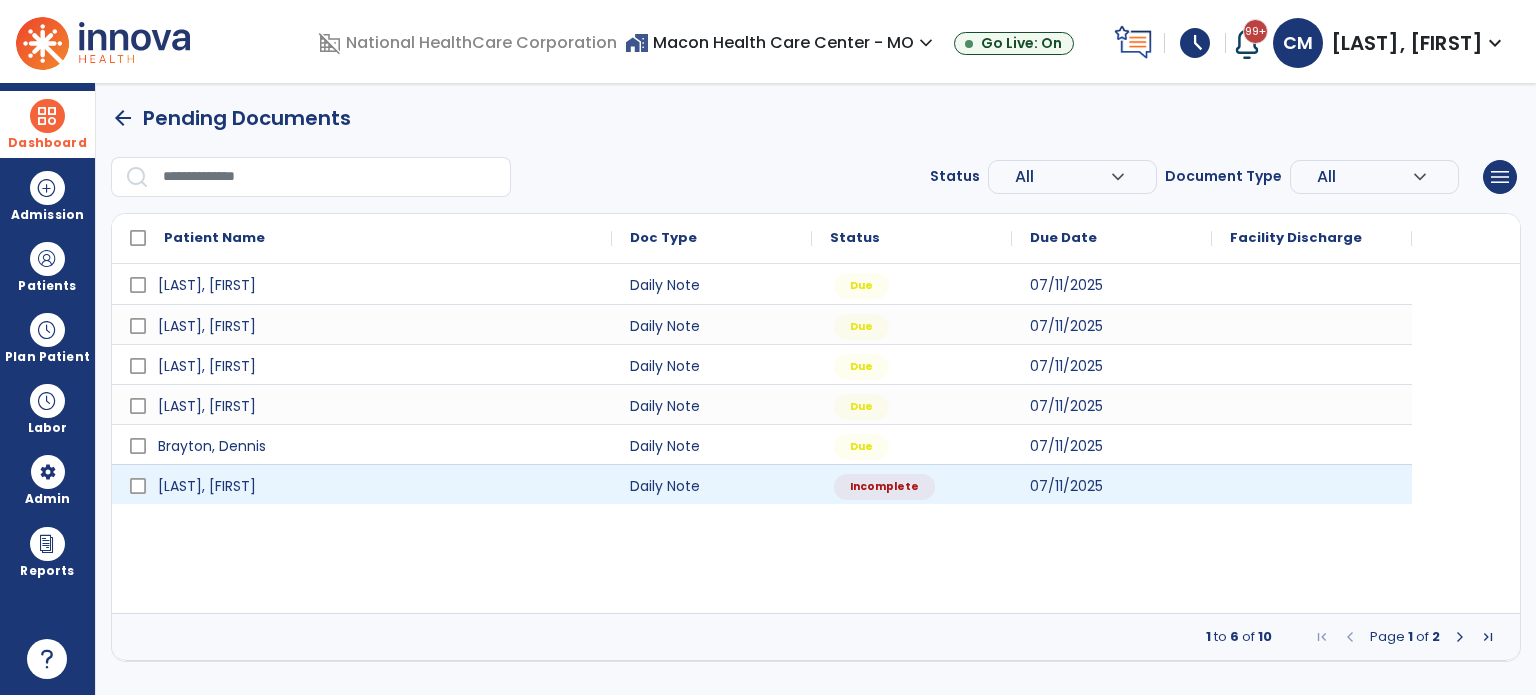 select on "*" 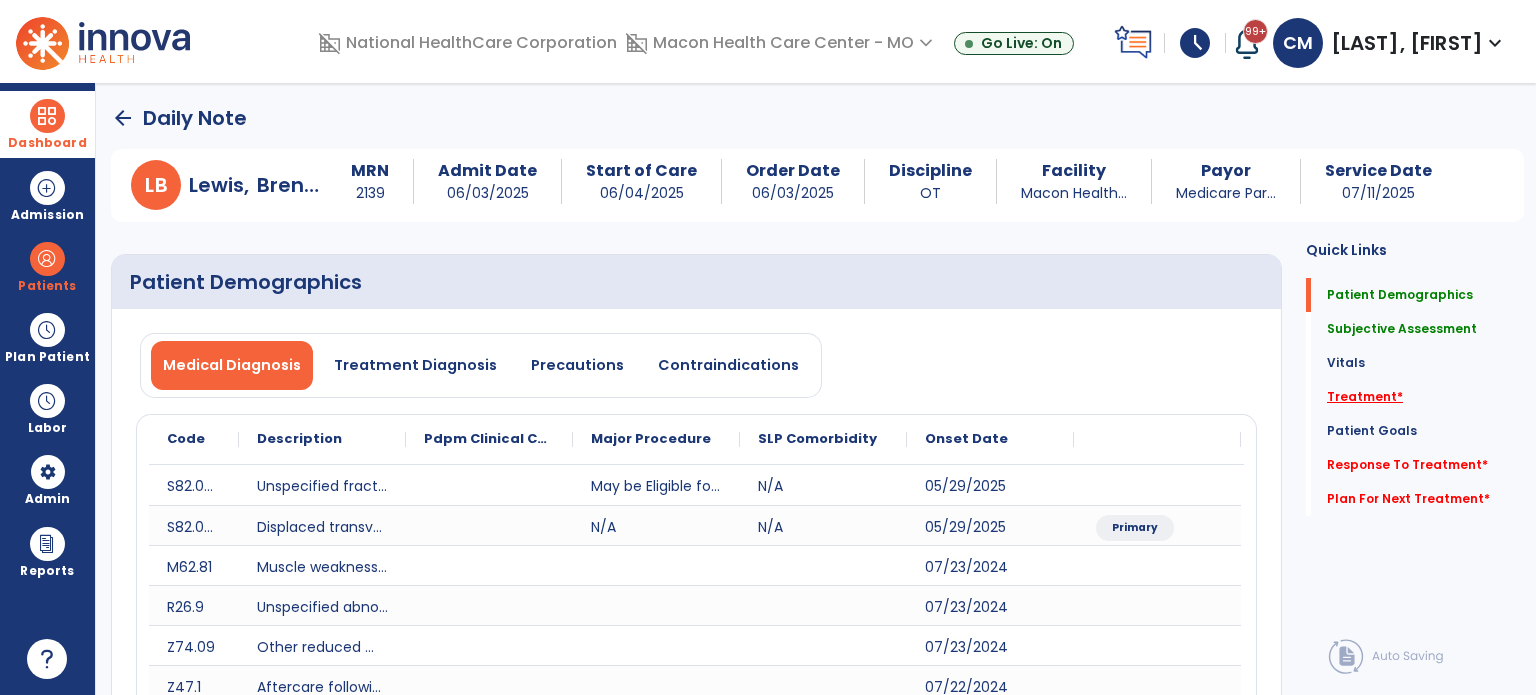 click on "Treatment   *" 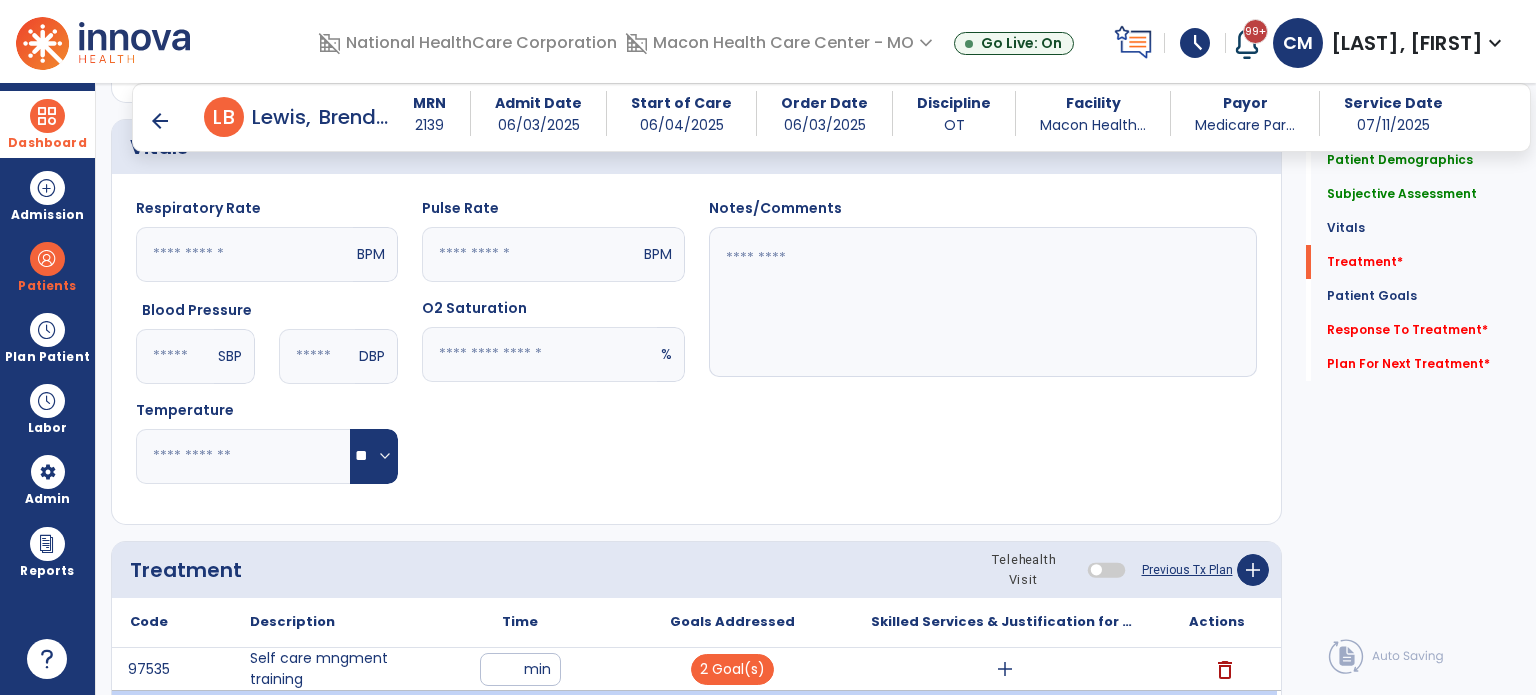 scroll, scrollTop: 1634, scrollLeft: 0, axis: vertical 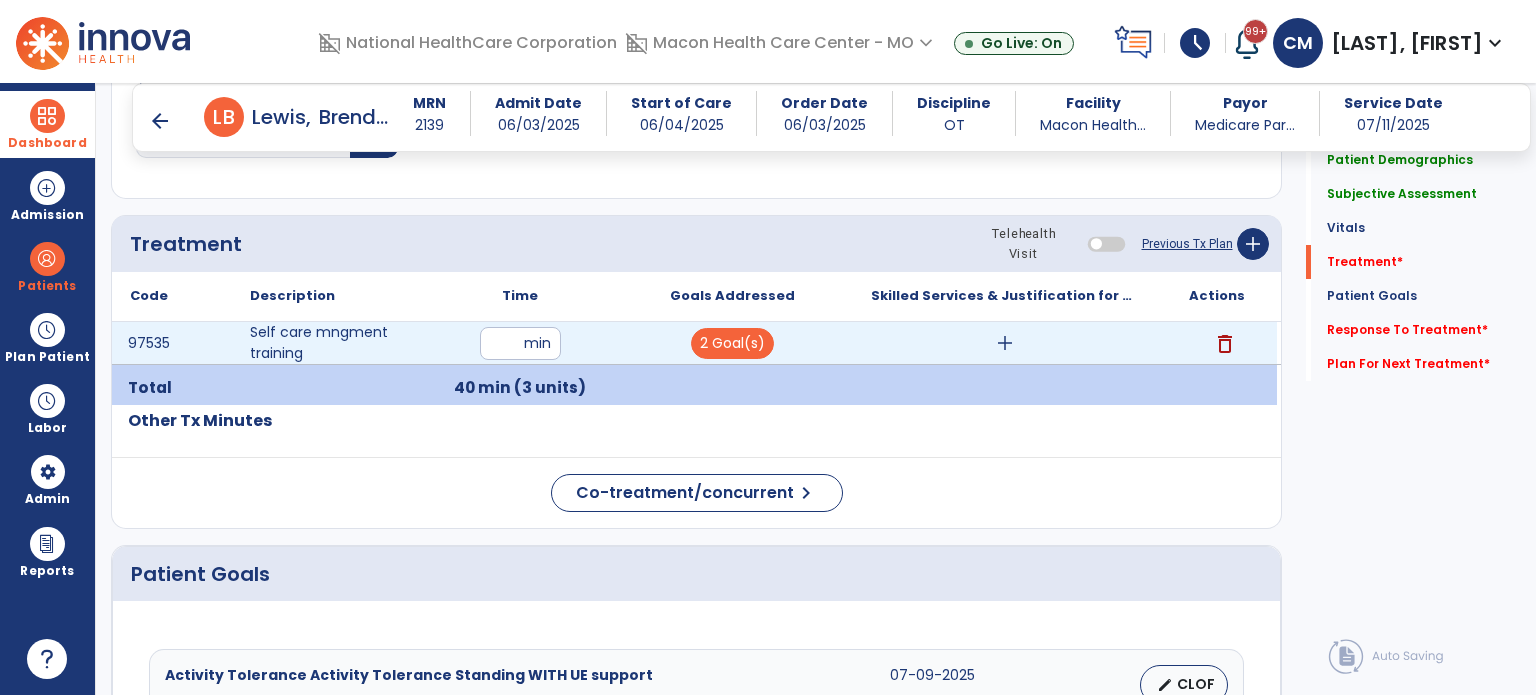 click on "add" at bounding box center (1005, 343) 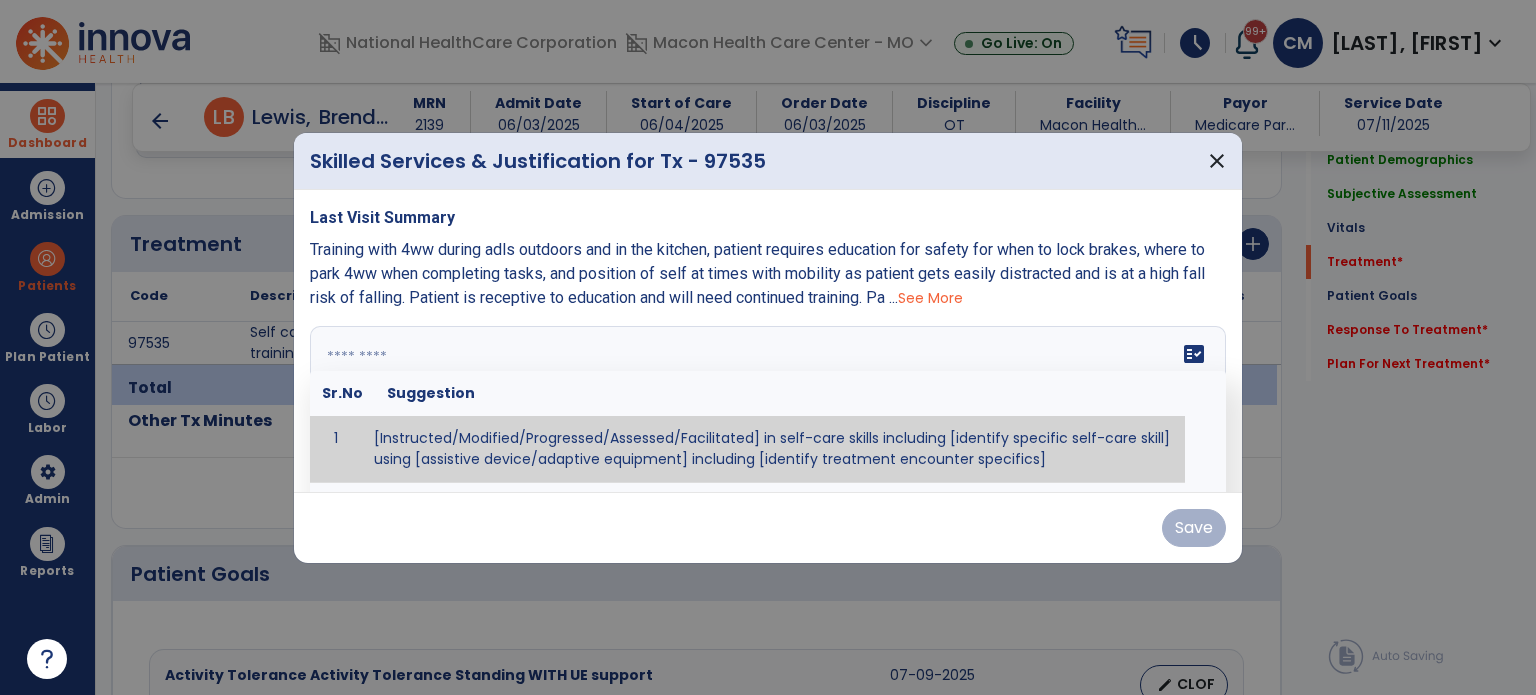 click at bounding box center (766, 401) 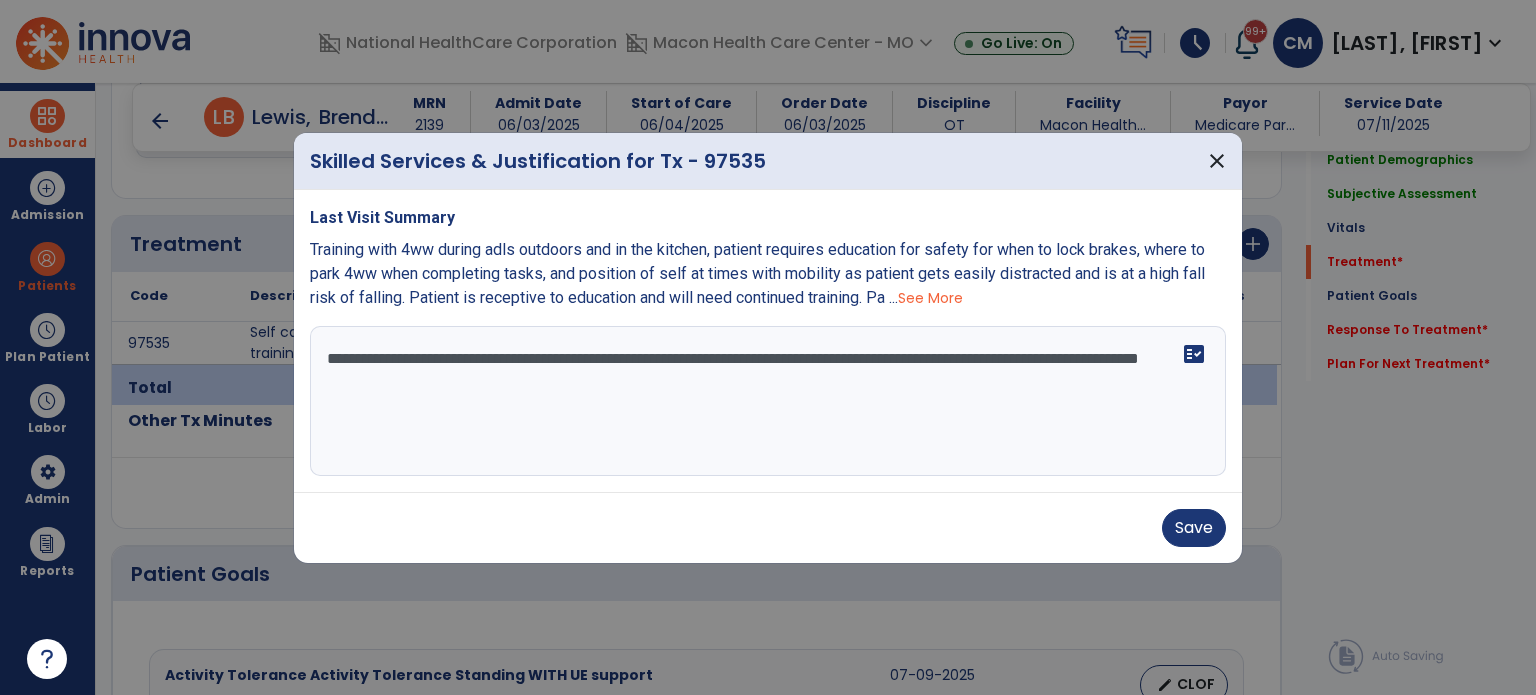 click on "**********" at bounding box center (768, 401) 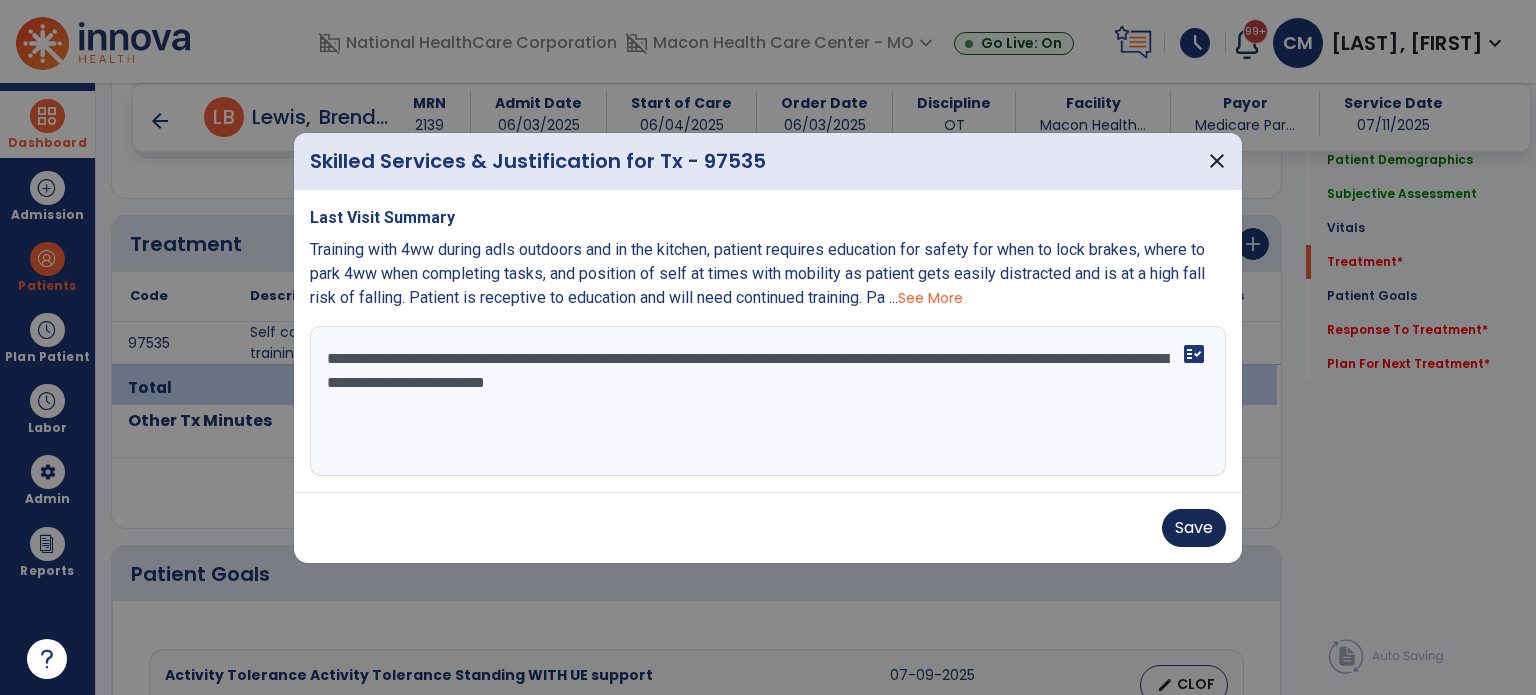 type on "**********" 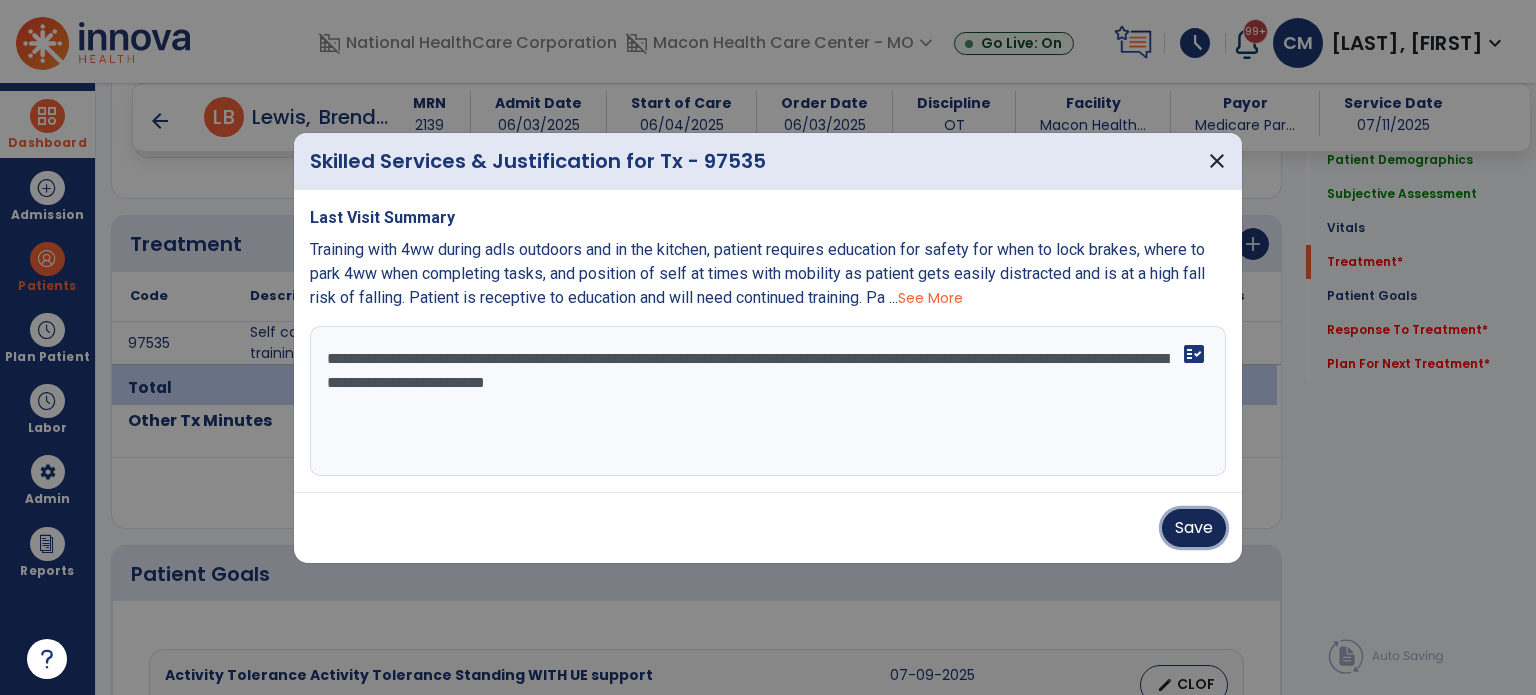 click on "Save" at bounding box center [1194, 528] 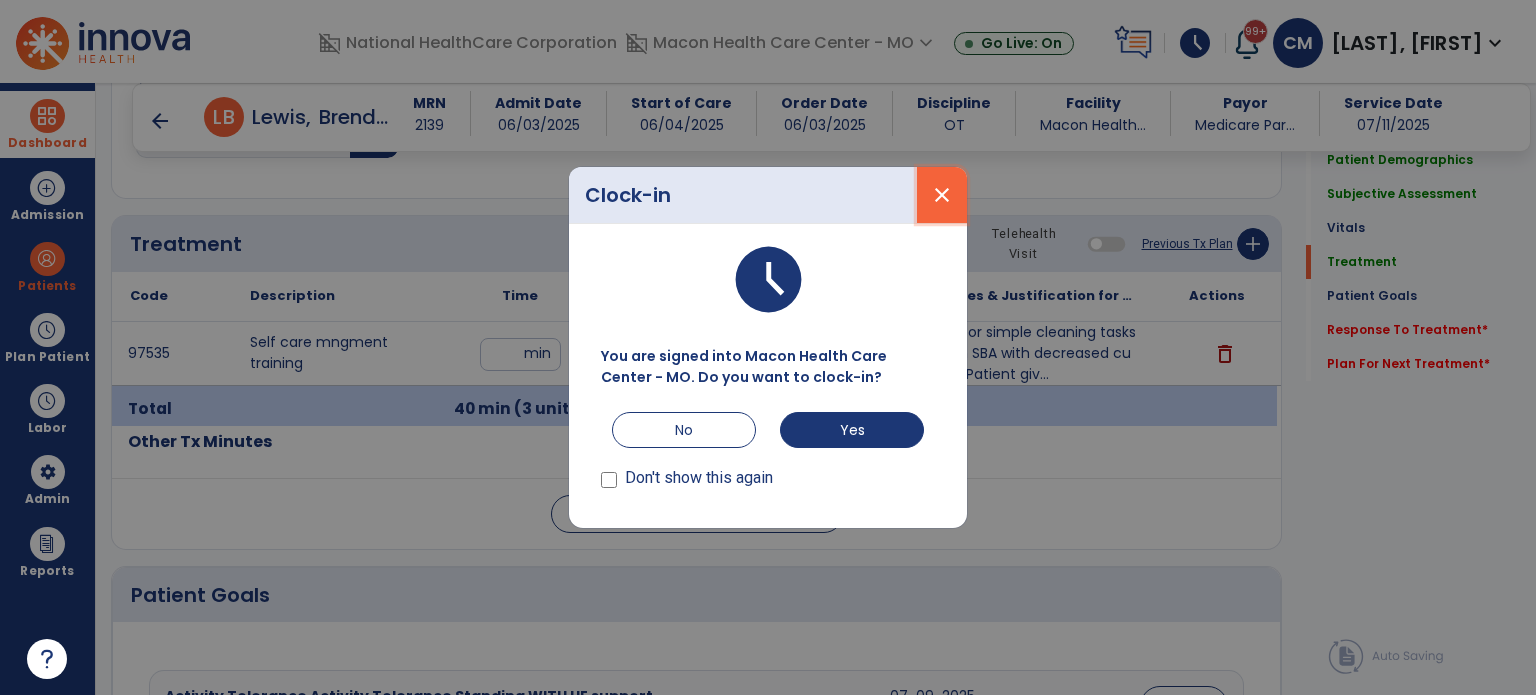 click on "close" at bounding box center (942, 195) 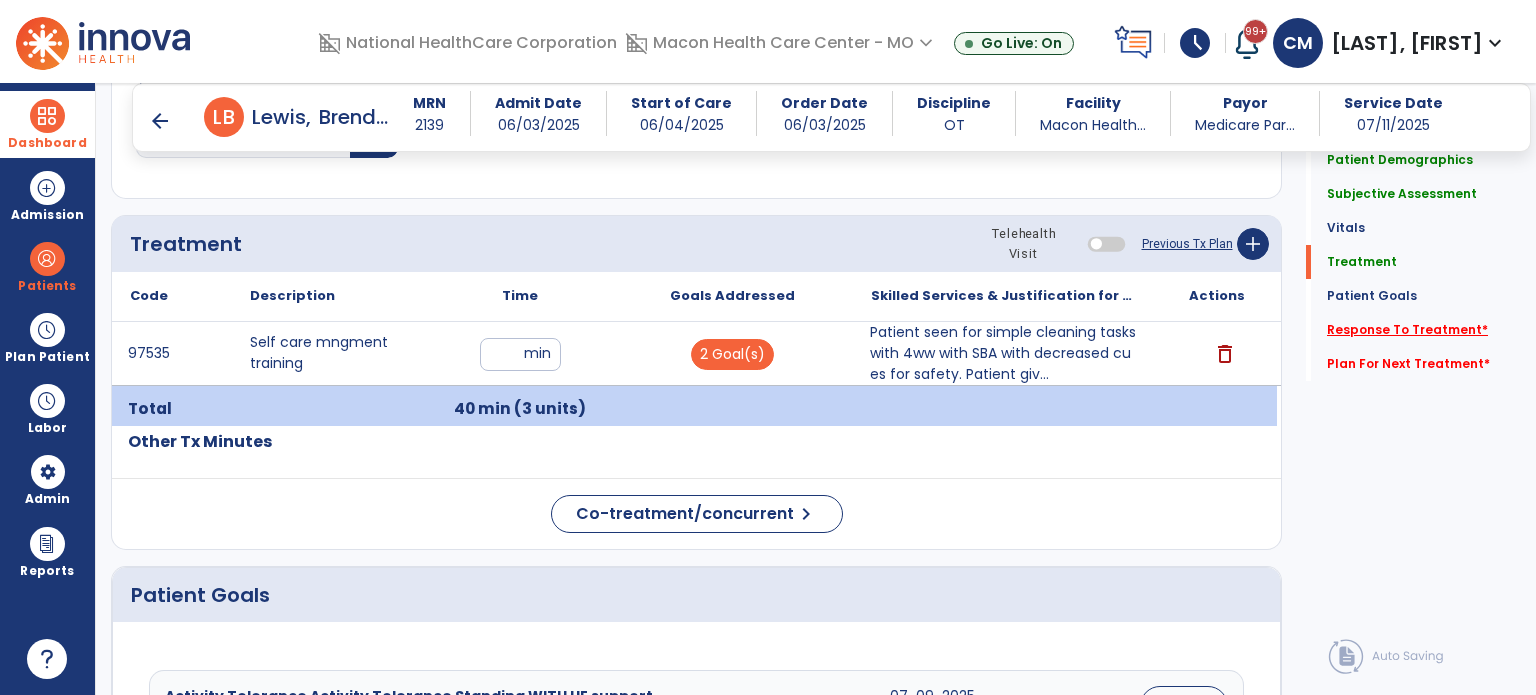 click on "Response To Treatment   *" 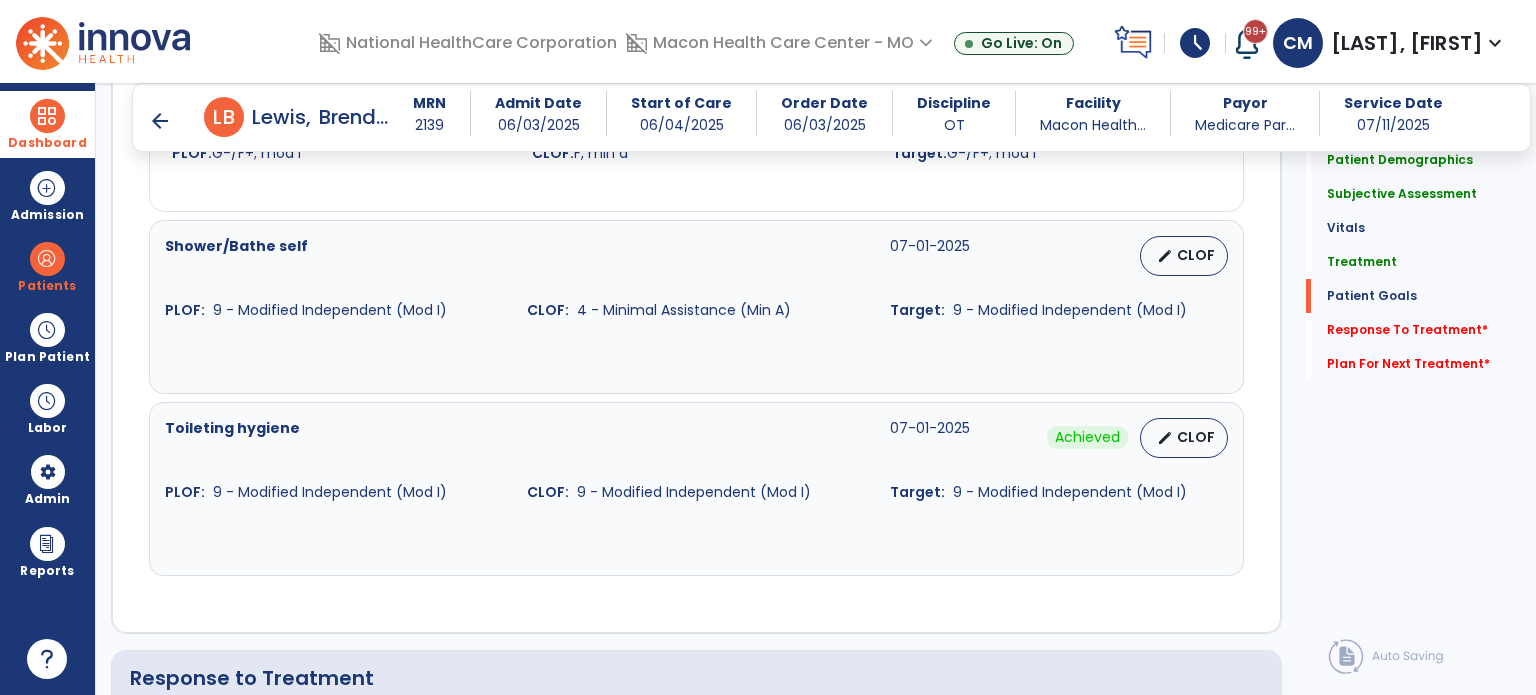 scroll, scrollTop: 3286, scrollLeft: 0, axis: vertical 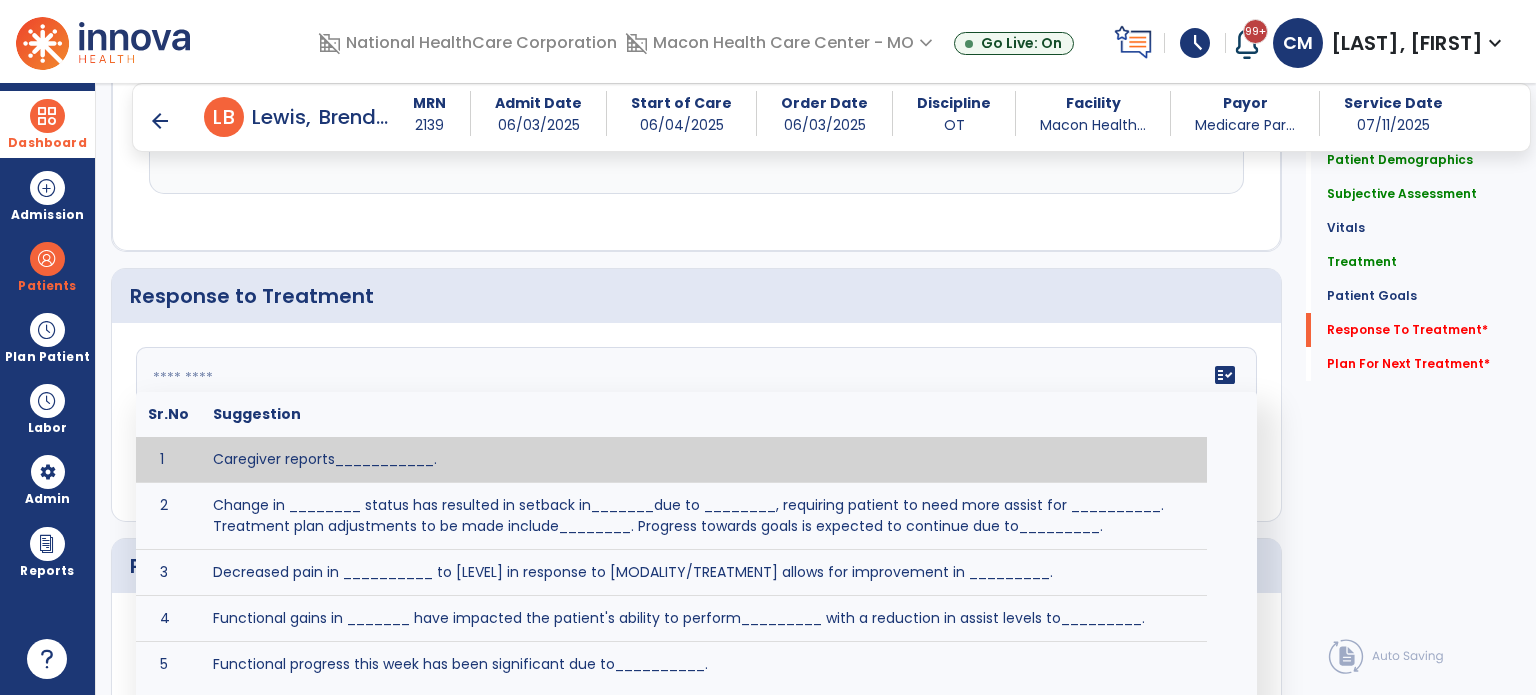 click 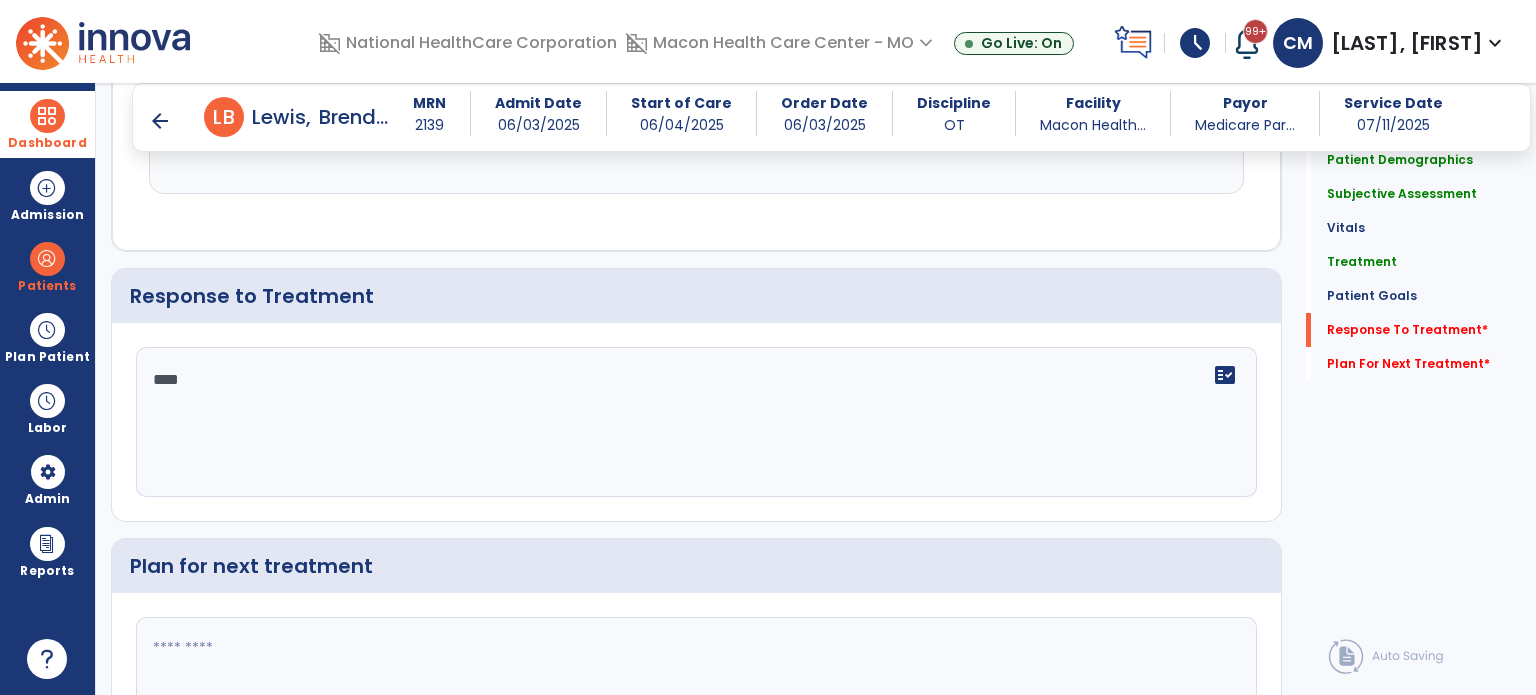 type on "****" 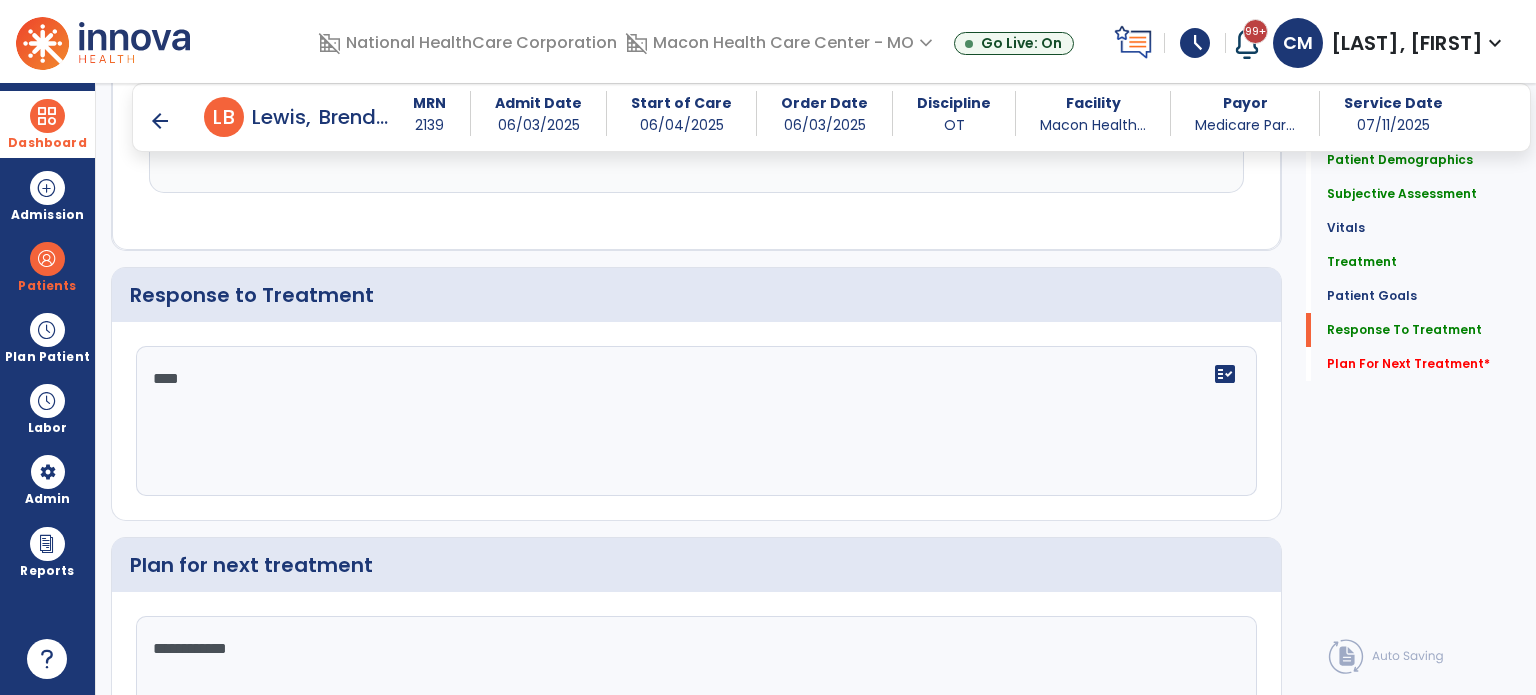 type on "**********" 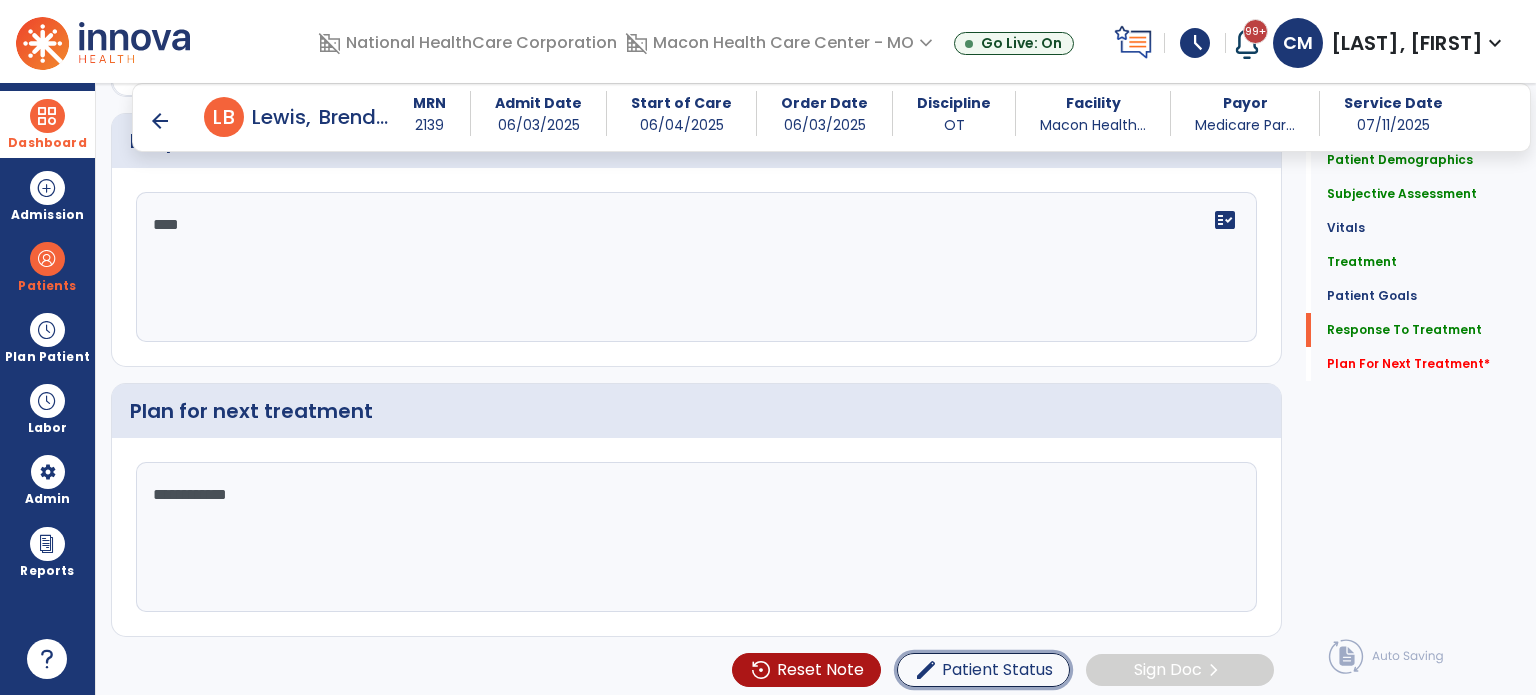 type 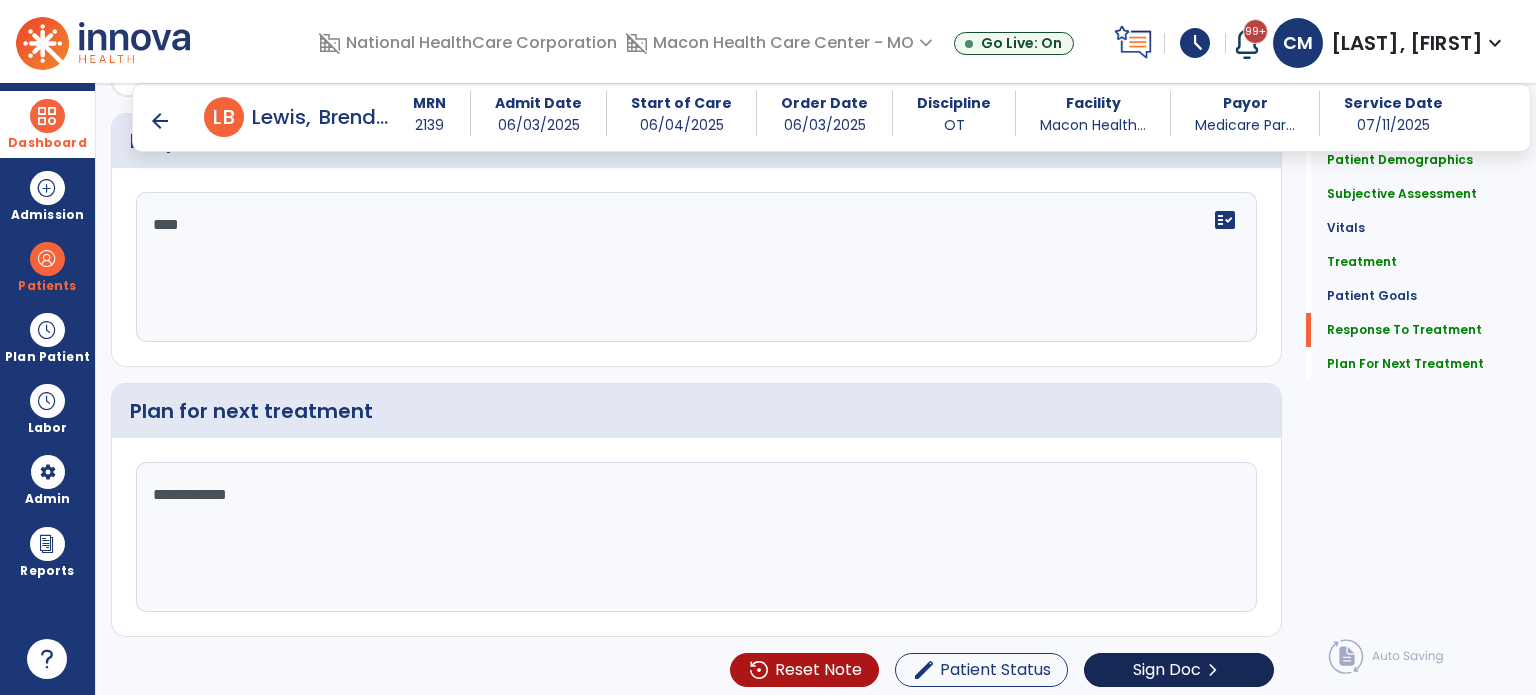scroll, scrollTop: 3441, scrollLeft: 0, axis: vertical 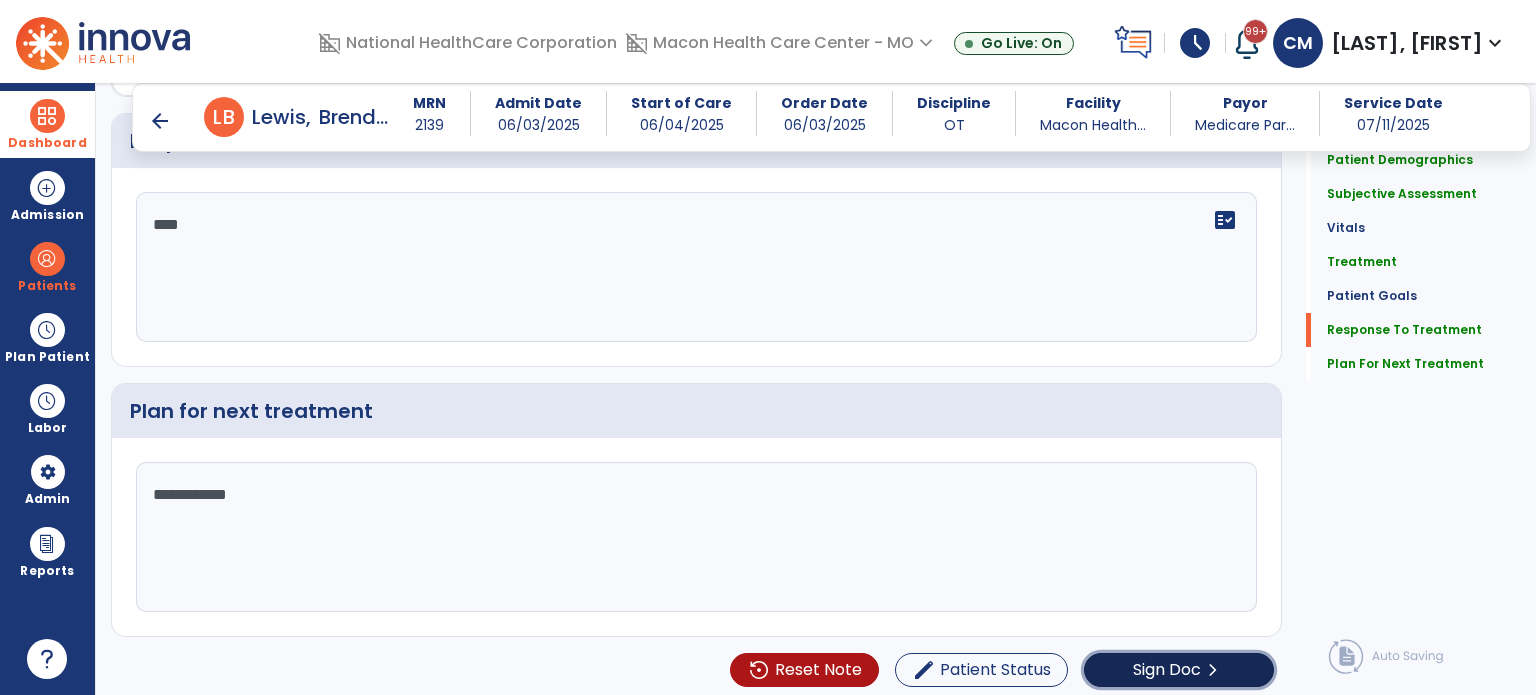 click on "Sign Doc" 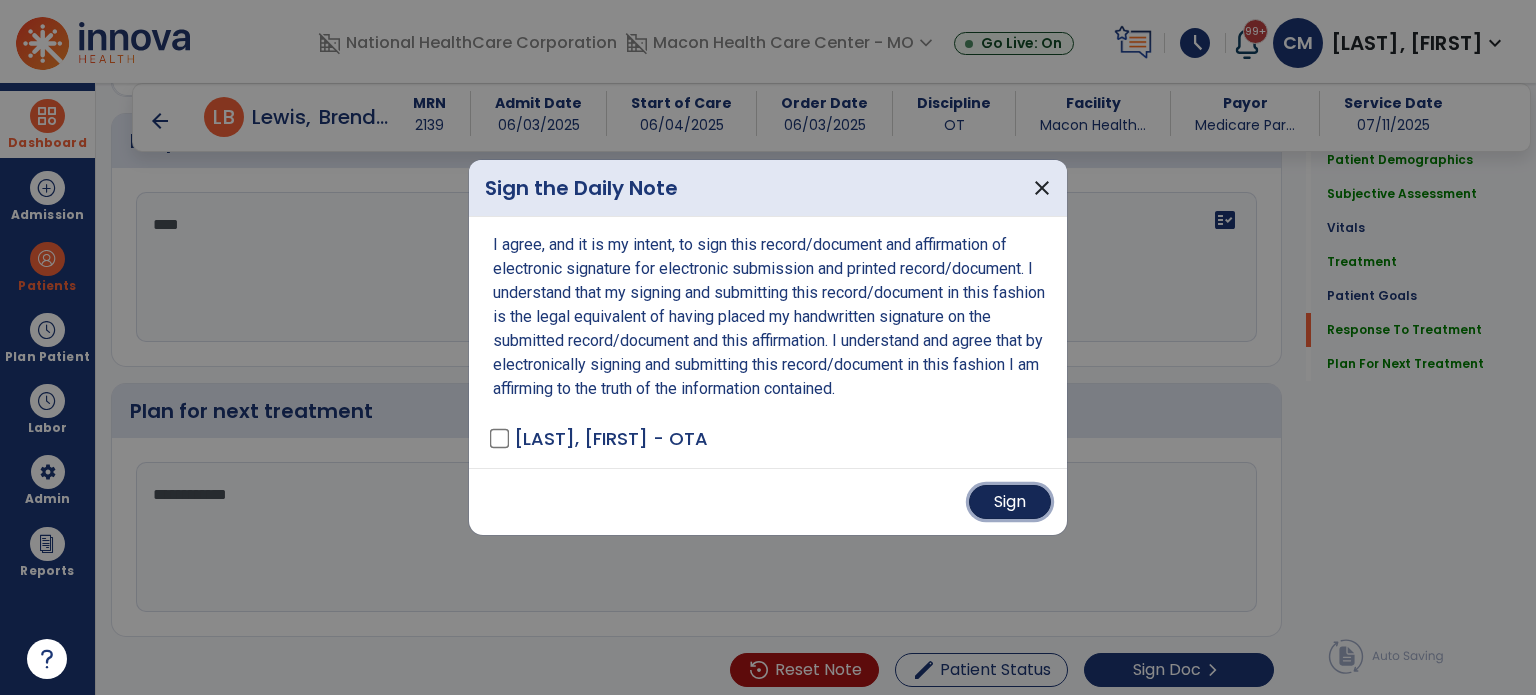 click on "Sign" at bounding box center (1010, 502) 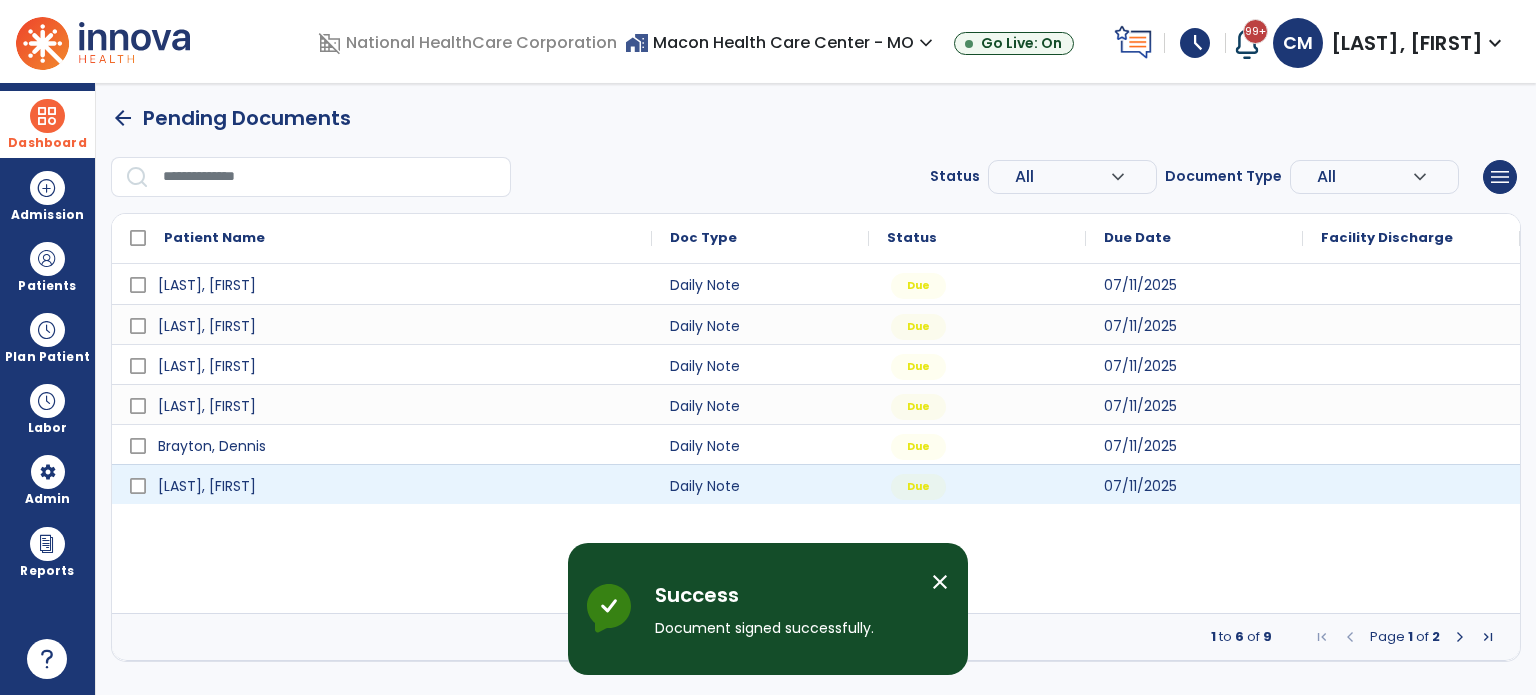 scroll, scrollTop: 0, scrollLeft: 0, axis: both 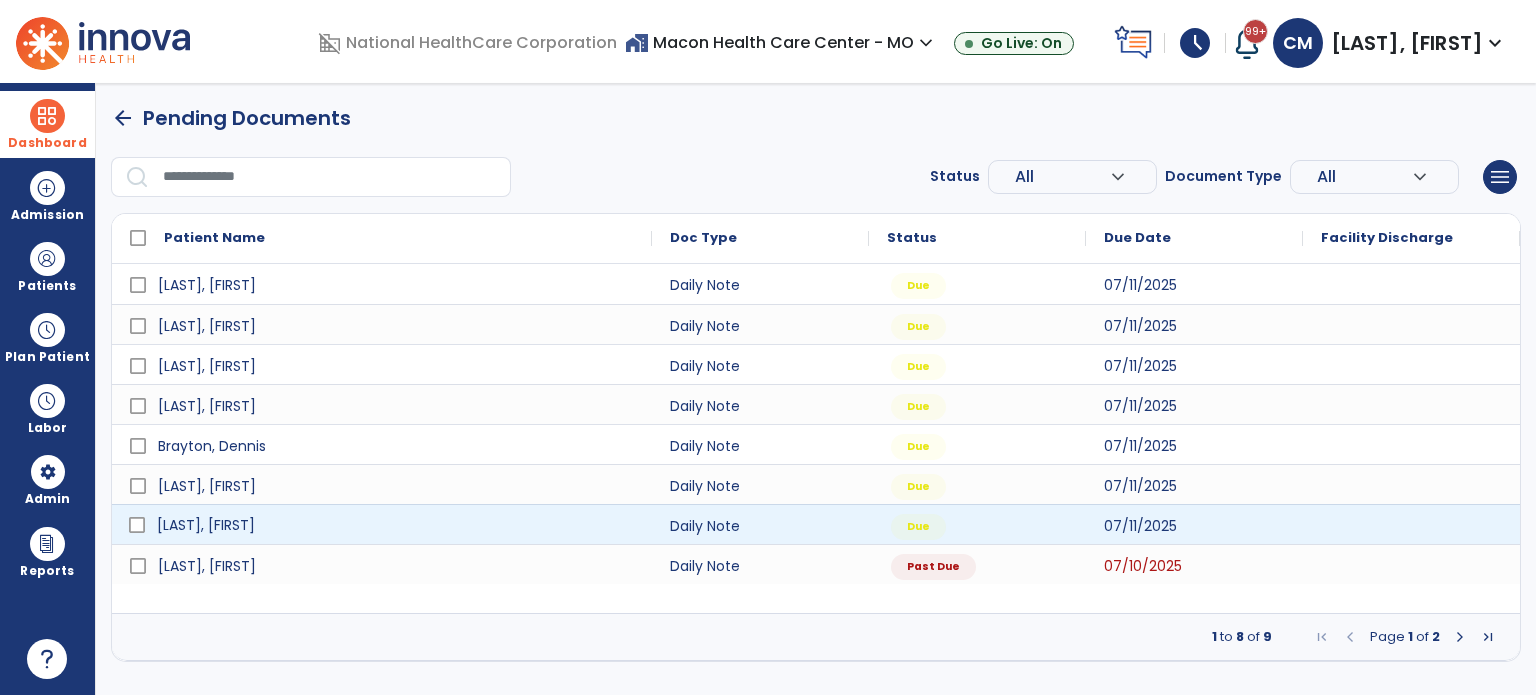 click on "[LAST], [FIRST]" at bounding box center (396, 525) 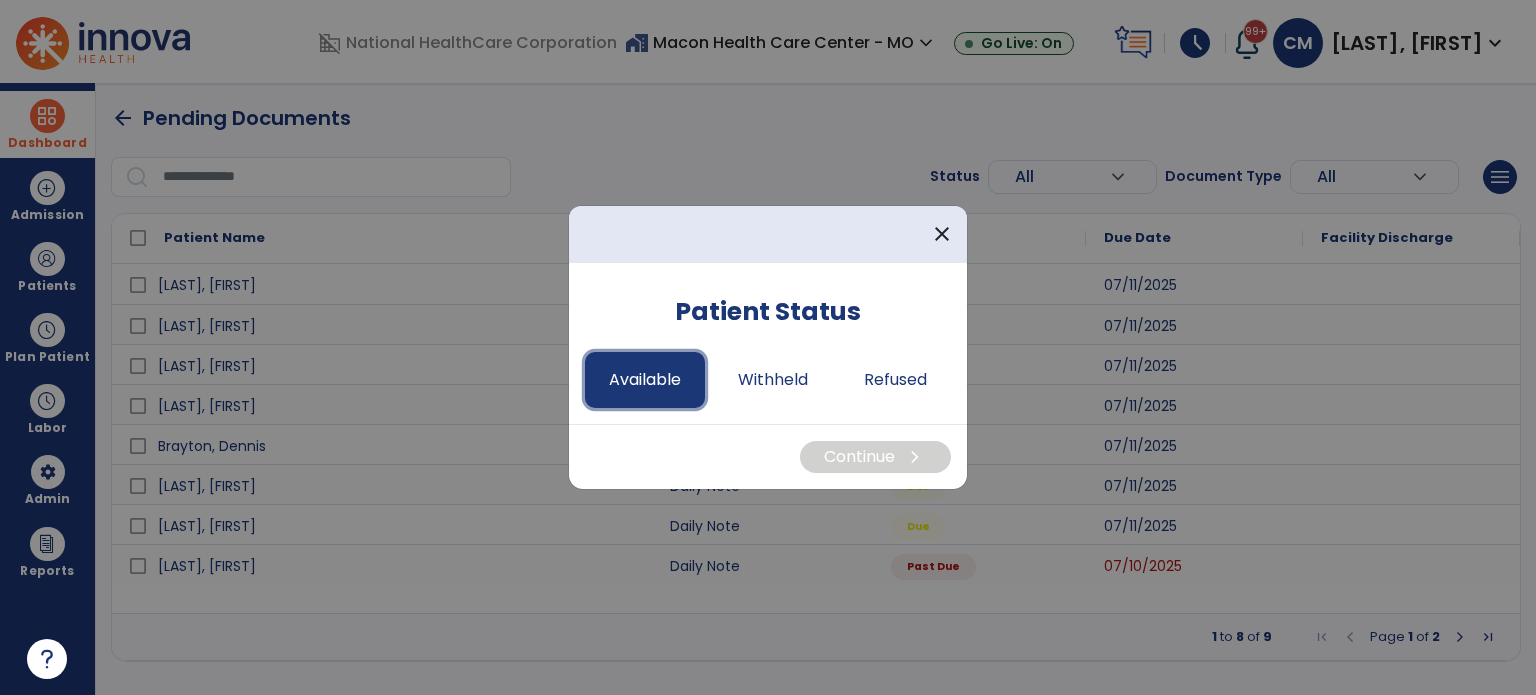 click on "Available" at bounding box center [645, 380] 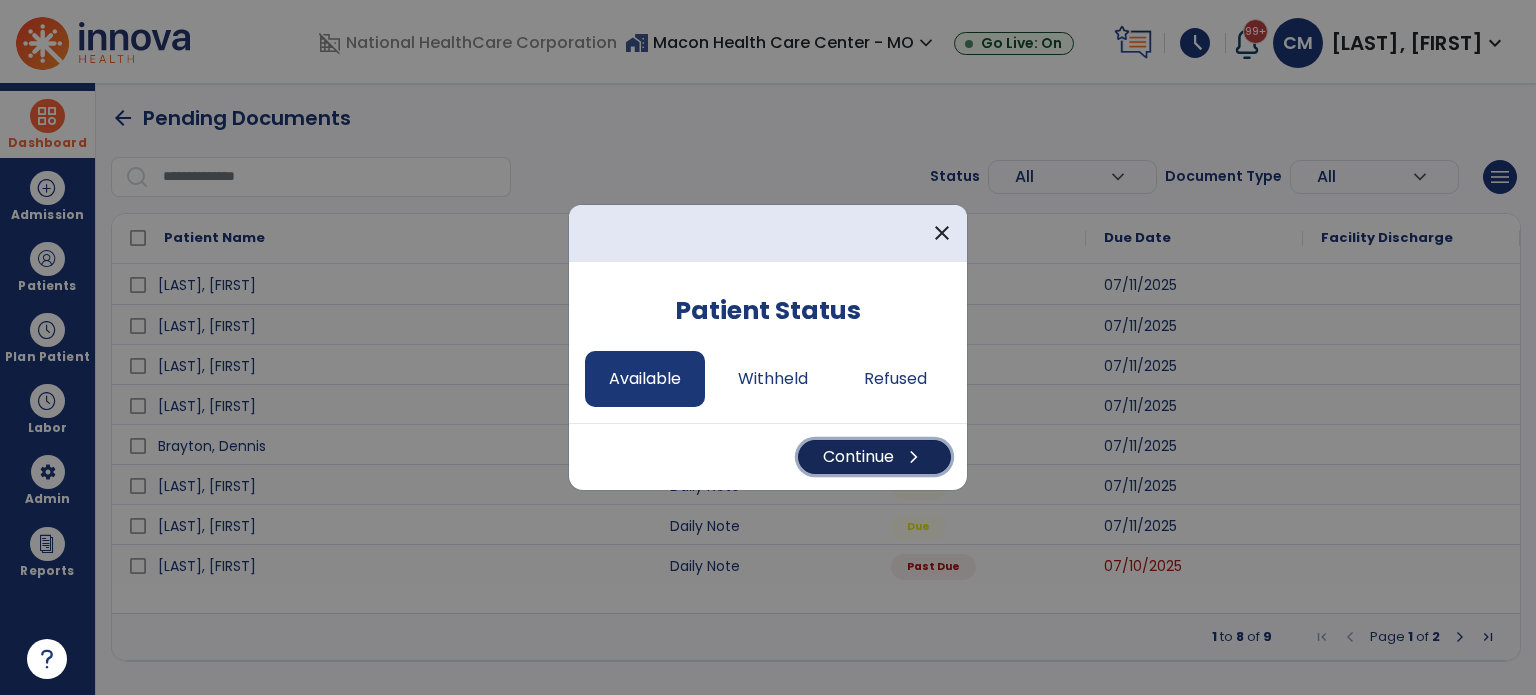 click on "Continue   chevron_right" at bounding box center (874, 457) 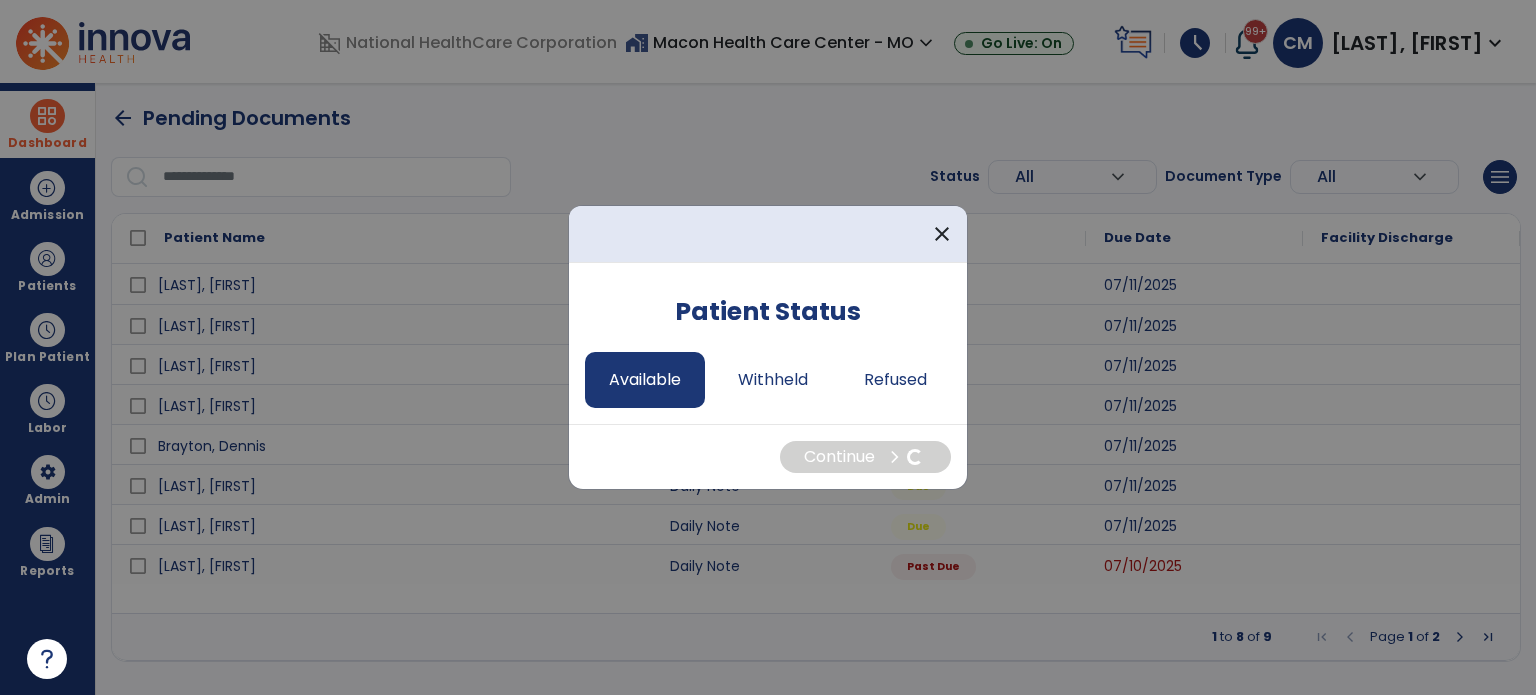 select on "*" 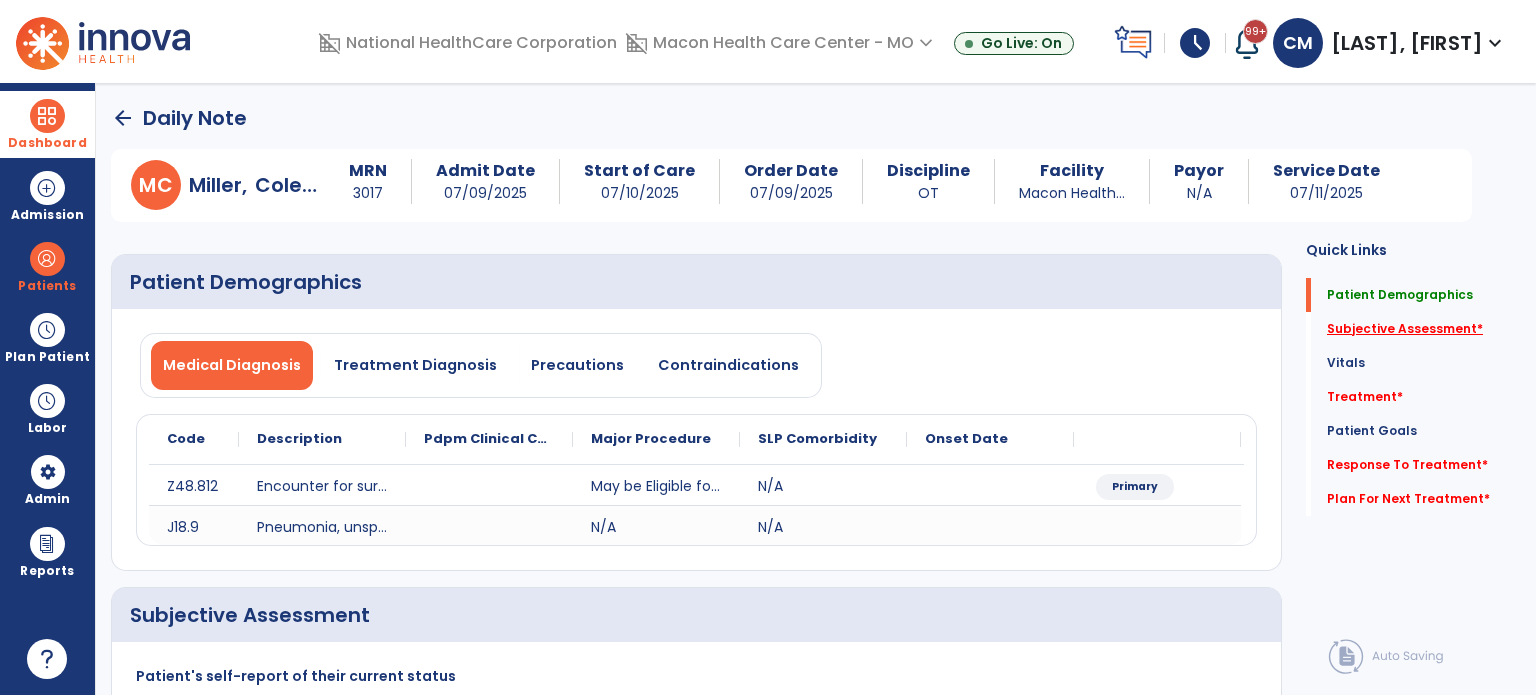 click on "Subjective Assessment   *" 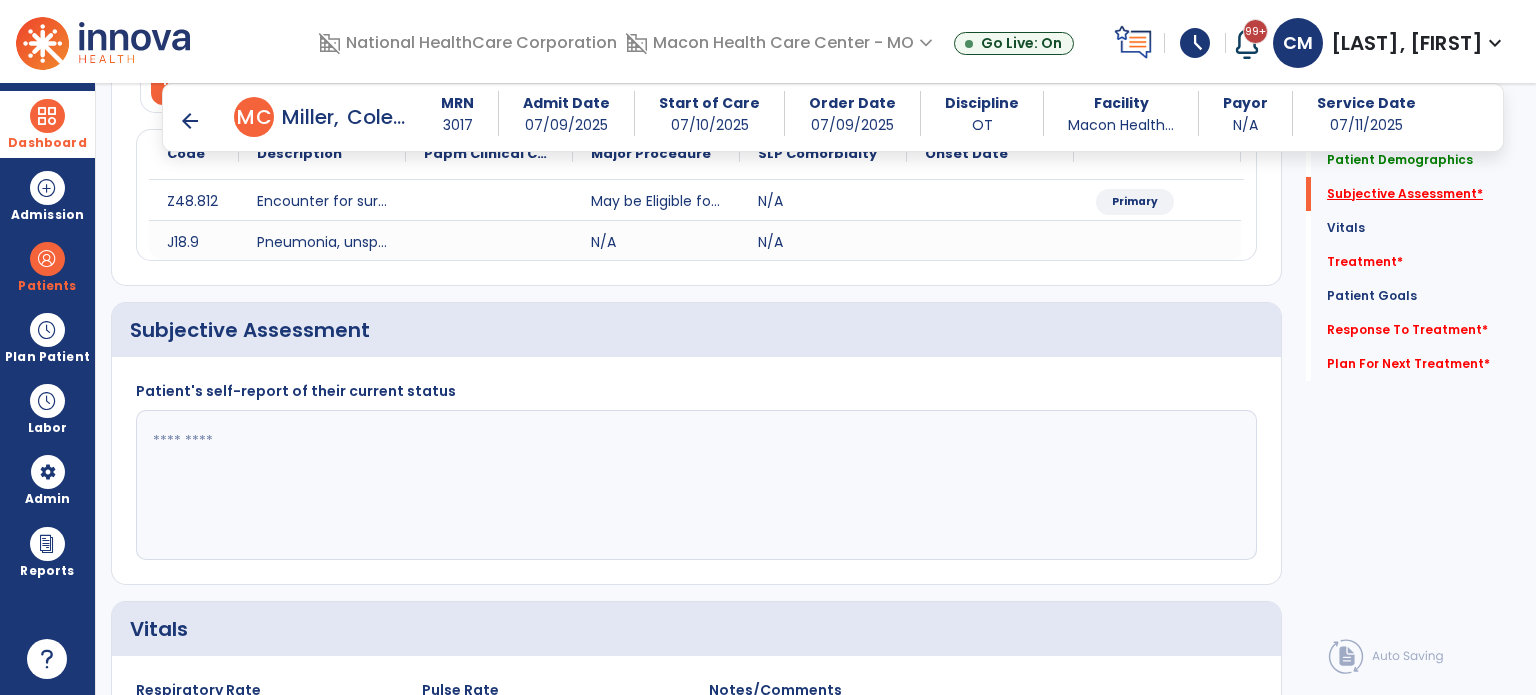 scroll, scrollTop: 338, scrollLeft: 0, axis: vertical 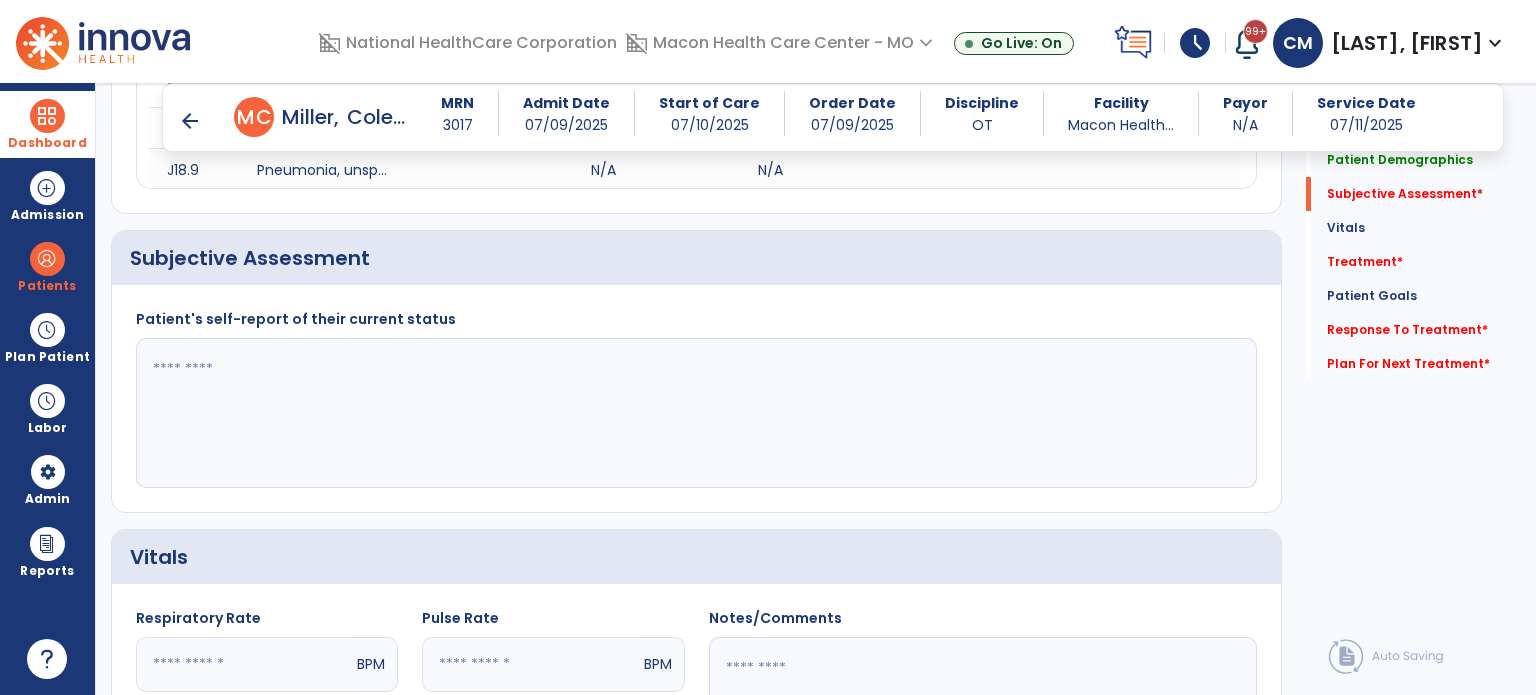 click 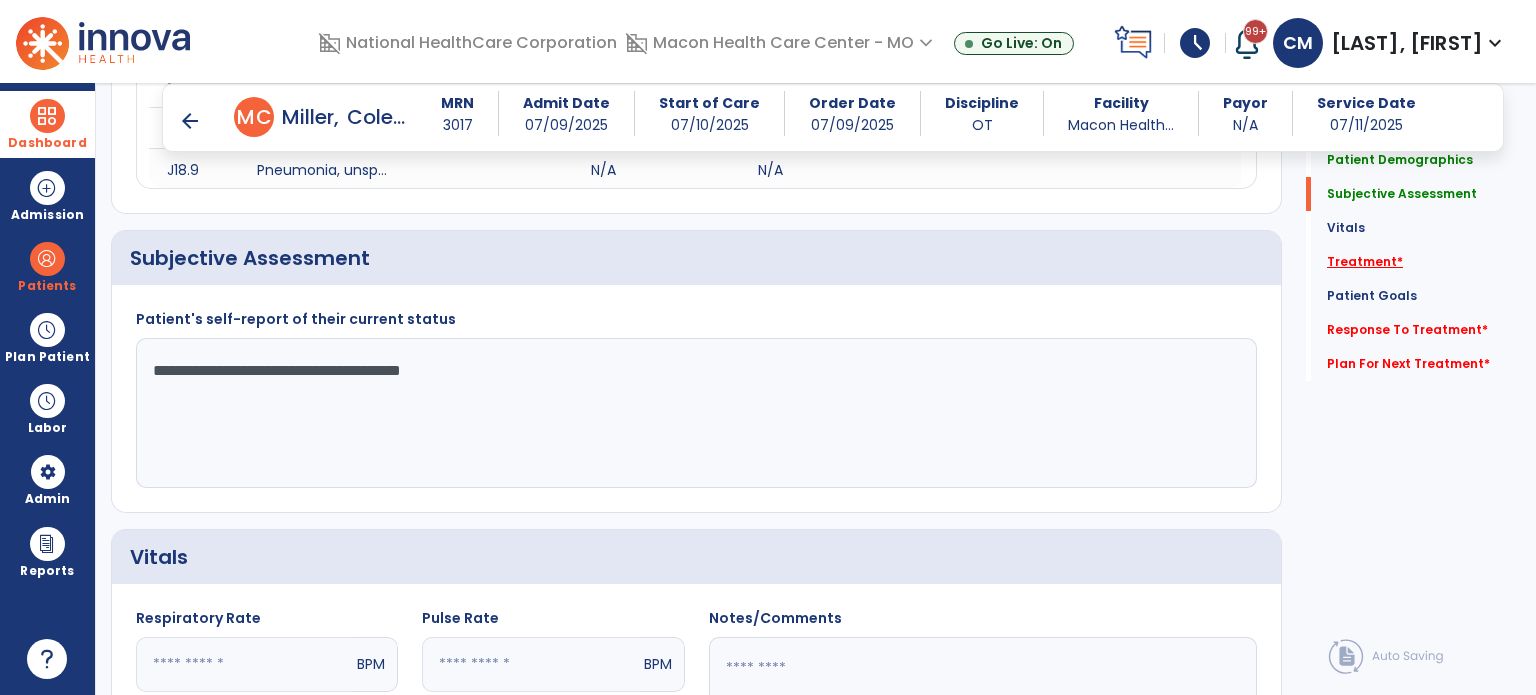 type on "**********" 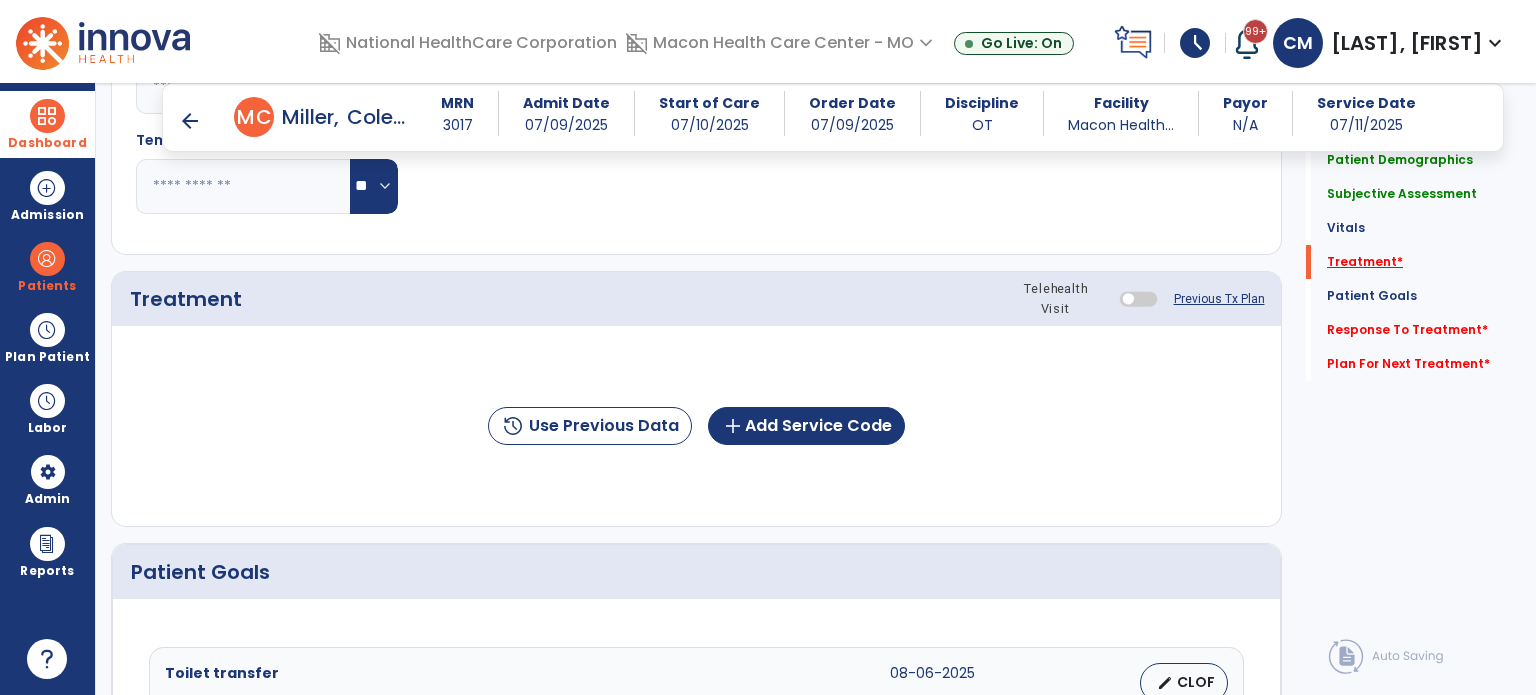 scroll, scrollTop: 1027, scrollLeft: 0, axis: vertical 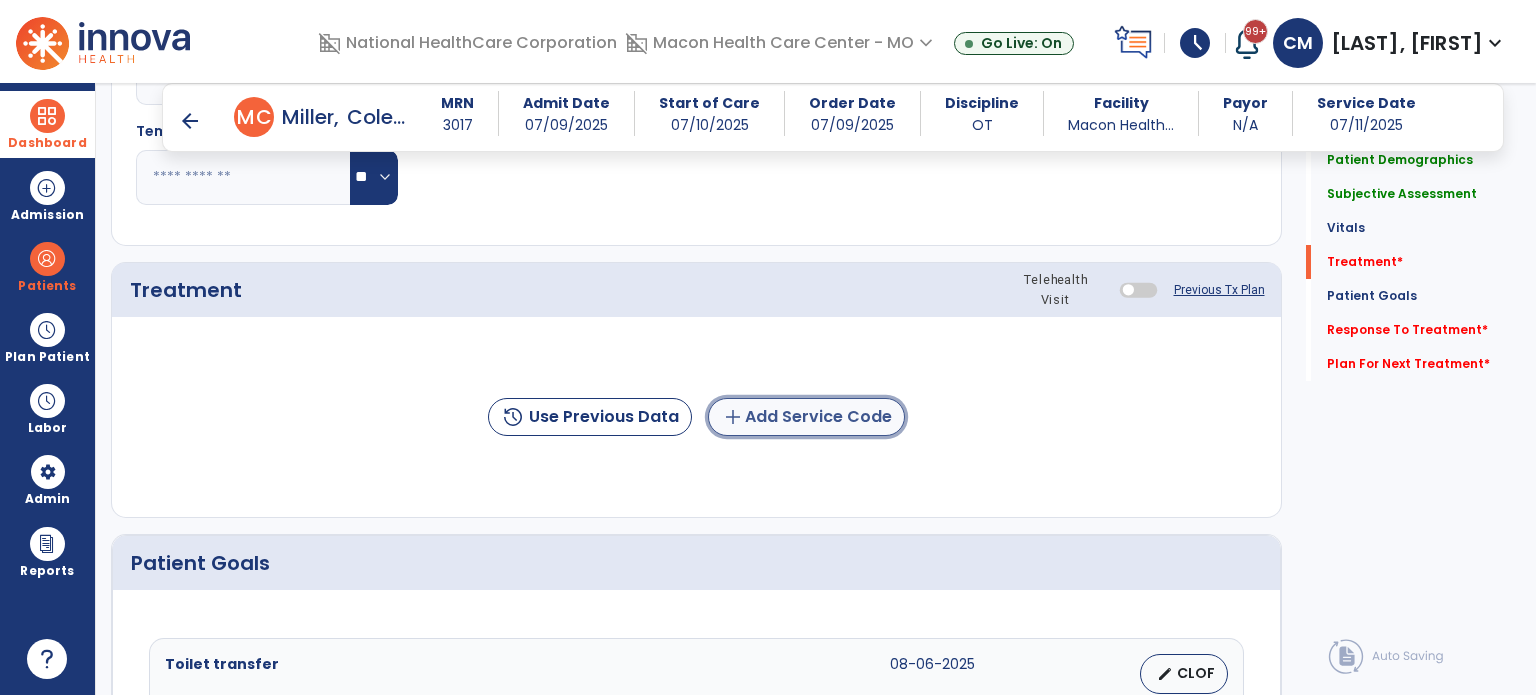 click on "add  Add Service Code" 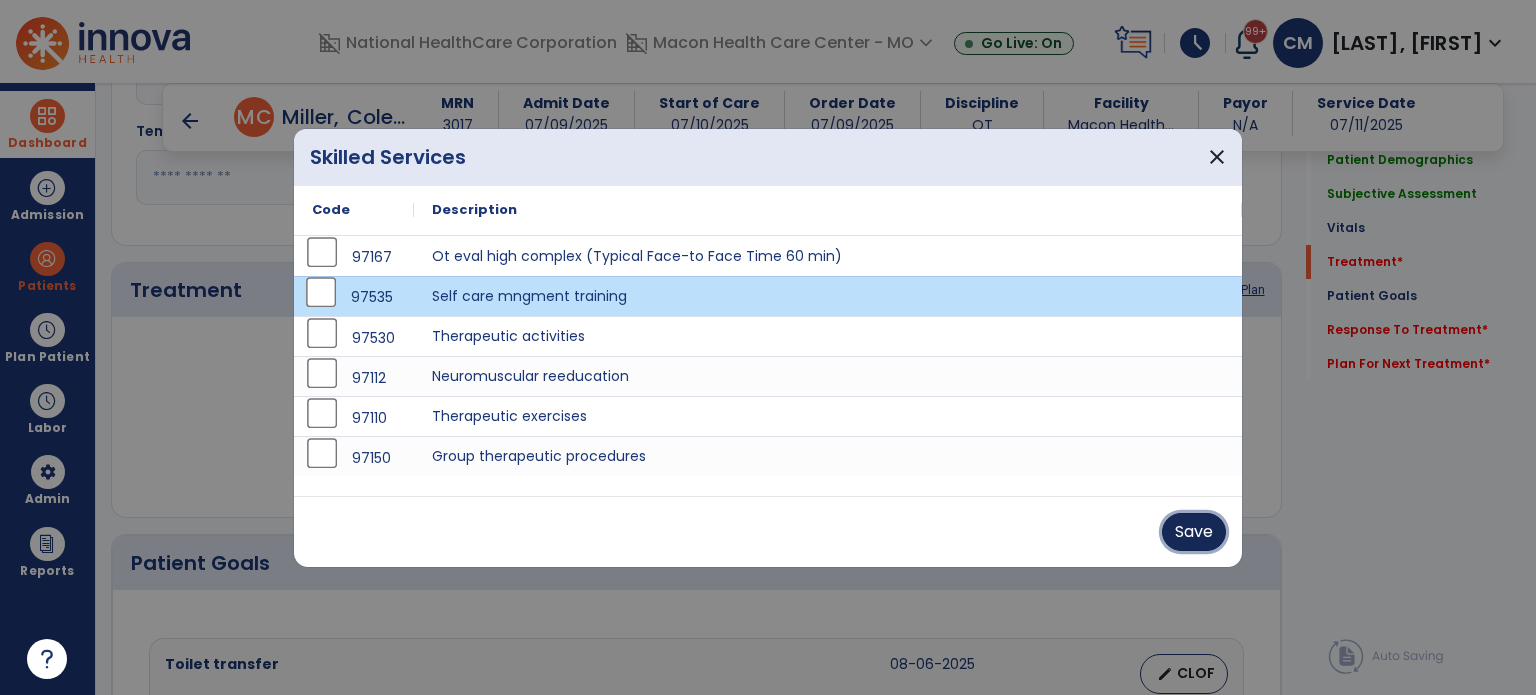 click on "Save" at bounding box center (1194, 532) 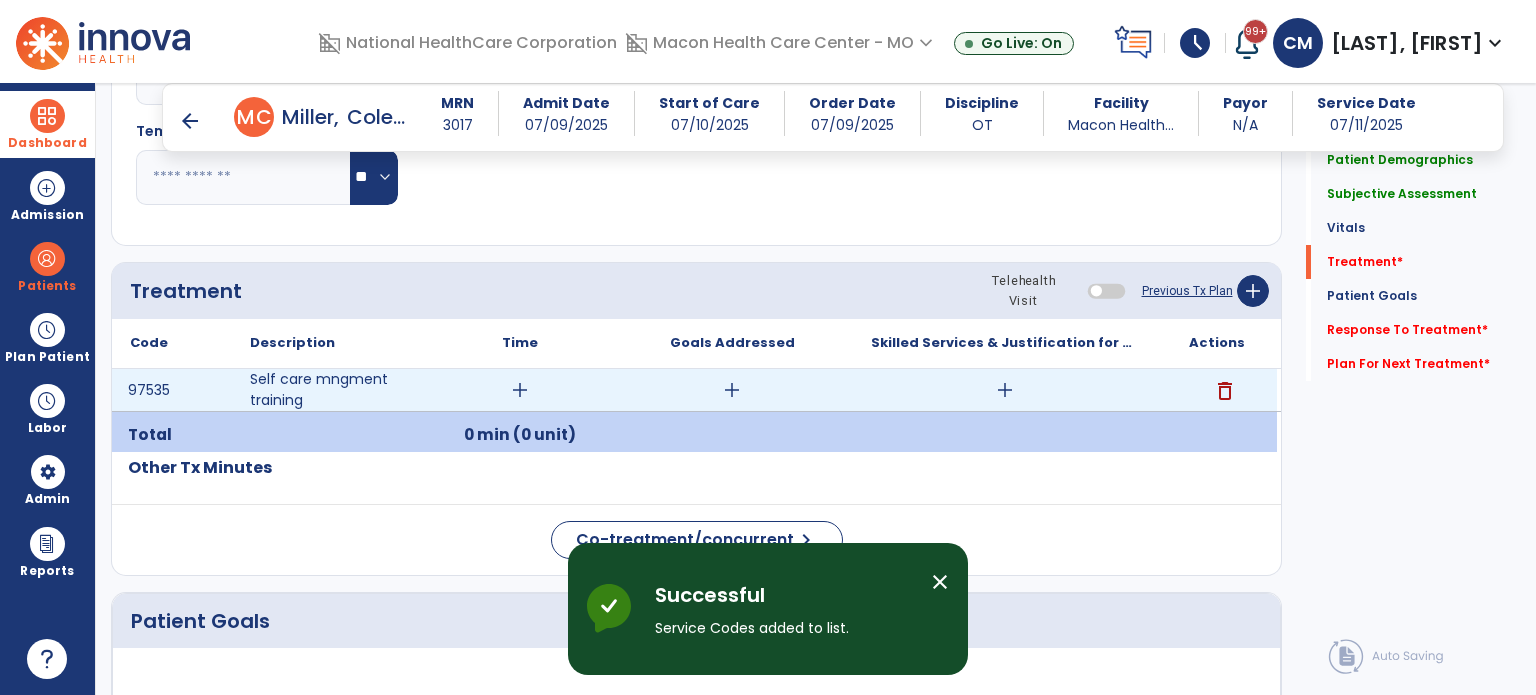 click on "add" at bounding box center (520, 390) 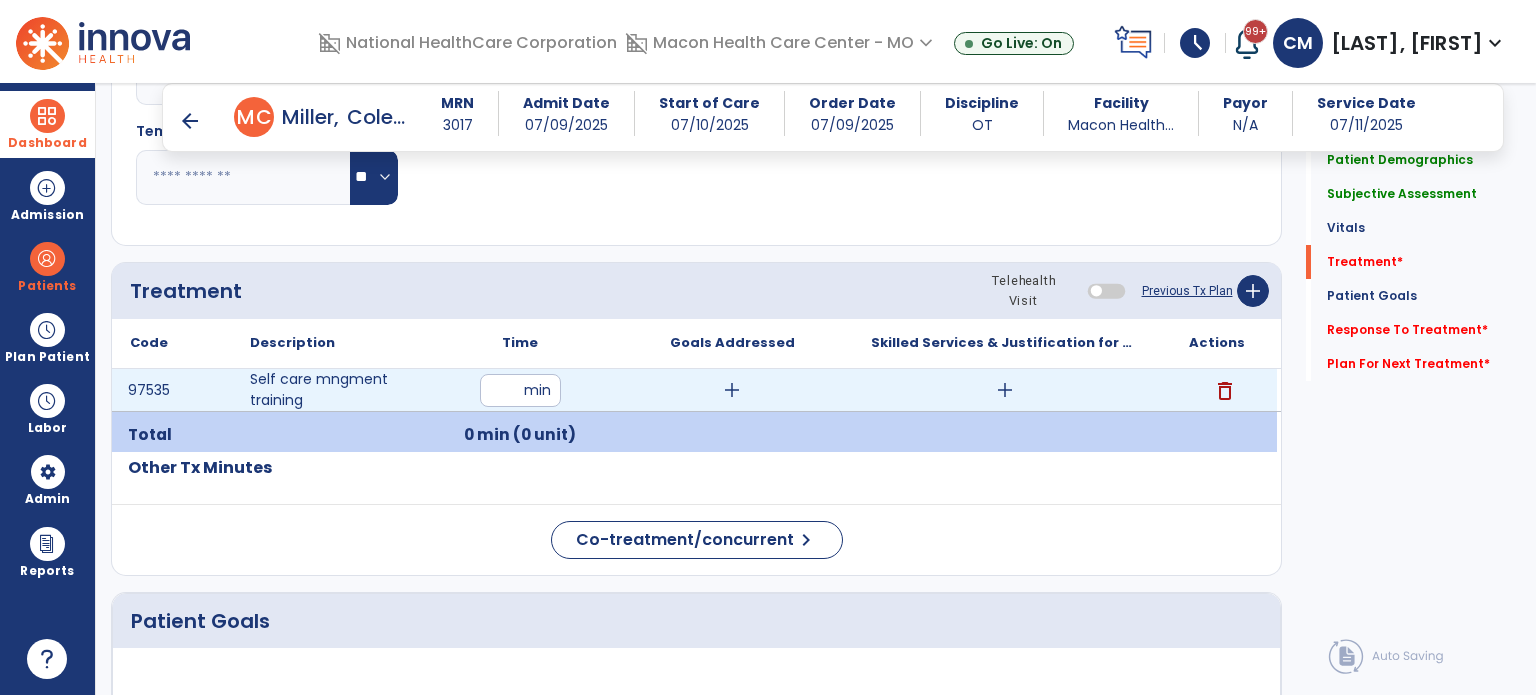 type on "**" 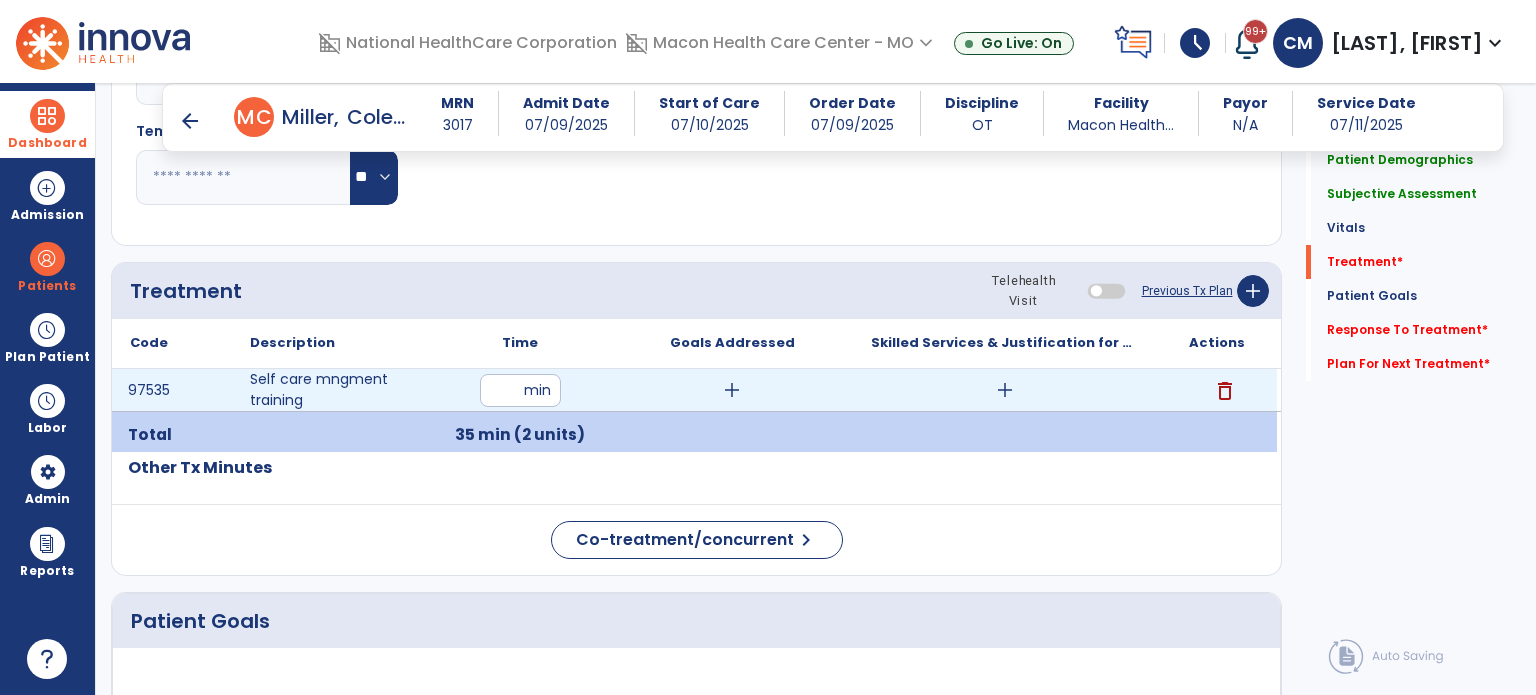 click on "add" at bounding box center (732, 390) 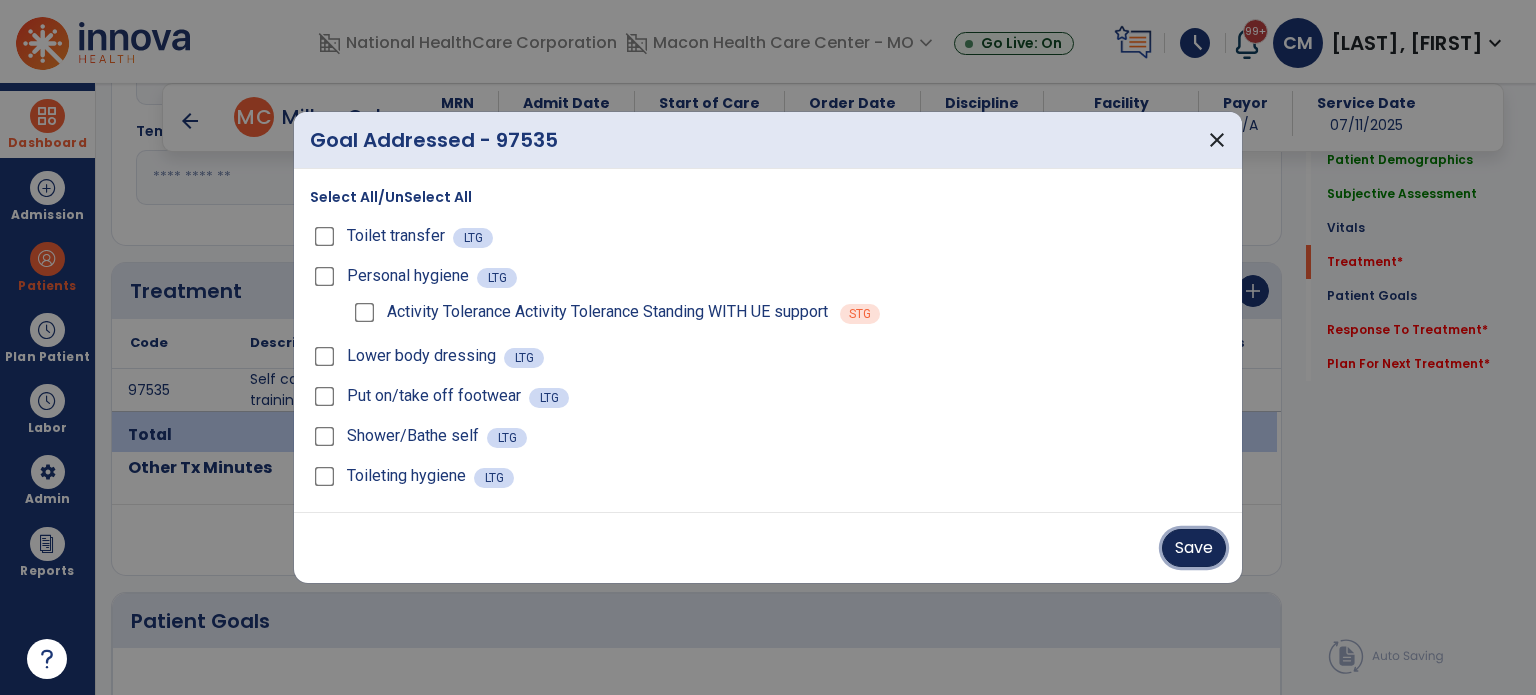 click on "Save" at bounding box center (1194, 548) 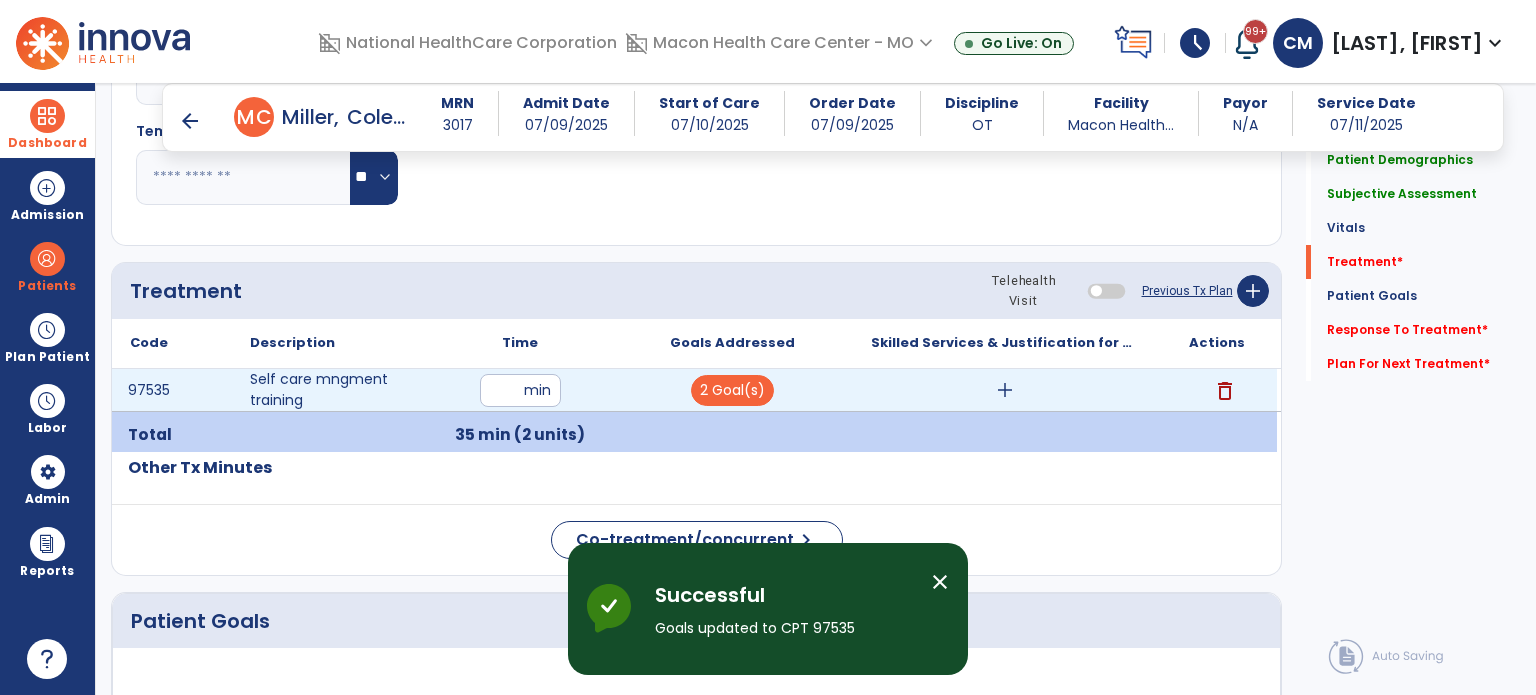 click on "add" at bounding box center [1005, 390] 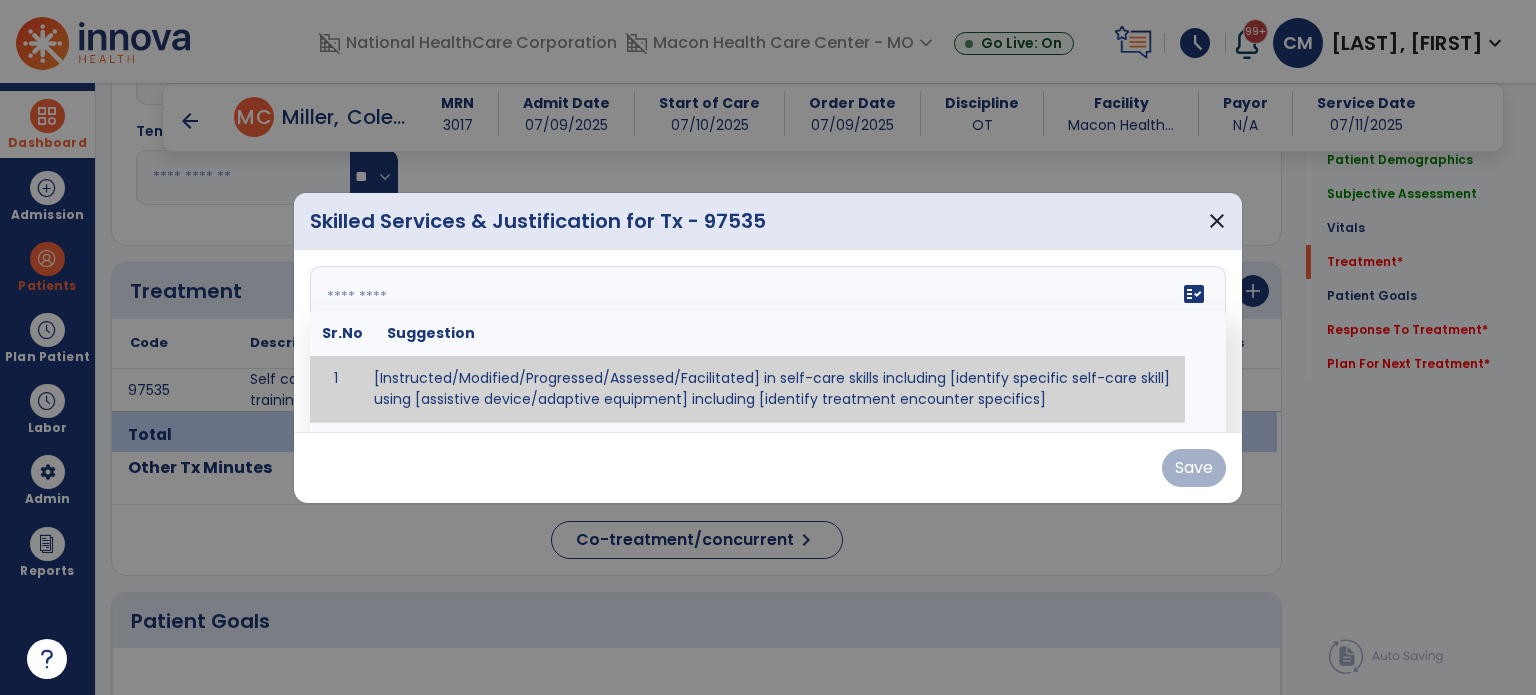click on "fact_check  Sr.No Suggestion 1 [Instructed/Modified/Progressed/Assessed/Facilitated] in self-care skills including [identify specific self-care skill] using [assistive device/adaptive equipment] including [identify treatment encounter specifics]" at bounding box center (768, 341) 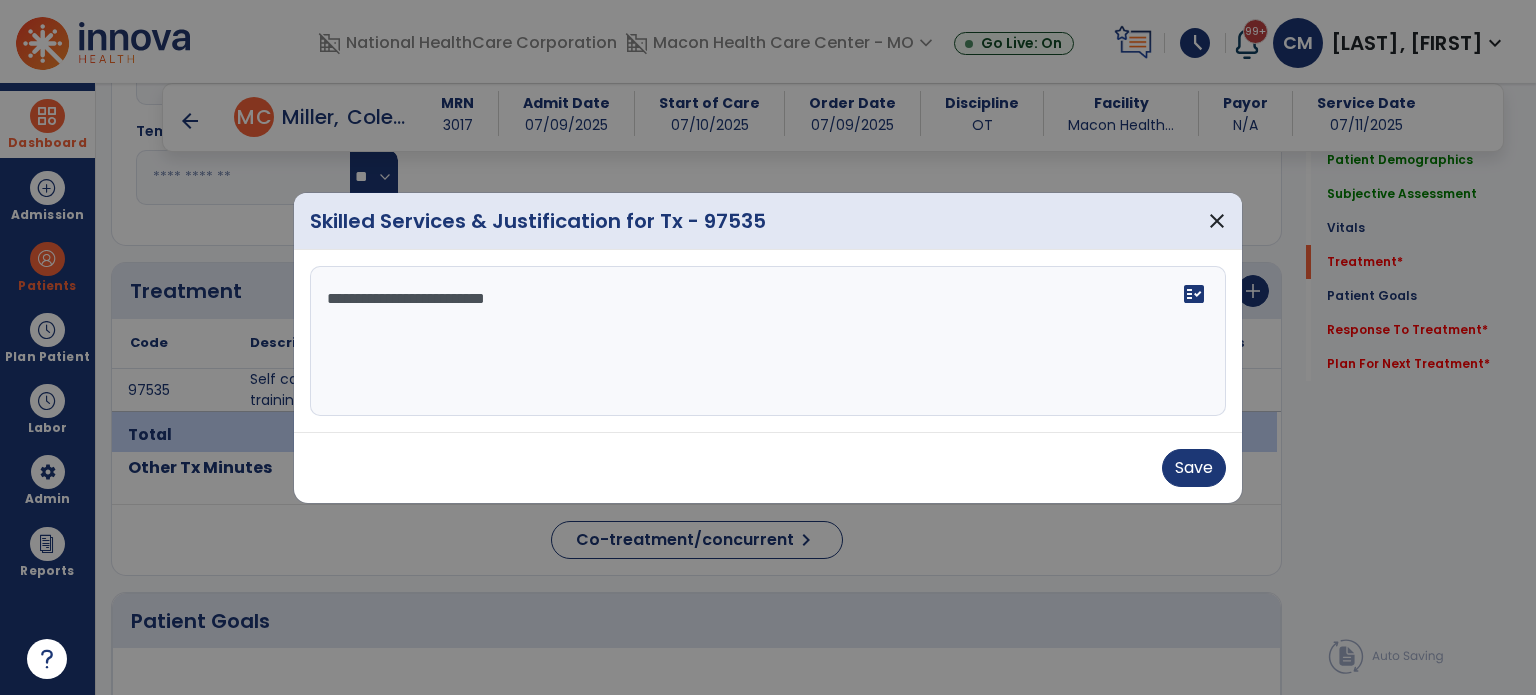 click on "**********" at bounding box center (768, 341) 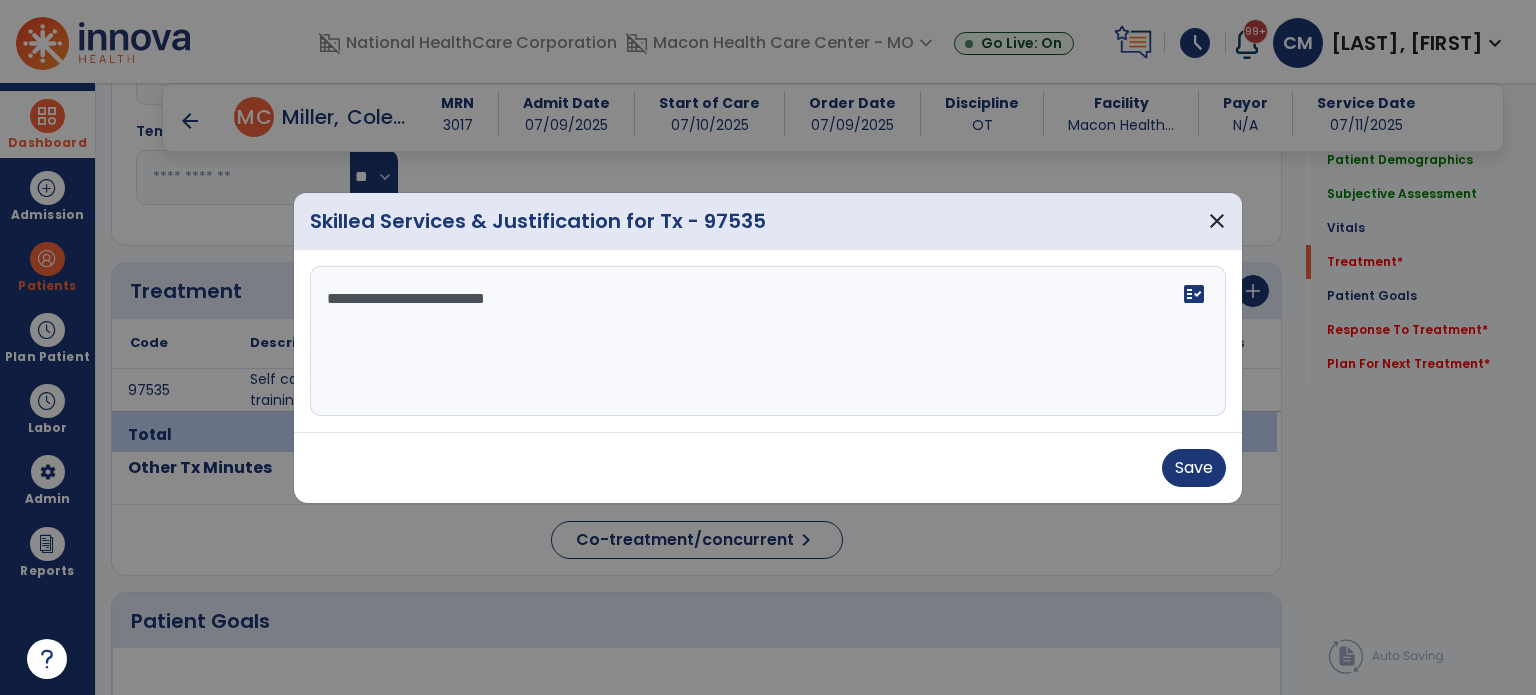 click on "**********" at bounding box center [768, 341] 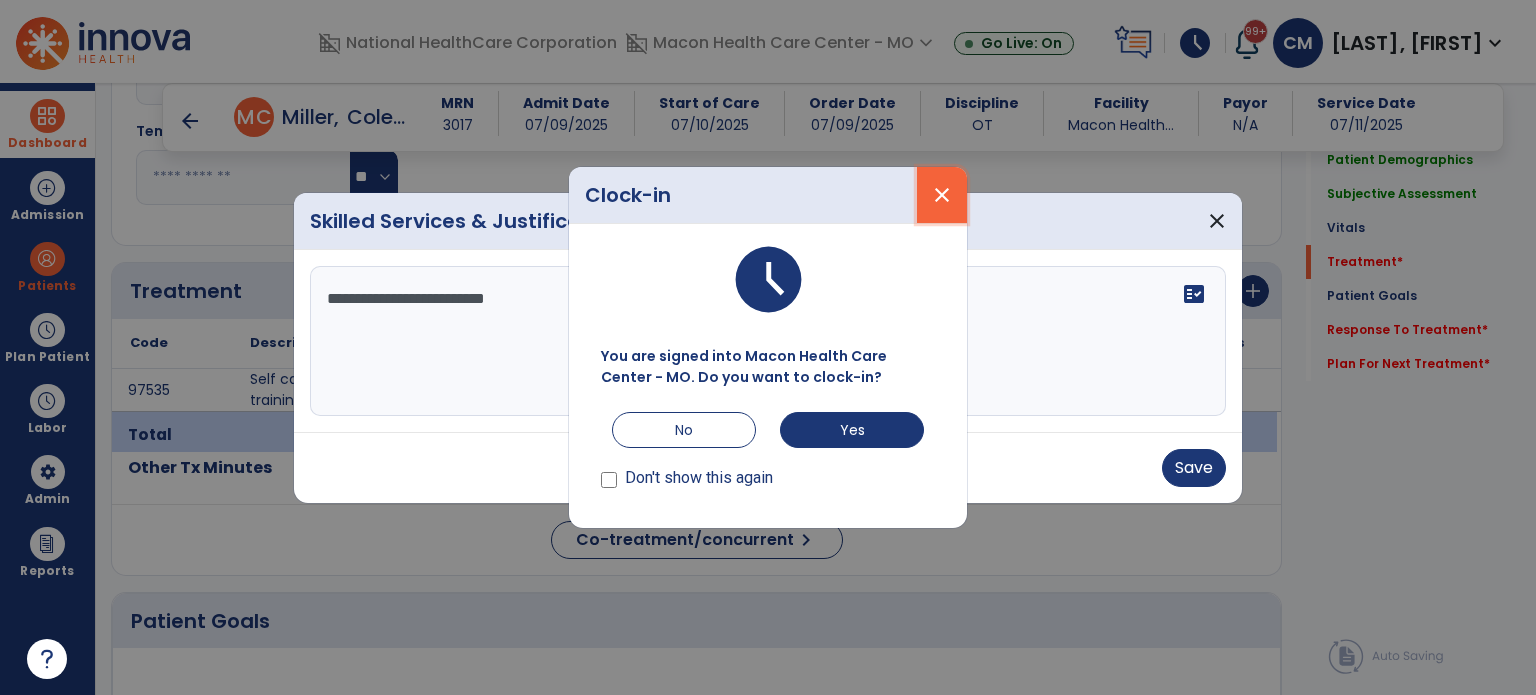 click on "close" at bounding box center [942, 195] 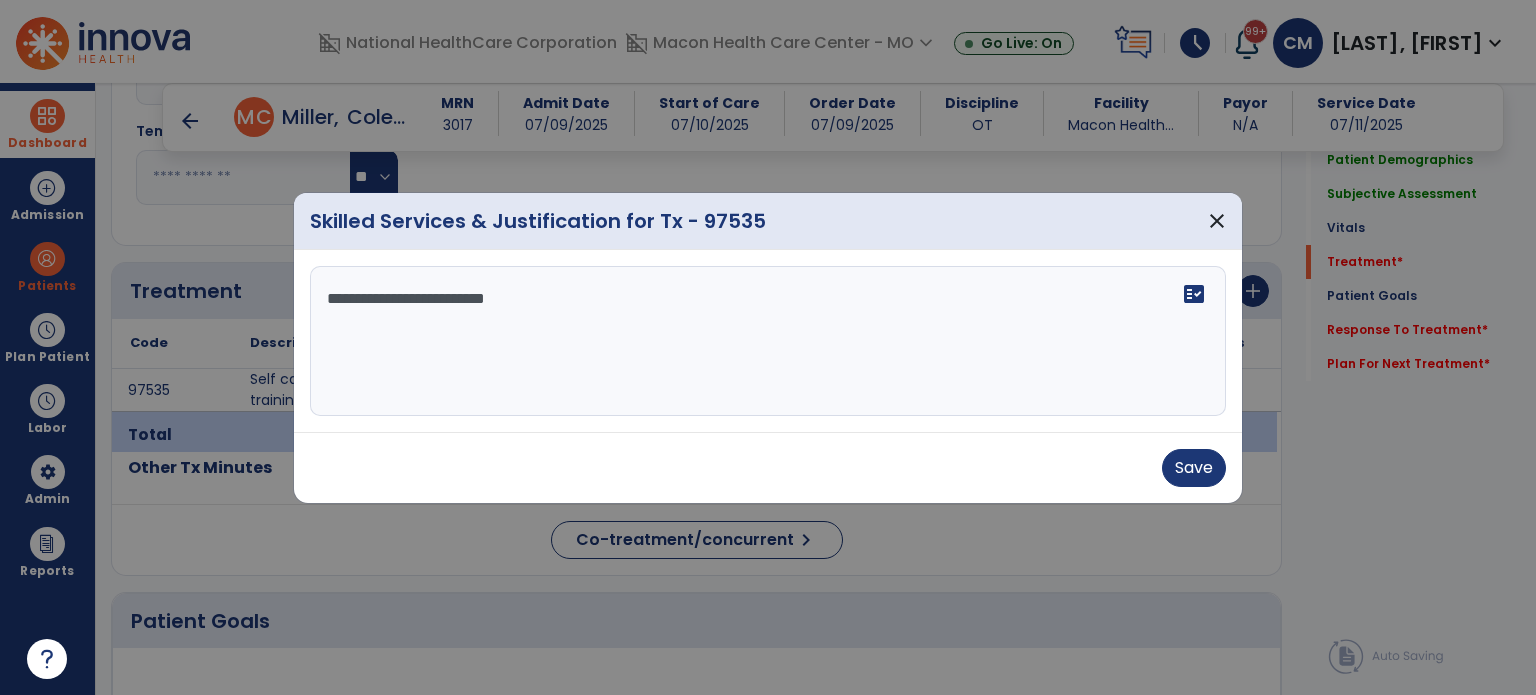 click on "**********" at bounding box center (768, 341) 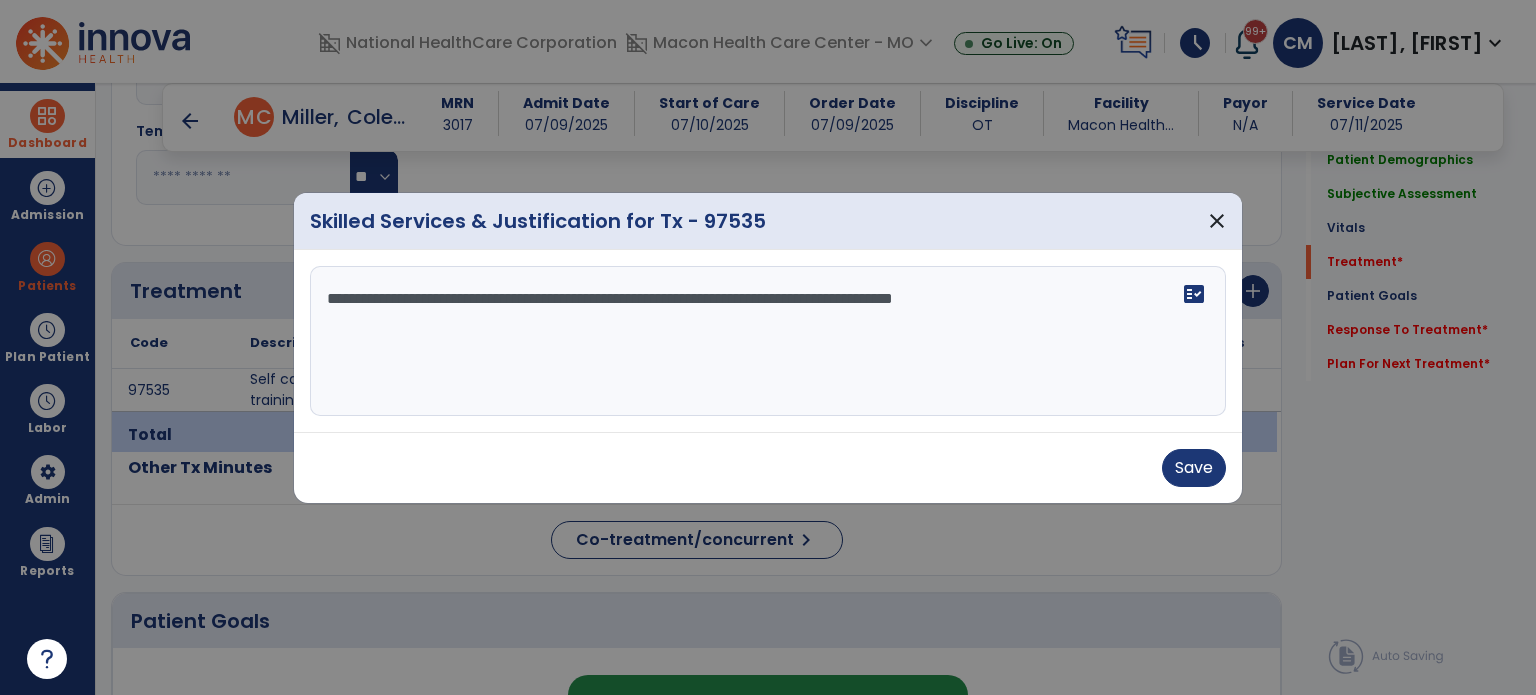 click on "**********" at bounding box center (768, 341) 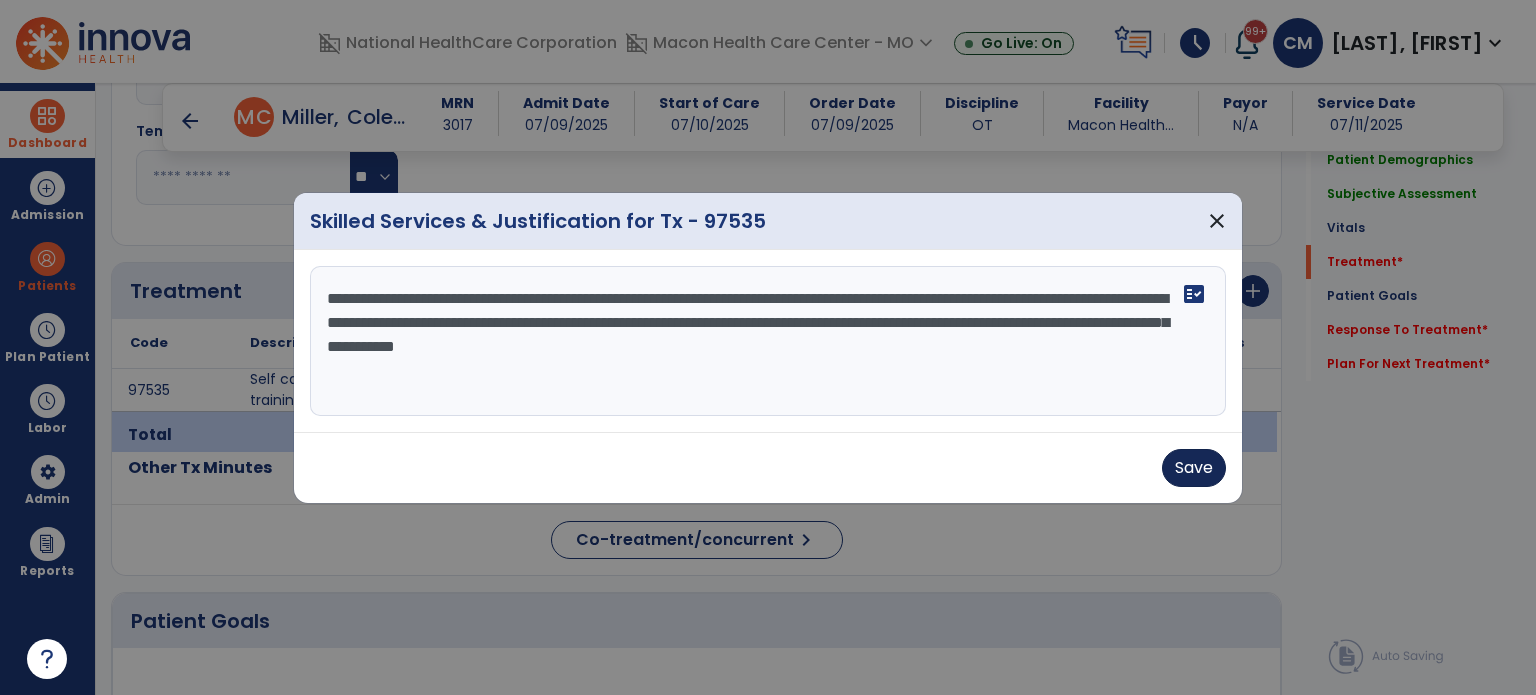 type on "**********" 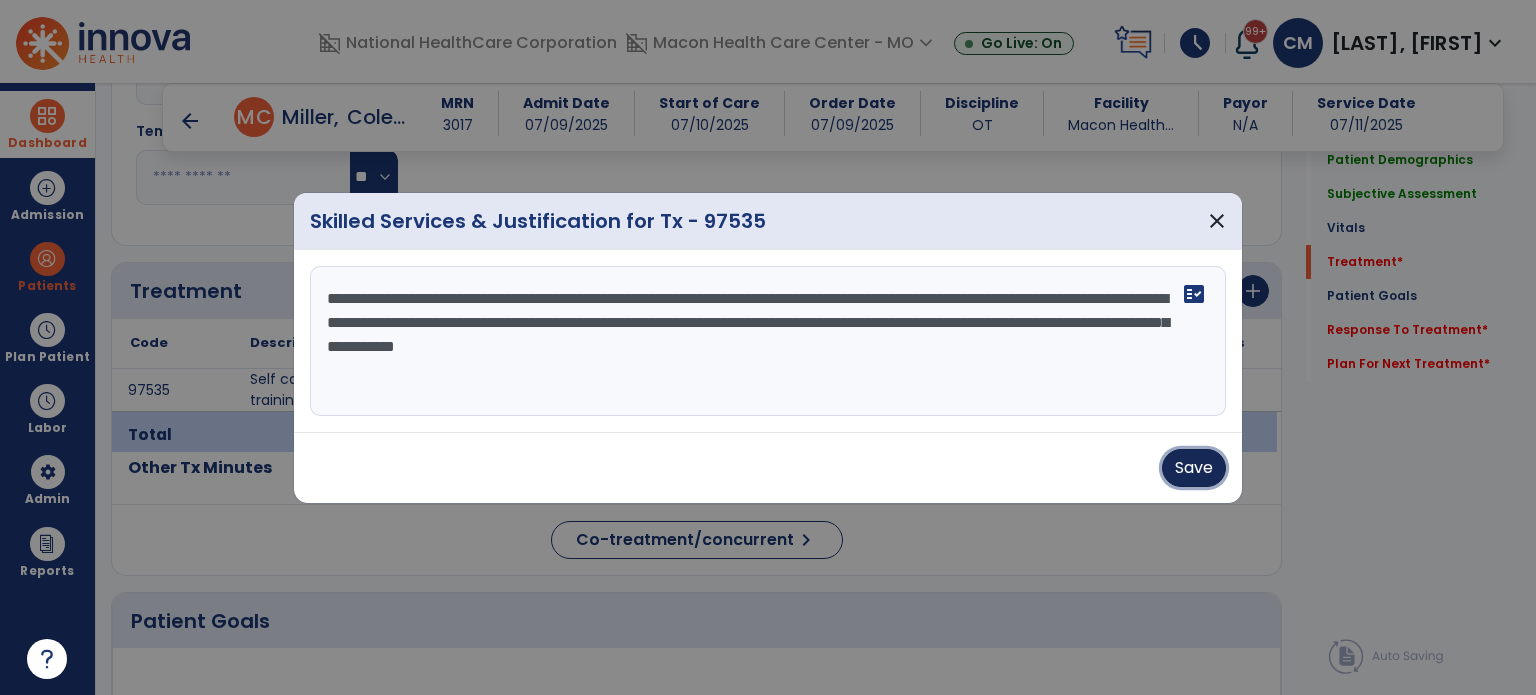 click on "Save" at bounding box center (1194, 468) 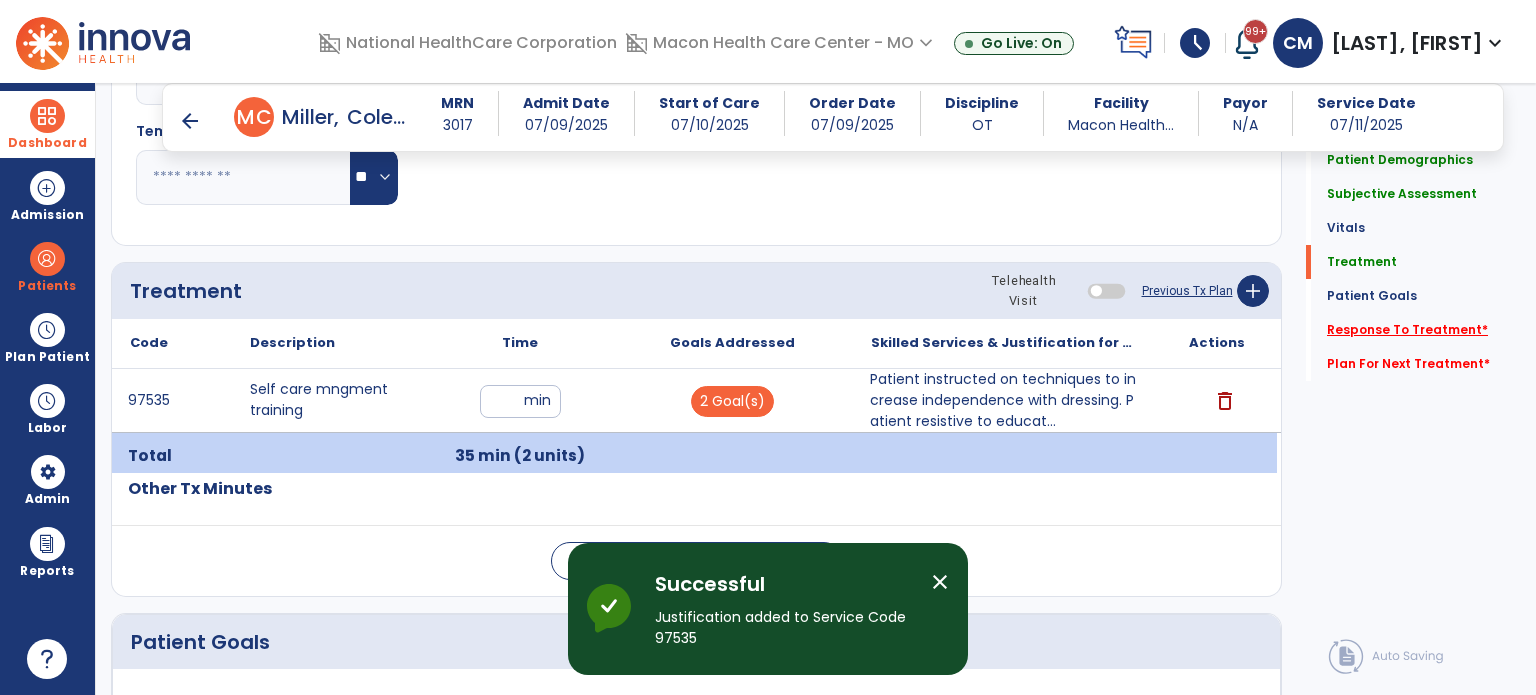 click on "Response To Treatment   *" 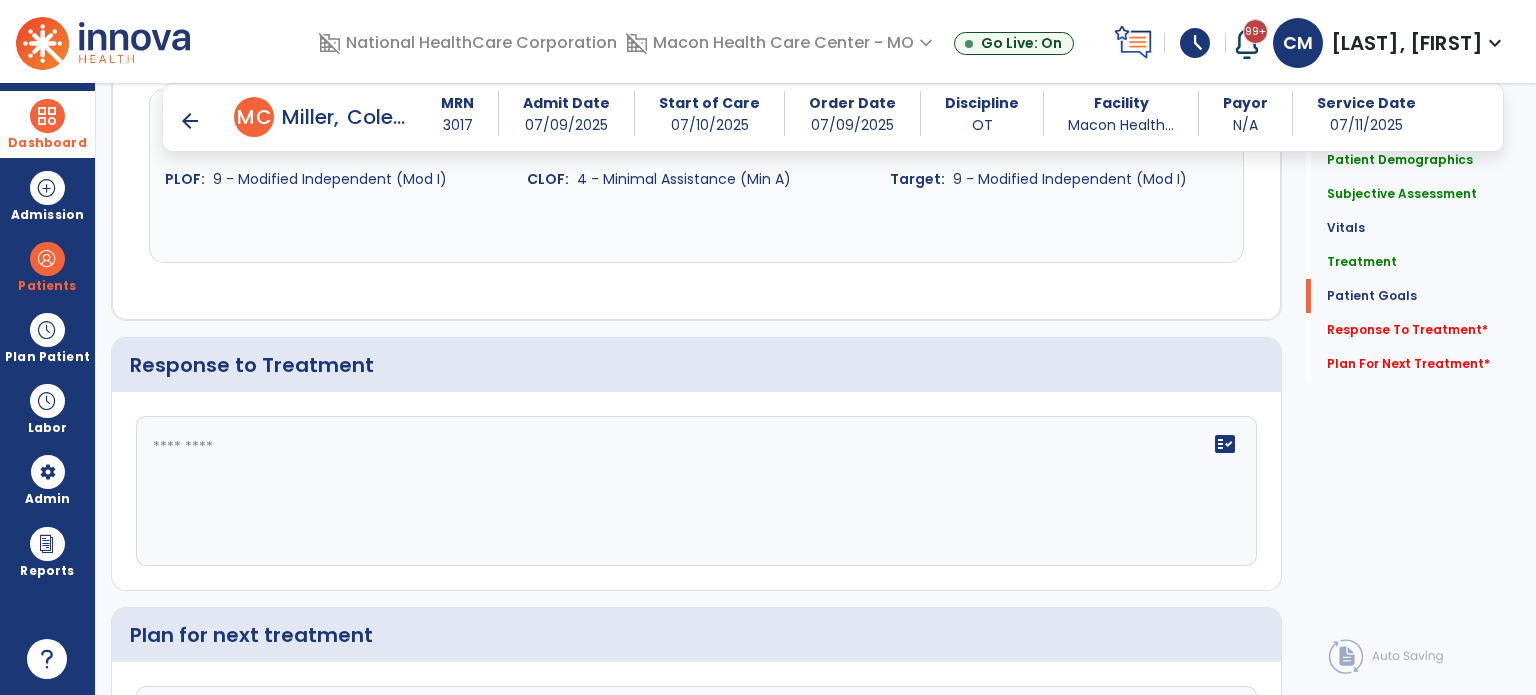 scroll, scrollTop: 2724, scrollLeft: 0, axis: vertical 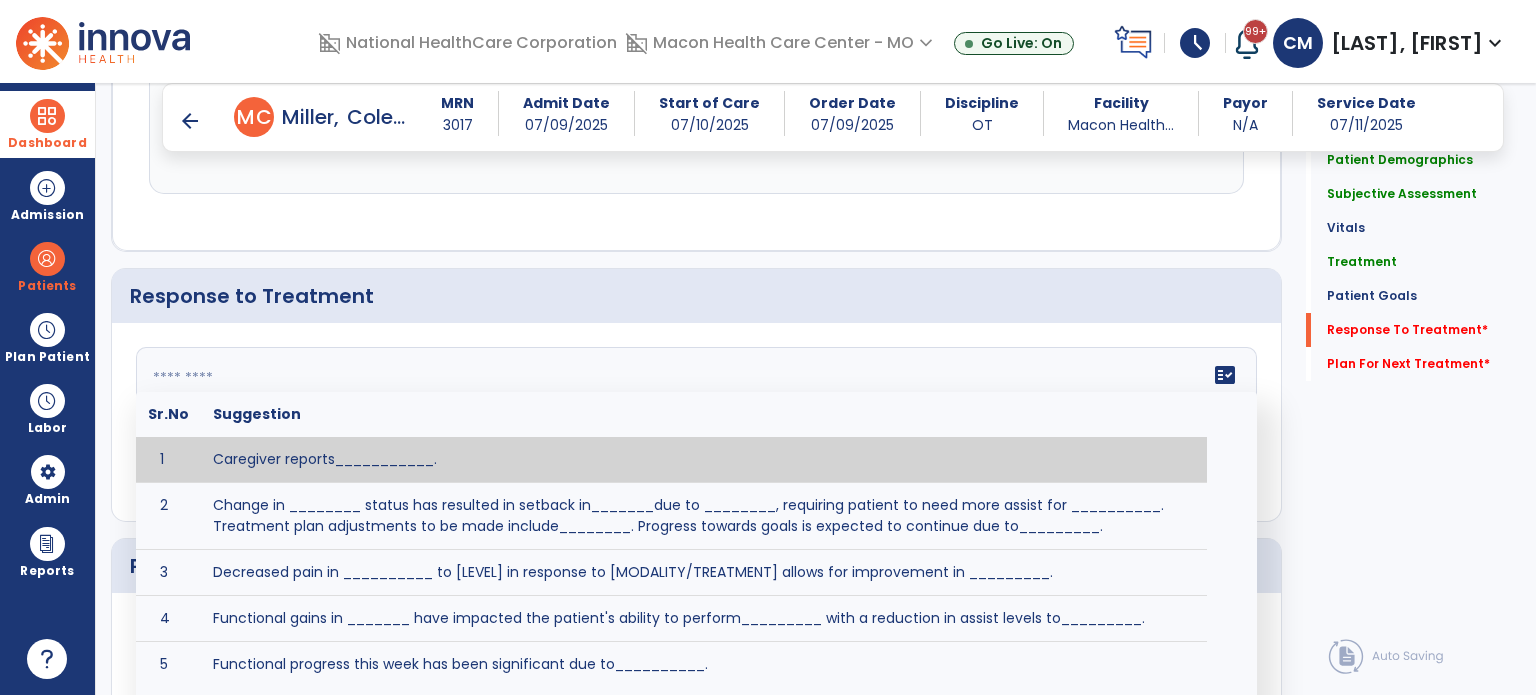 click on "fact_check  Sr.No Suggestion 1 Caregiver reports___________. 2 Change in ________ status has resulted in setback in_______due to ________, requiring patient to need more assist for __________.   Treatment plan adjustments to be made include________.  Progress towards goals is expected to continue due to_________. 3 Decreased pain in __________ to [LEVEL] in response to [MODALITY/TREATMENT] allows for improvement in _________. 4 Functional gains in _______ have impacted the patient's ability to perform_________ with a reduction in assist levels to_________. 5 Functional progress this week has been significant due to__________. 6 Gains in ________ have improved the patient's ability to perform ______with decreased levels of assist to___________. 7 Improvement in ________allows patient to tolerate higher levels of challenges in_________. 8 Pain in [AREA] has decreased to [LEVEL] in response to [TREATMENT/MODALITY], allowing fore ease in completing__________. 9 10 11 12 13 14 15 16 17 18 19 20 21" 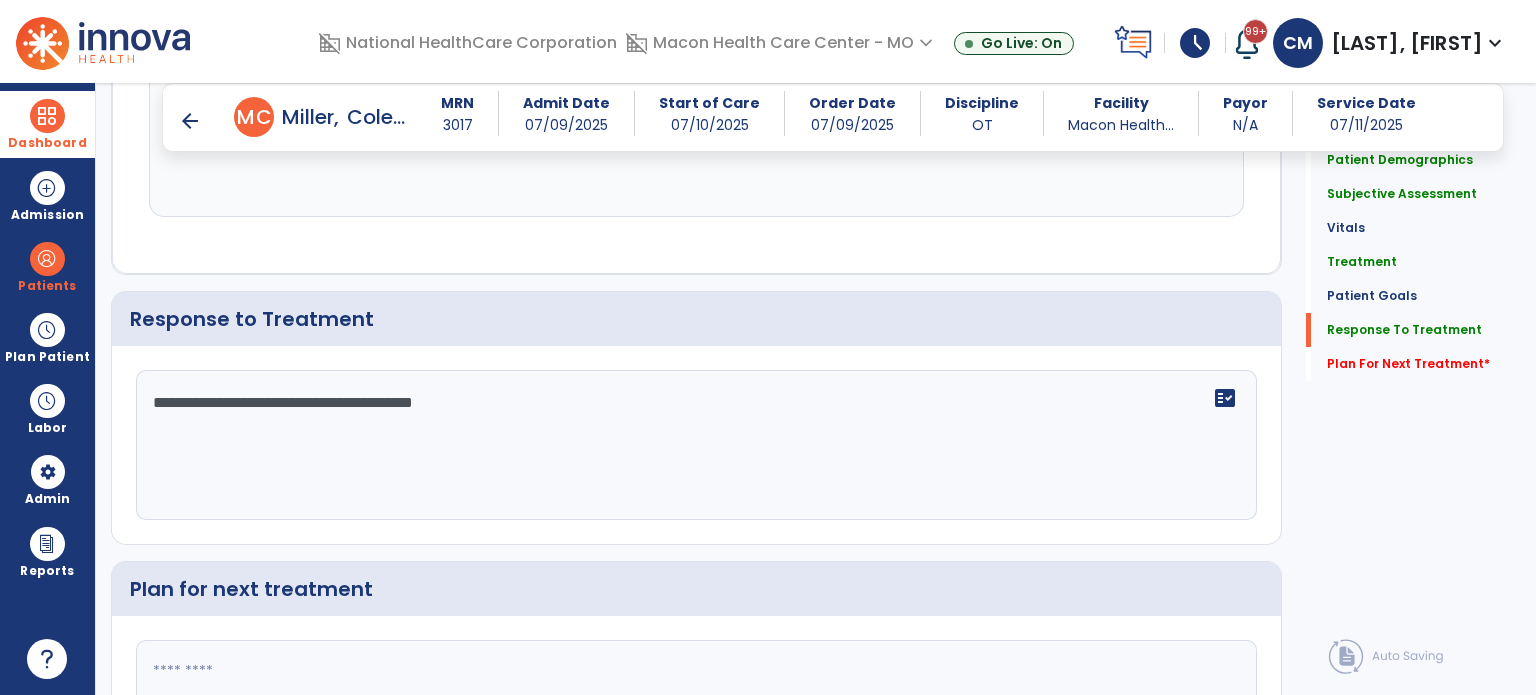 scroll, scrollTop: 2724, scrollLeft: 0, axis: vertical 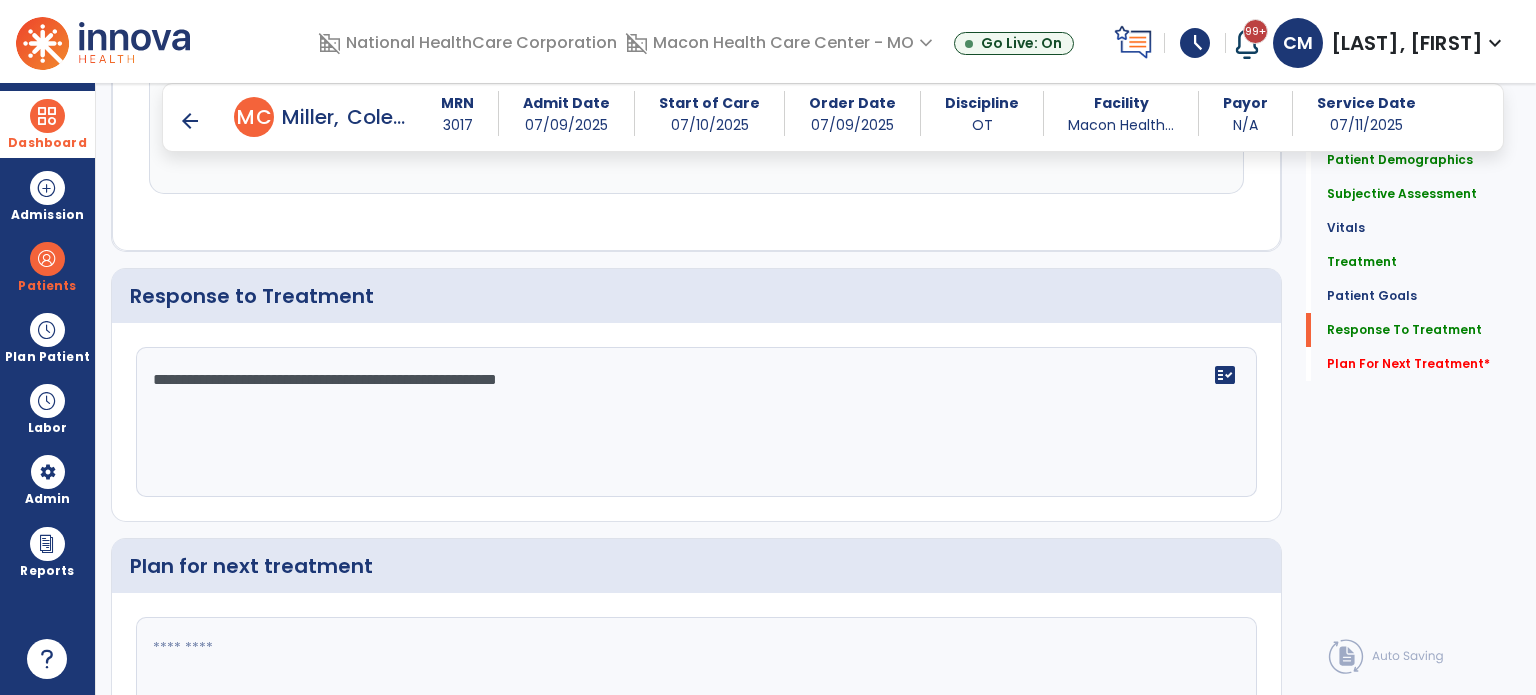 type on "**********" 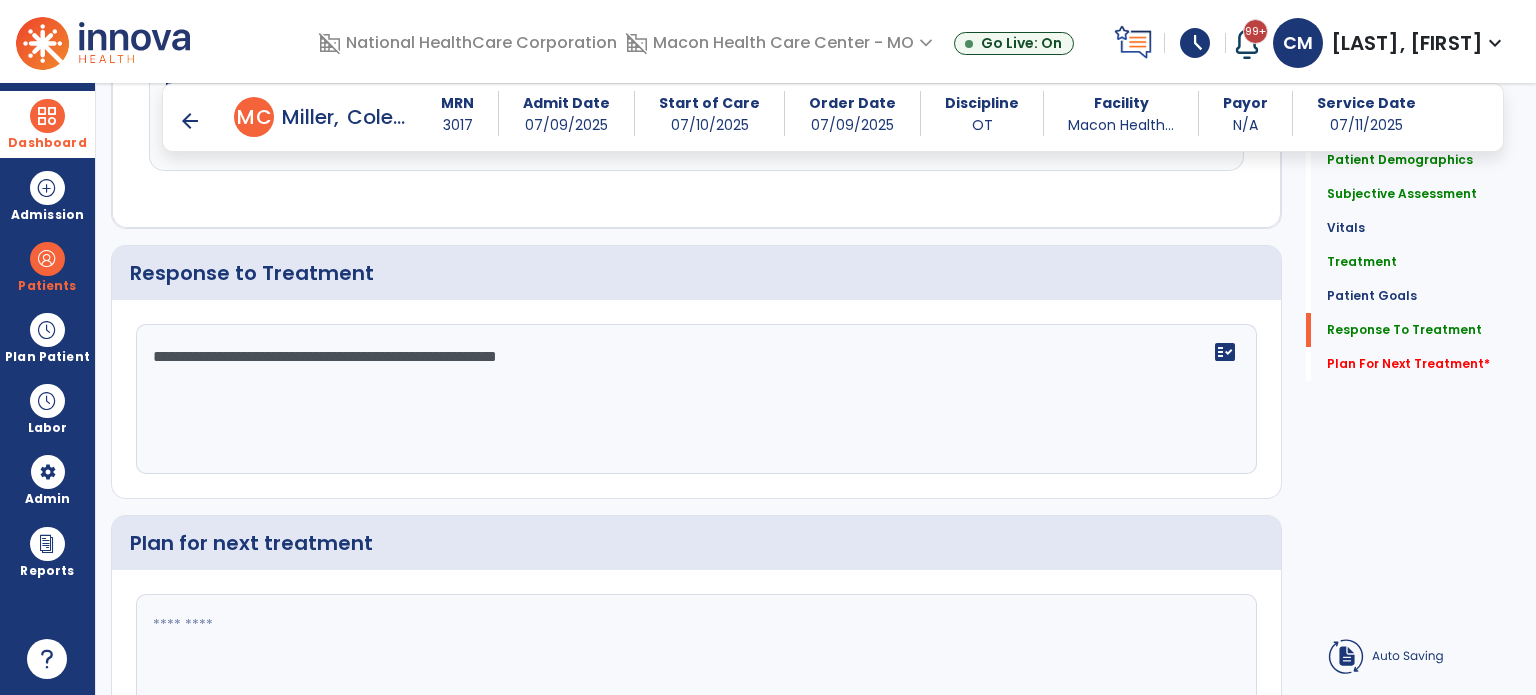 click 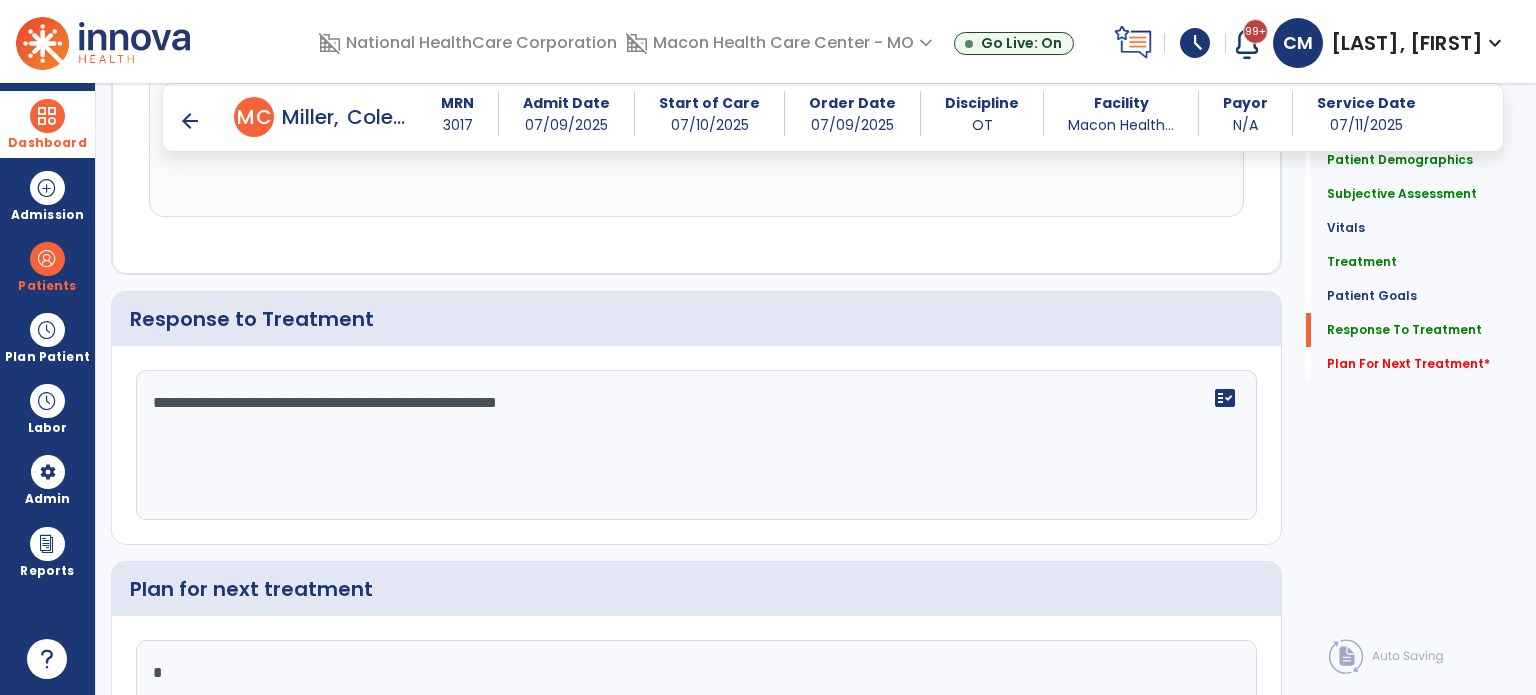 scroll, scrollTop: 2724, scrollLeft: 0, axis: vertical 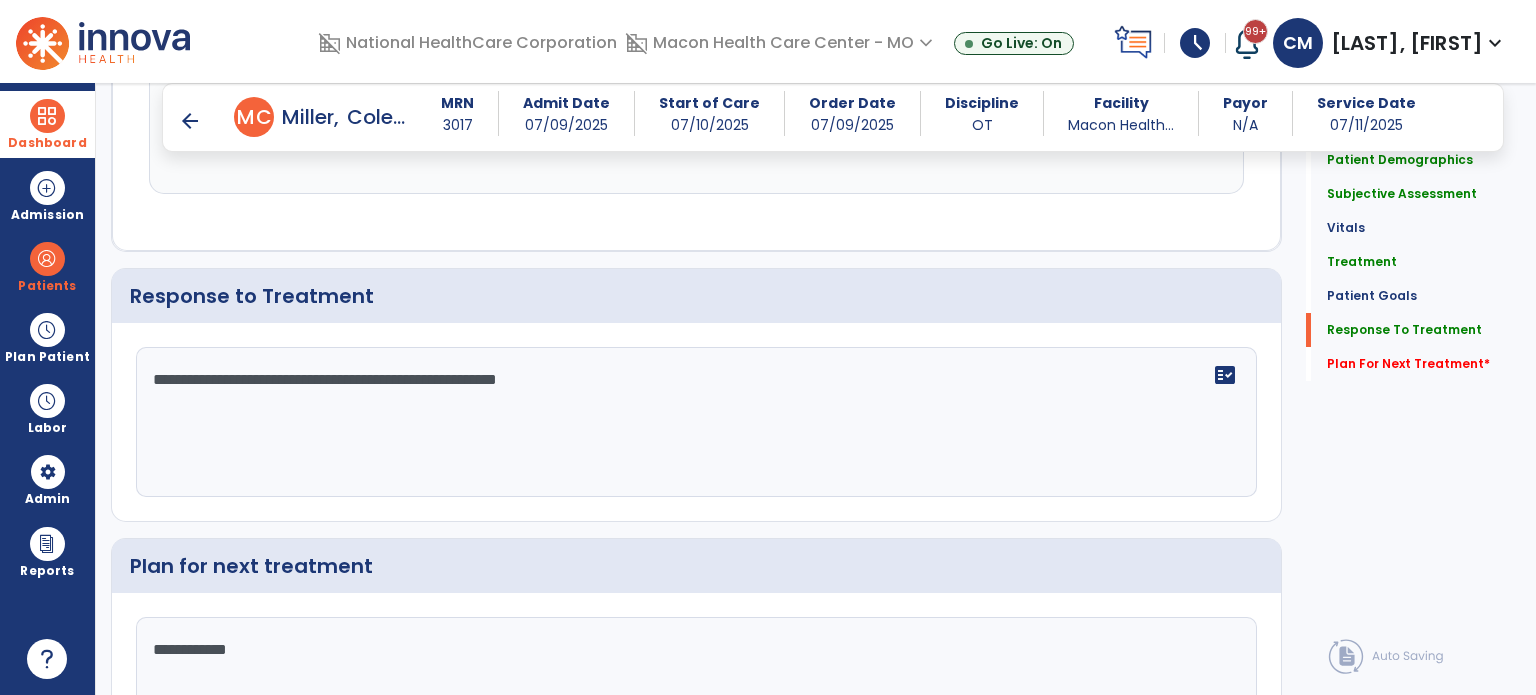 type on "**********" 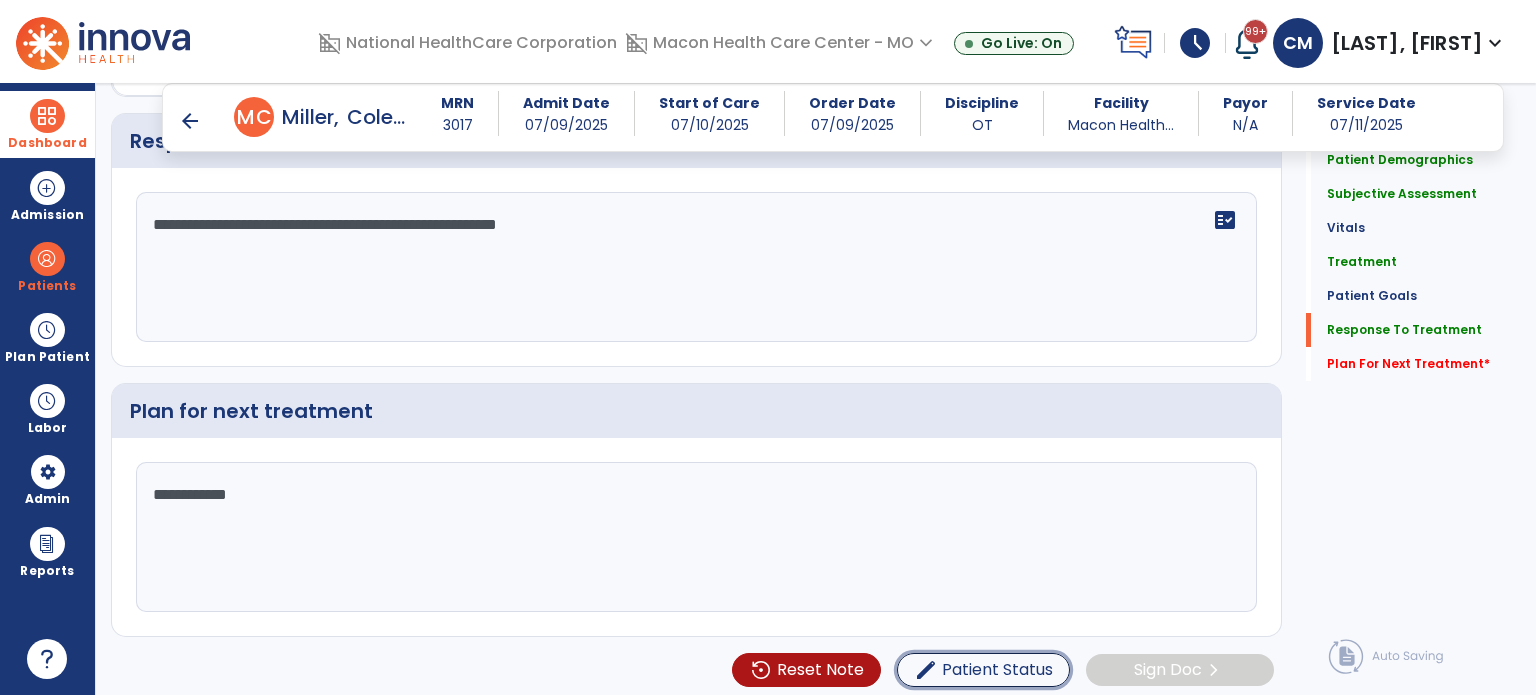 type 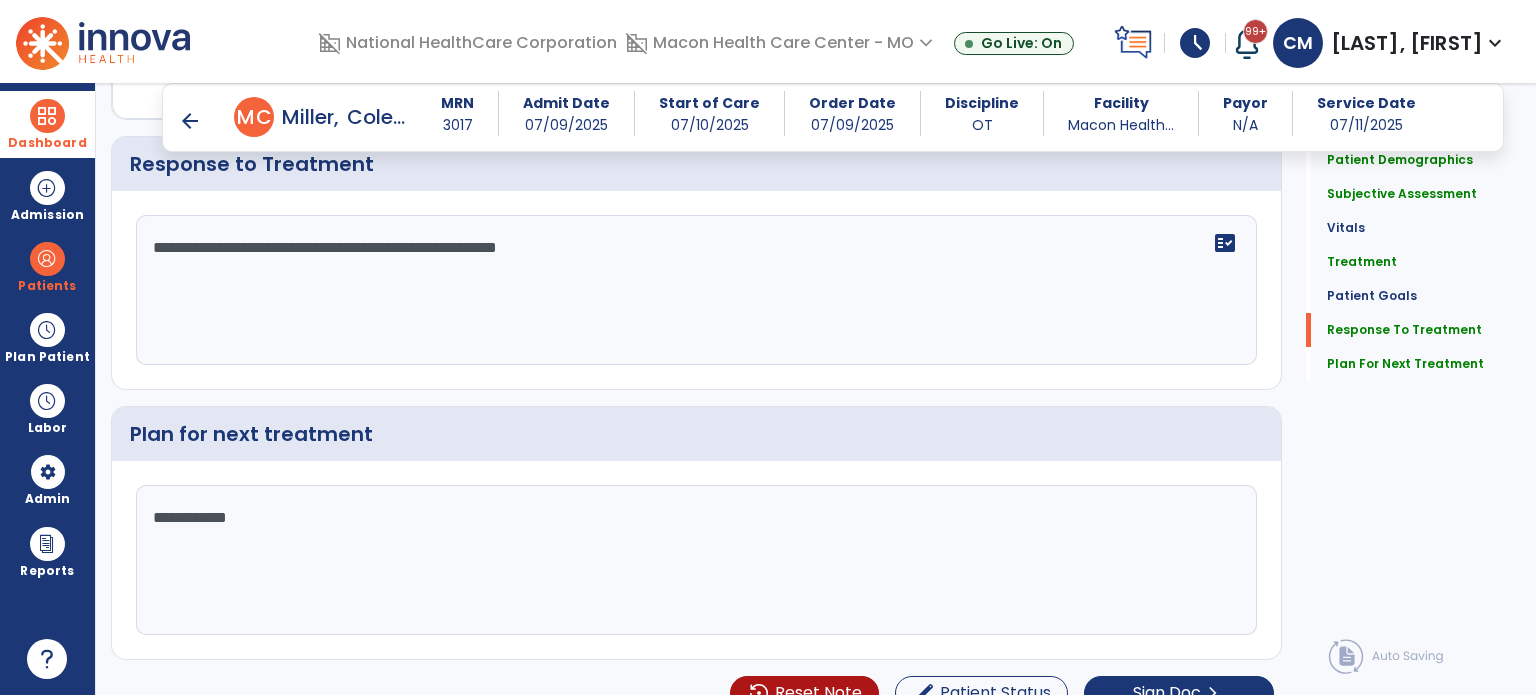 scroll, scrollTop: 2879, scrollLeft: 0, axis: vertical 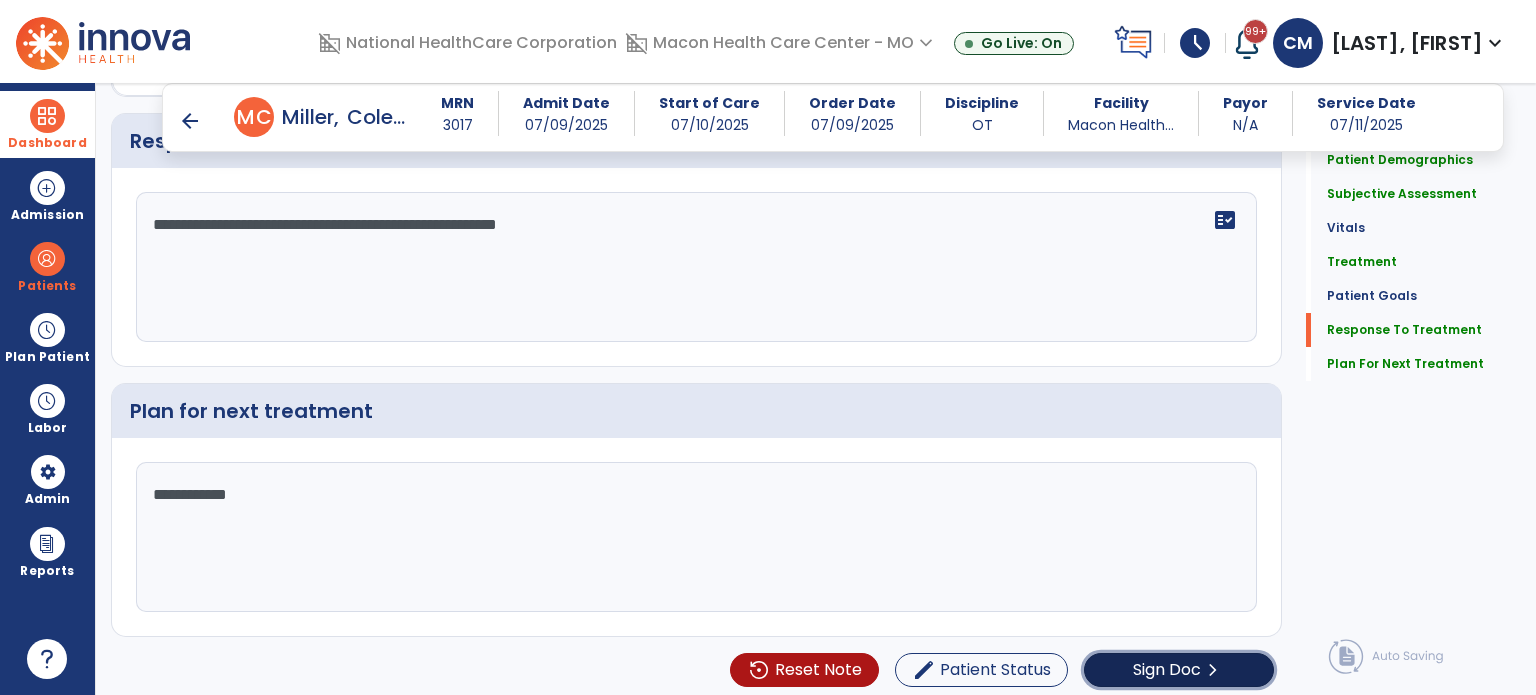 click on "Sign Doc" 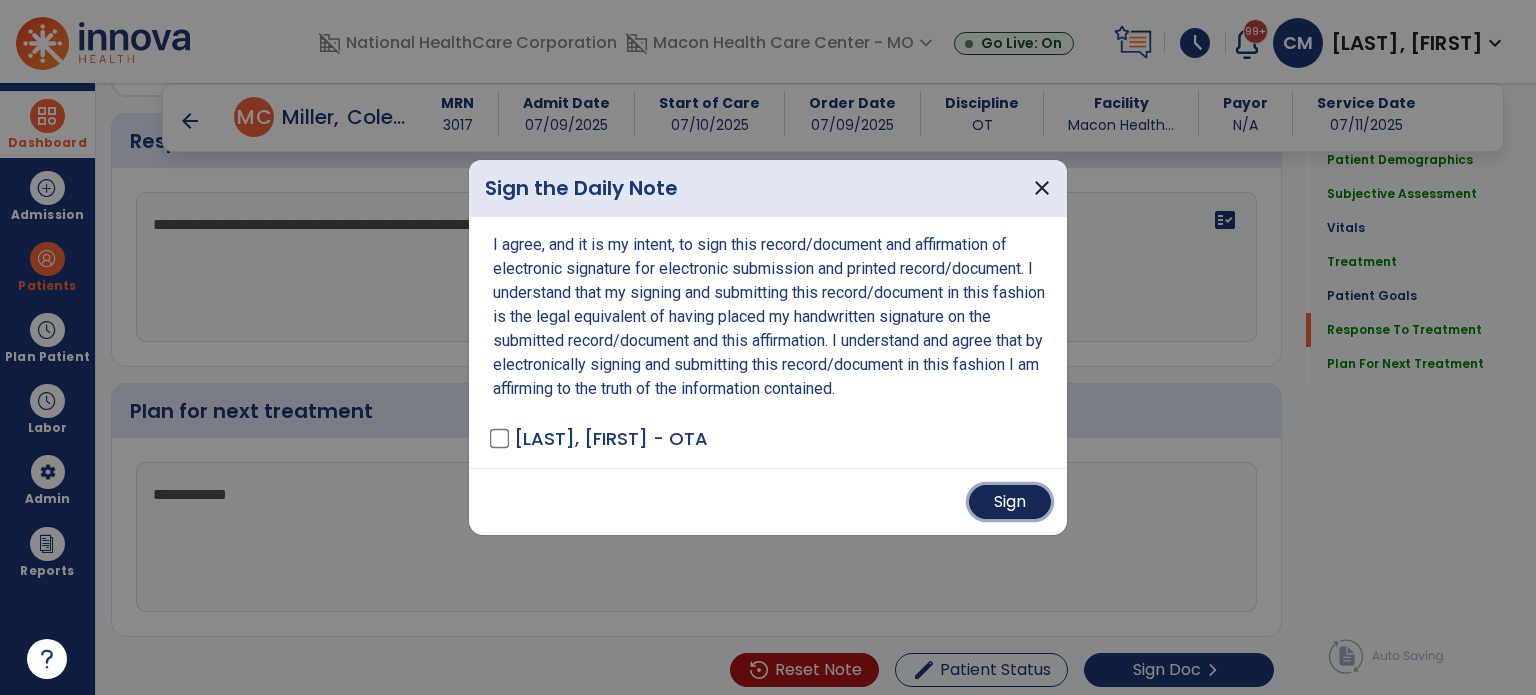 click on "Sign" at bounding box center [1010, 502] 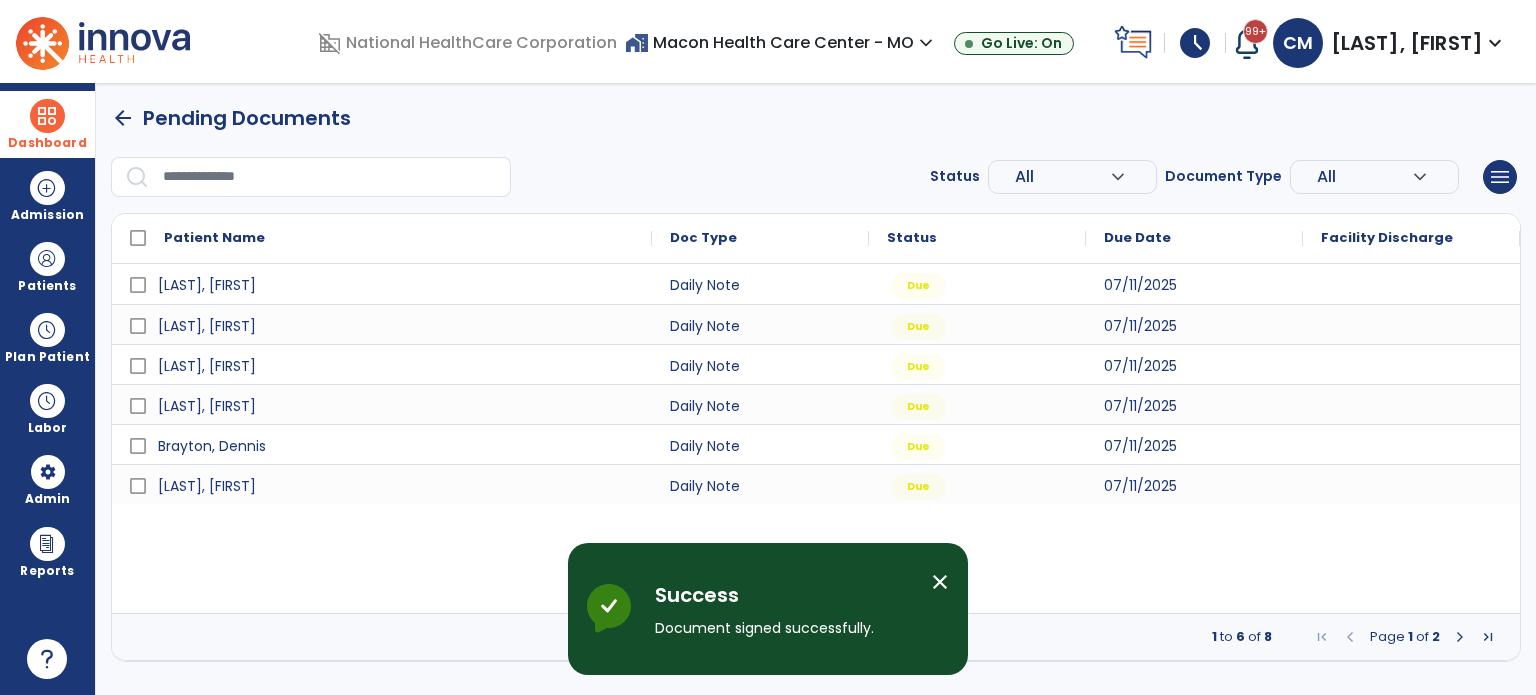scroll, scrollTop: 0, scrollLeft: 0, axis: both 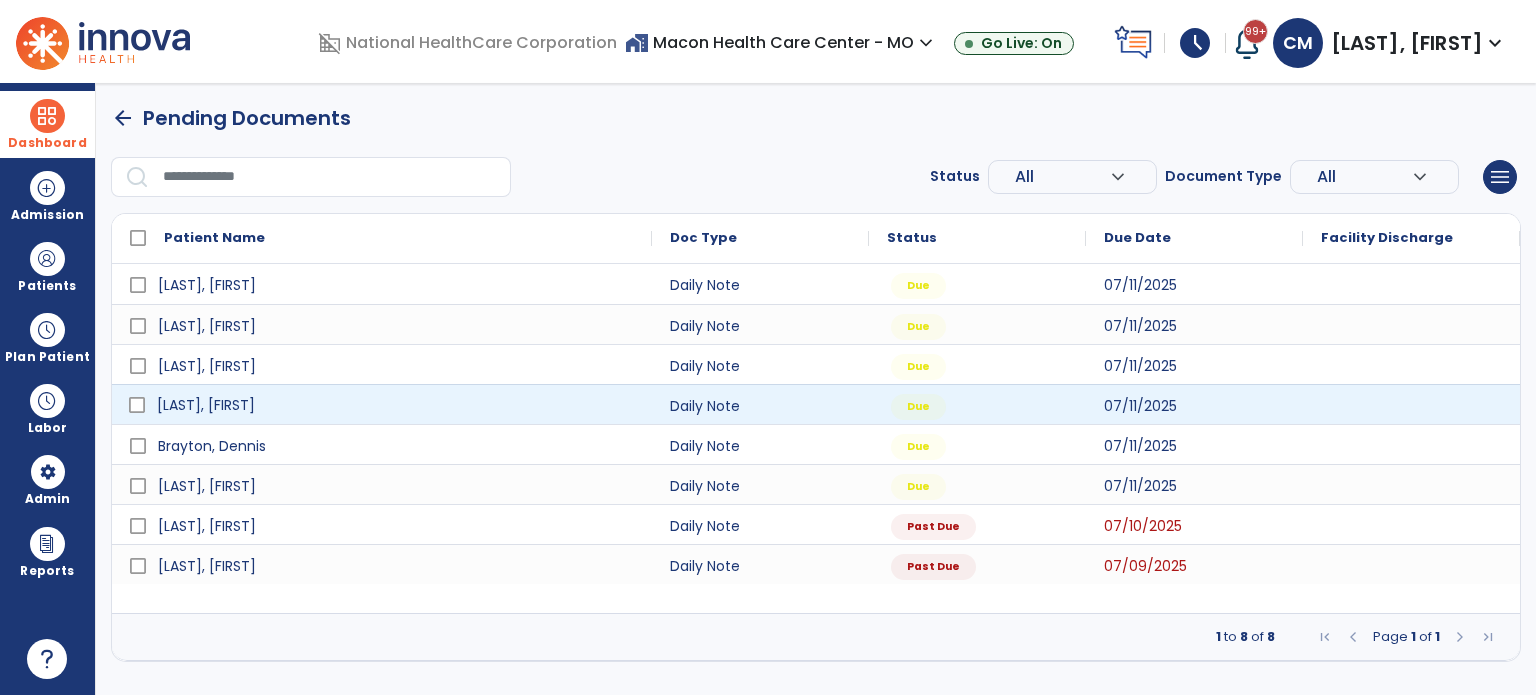 click on "[LAST], [FIRST]" at bounding box center [396, 405] 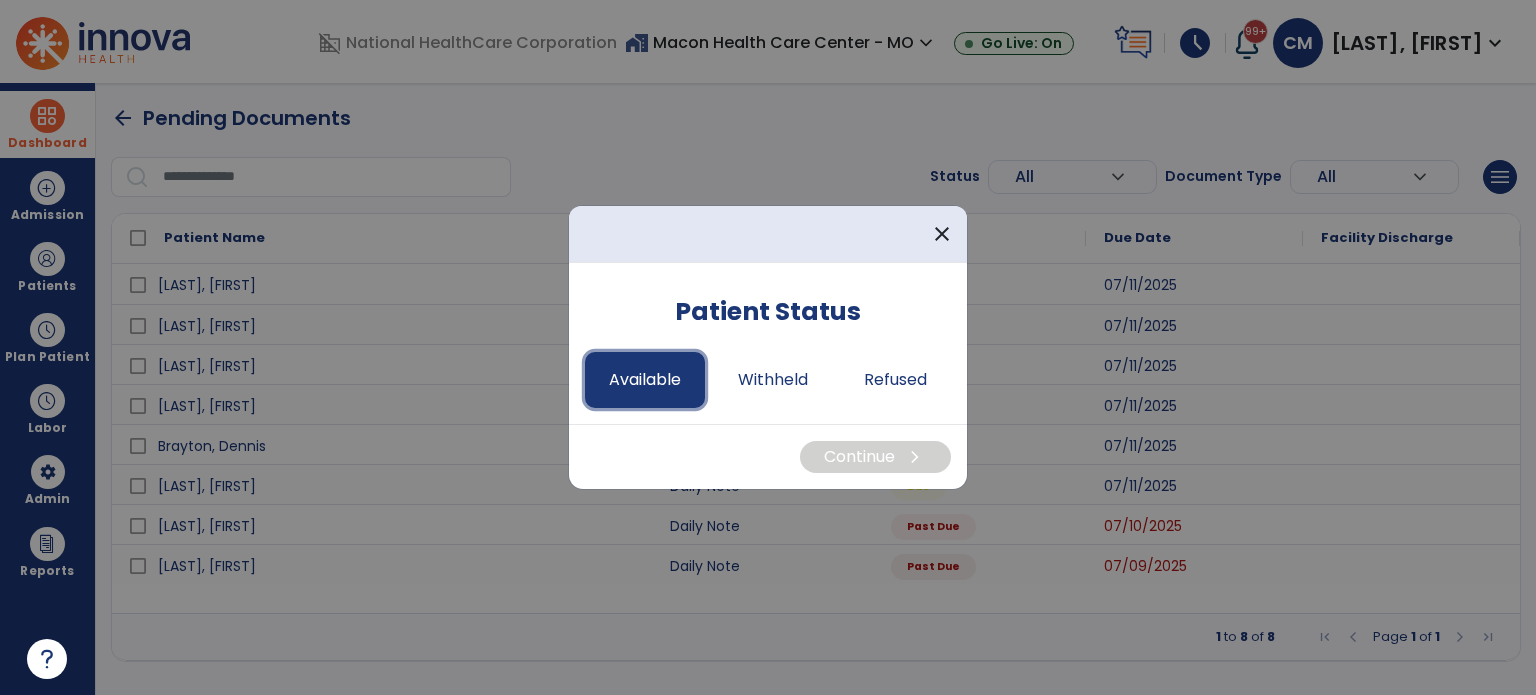 click on "Available" at bounding box center [645, 380] 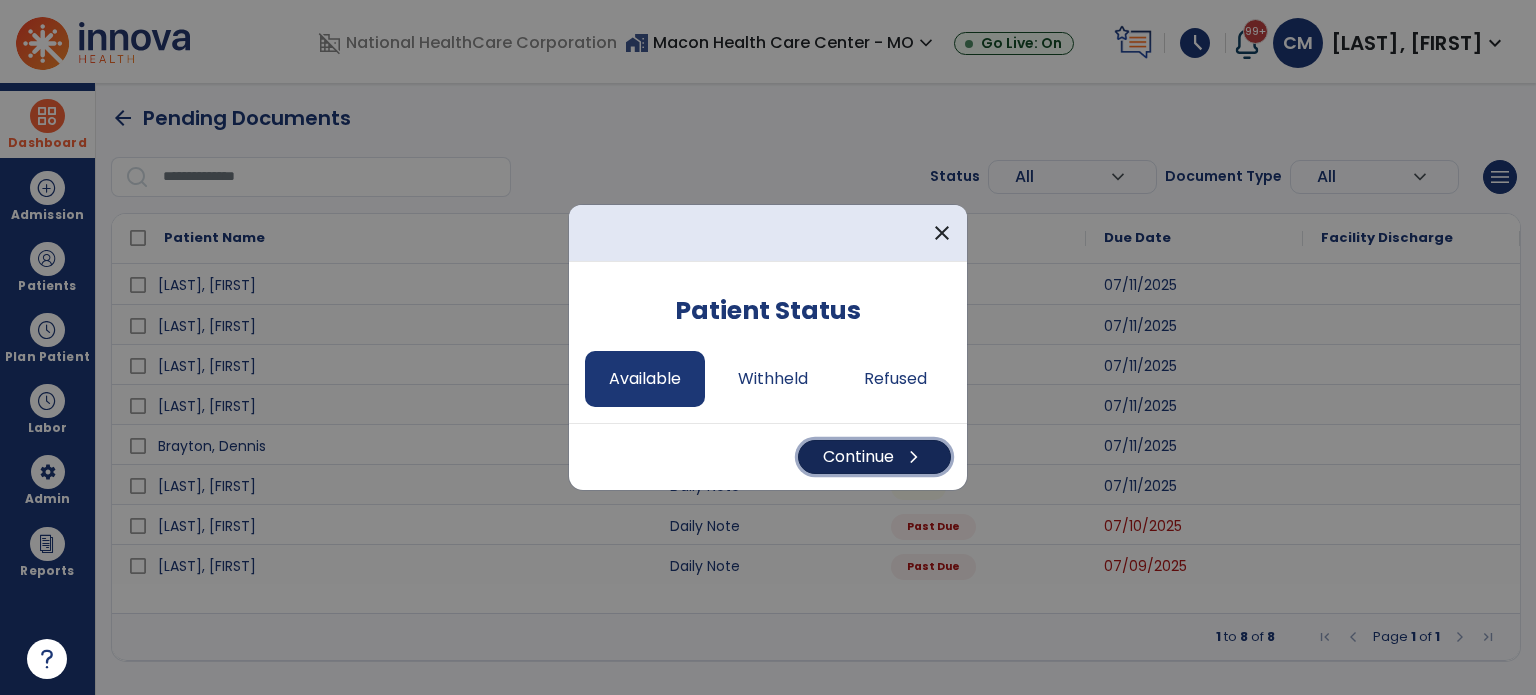 click on "Continue   chevron_right" at bounding box center [874, 457] 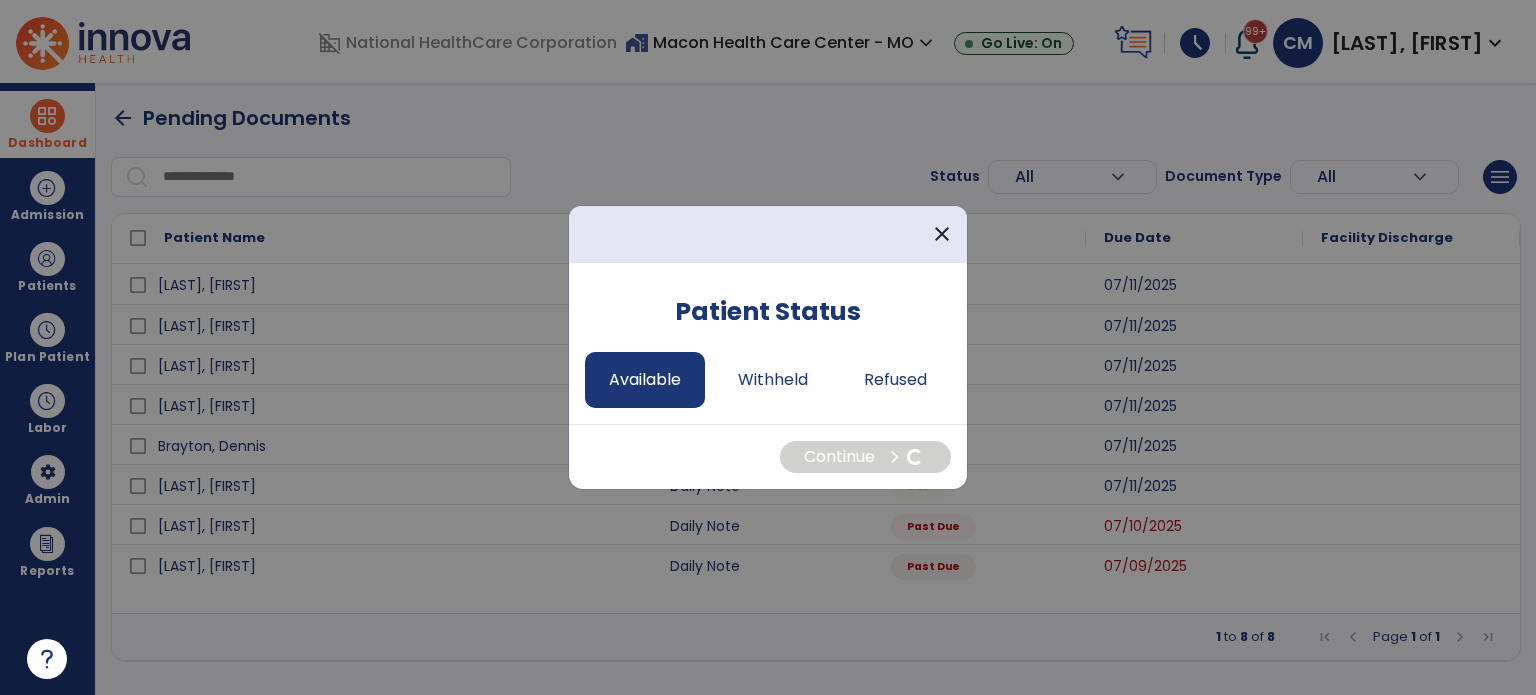 select on "*" 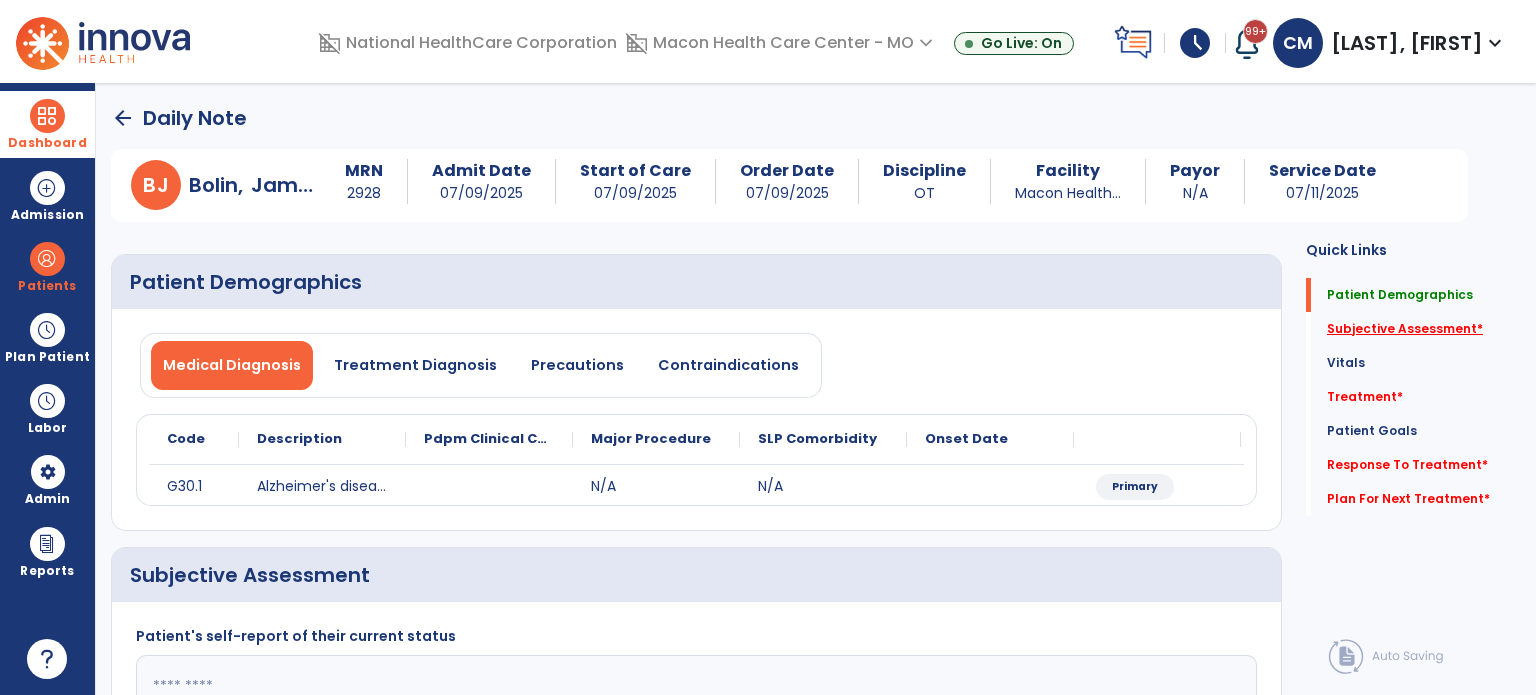 click on "Subjective Assessment   *" 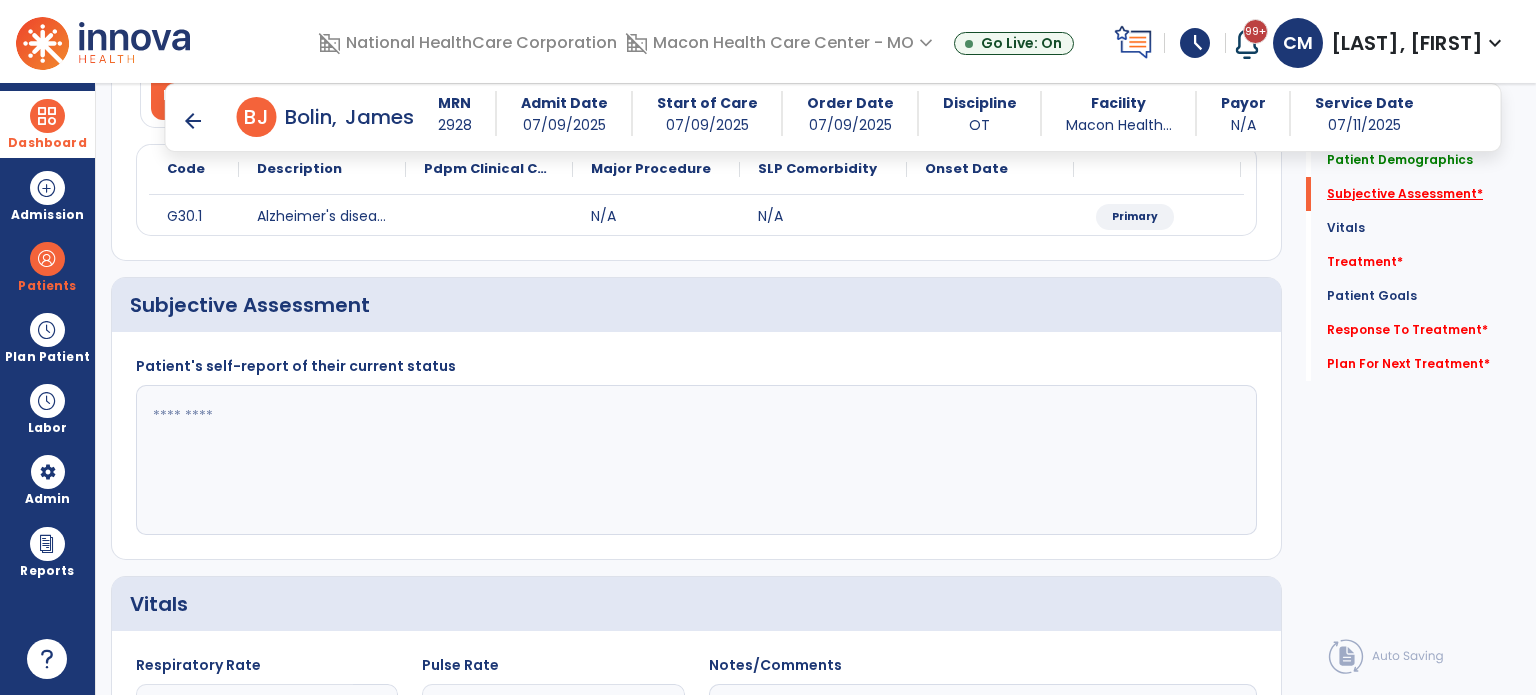 scroll, scrollTop: 298, scrollLeft: 0, axis: vertical 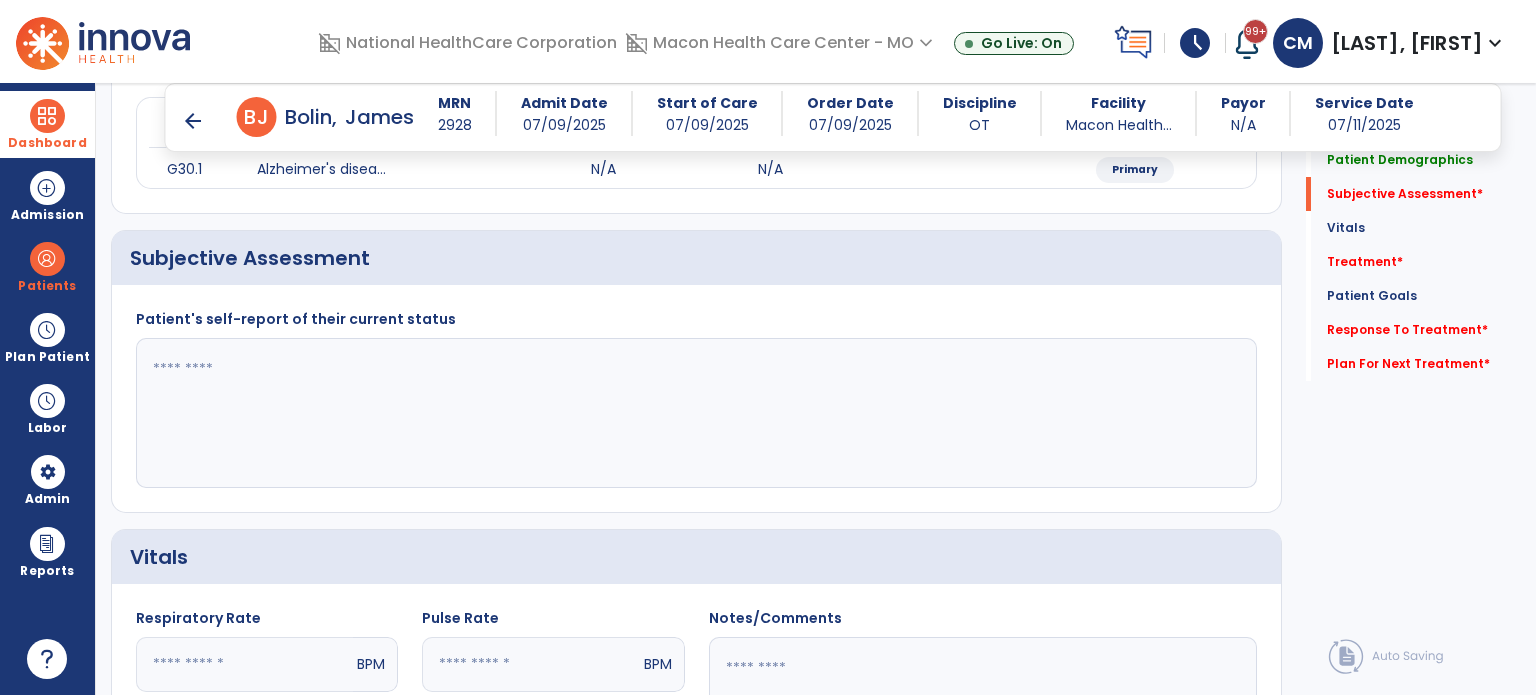 click 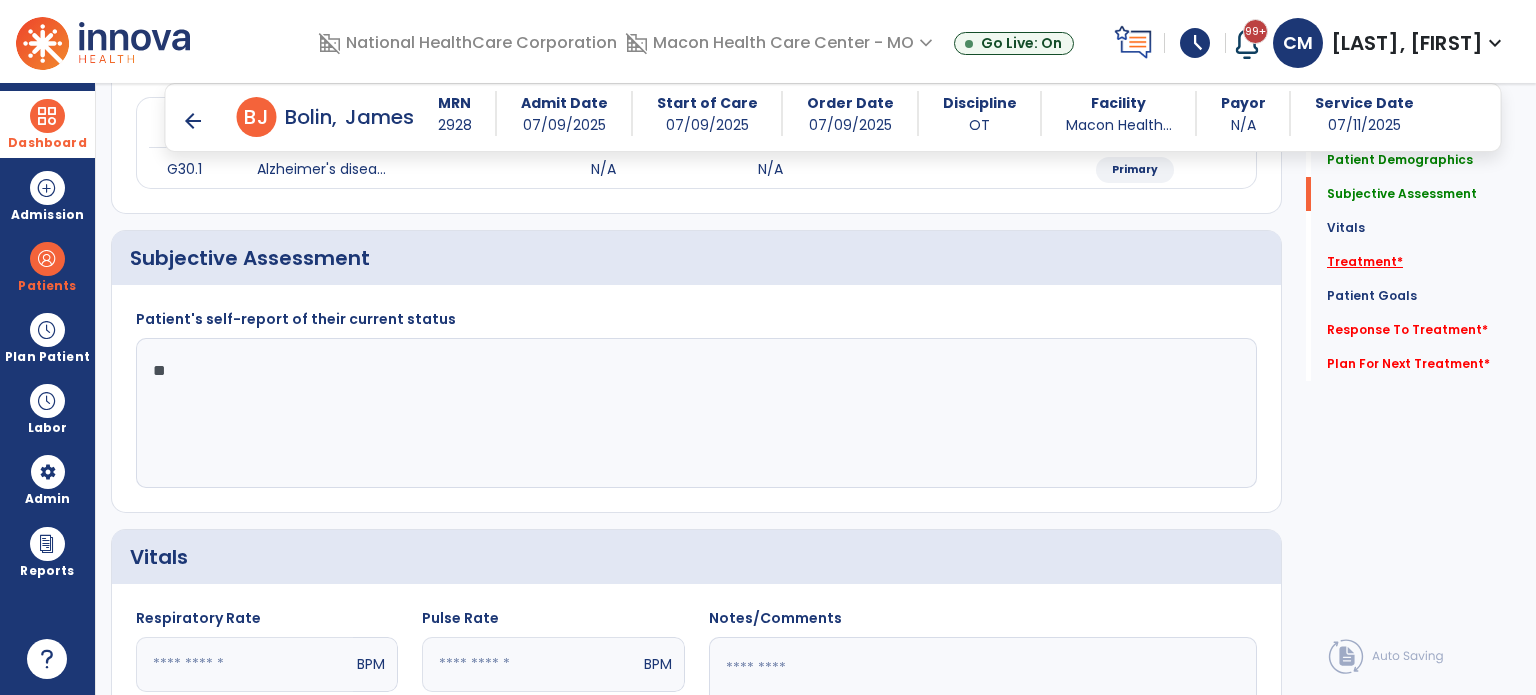type on "**" 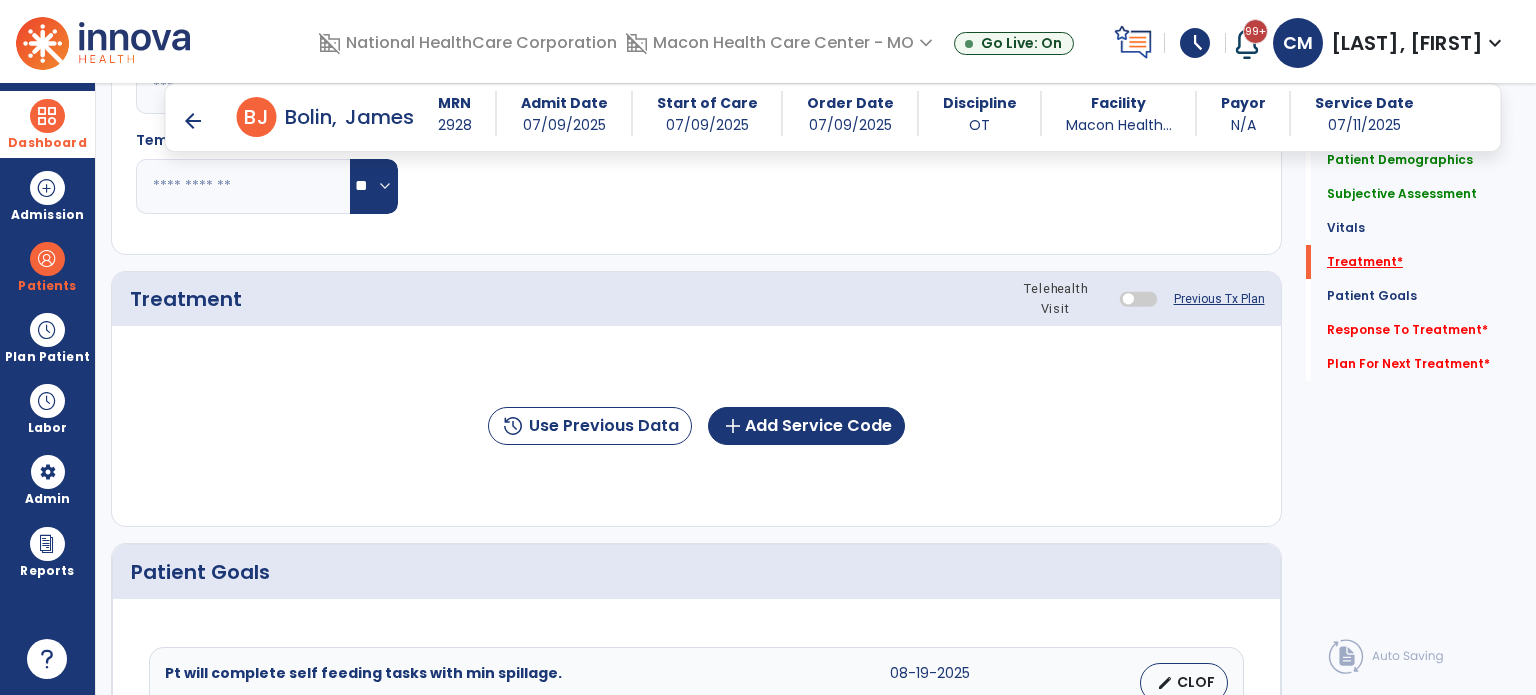 scroll, scrollTop: 987, scrollLeft: 0, axis: vertical 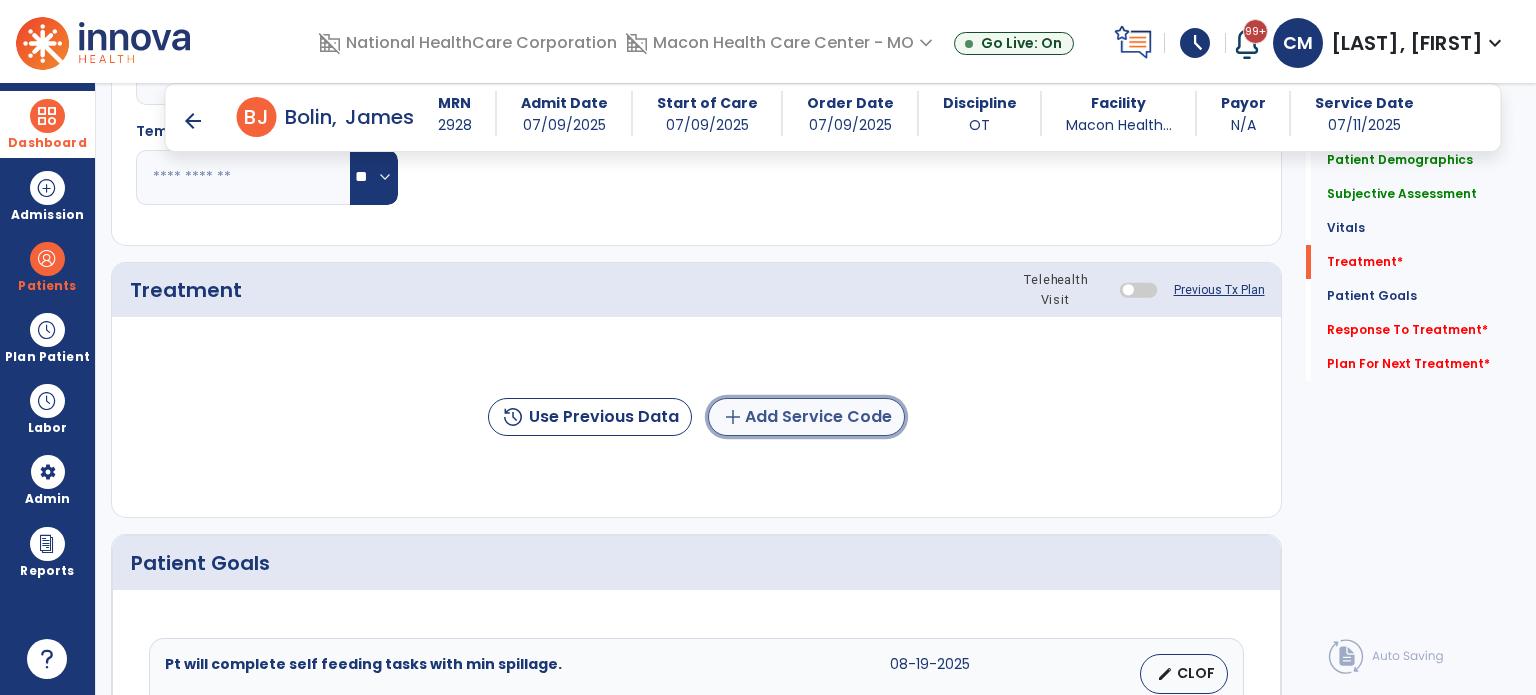click on "add  Add Service Code" 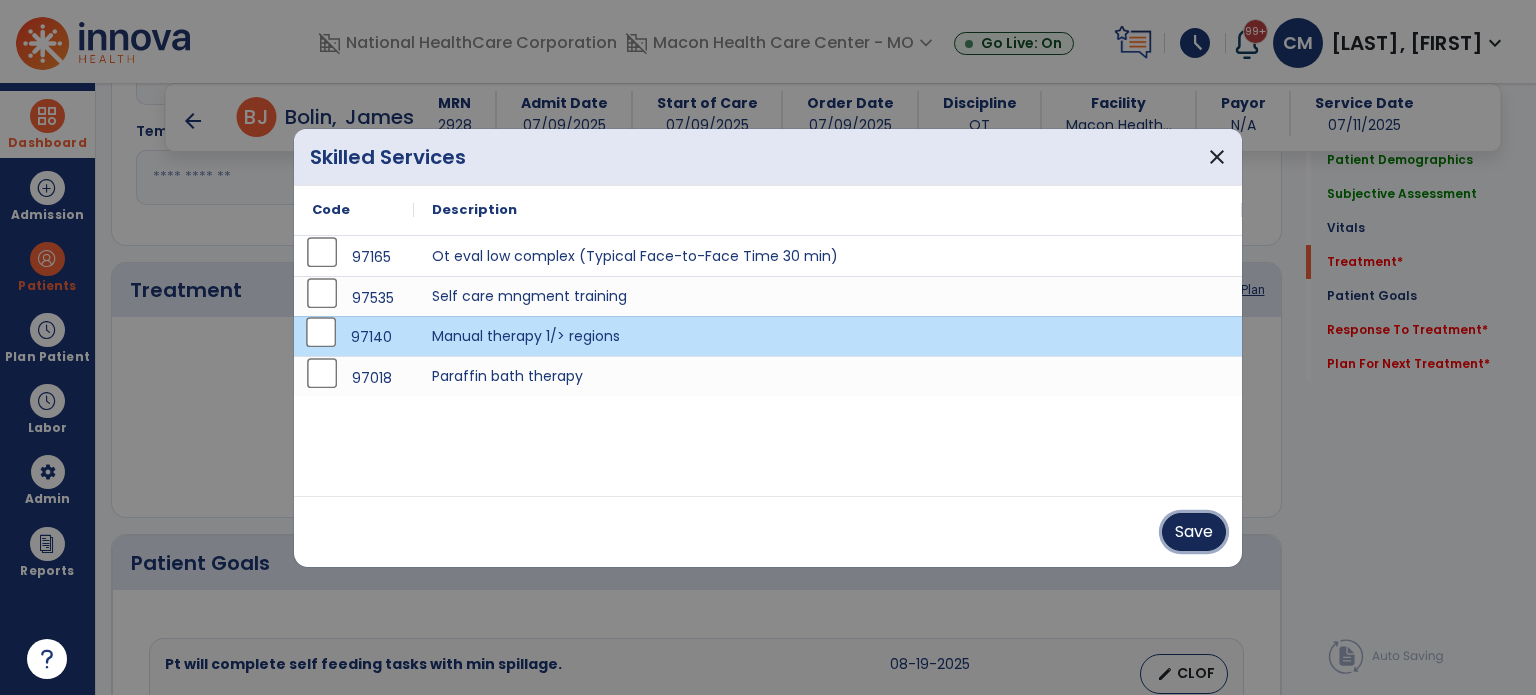 click on "Save" at bounding box center (1194, 532) 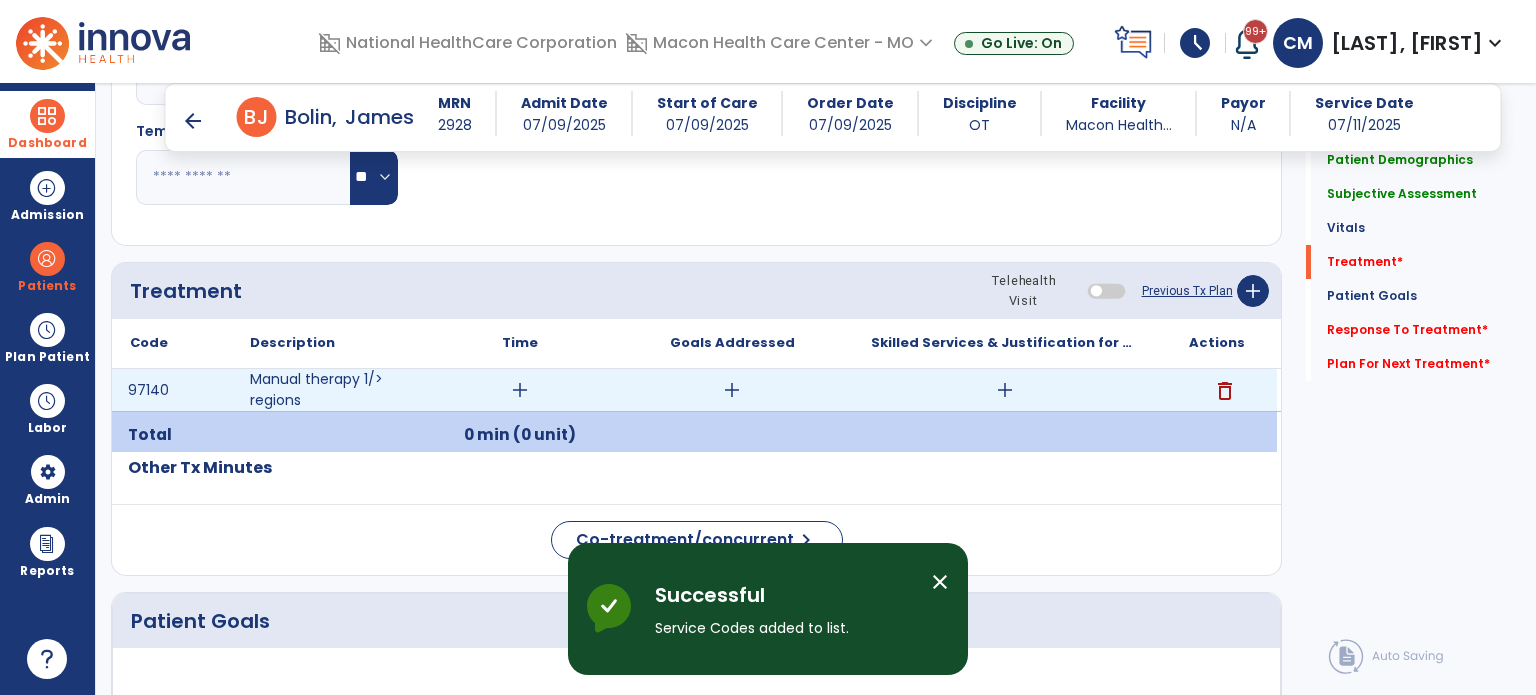 click on "add" at bounding box center [520, 390] 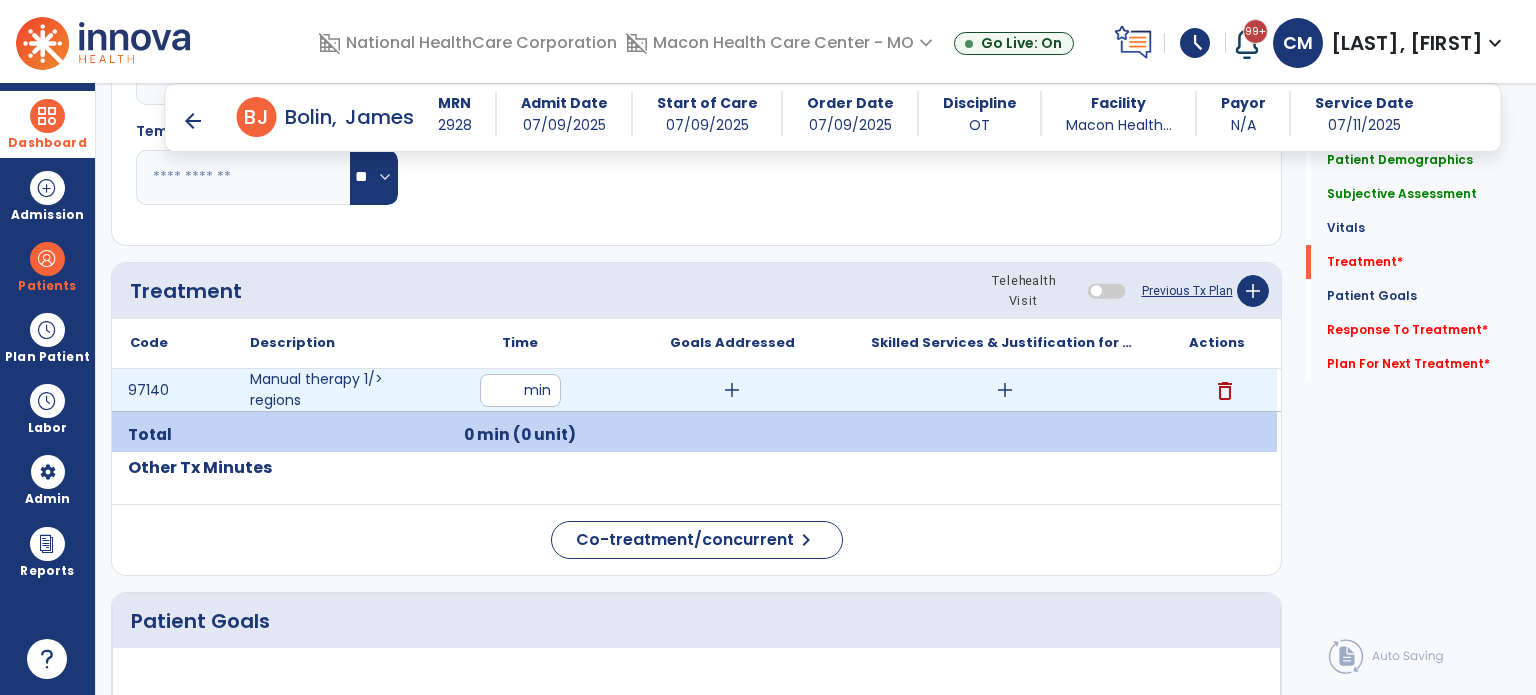 type on "**" 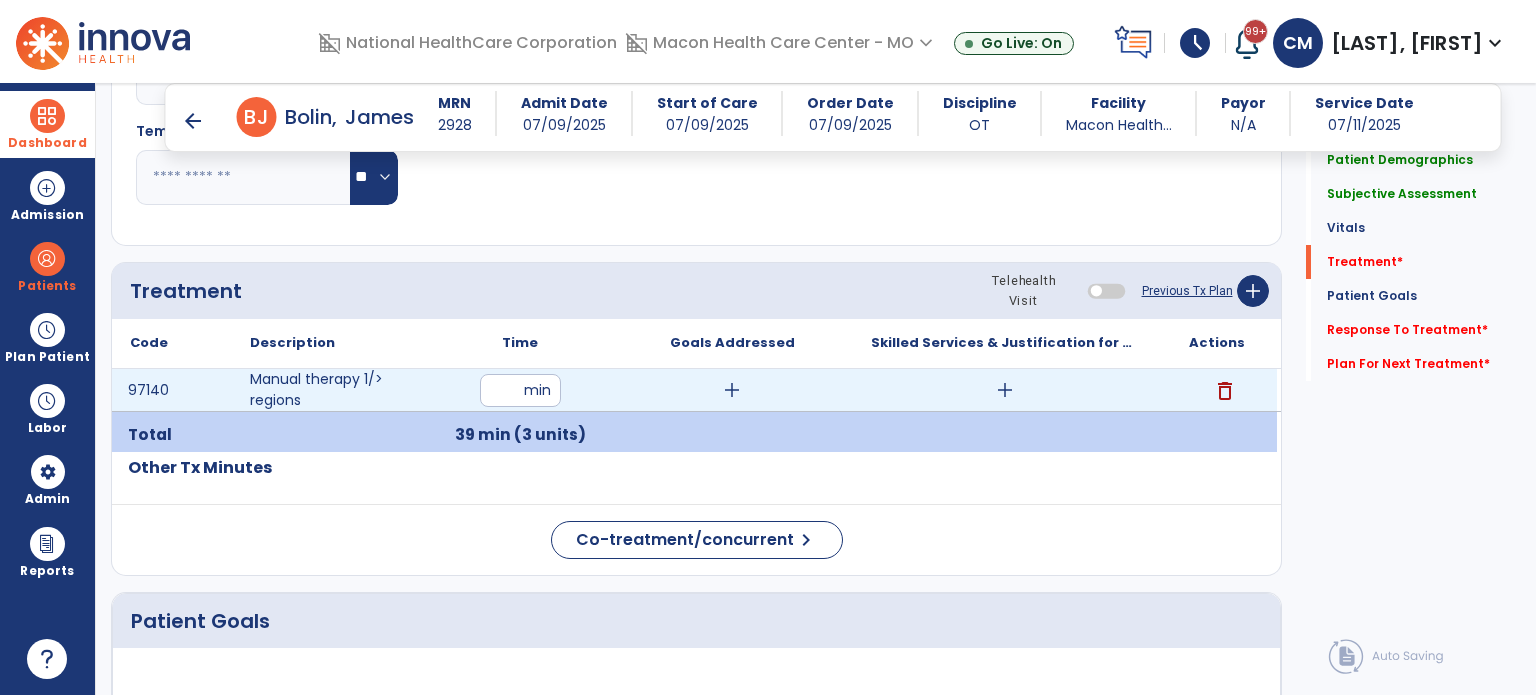 click on "add" at bounding box center (732, 390) 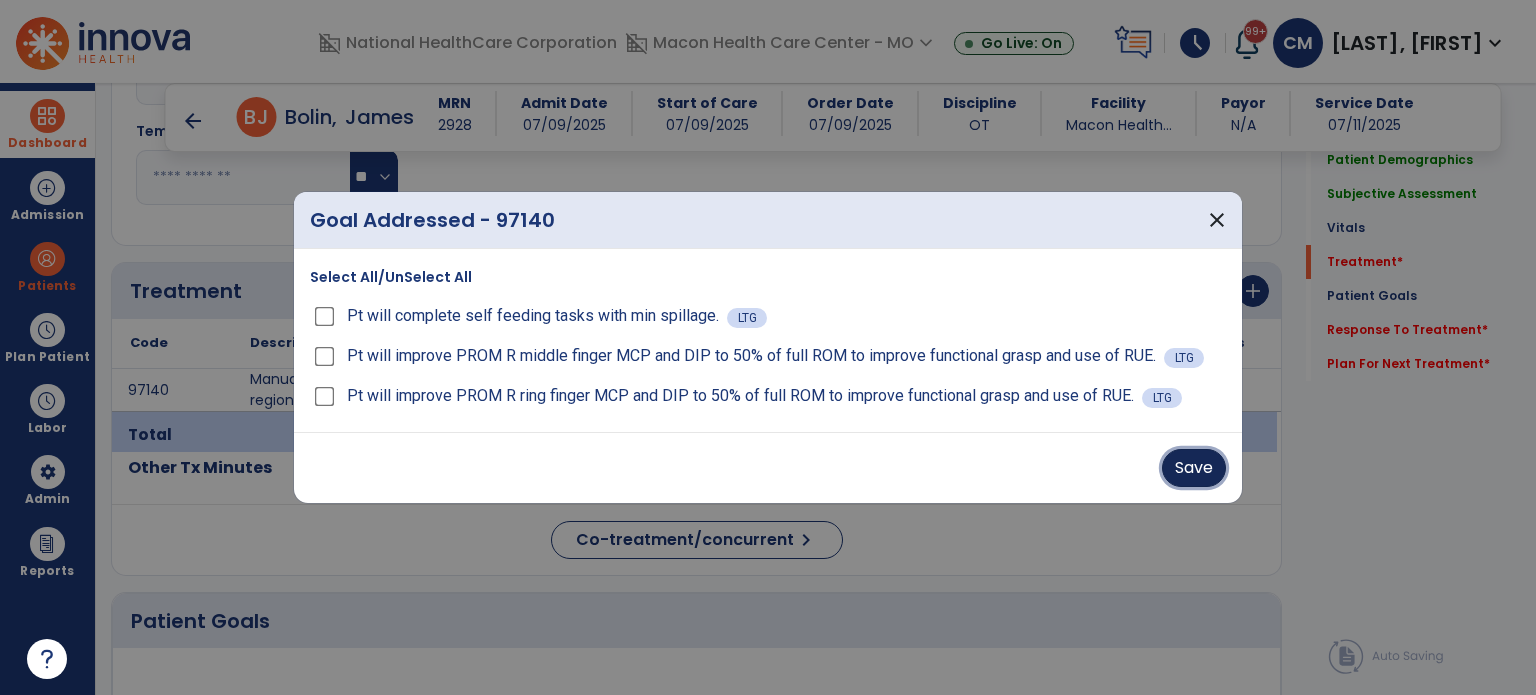 click on "Save" at bounding box center (1194, 468) 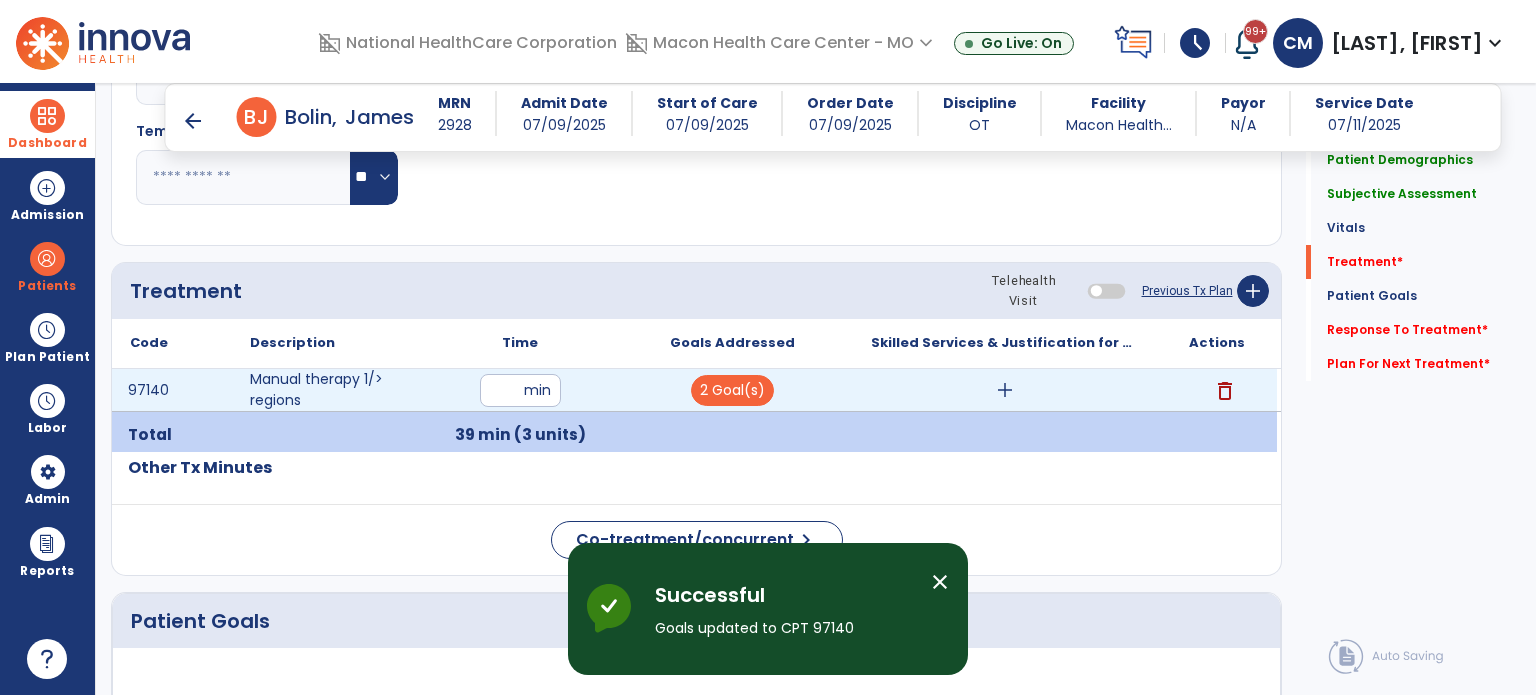 click on "add" at bounding box center [1004, 390] 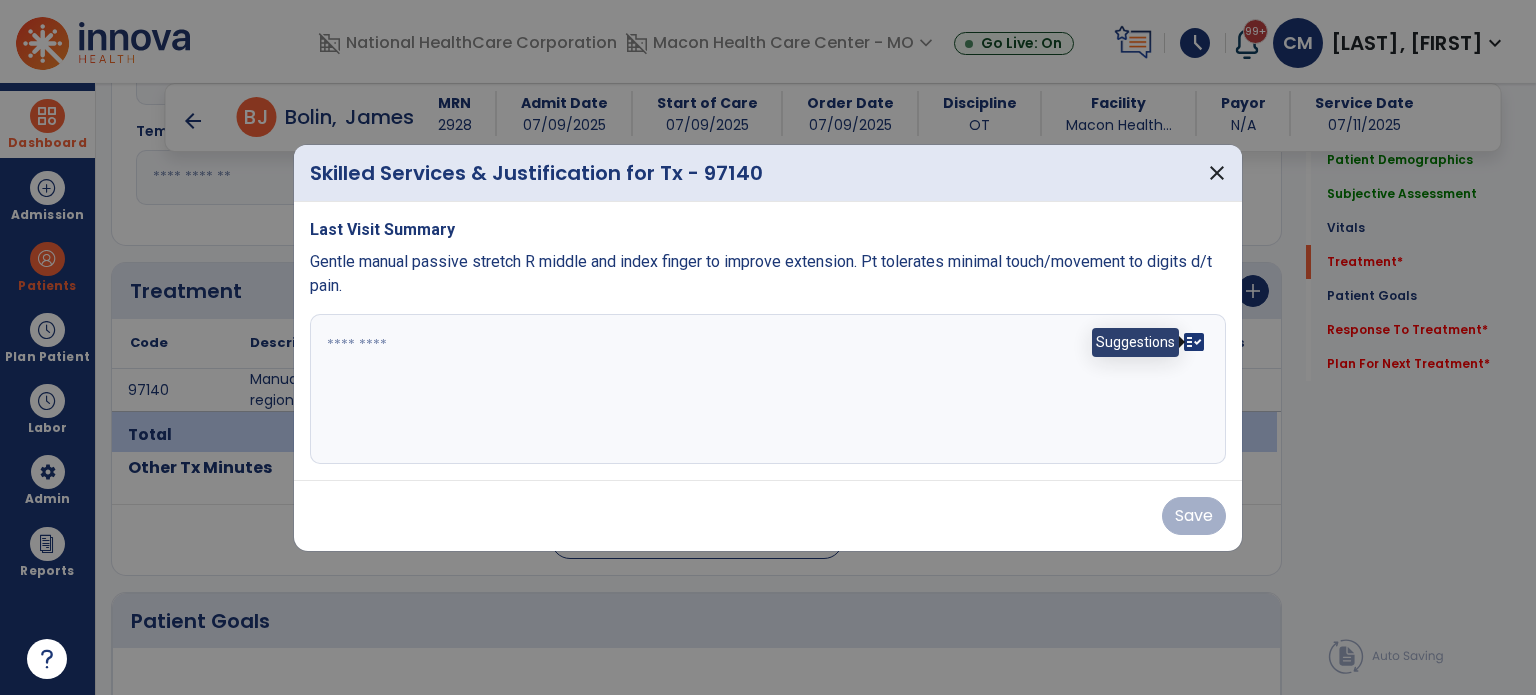 click on "fact_check" at bounding box center [1194, 342] 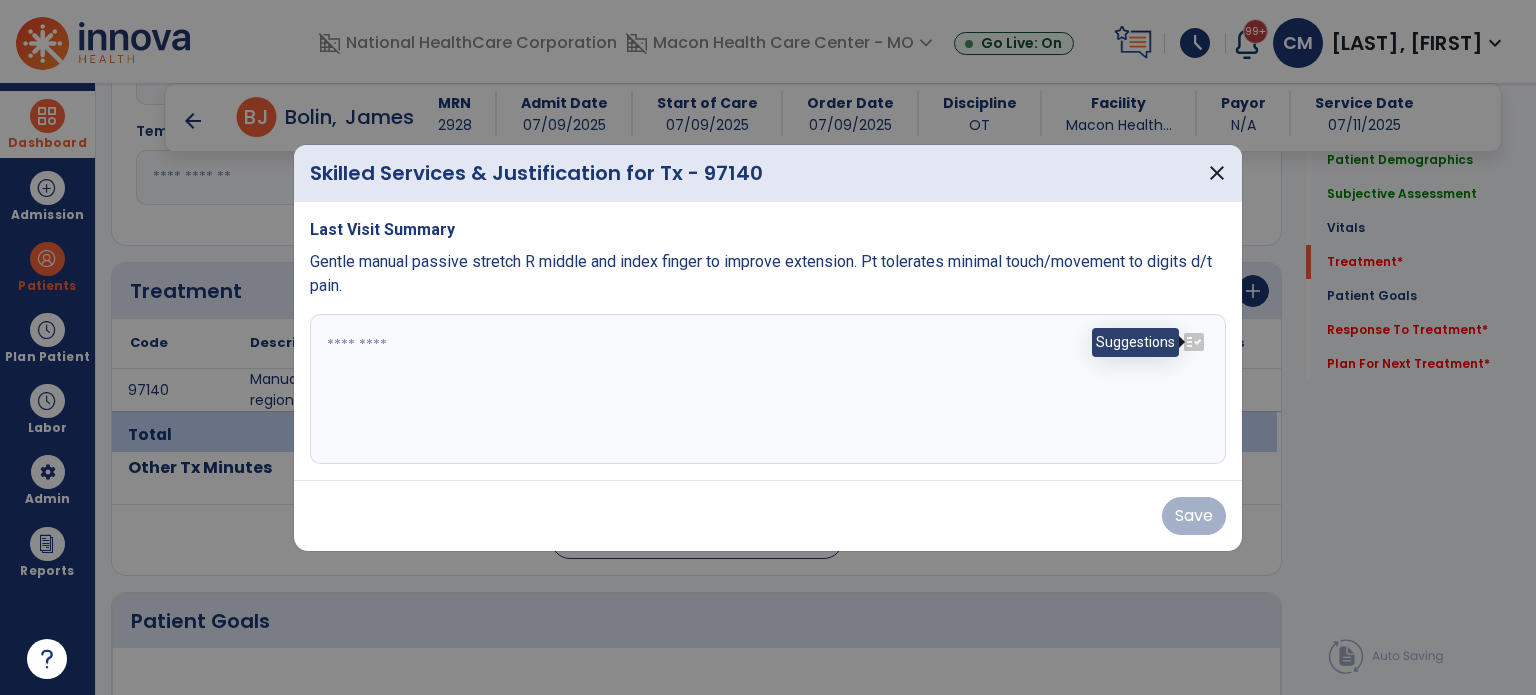 drag, startPoint x: 1162, startPoint y: 385, endPoint x: 1196, endPoint y: 338, distance: 58.00862 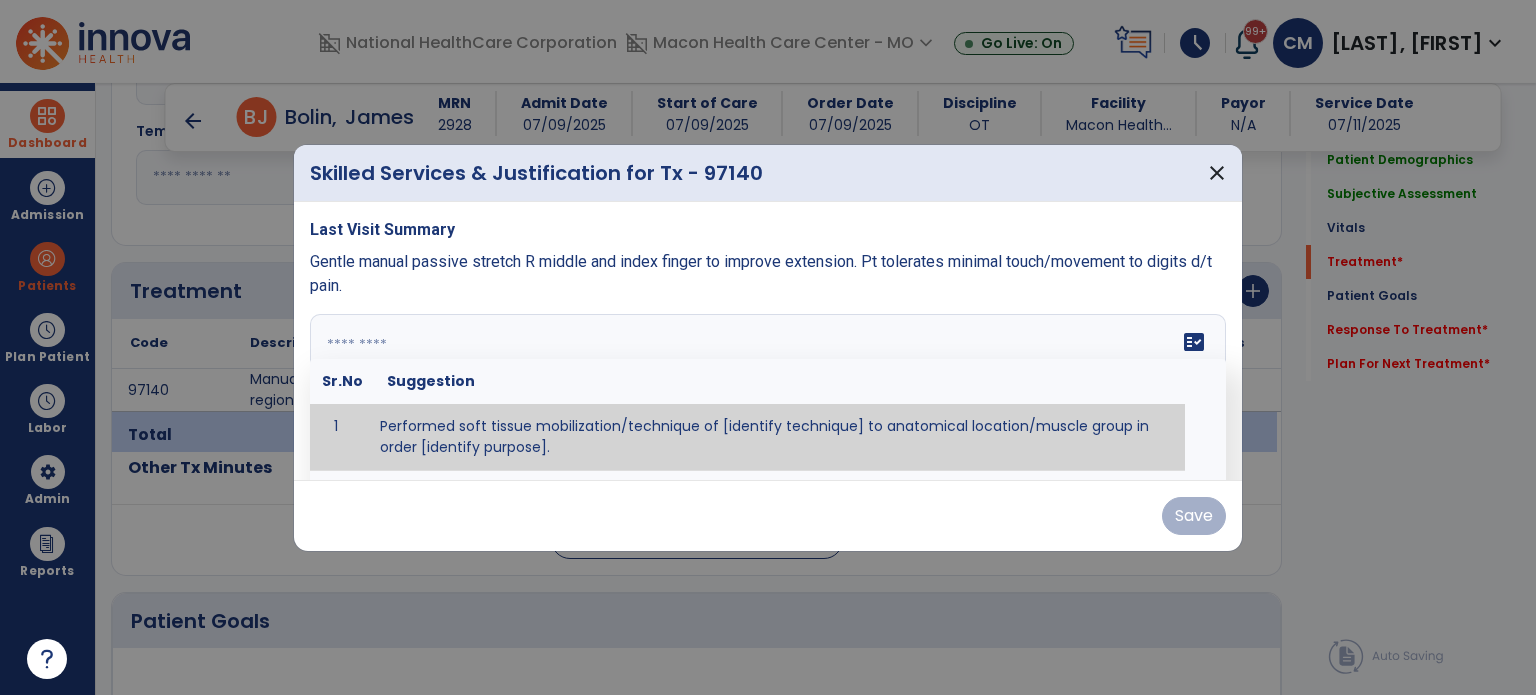 click at bounding box center (766, 389) 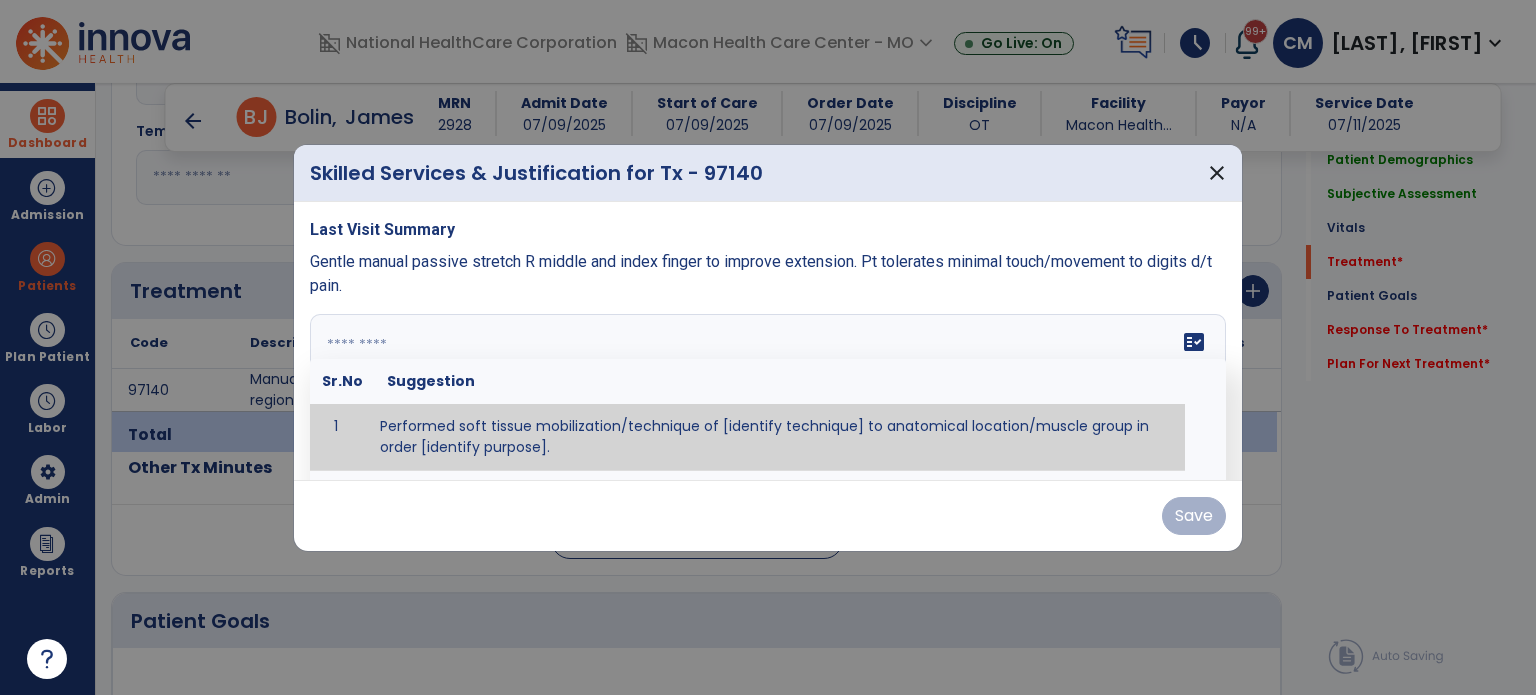 type on "*" 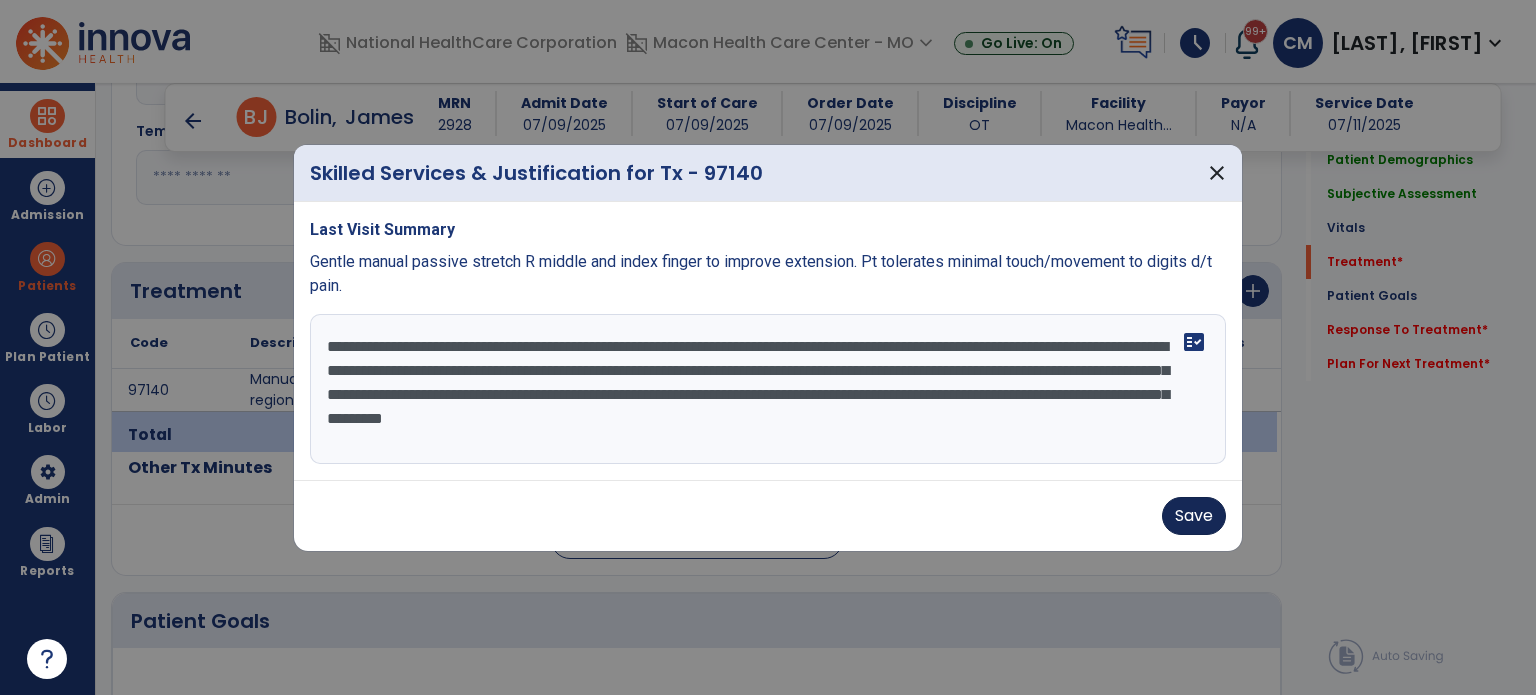 type on "**********" 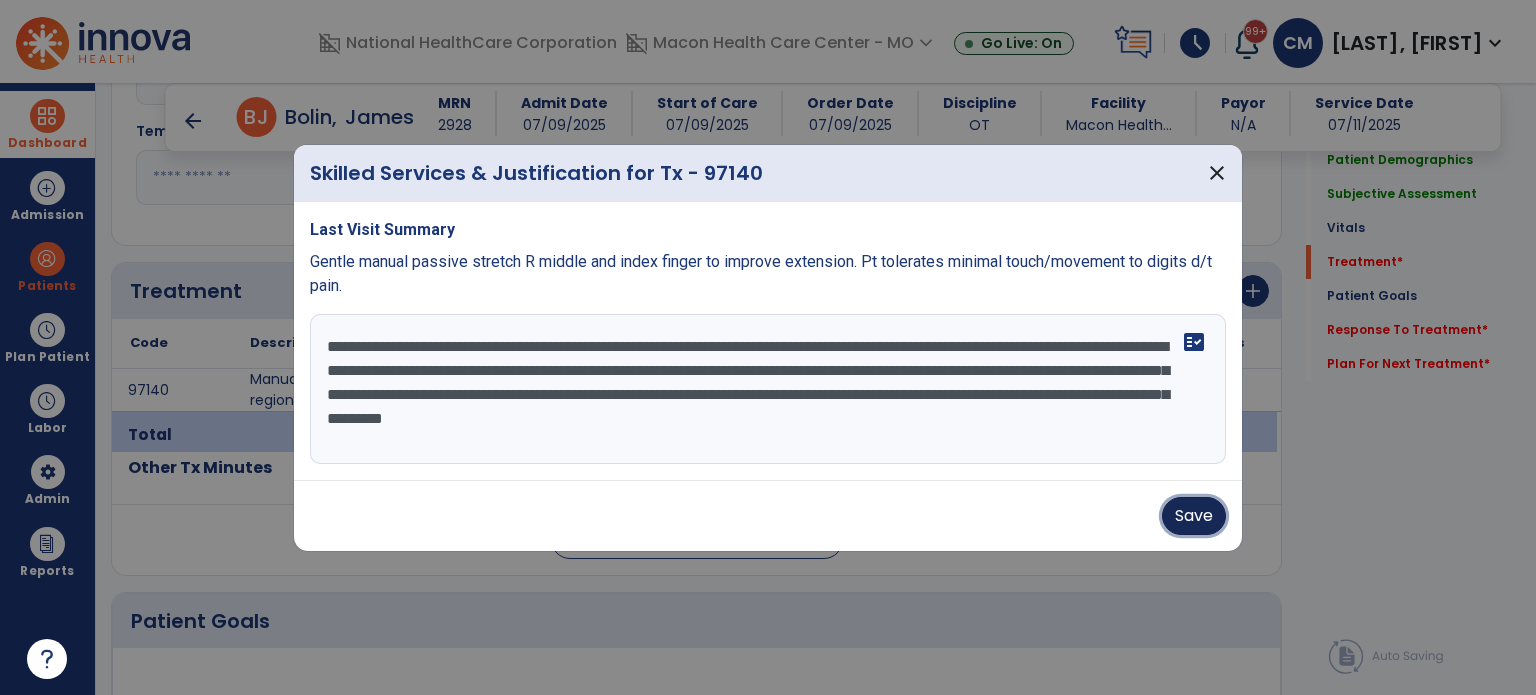 click on "Save" at bounding box center [1194, 516] 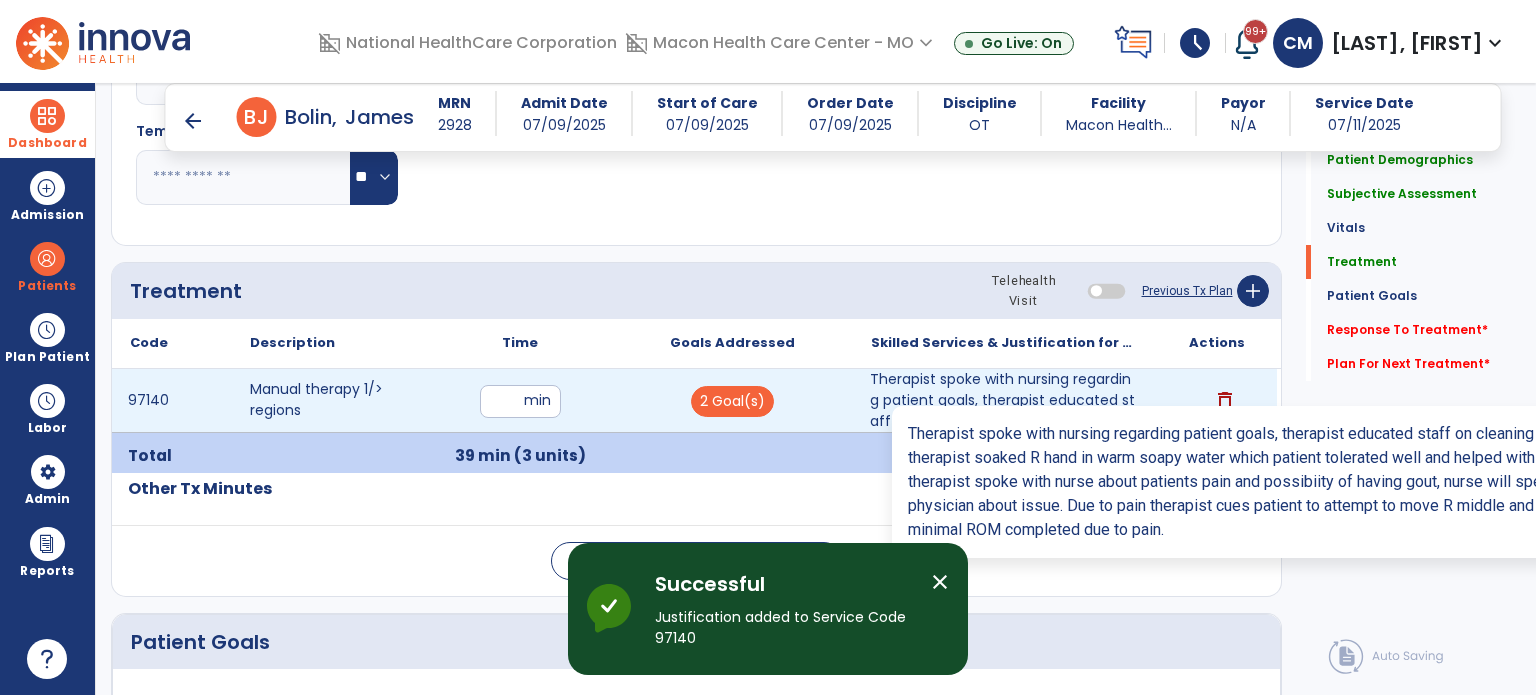 click on "Therapist spoke with nursing regarding patient goals, therapist educated staff on cleaning hand, the..." at bounding box center [1004, 400] 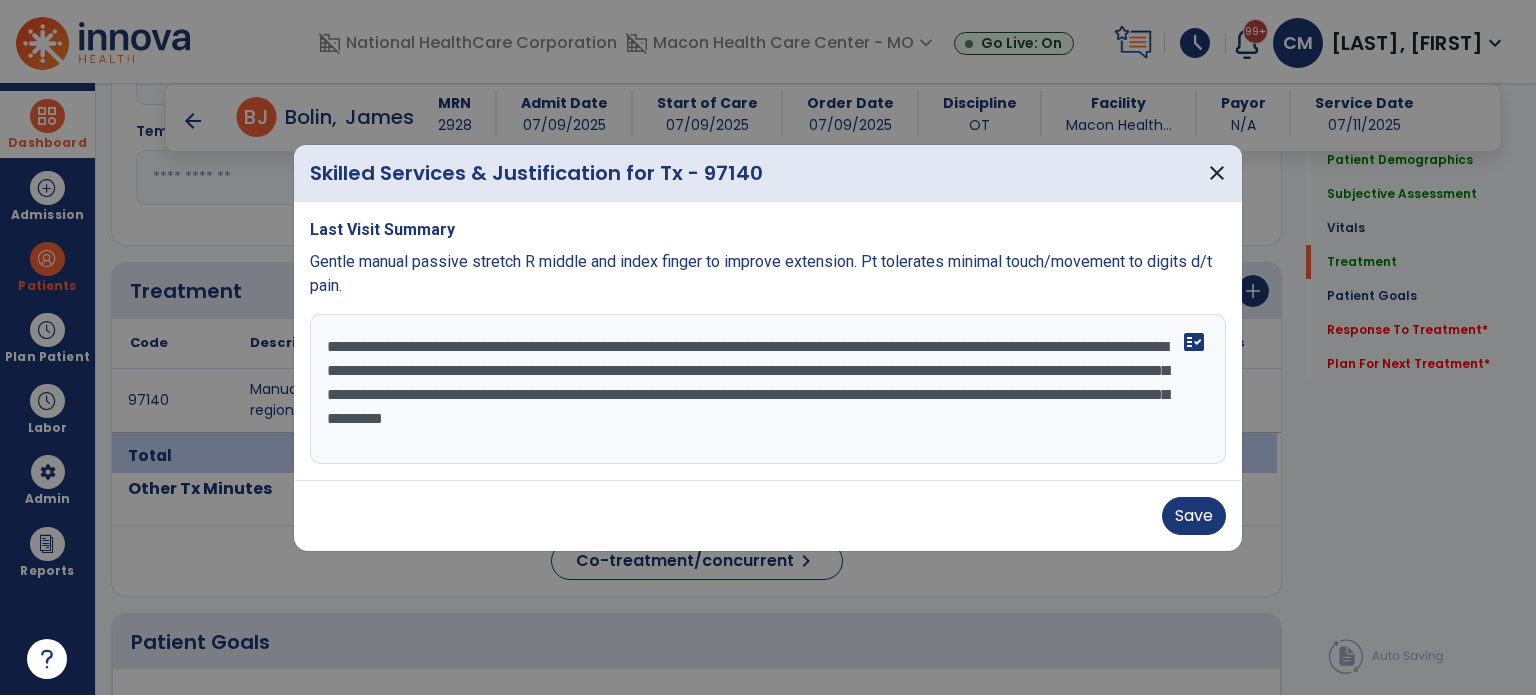 click on "**********" at bounding box center (768, 389) 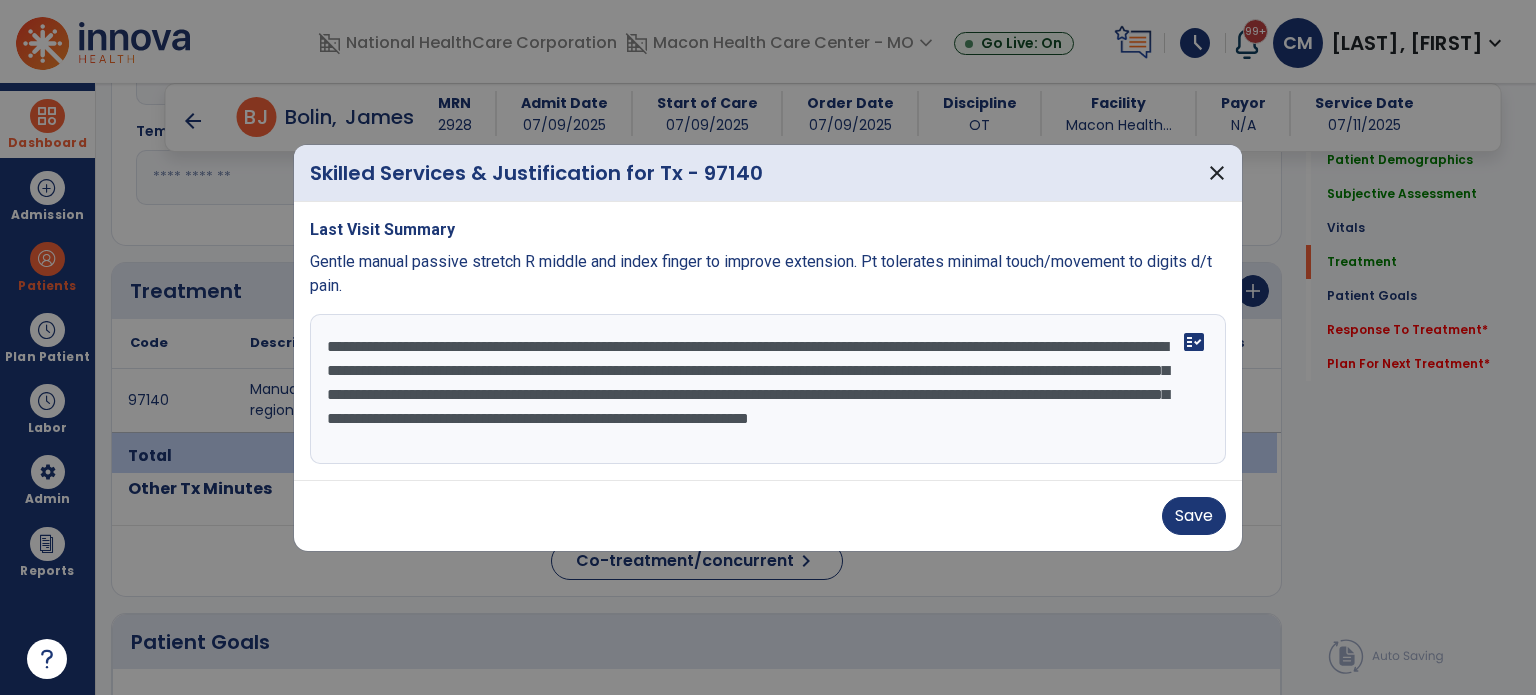 click on "**********" at bounding box center (768, 389) 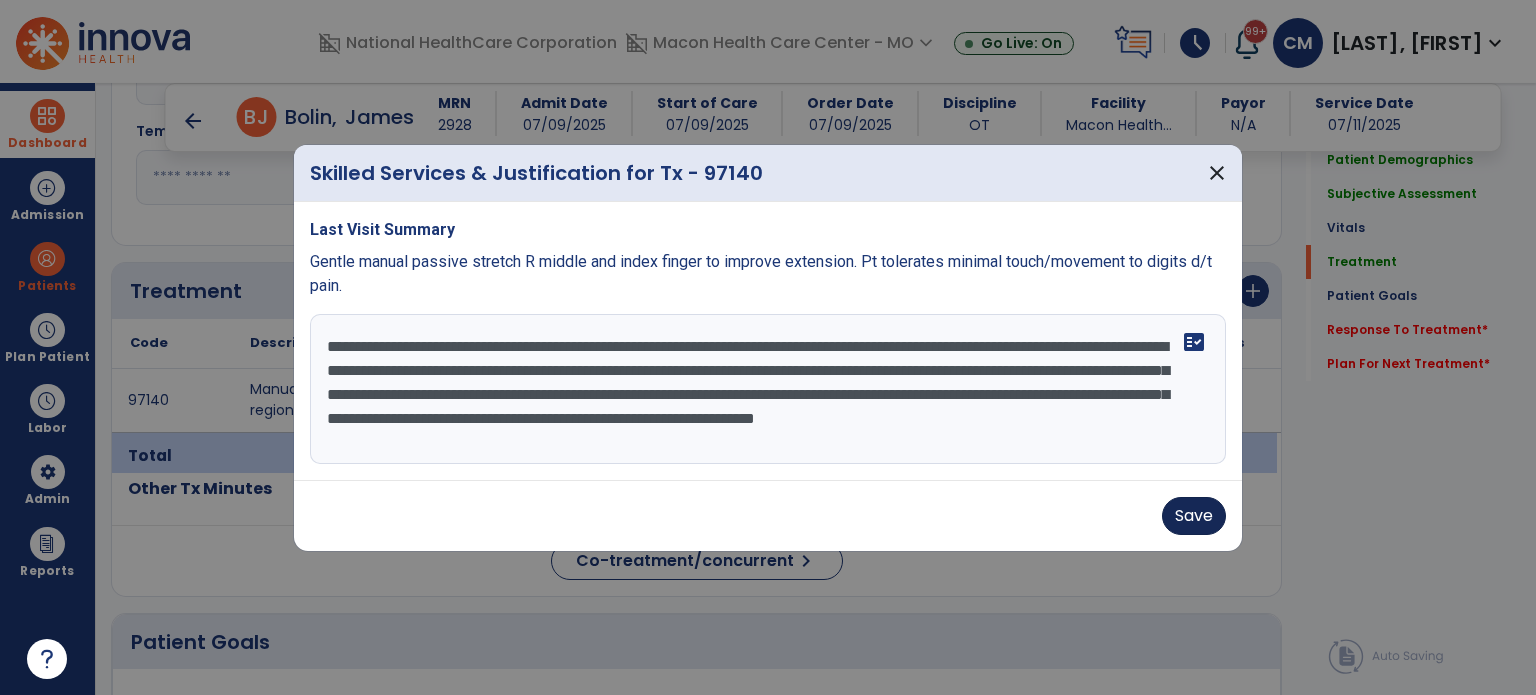 type on "**********" 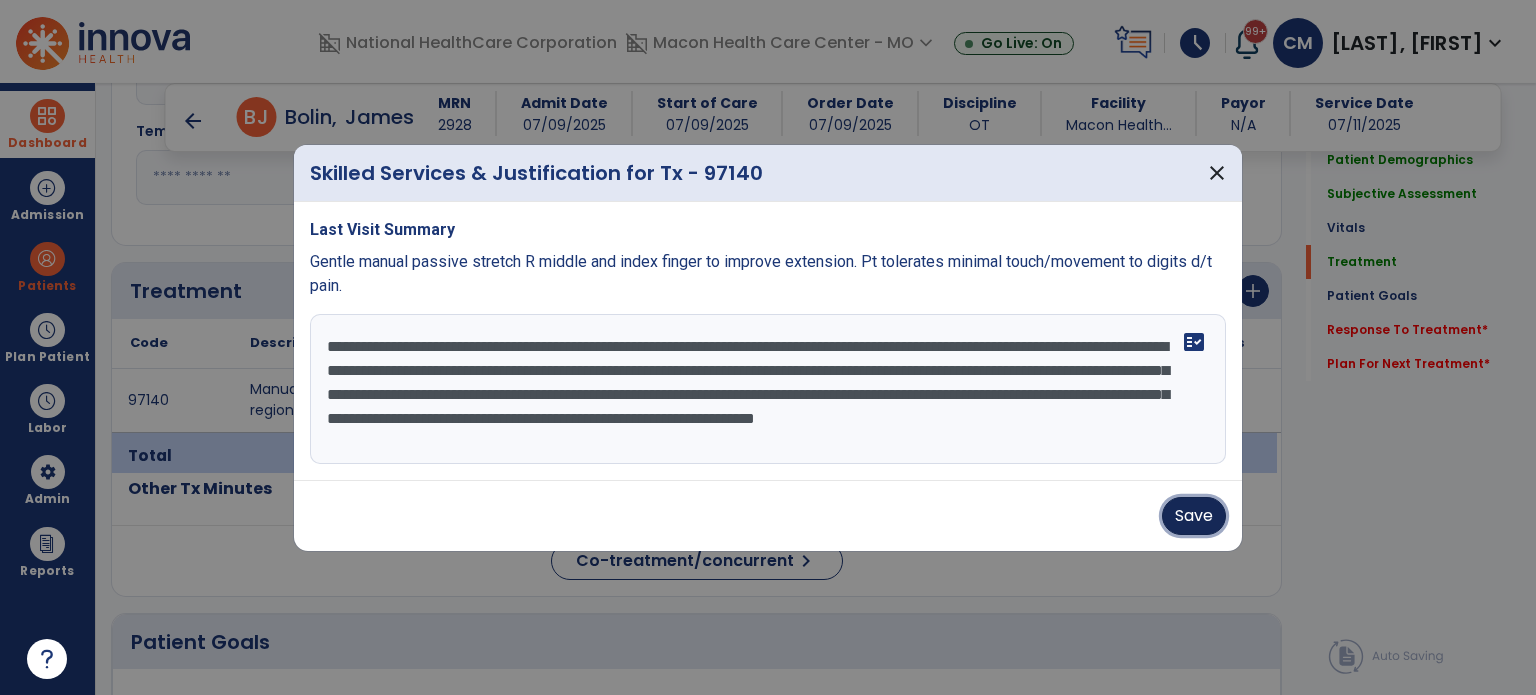 click on "Save" at bounding box center [1194, 516] 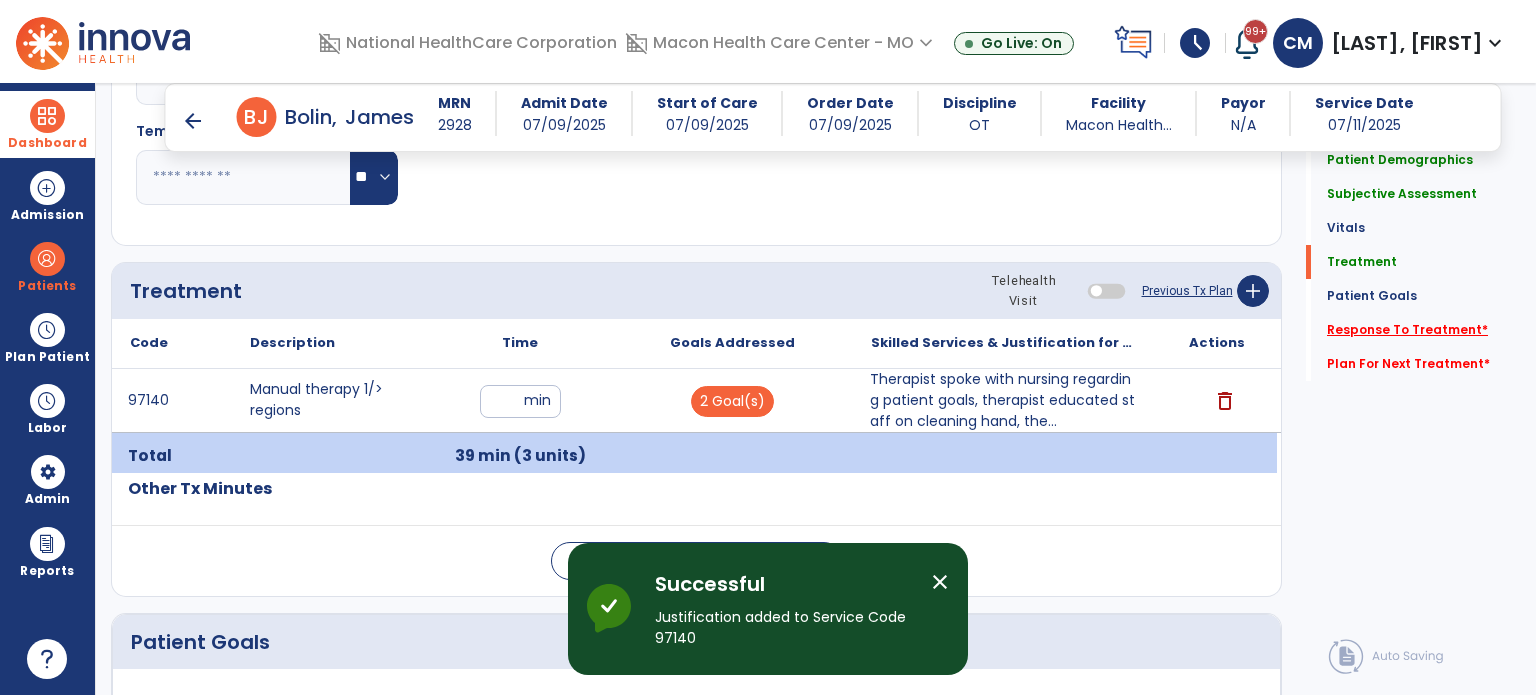 click on "Response To Treatment   *" 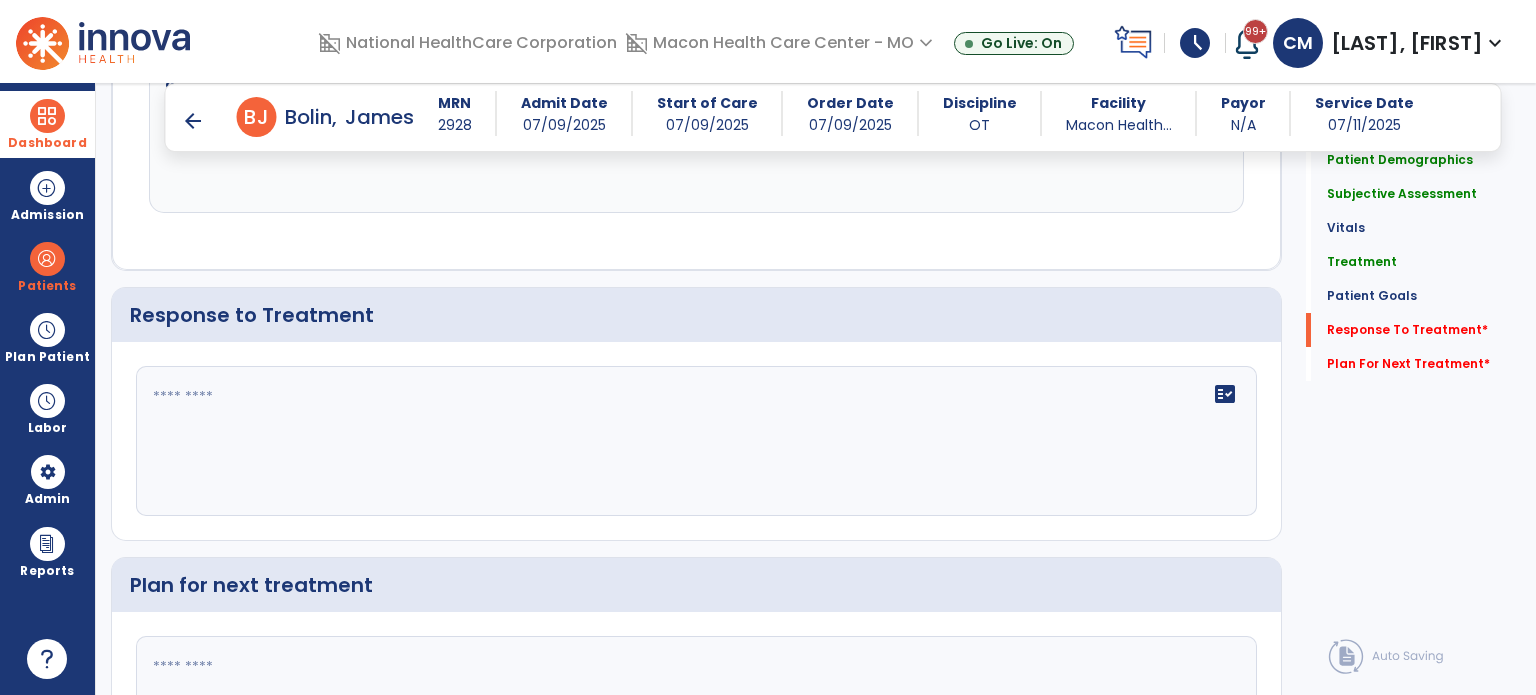 scroll, scrollTop: 2053, scrollLeft: 0, axis: vertical 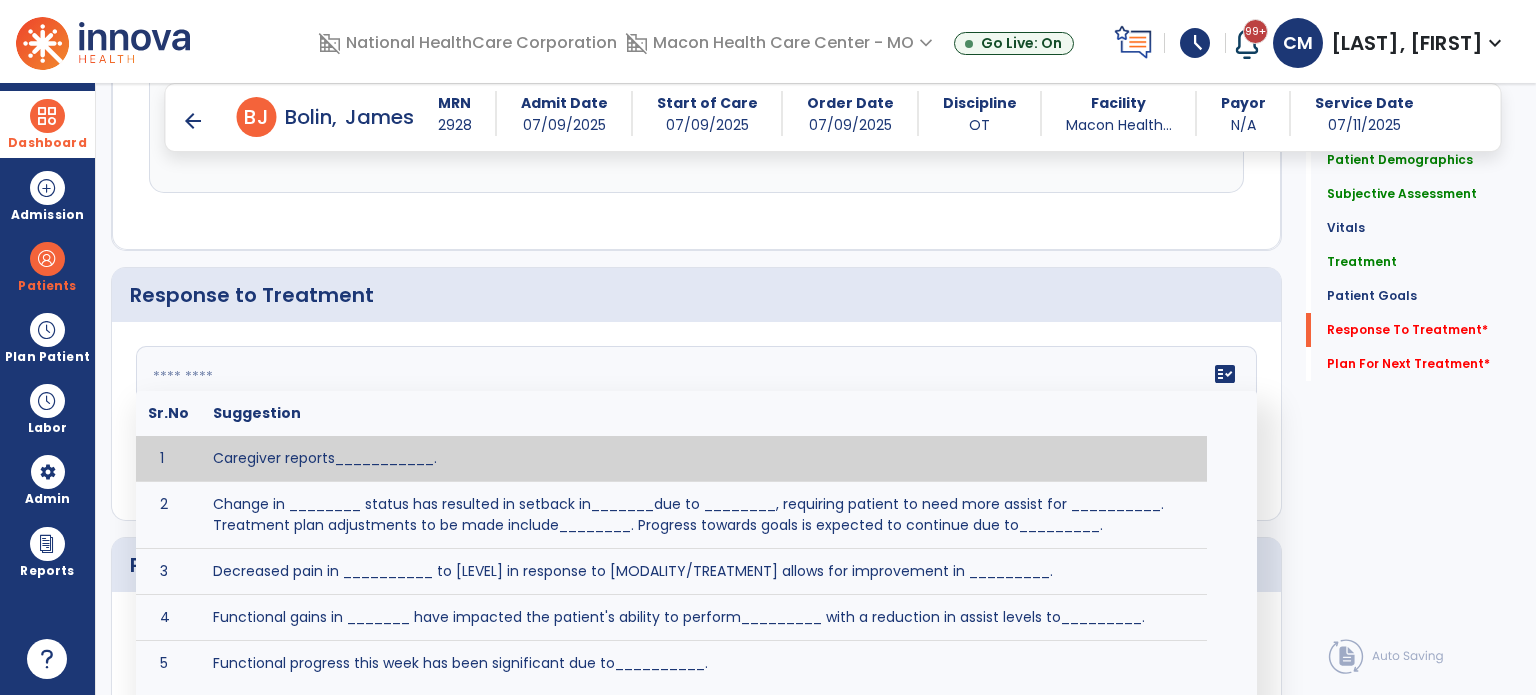 click on "fact_check  Sr.No Suggestion 1 Caregiver reports___________. 2 Change in ________ status has resulted in setback in_______due to ________, requiring patient to need more assist for __________.   Treatment plan adjustments to be made include________.  Progress towards goals is expected to continue due to_________. 3 Decreased pain in __________ to [LEVEL] in response to [MODALITY/TREATMENT] allows for improvement in _________. 4 Functional gains in _______ have impacted the patient's ability to perform_________ with a reduction in assist levels to_________. 5 Functional progress this week has been significant due to__________. 6 Gains in ________ have improved the patient's ability to perform ______with decreased levels of assist to___________. 7 Improvement in ________allows patient to tolerate higher levels of challenges in_________. 8 Pain in [AREA] has decreased to [LEVEL] in response to [TREATMENT/MODALITY], allowing fore ease in completing__________. 9 10 11 12 13 14 15 16 17 18 19 20 21" 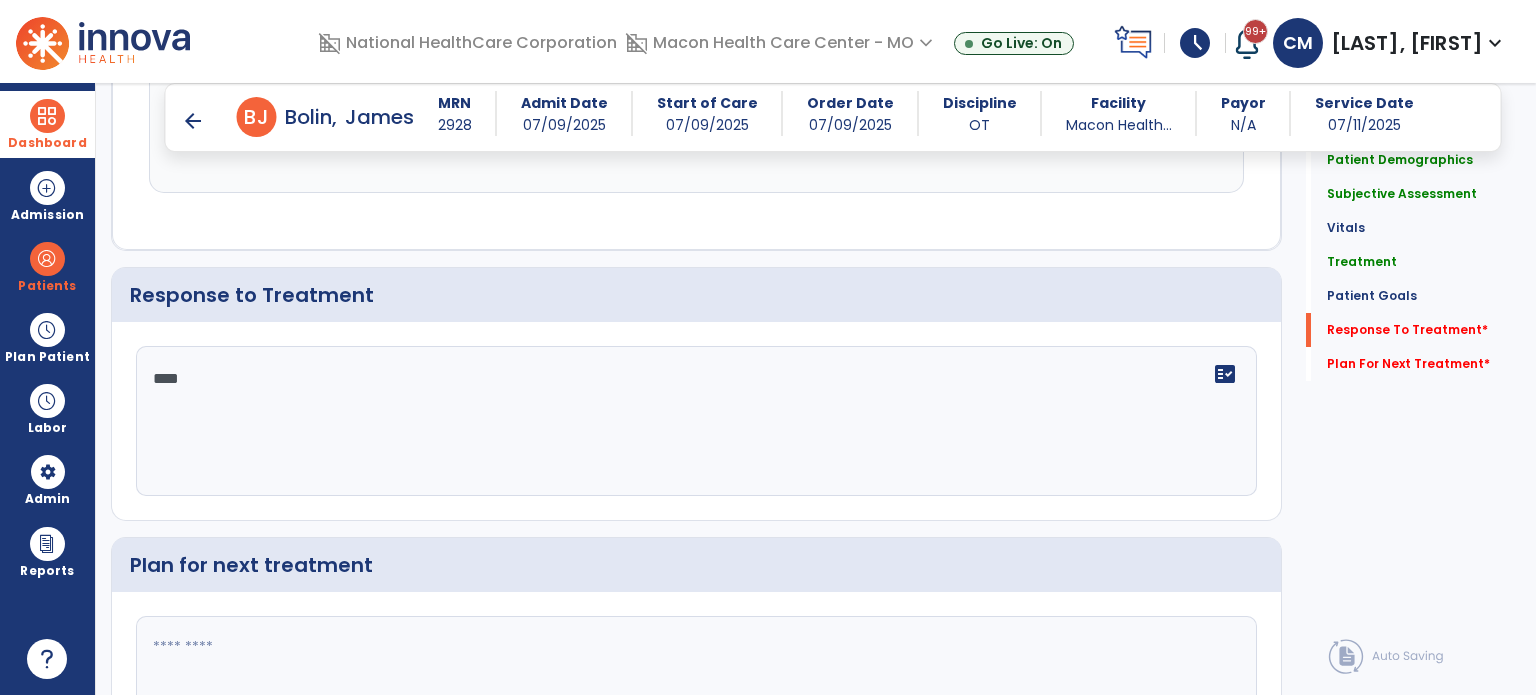 type on "****" 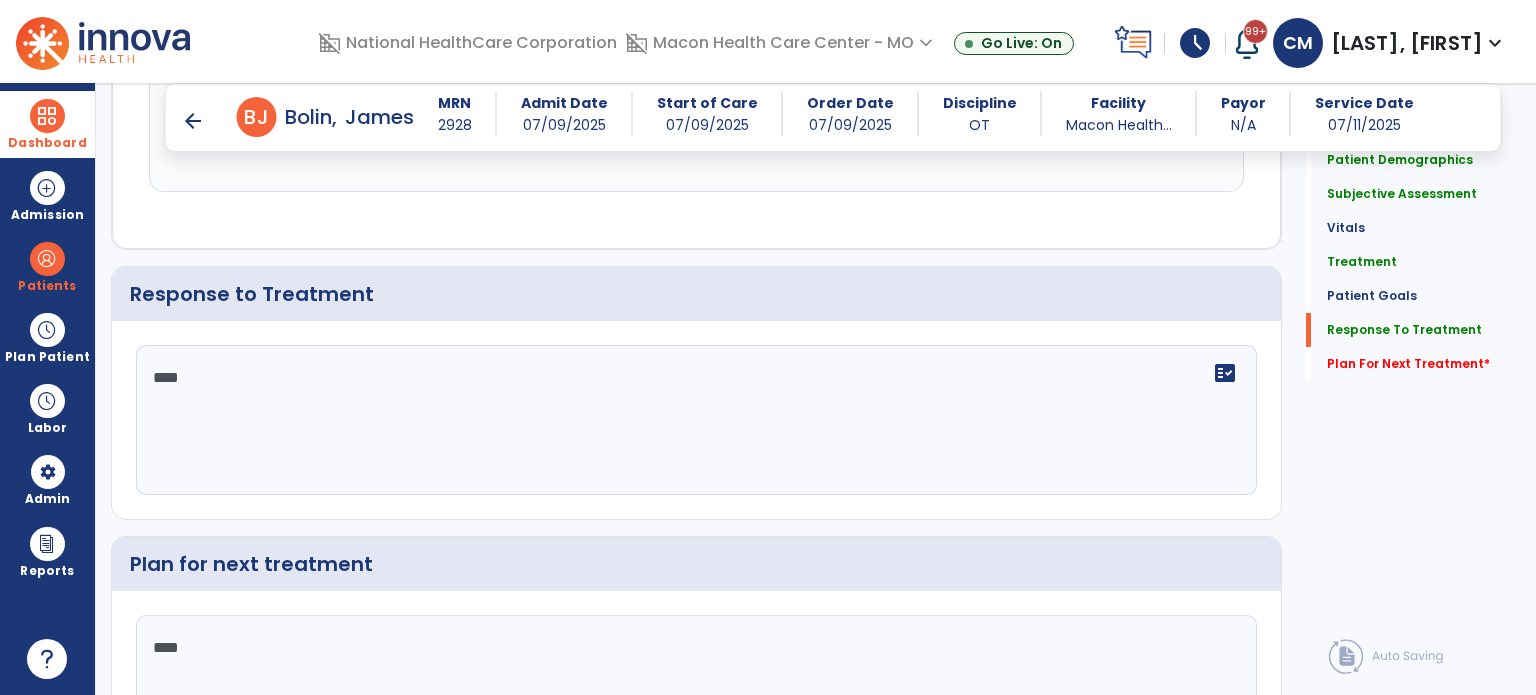 scroll, scrollTop: 2054, scrollLeft: 0, axis: vertical 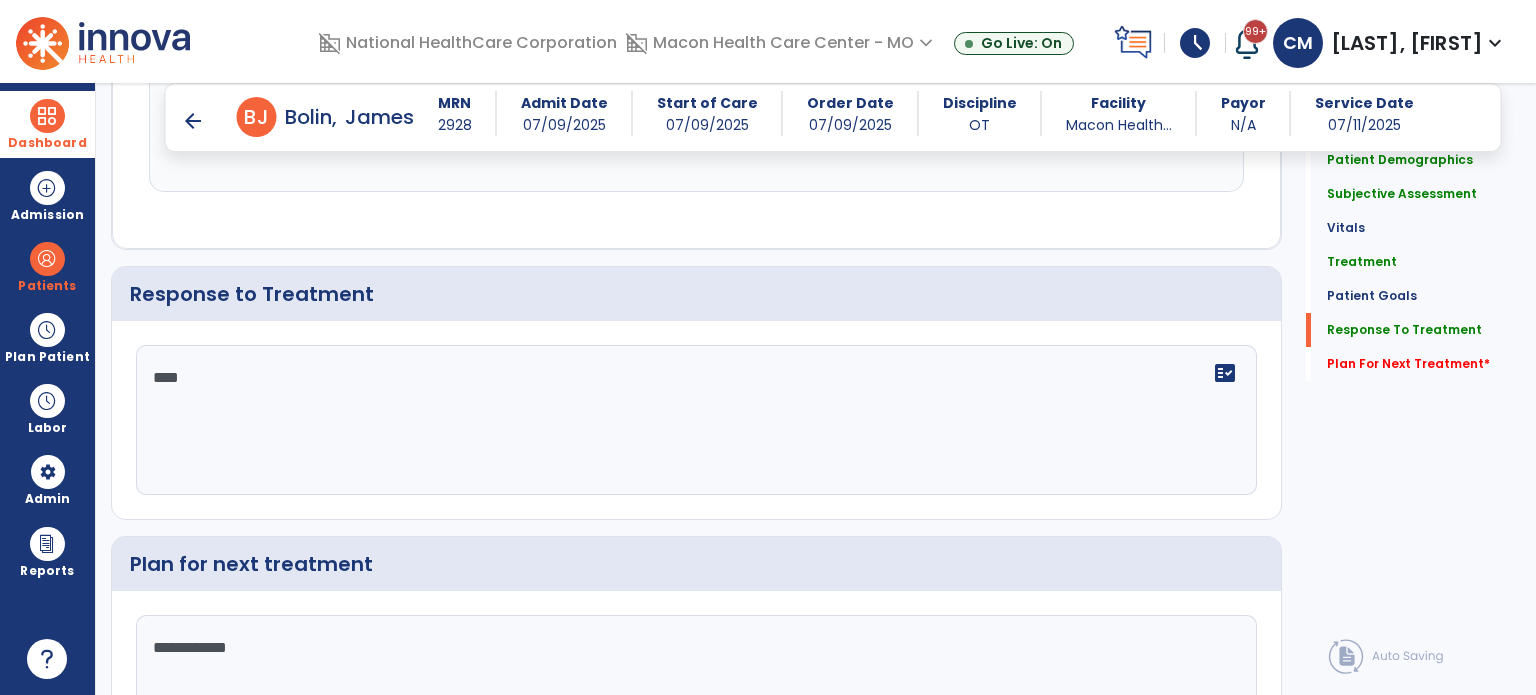 type on "**********" 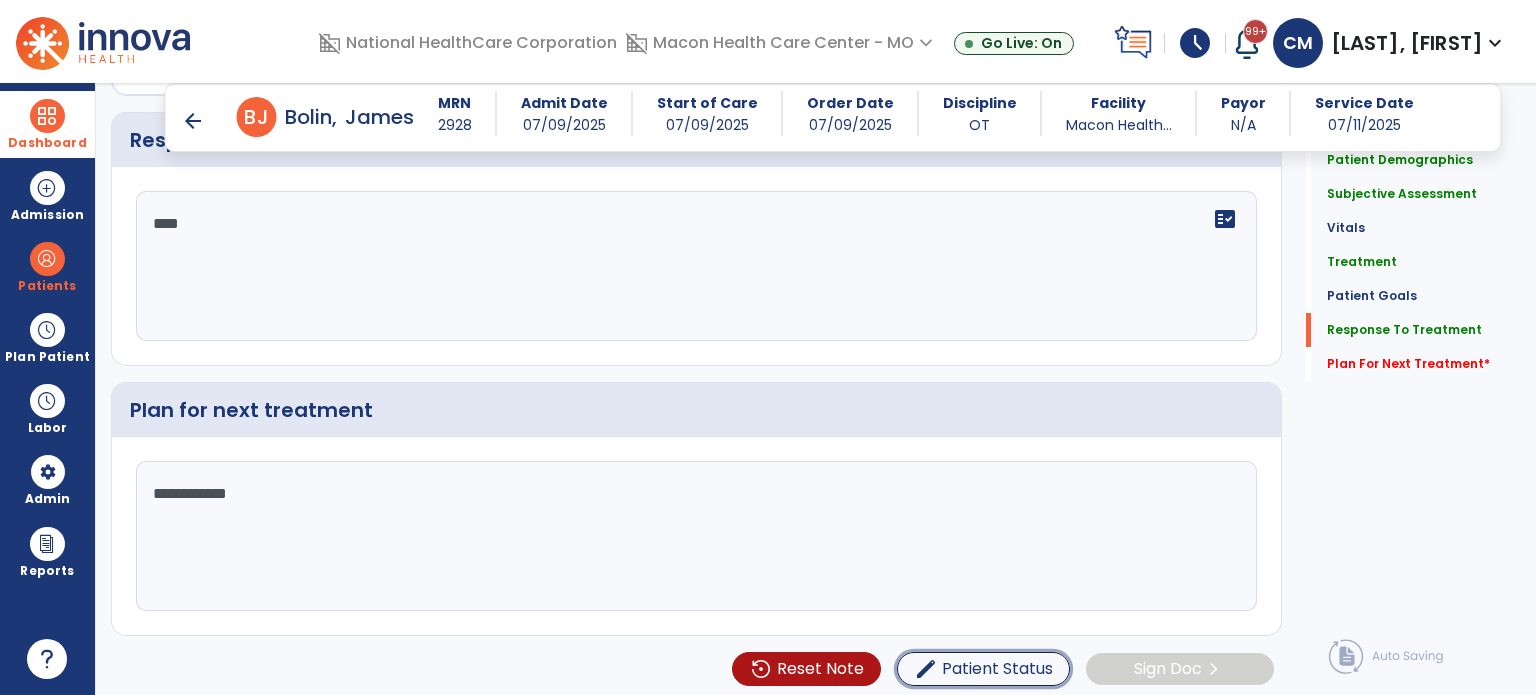 type 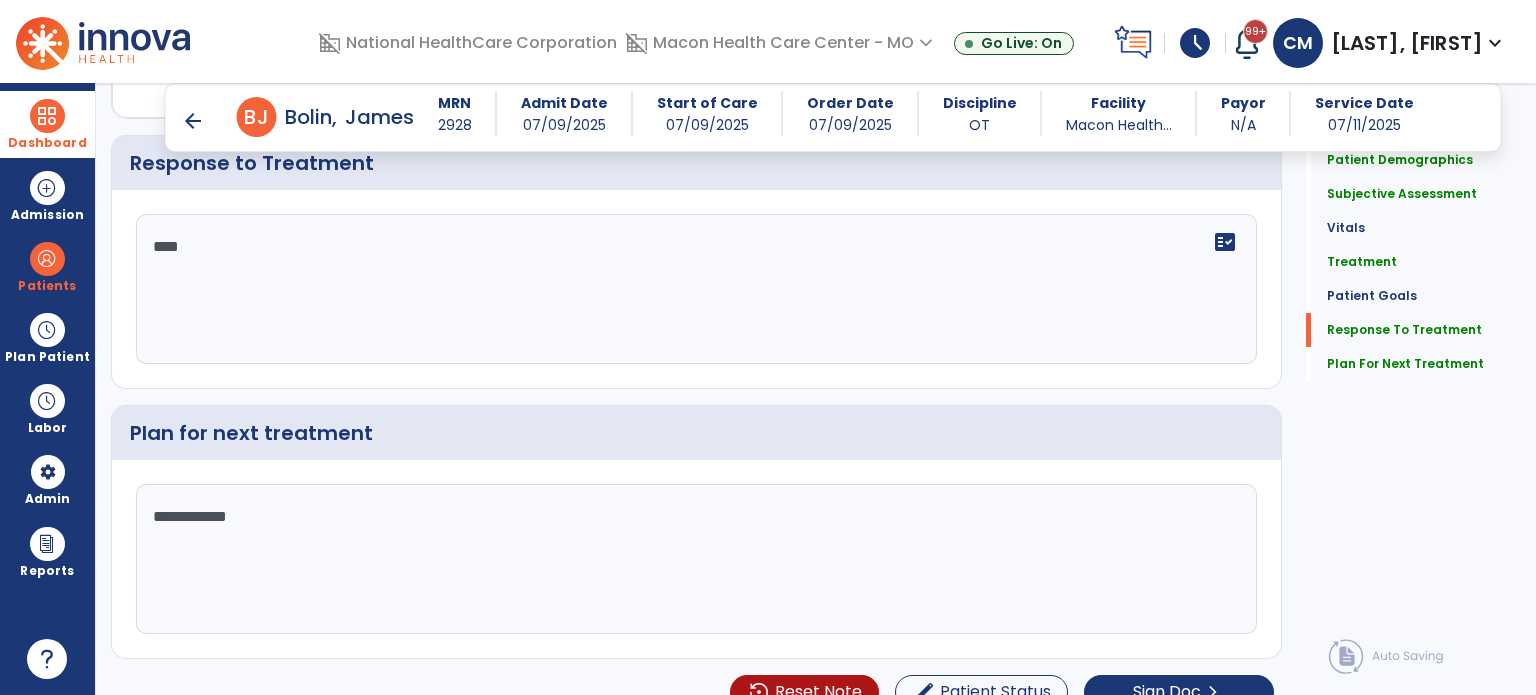 scroll, scrollTop: 2208, scrollLeft: 0, axis: vertical 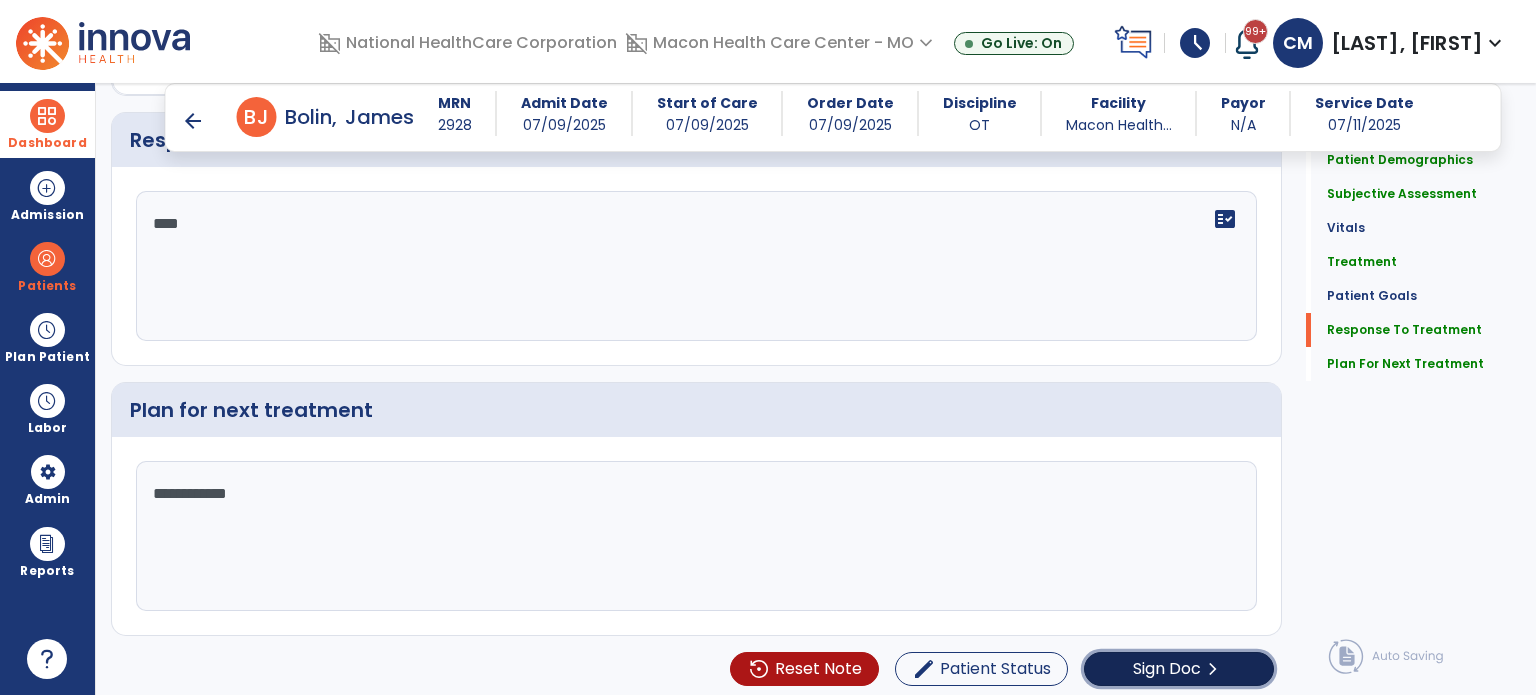 click on "Sign Doc" 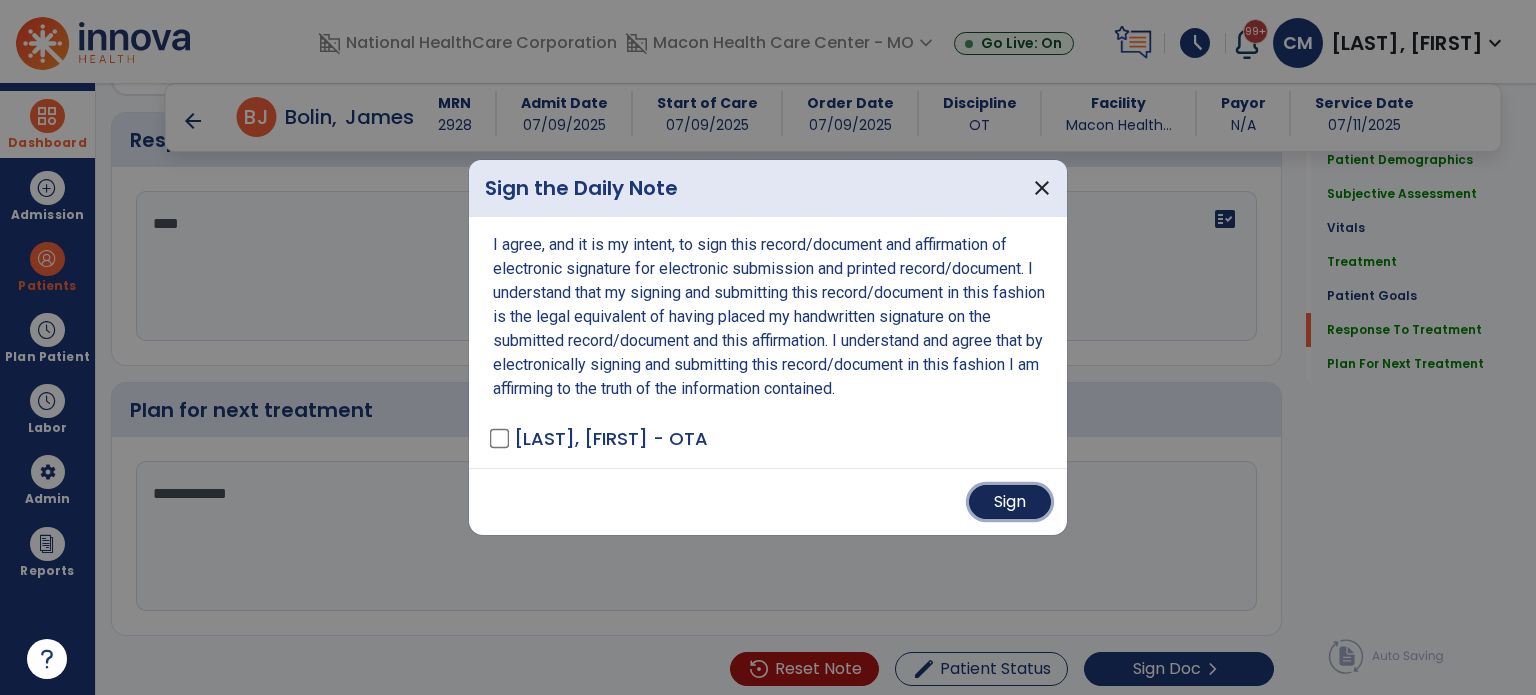 click on "Sign" at bounding box center (1010, 502) 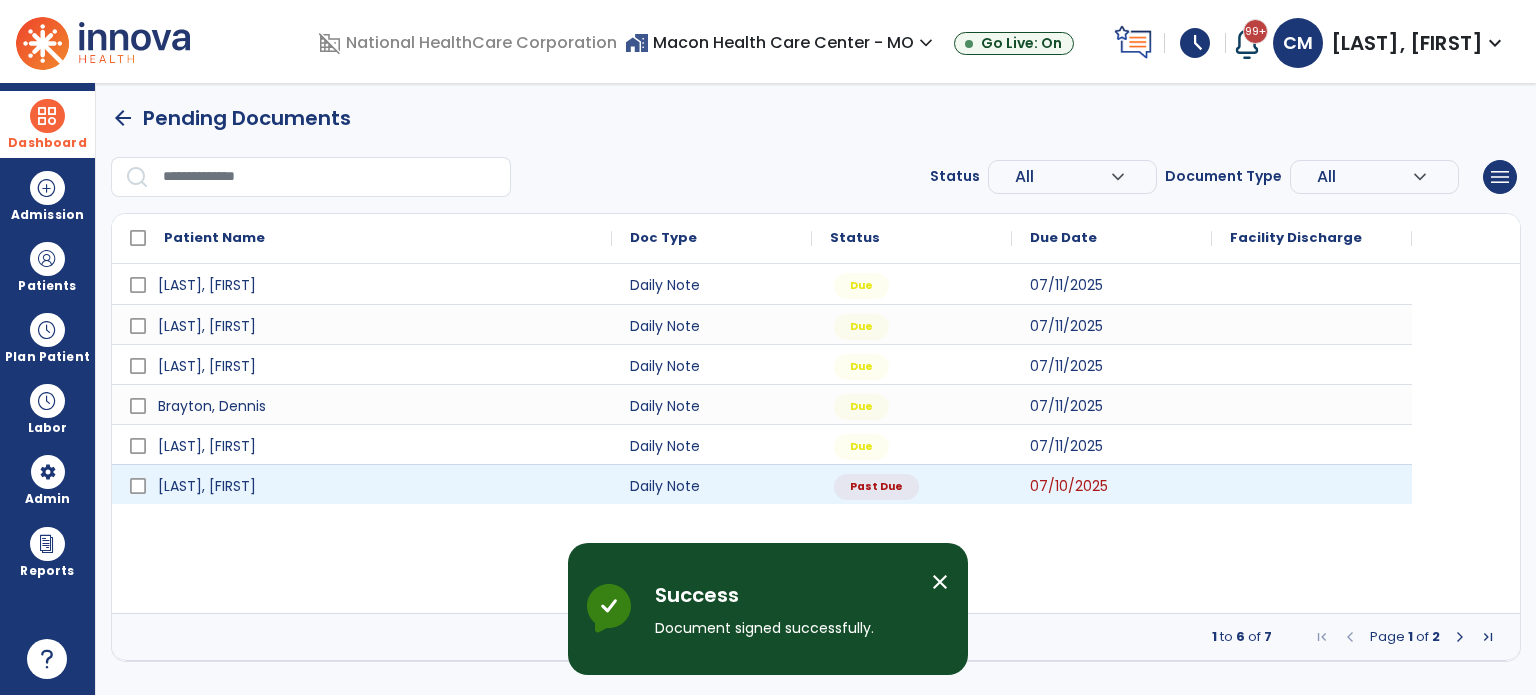 scroll, scrollTop: 0, scrollLeft: 0, axis: both 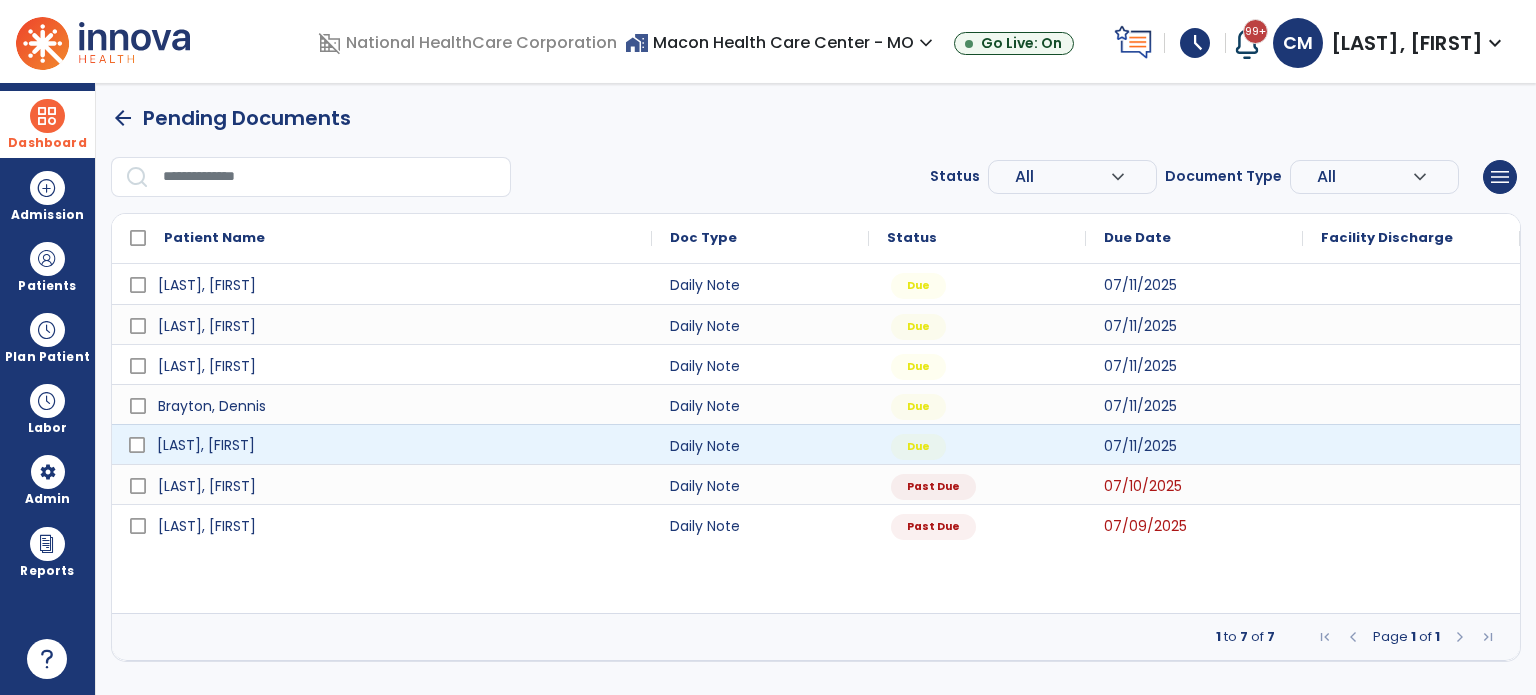 click on "[LAST], [FIRST]" at bounding box center [396, 445] 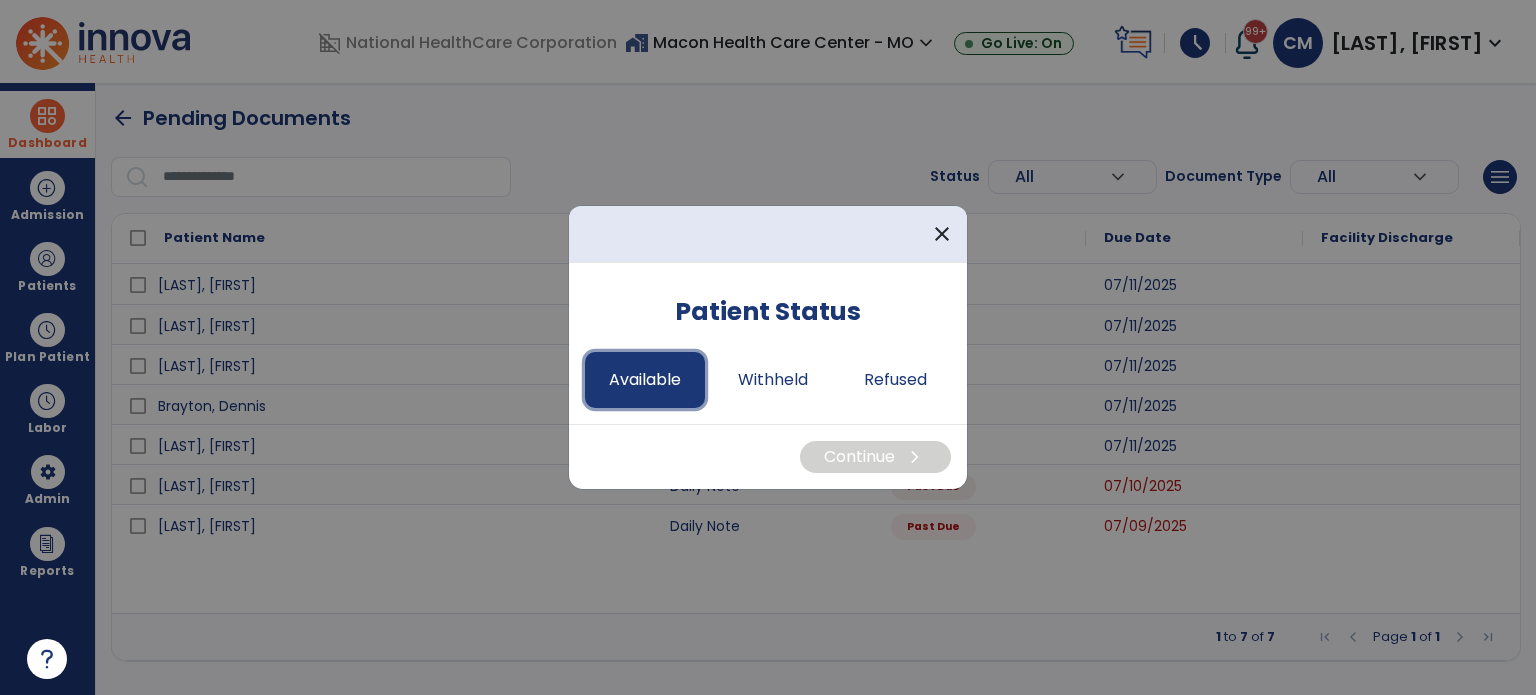click on "Available" at bounding box center (645, 380) 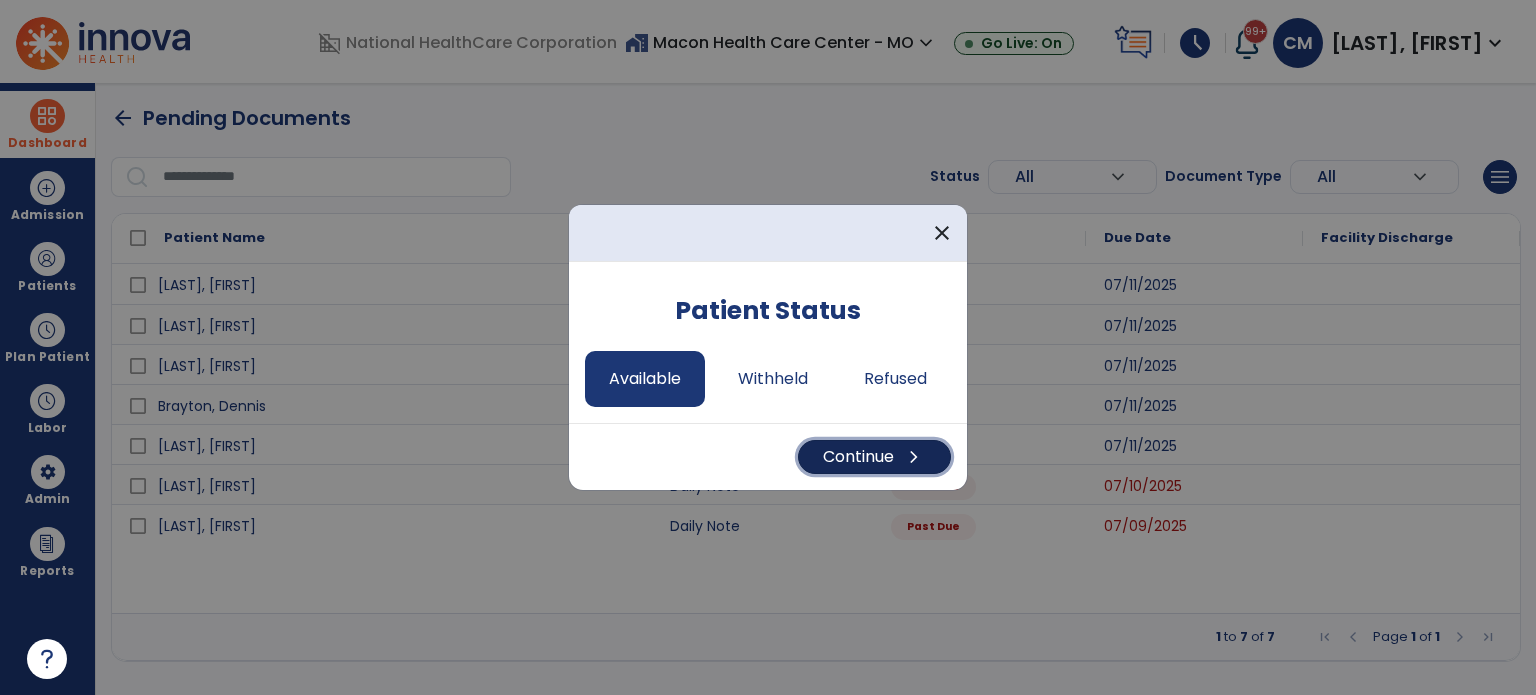 click on "Continue   chevron_right" at bounding box center [874, 457] 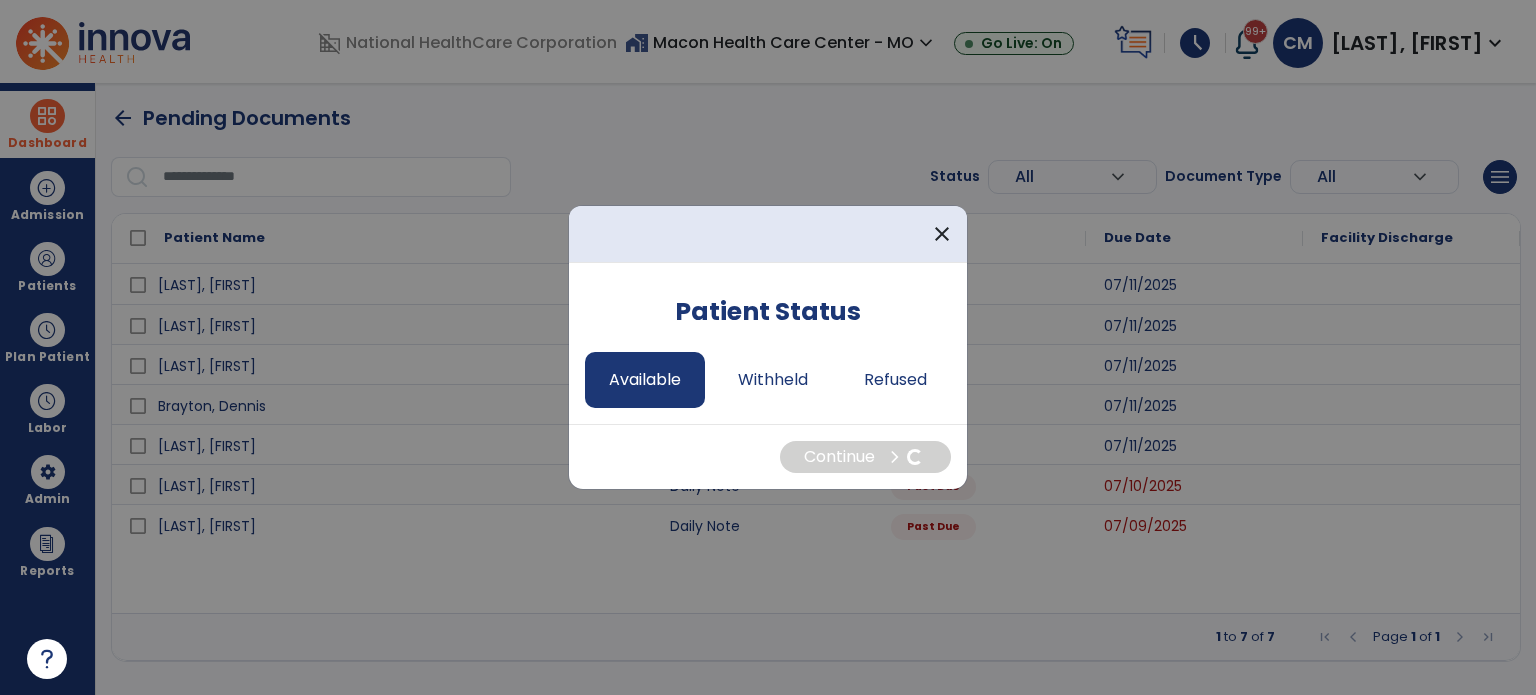 select on "*" 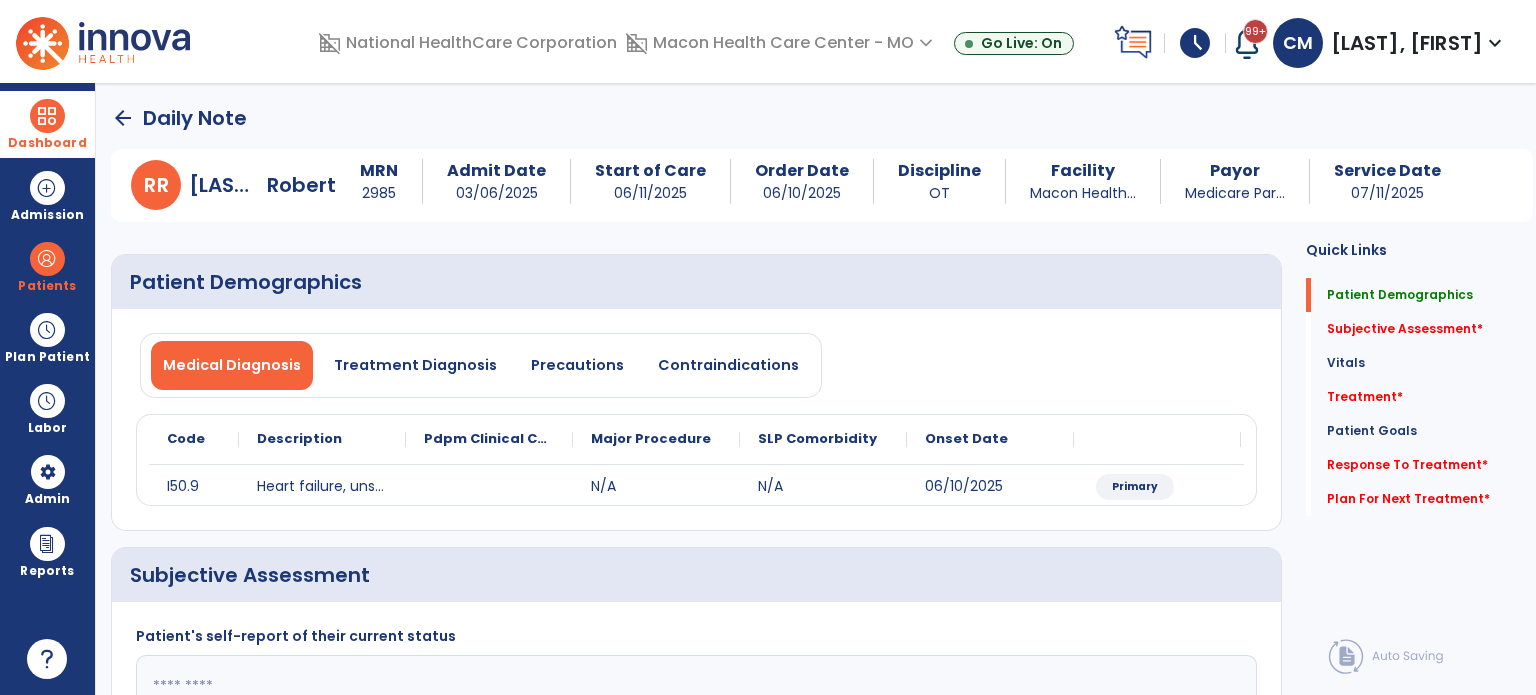 click on "Treatment   *  Treatment   *" 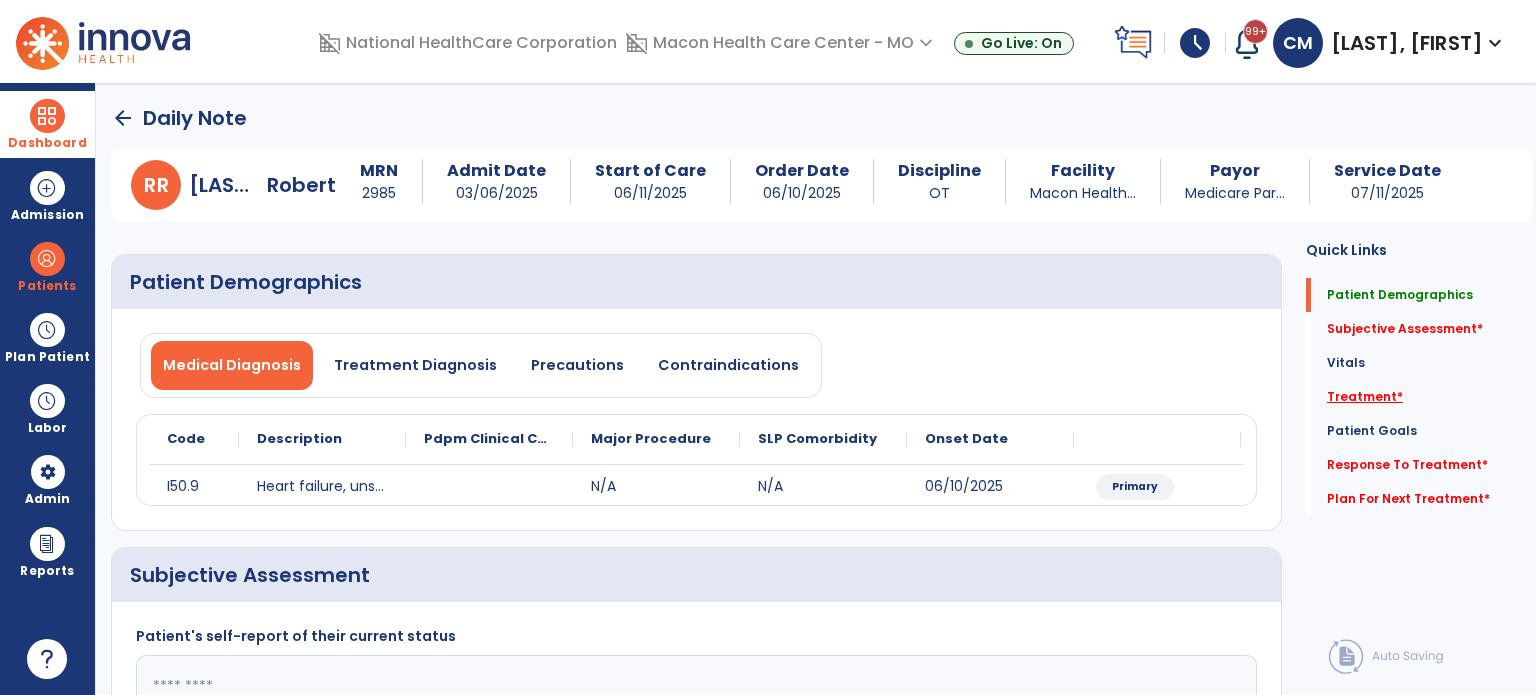 click on "Treatment   *" 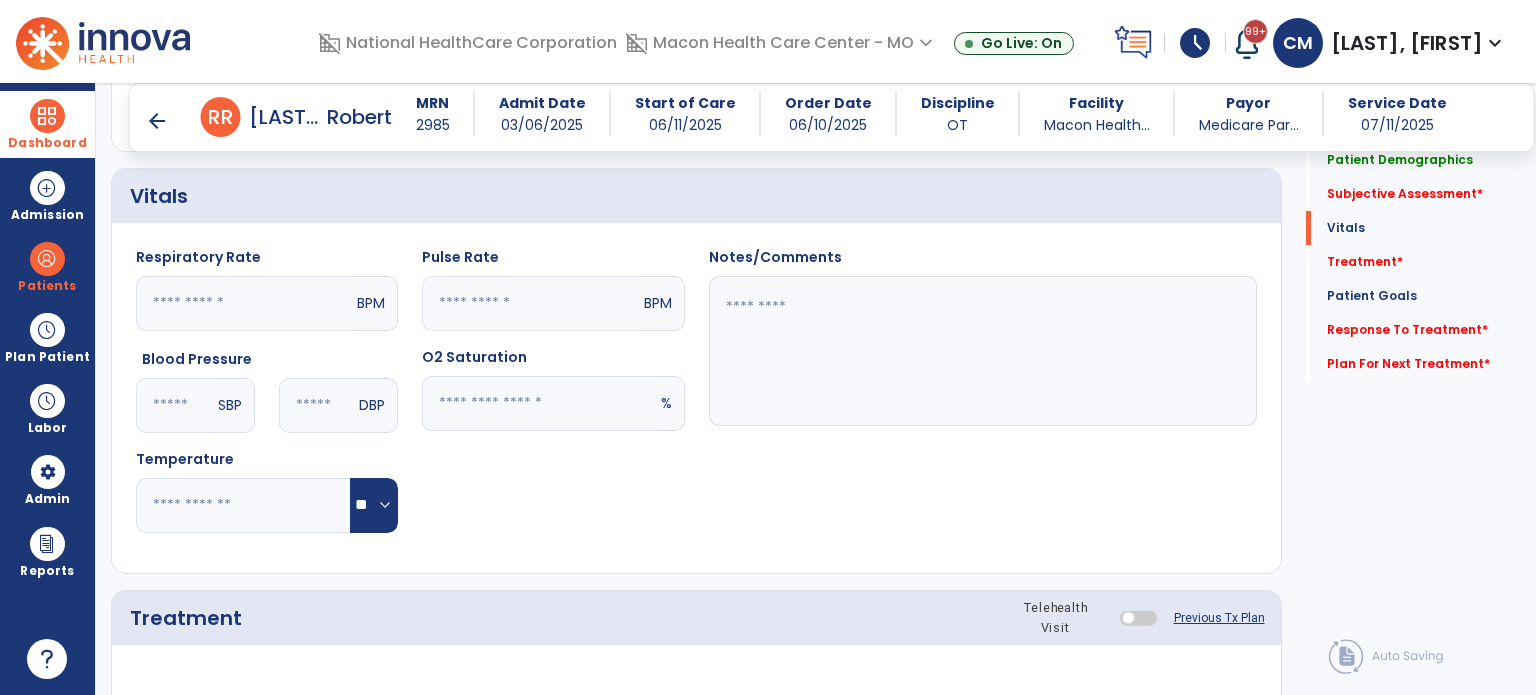 scroll, scrollTop: 1005, scrollLeft: 0, axis: vertical 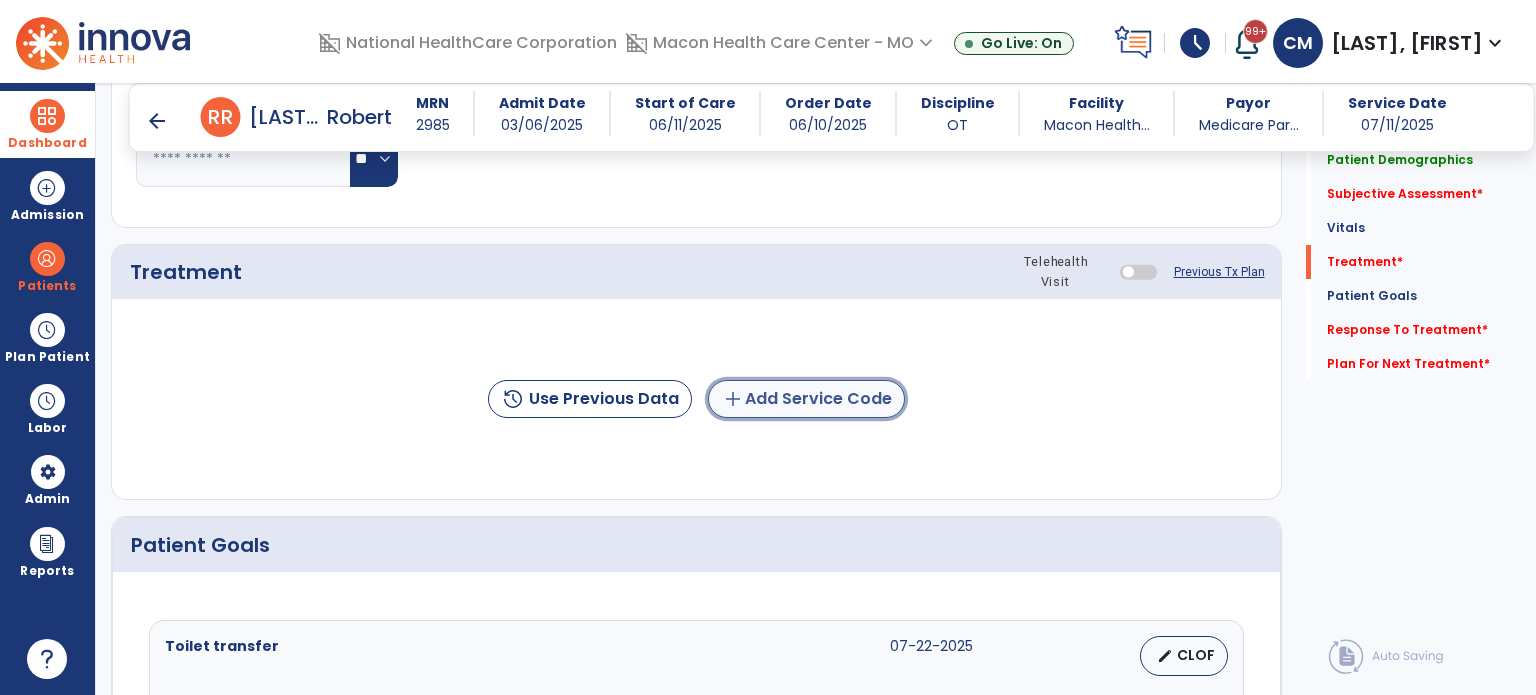 click on "add  Add Service Code" 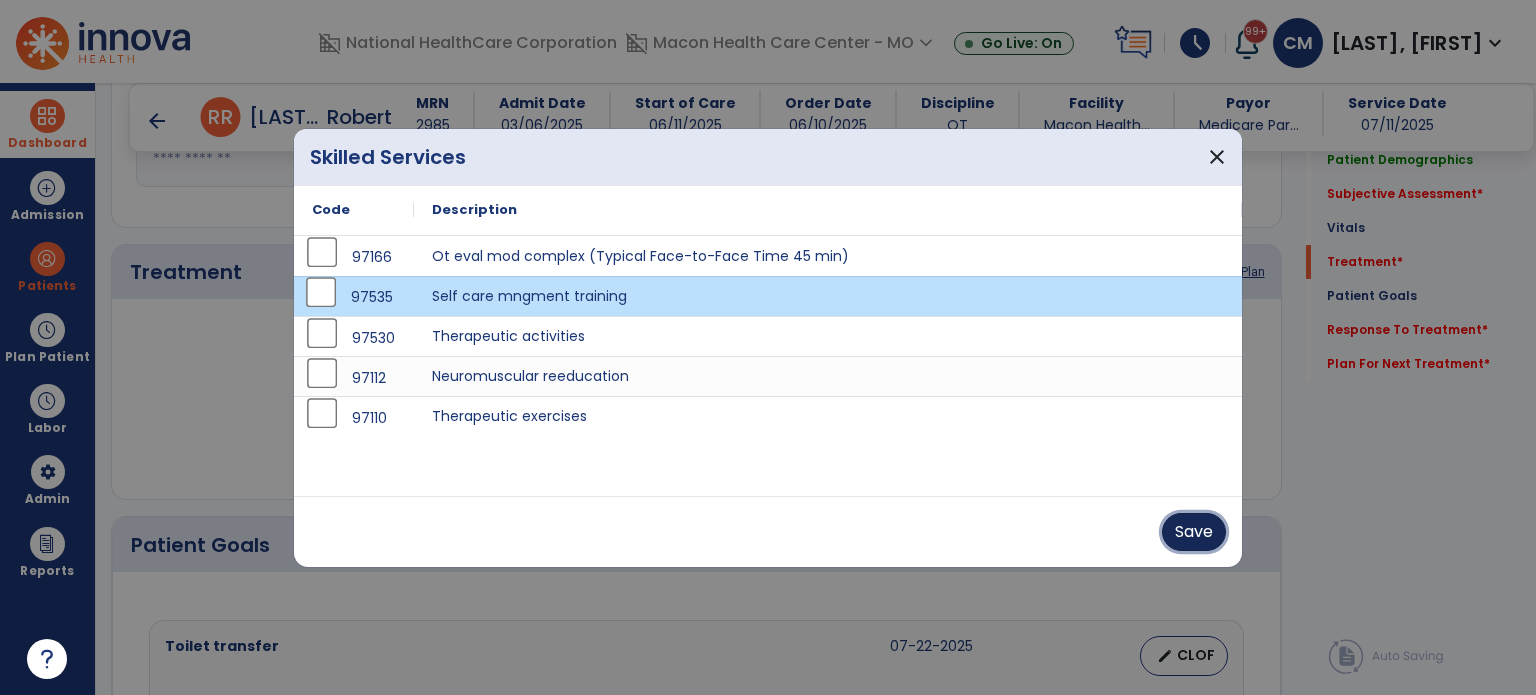 click on "Save" at bounding box center (1194, 532) 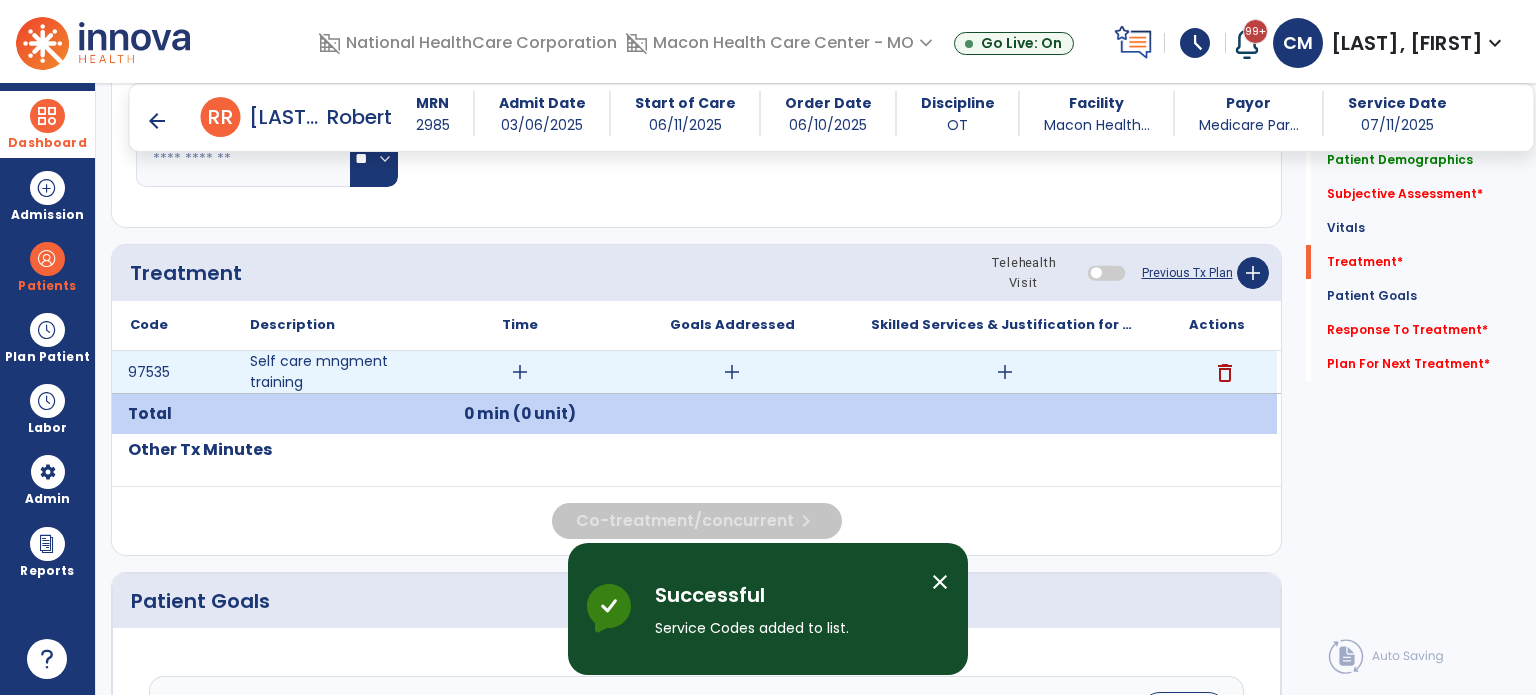 click on "add" at bounding box center (520, 372) 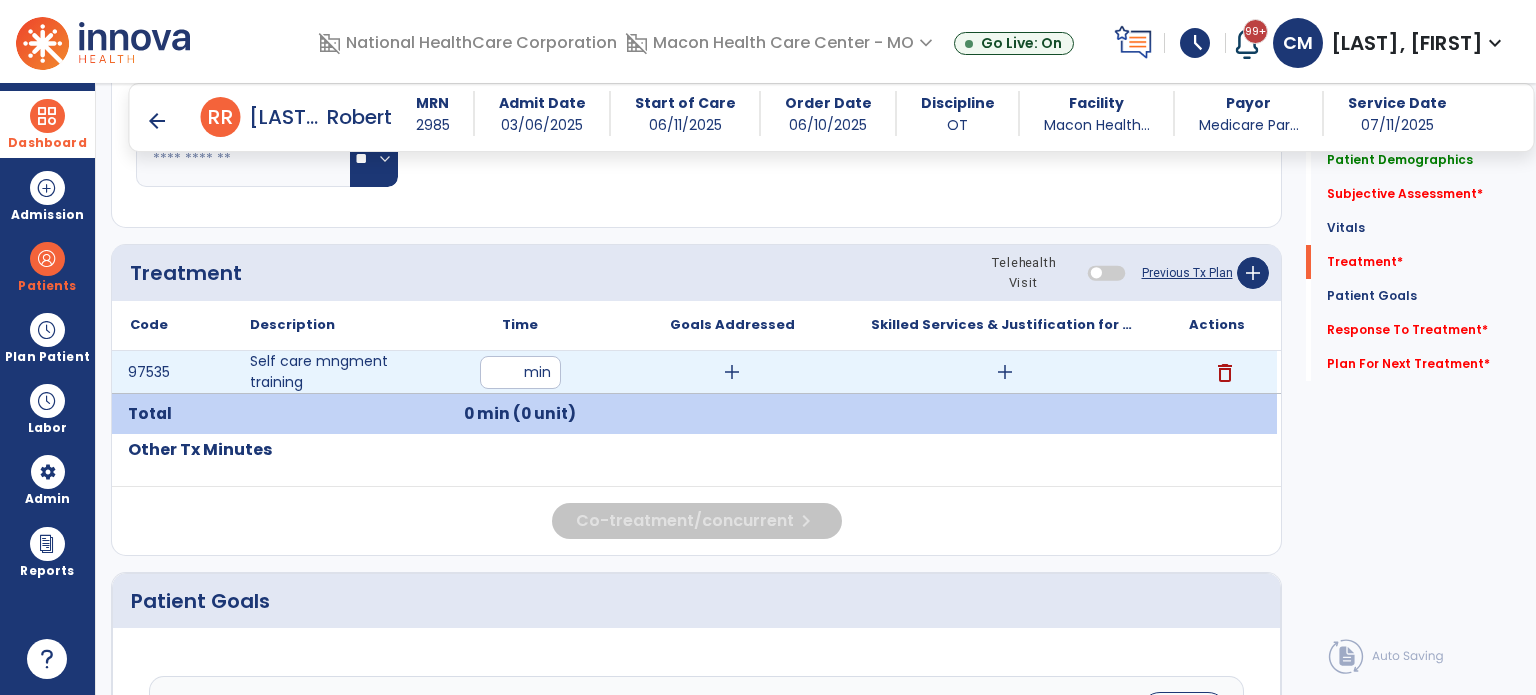 type on "**" 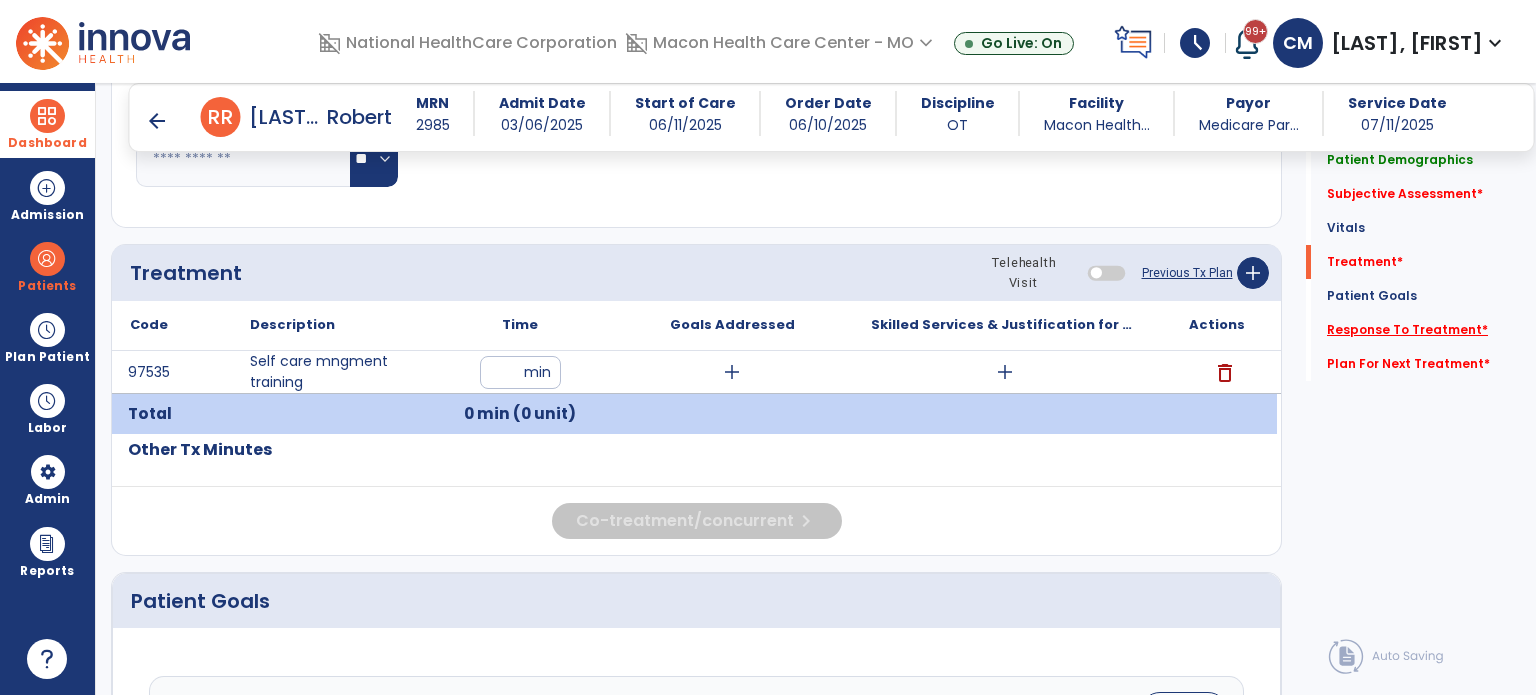 click on "Response To Treatment   *" 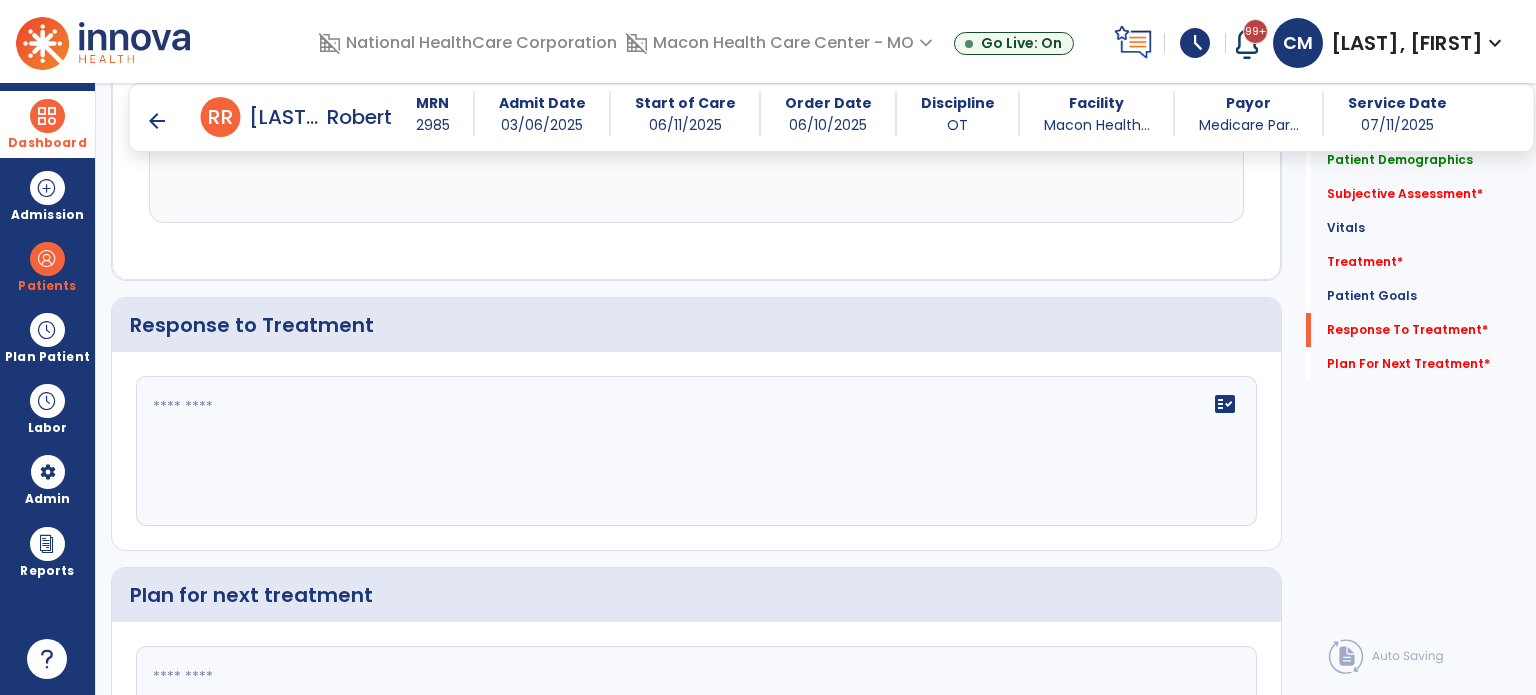 scroll, scrollTop: 2116, scrollLeft: 0, axis: vertical 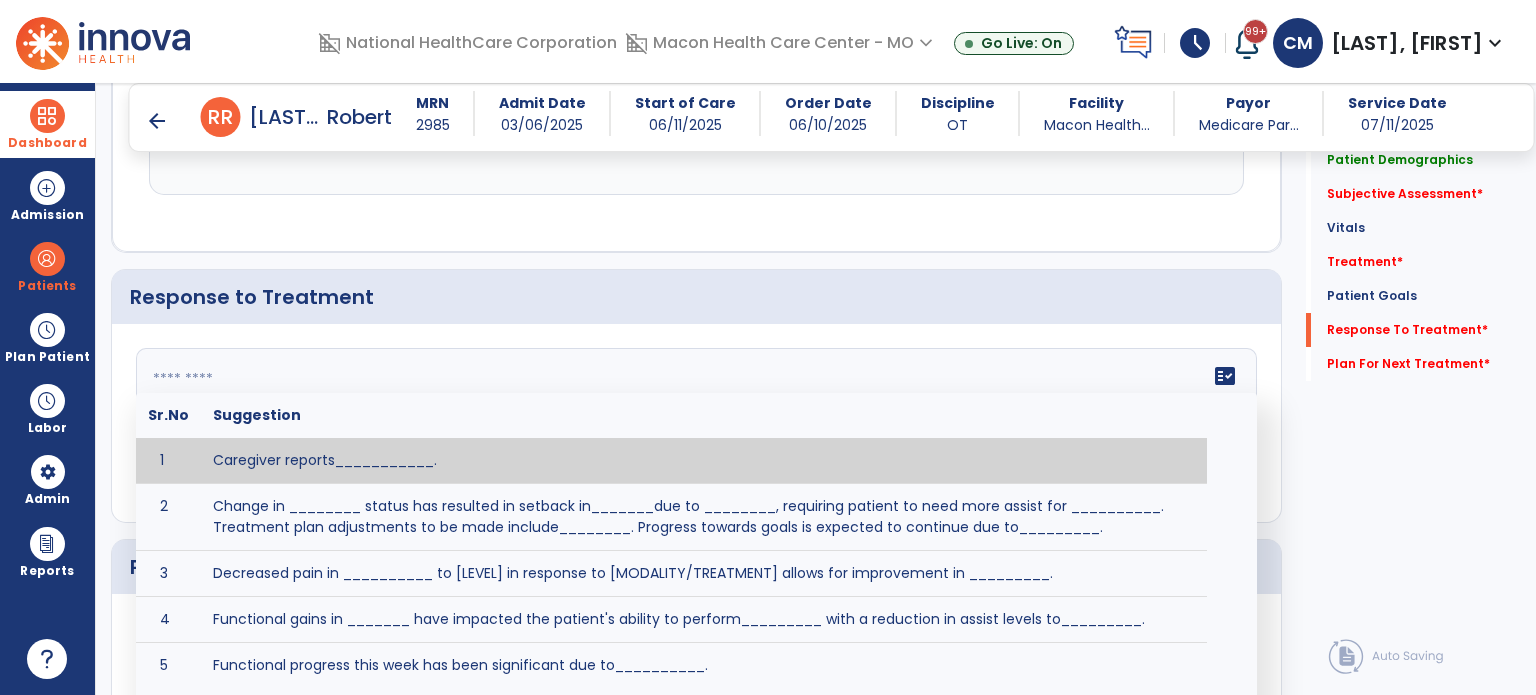 click on "fact_check  Sr.No Suggestion 1 Caregiver reports___________. 2 Change in ________ status has resulted in setback in_______due to ________, requiring patient to need more assist for __________.   Treatment plan adjustments to be made include________.  Progress towards goals is expected to continue due to_________. 3 Decreased pain in __________ to [LEVEL] in response to [MODALITY/TREATMENT] allows for improvement in _________. 4 Functional gains in _______ have impacted the patient's ability to perform_________ with a reduction in assist levels to_________. 5 Functional progress this week has been significant due to__________. 6 Gains in ________ have improved the patient's ability to perform ______with decreased levels of assist to___________. 7 Improvement in ________allows patient to tolerate higher levels of challenges in_________. 8 Pain in [AREA] has decreased to [LEVEL] in response to [TREATMENT/MODALITY], allowing fore ease in completing__________. 9 10 11 12 13 14 15 16 17 18 19 20 21" 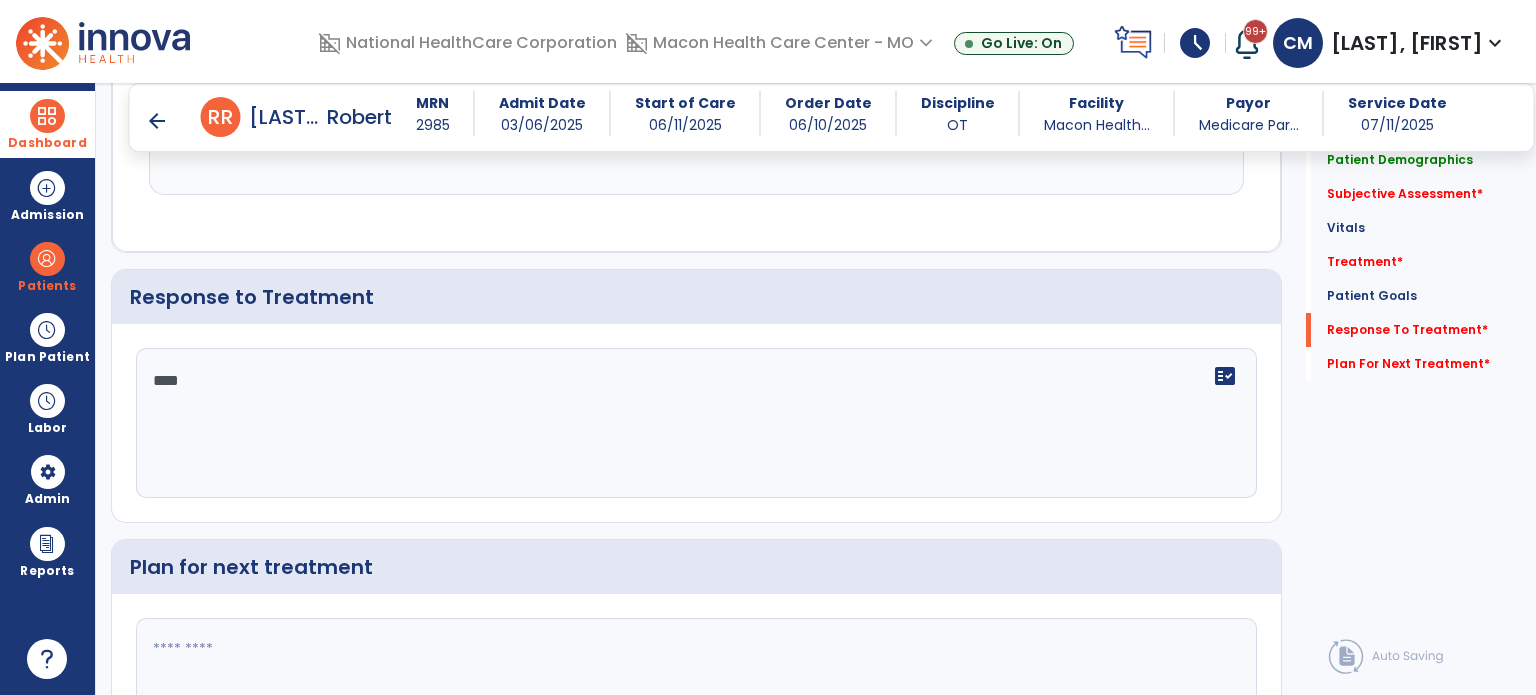 type on "****" 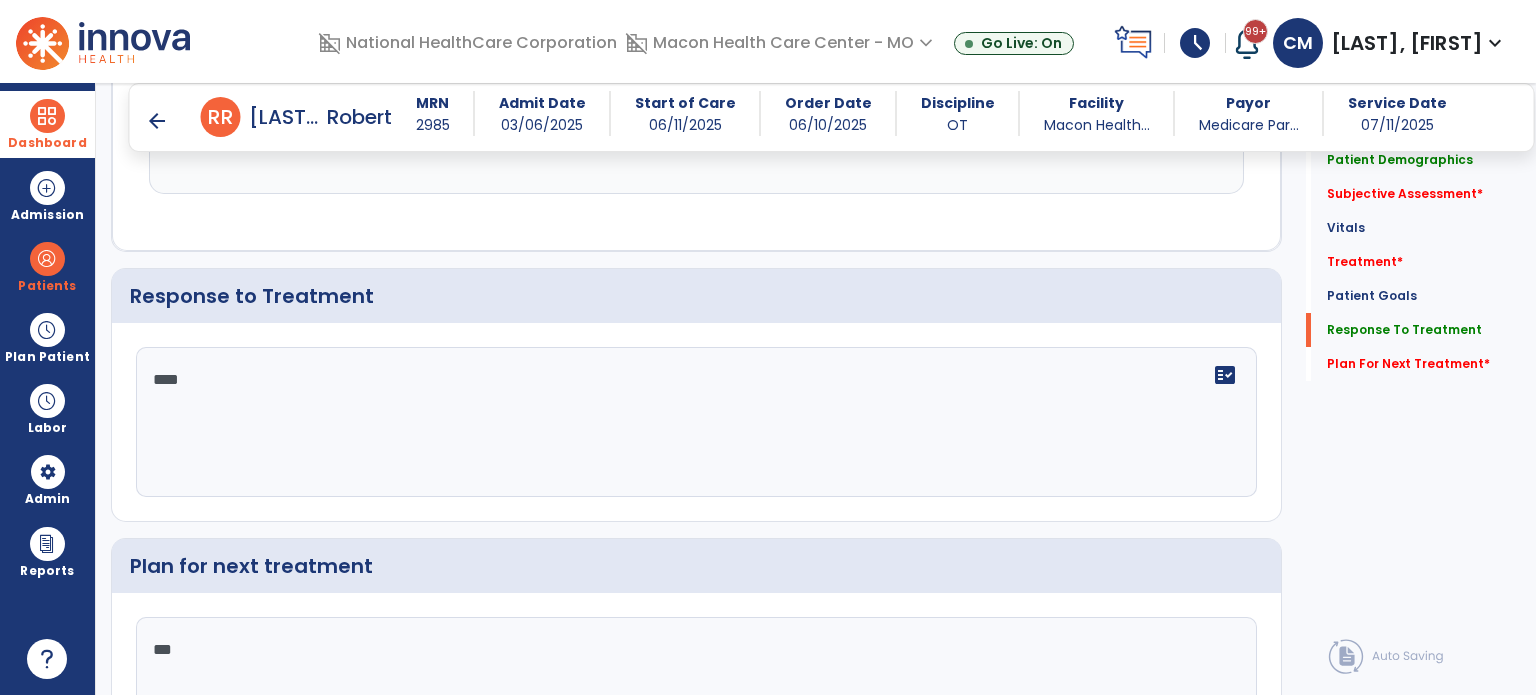 scroll, scrollTop: 2116, scrollLeft: 0, axis: vertical 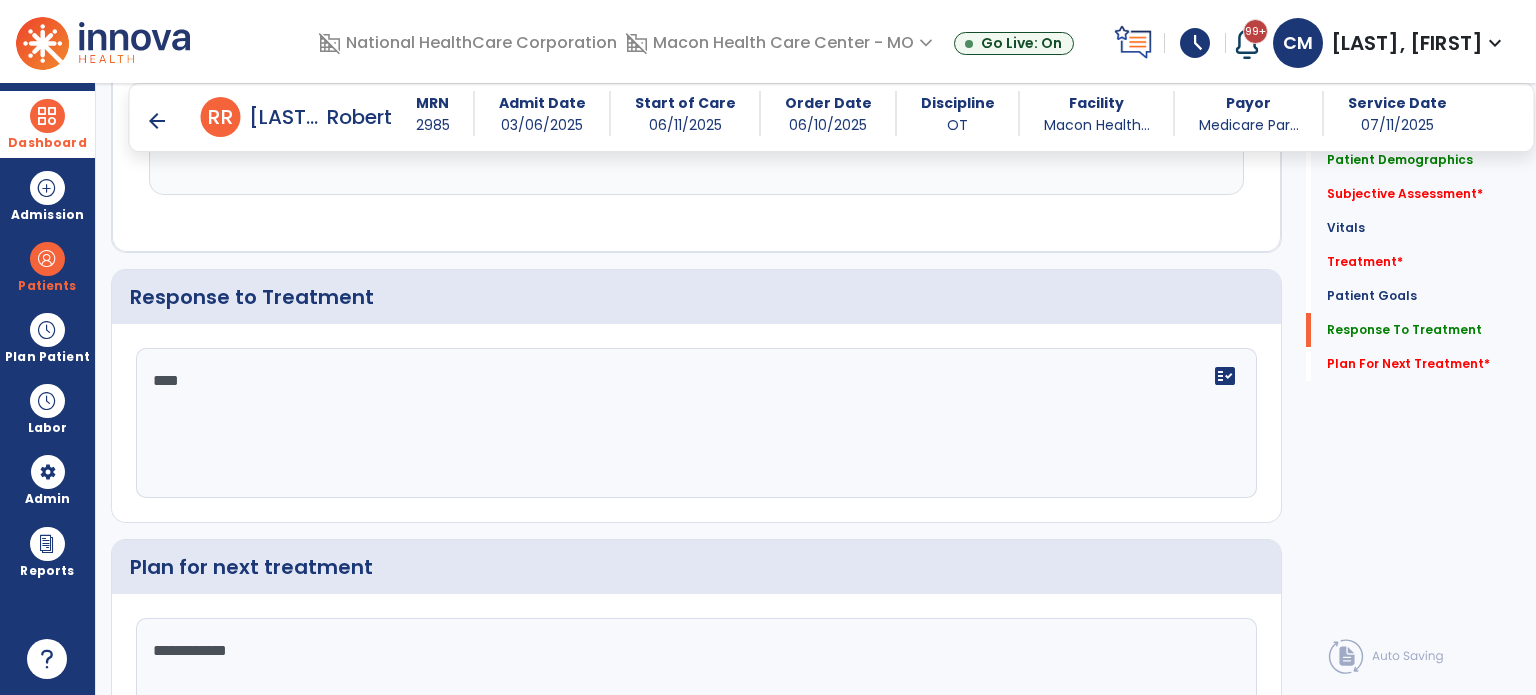 type on "**********" 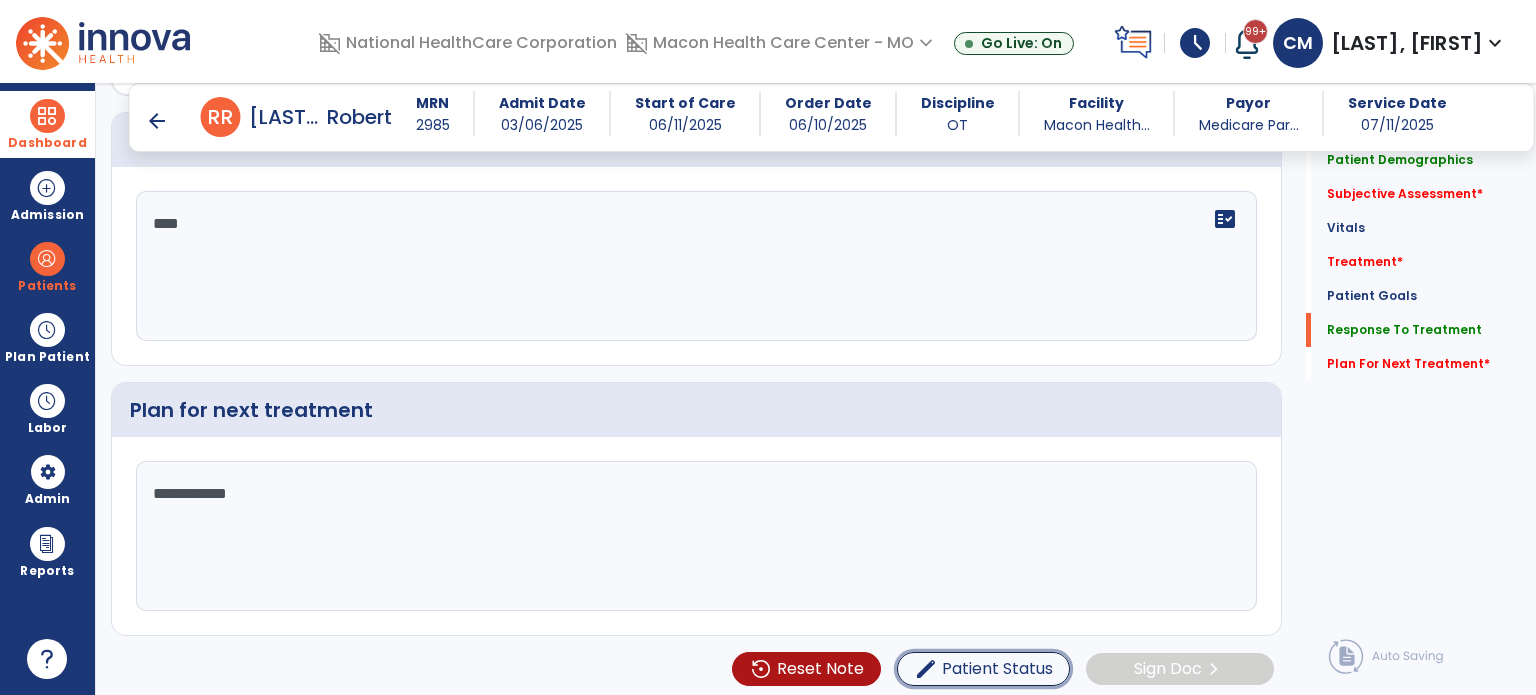 type 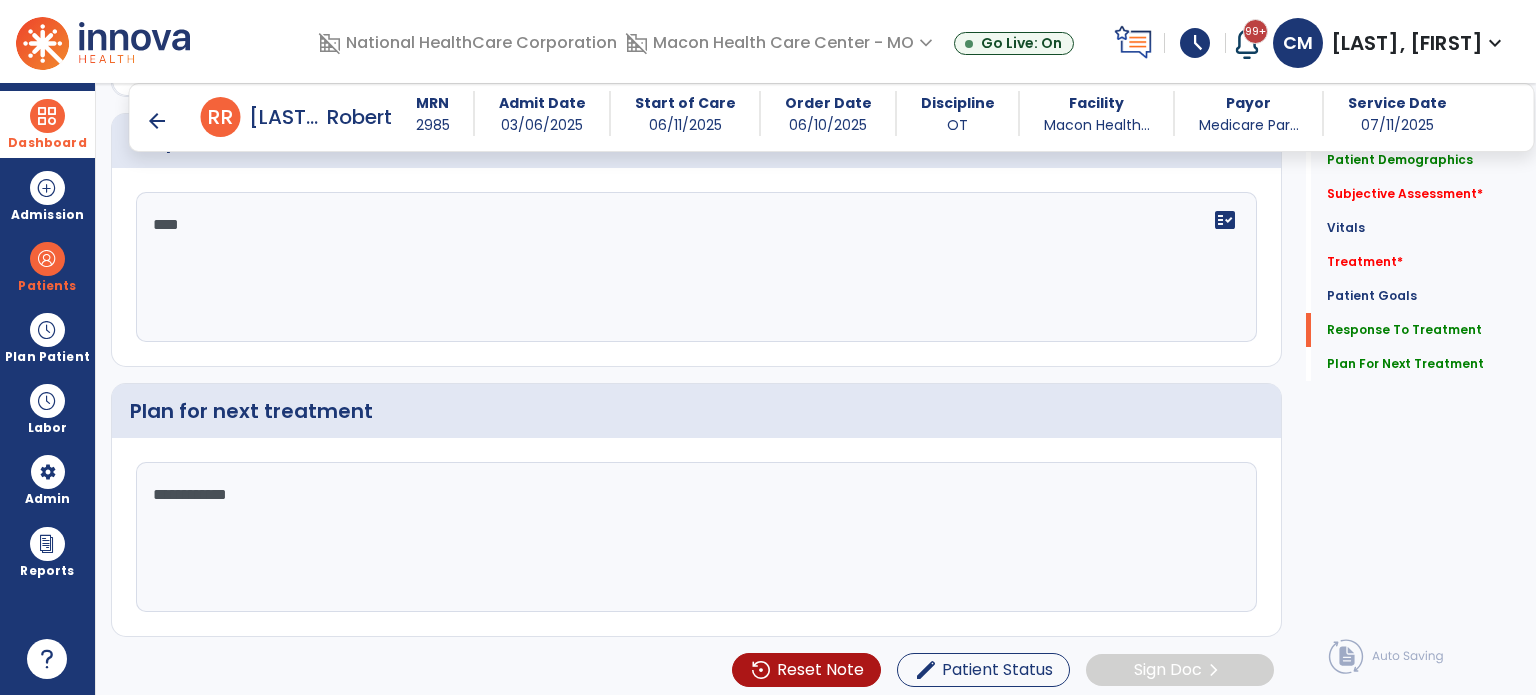 scroll, scrollTop: 2273, scrollLeft: 0, axis: vertical 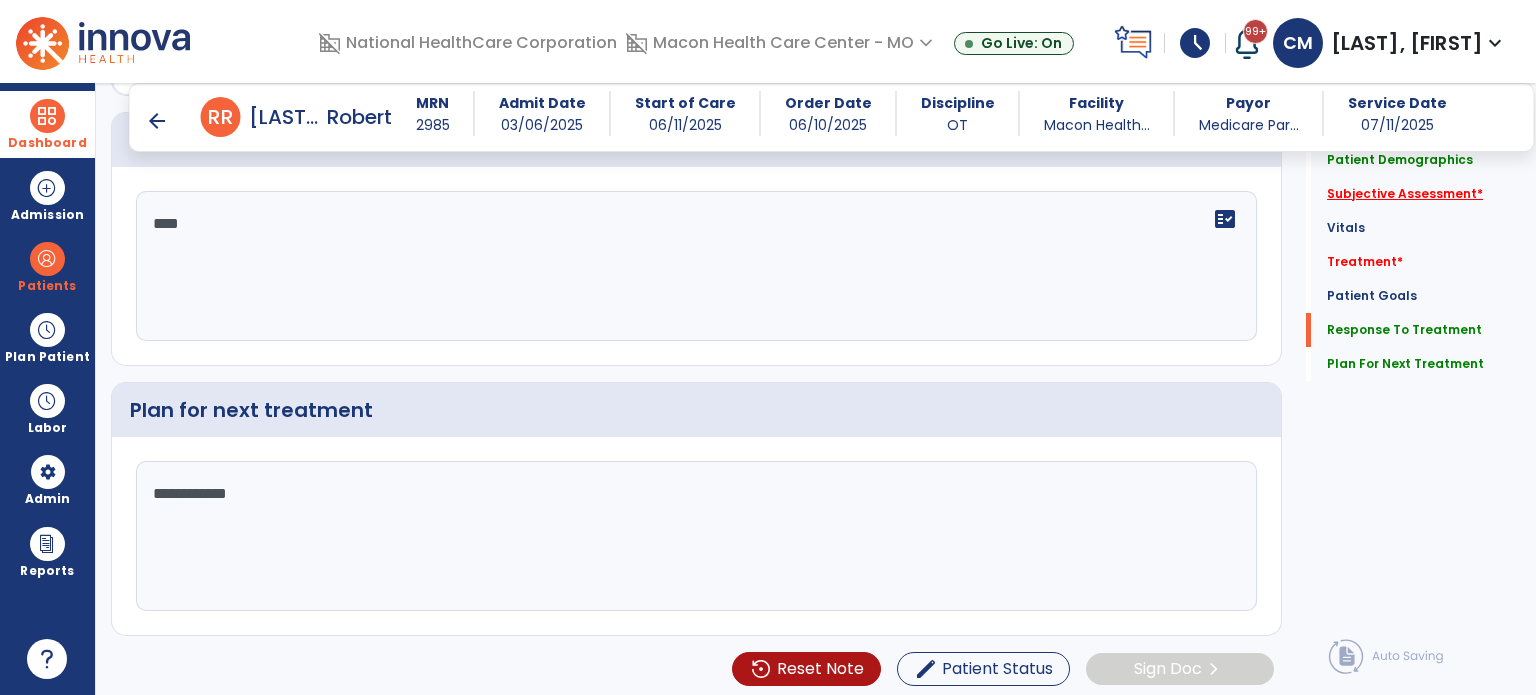 click on "Subjective Assessment   *" 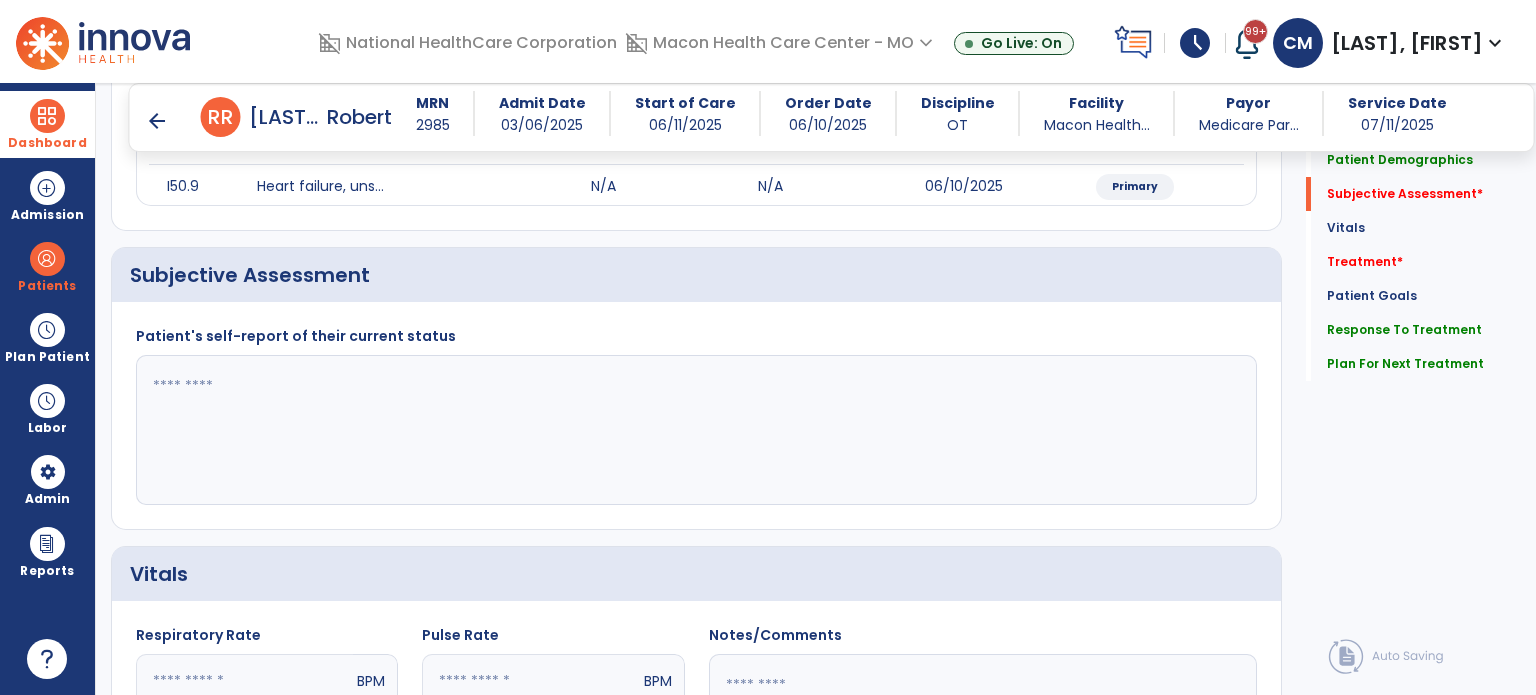 scroll, scrollTop: 279, scrollLeft: 0, axis: vertical 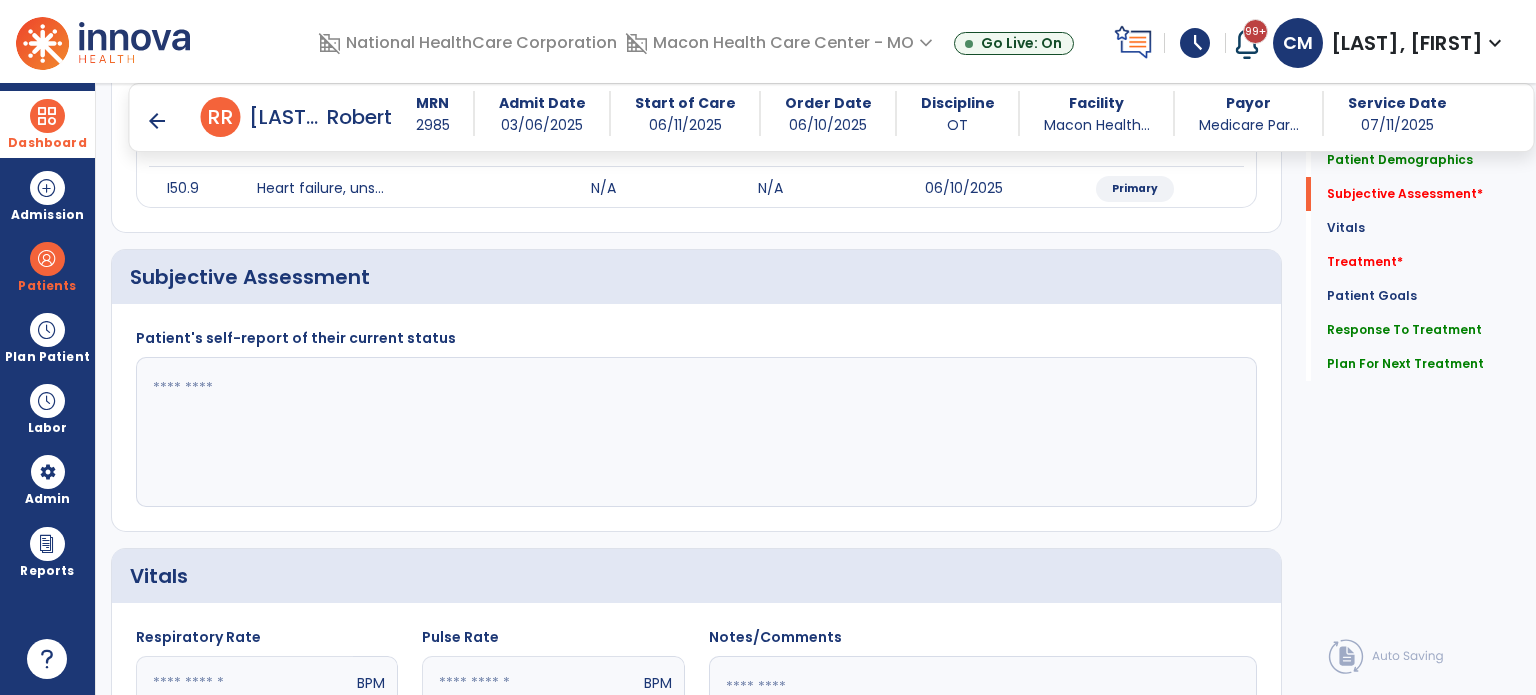 click 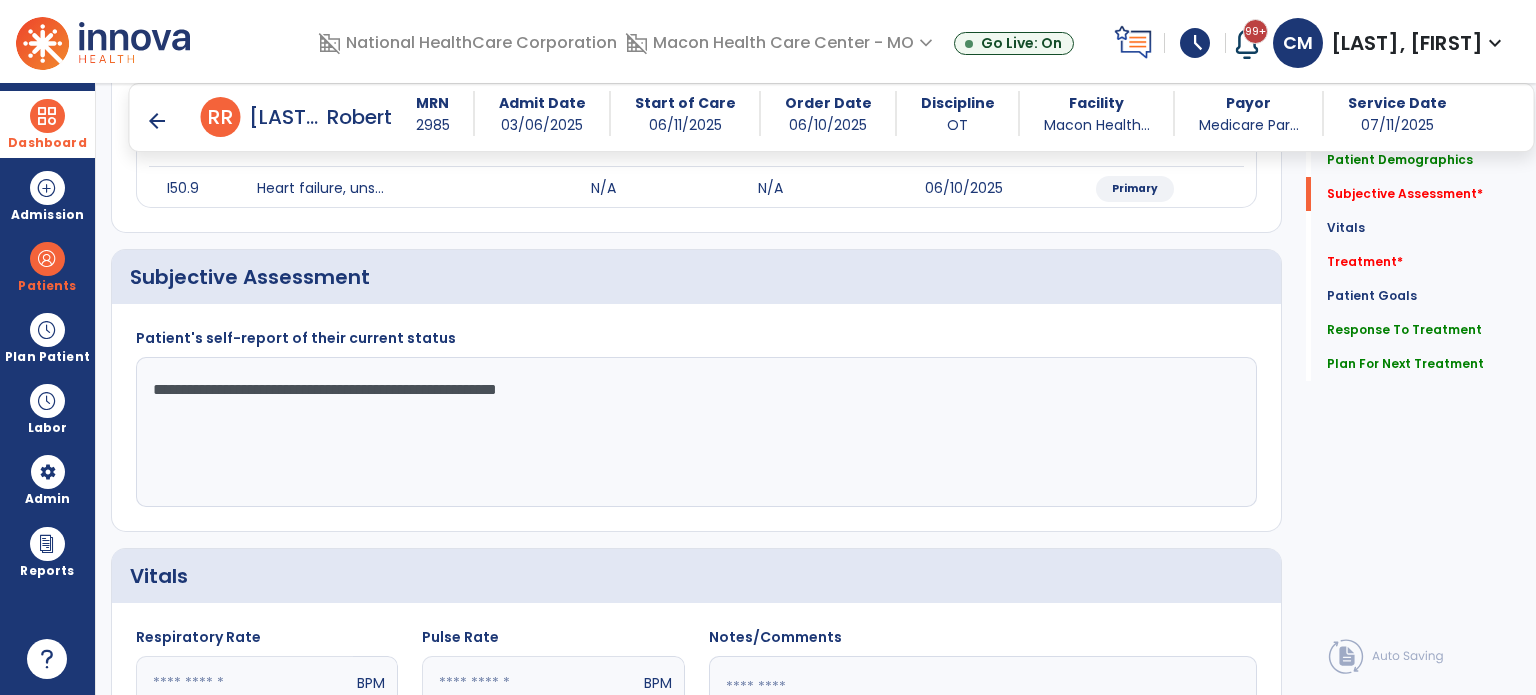 type on "**********" 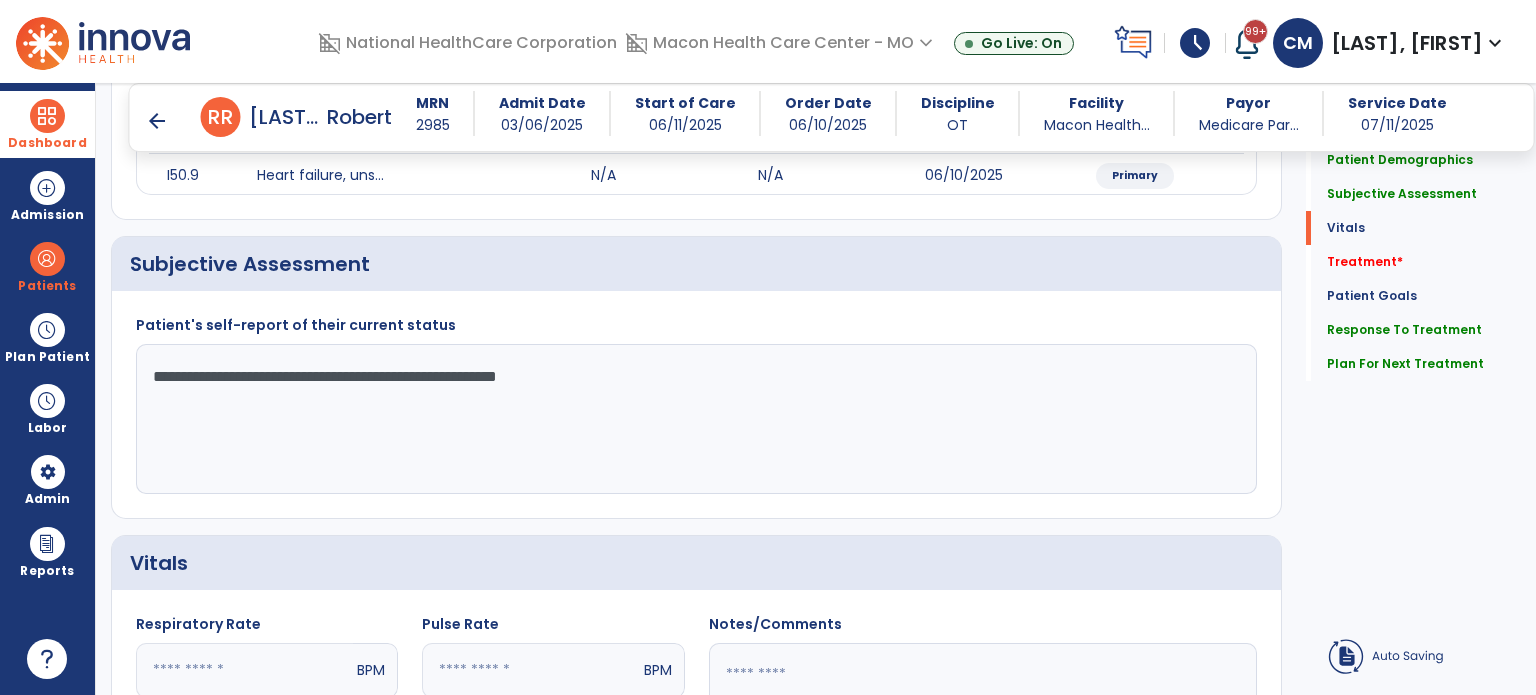 scroll, scrollTop: 674, scrollLeft: 0, axis: vertical 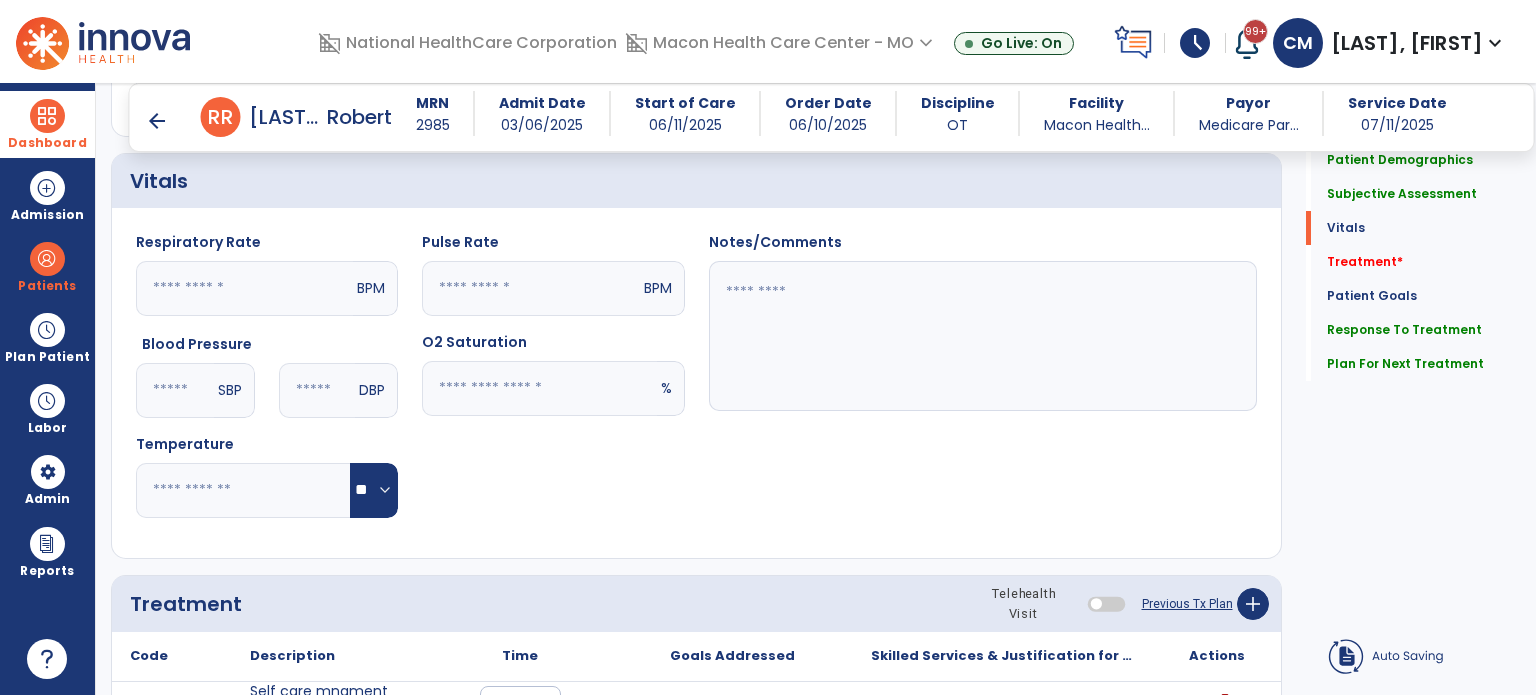 click at bounding box center [47, 116] 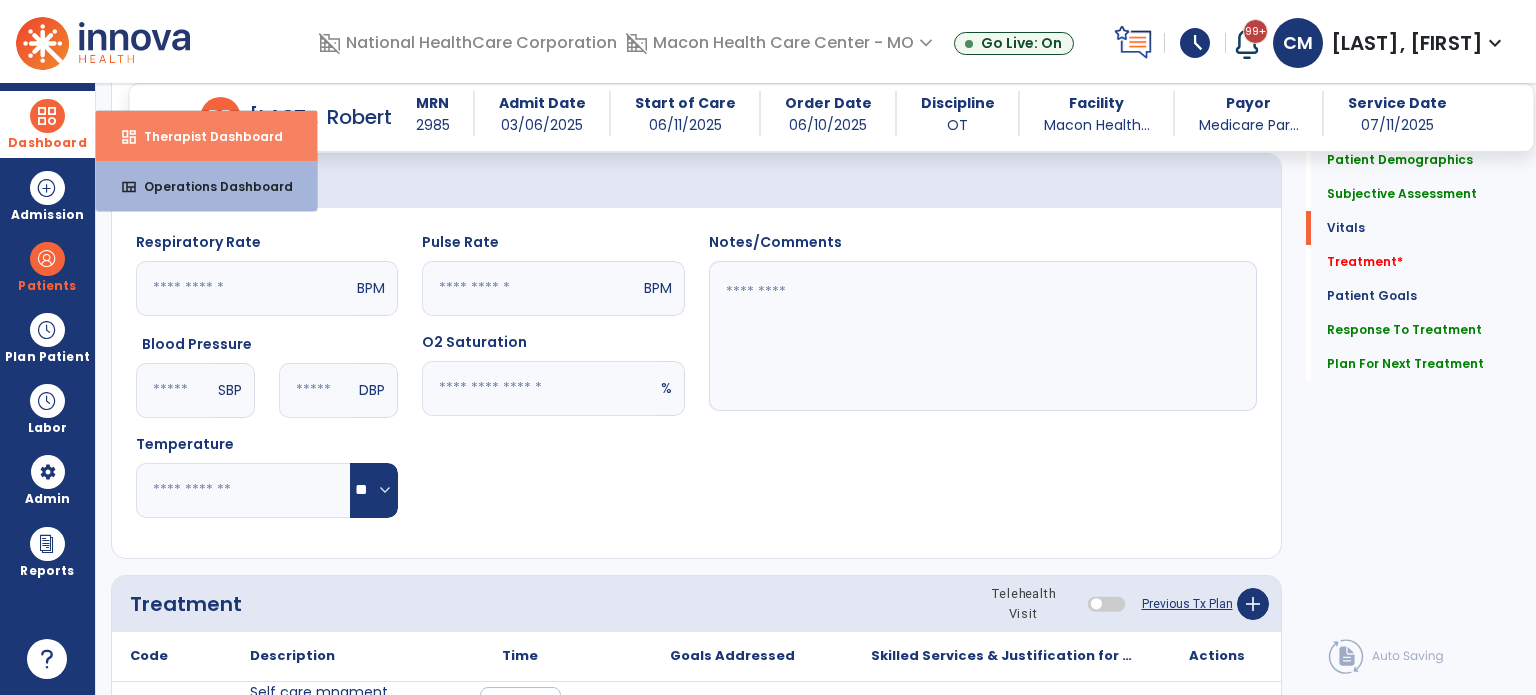 click on "dashboard  Therapist Dashboard" at bounding box center (206, 136) 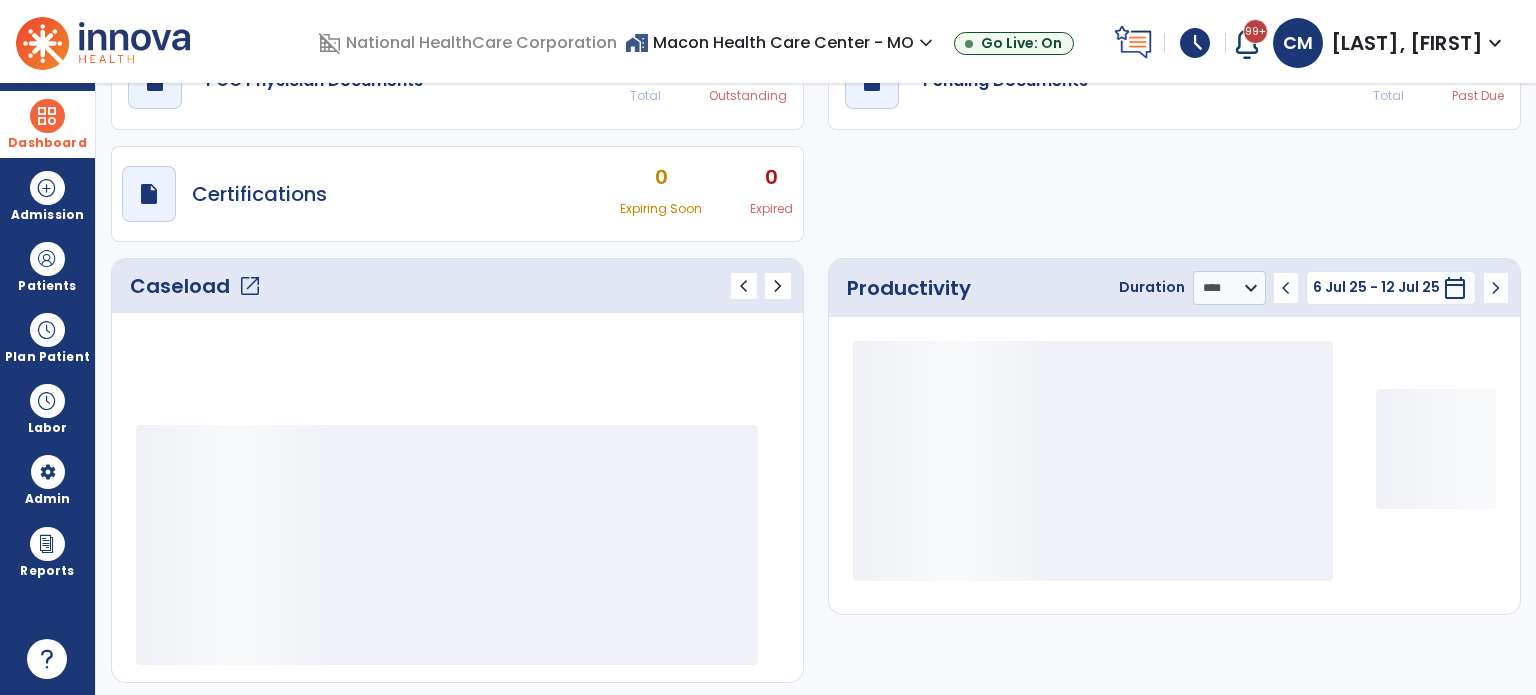 scroll, scrollTop: 49, scrollLeft: 0, axis: vertical 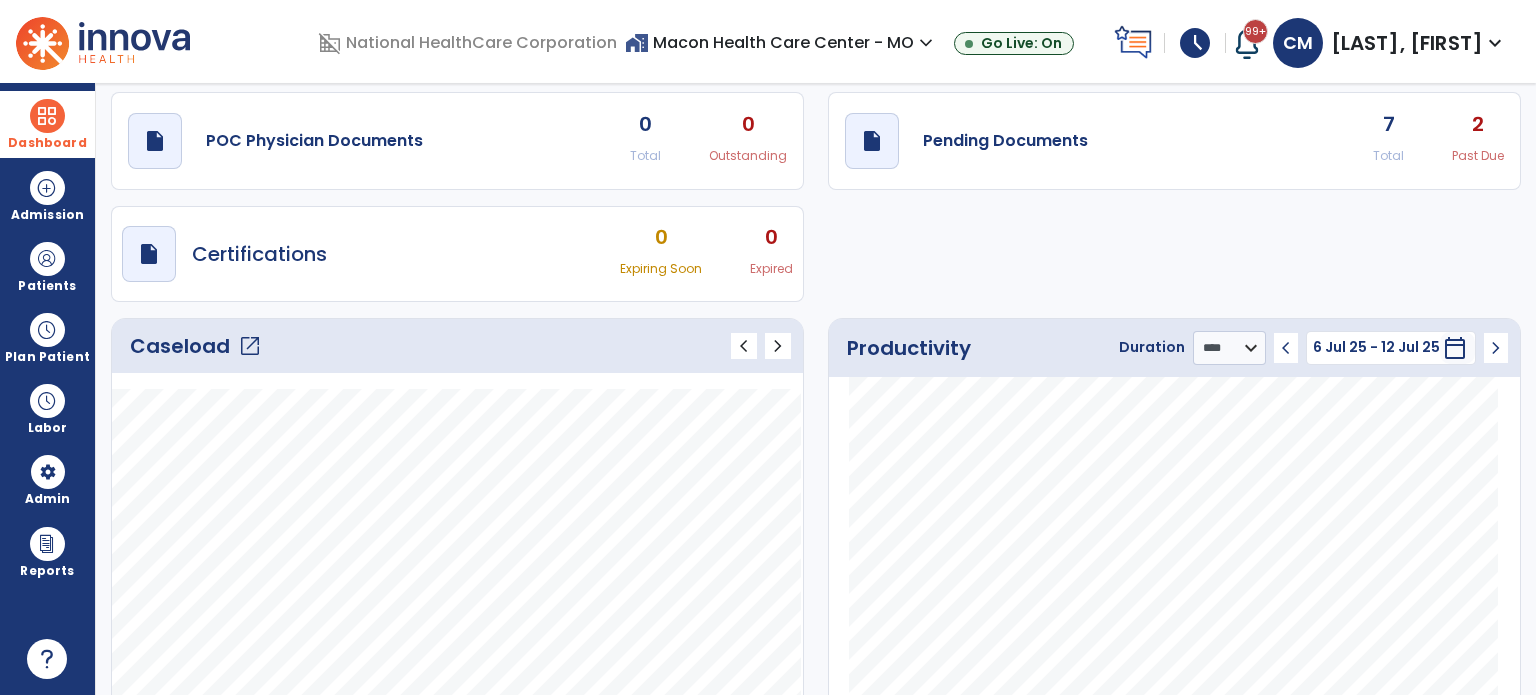 click on "Total" 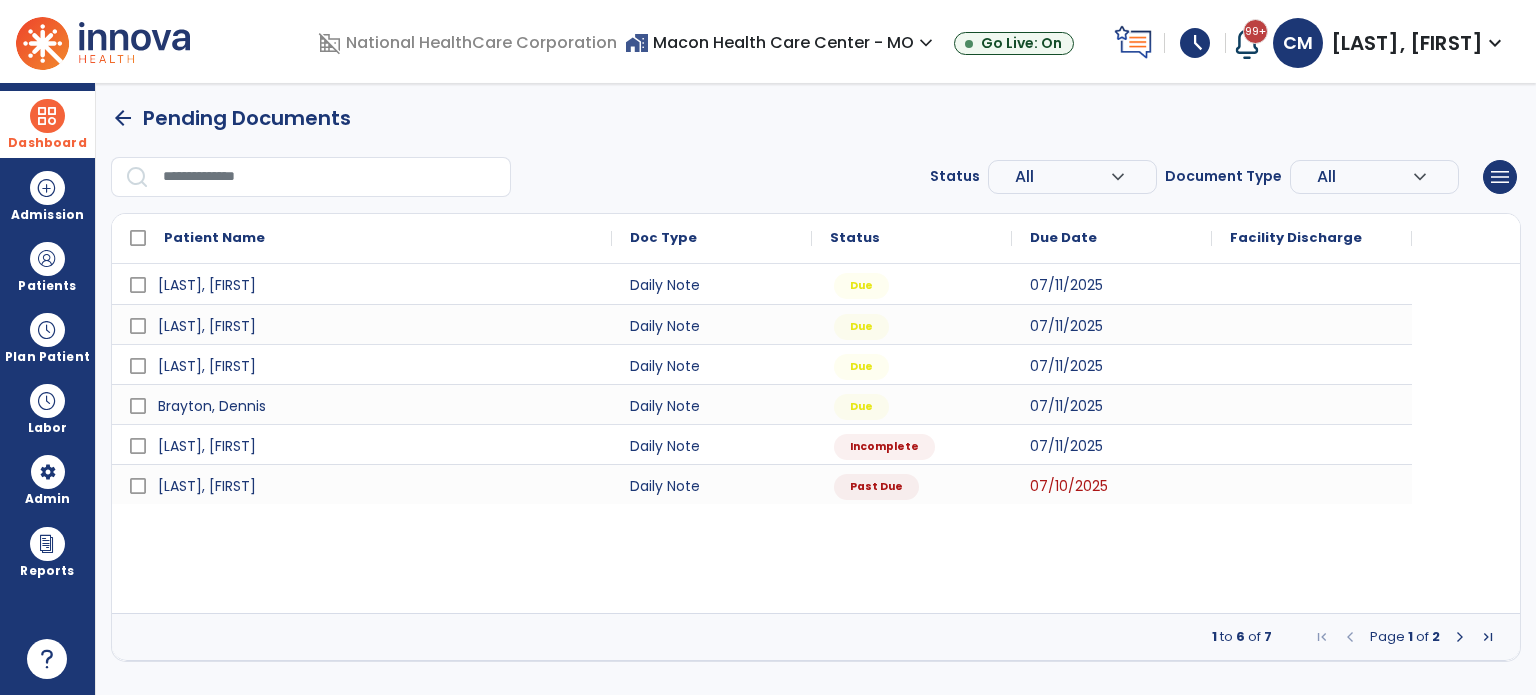 scroll, scrollTop: 0, scrollLeft: 0, axis: both 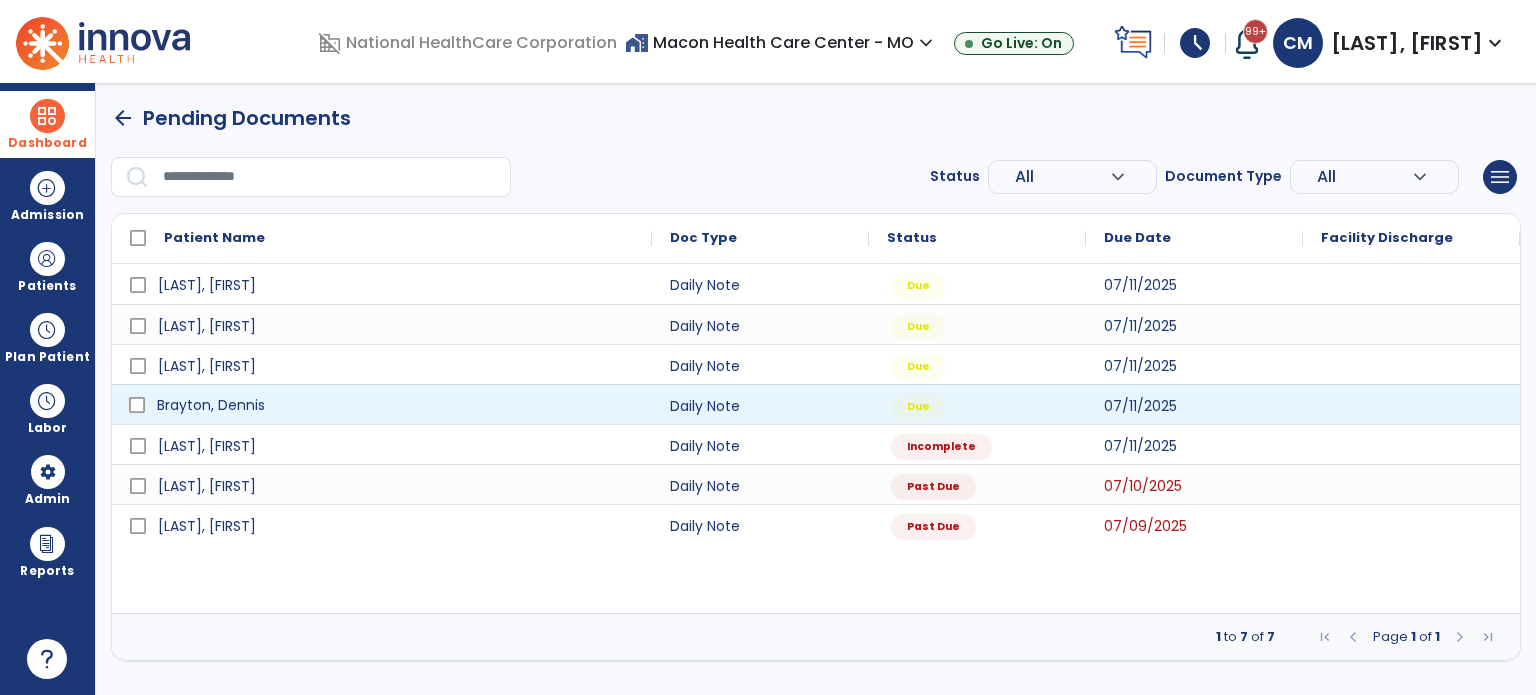 click on "Brayton, Dennis" at bounding box center [396, 405] 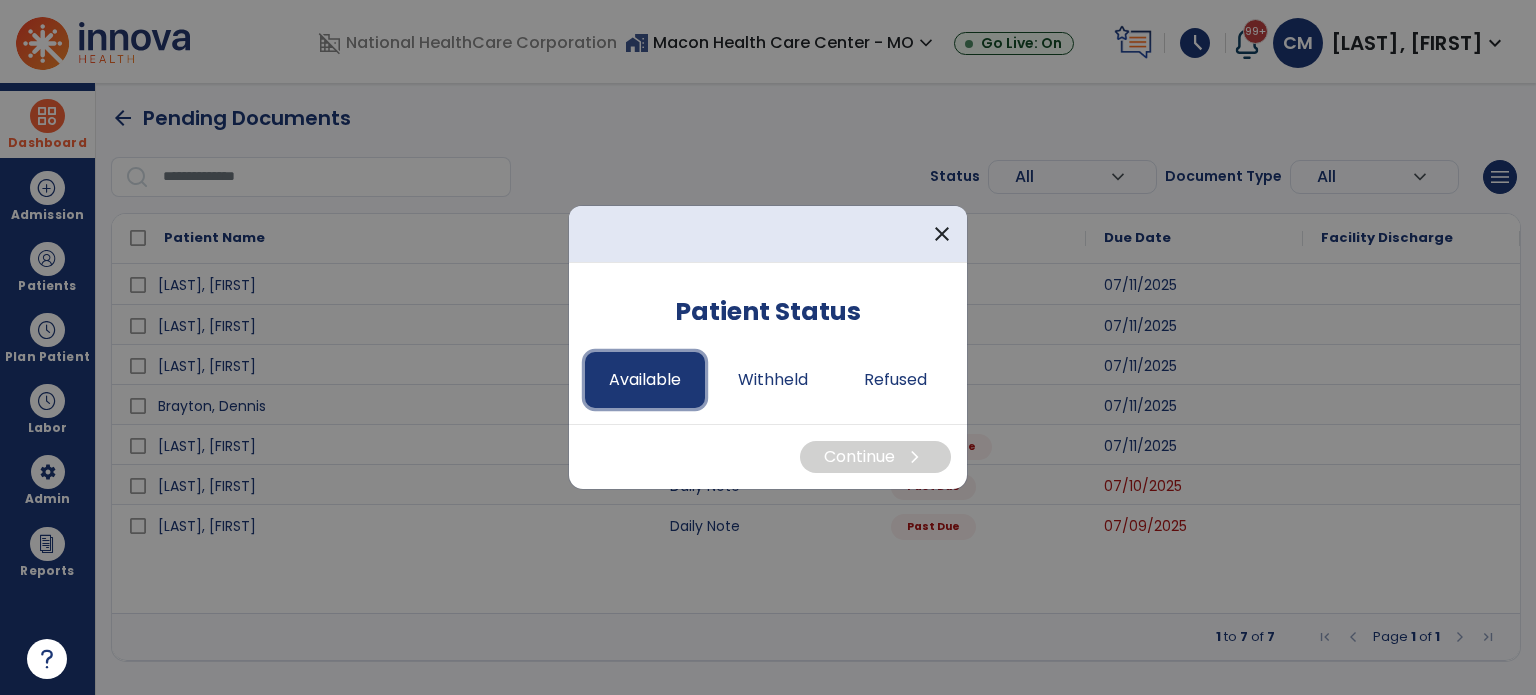click on "Available" at bounding box center (645, 380) 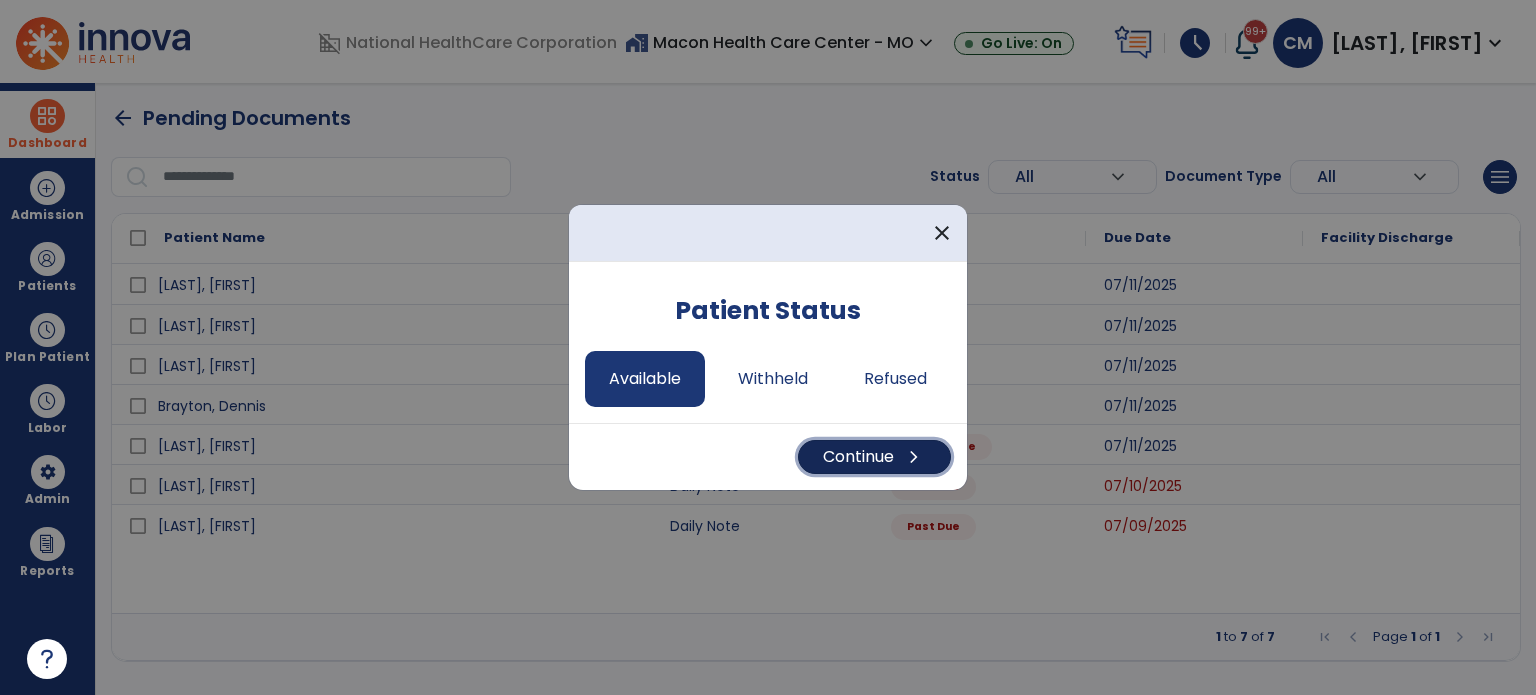 click on "Continue   chevron_right" at bounding box center (874, 457) 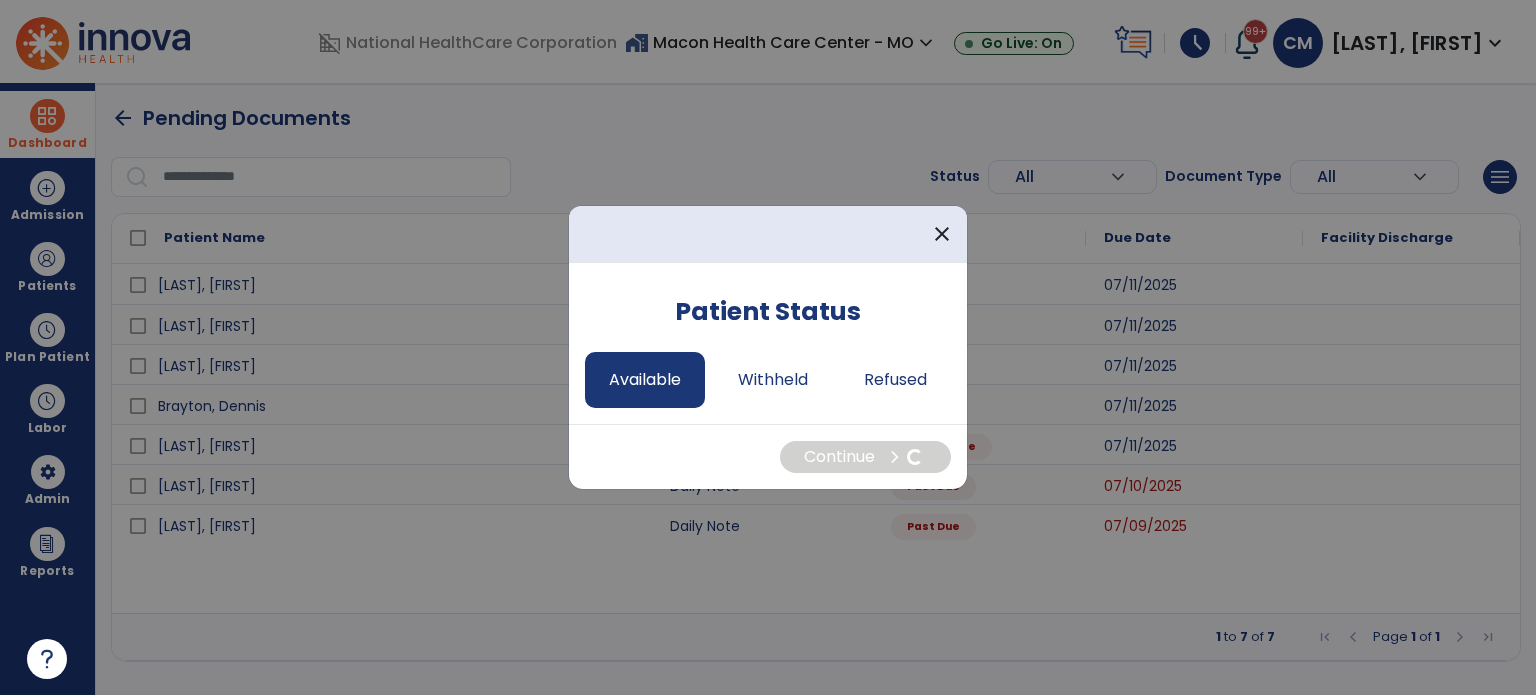 select on "*" 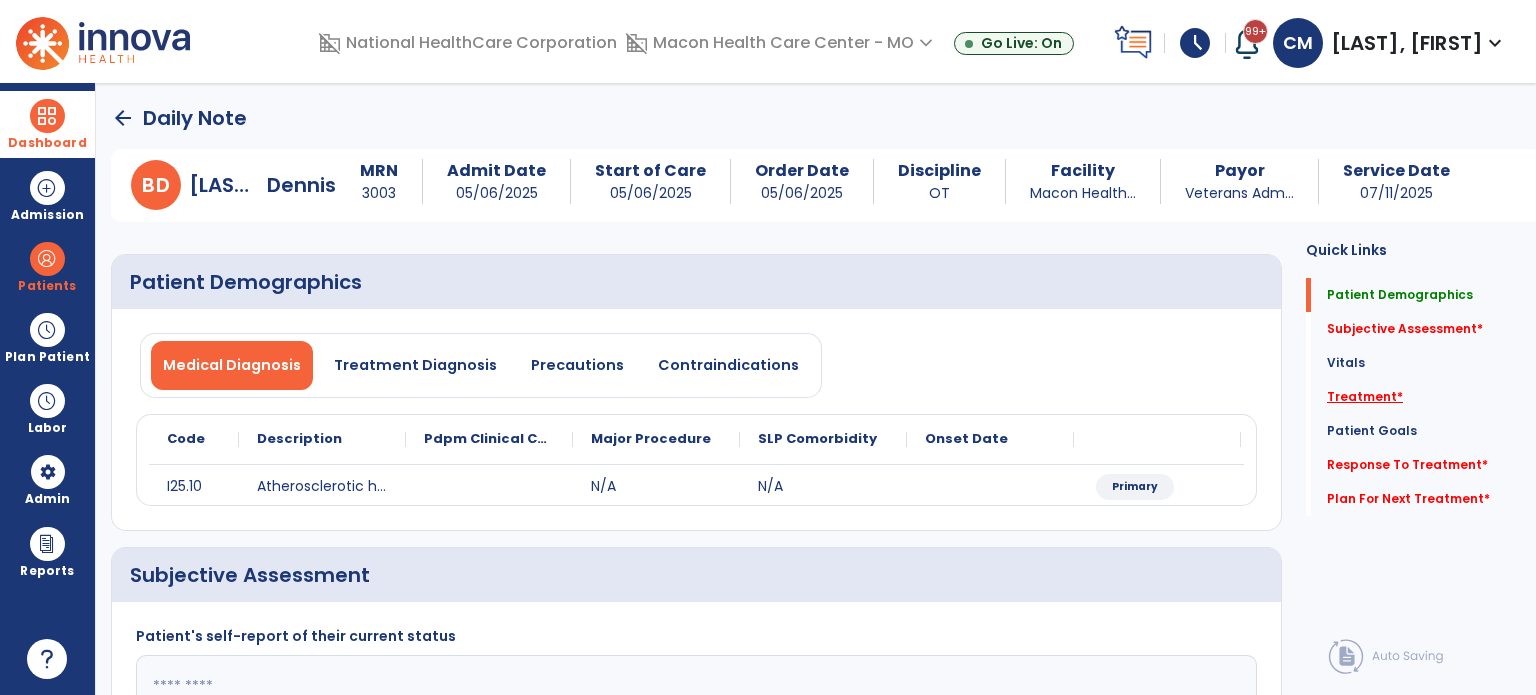 click on "Treatment   *" 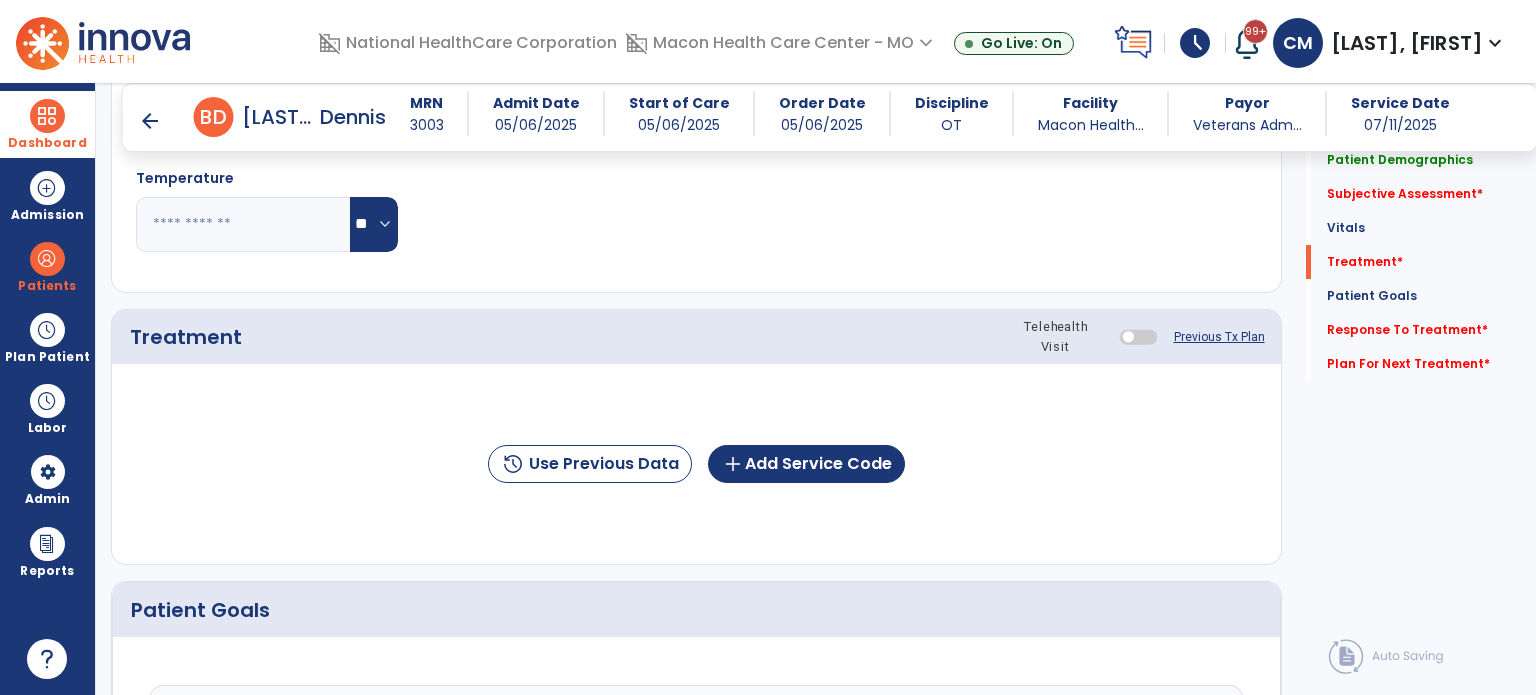 scroll, scrollTop: 1005, scrollLeft: 0, axis: vertical 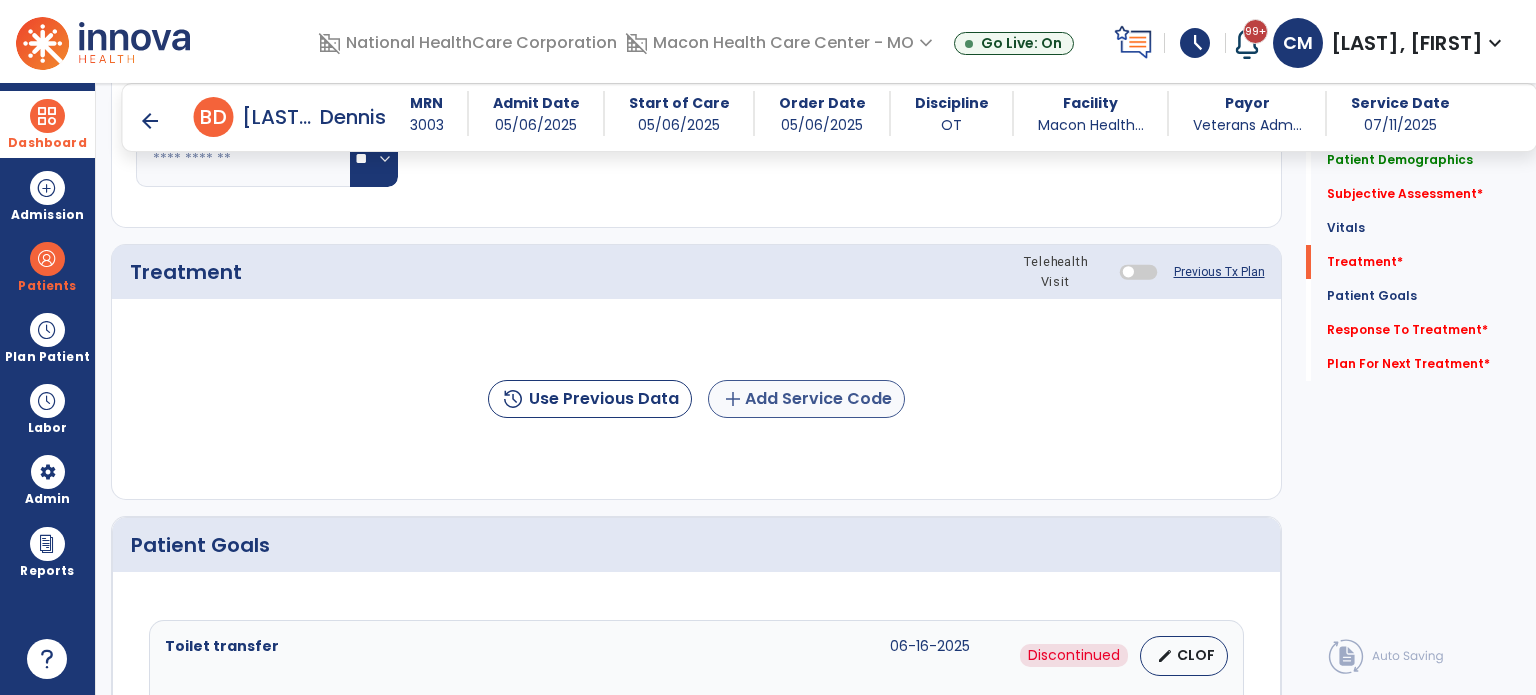 drag, startPoint x: 774, startPoint y: 377, endPoint x: 775, endPoint y: 401, distance: 24.020824 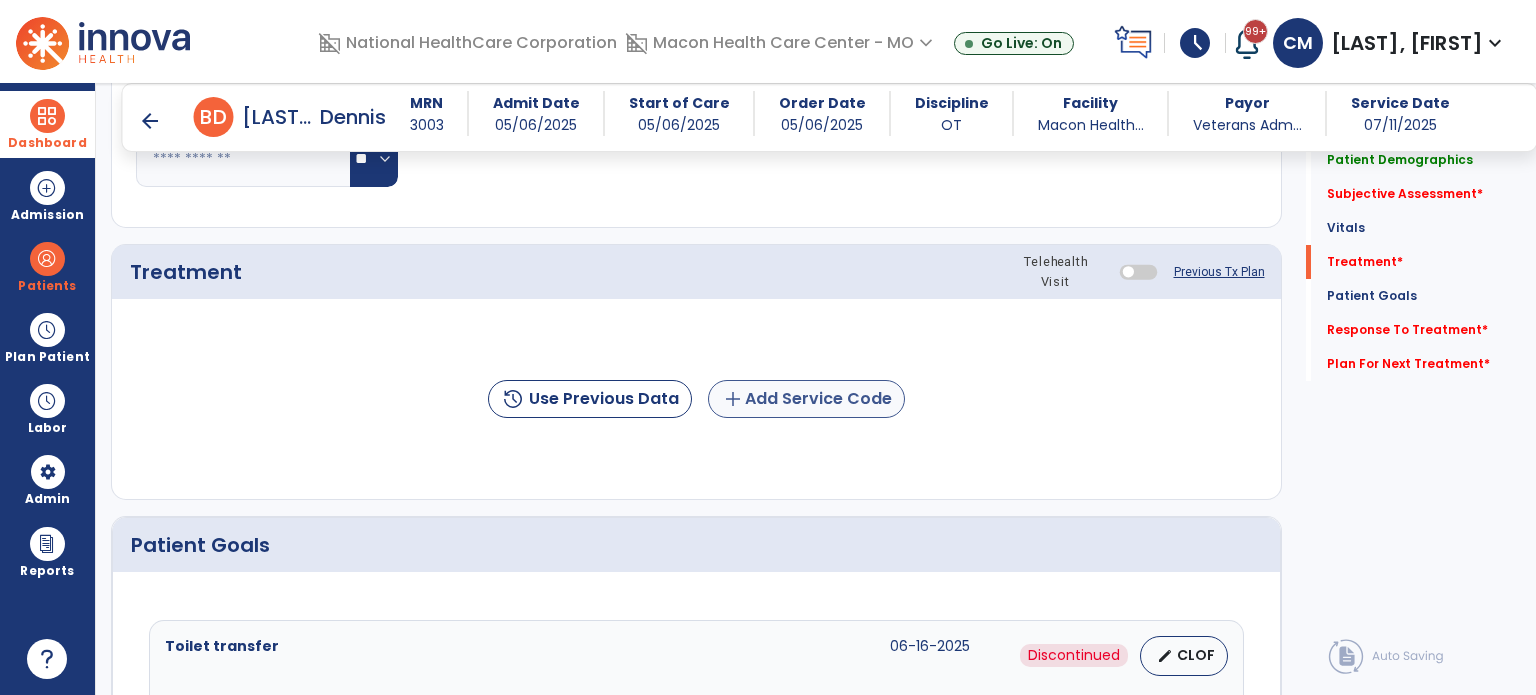 click on "history  Use Previous Data  add  Add Service Code" 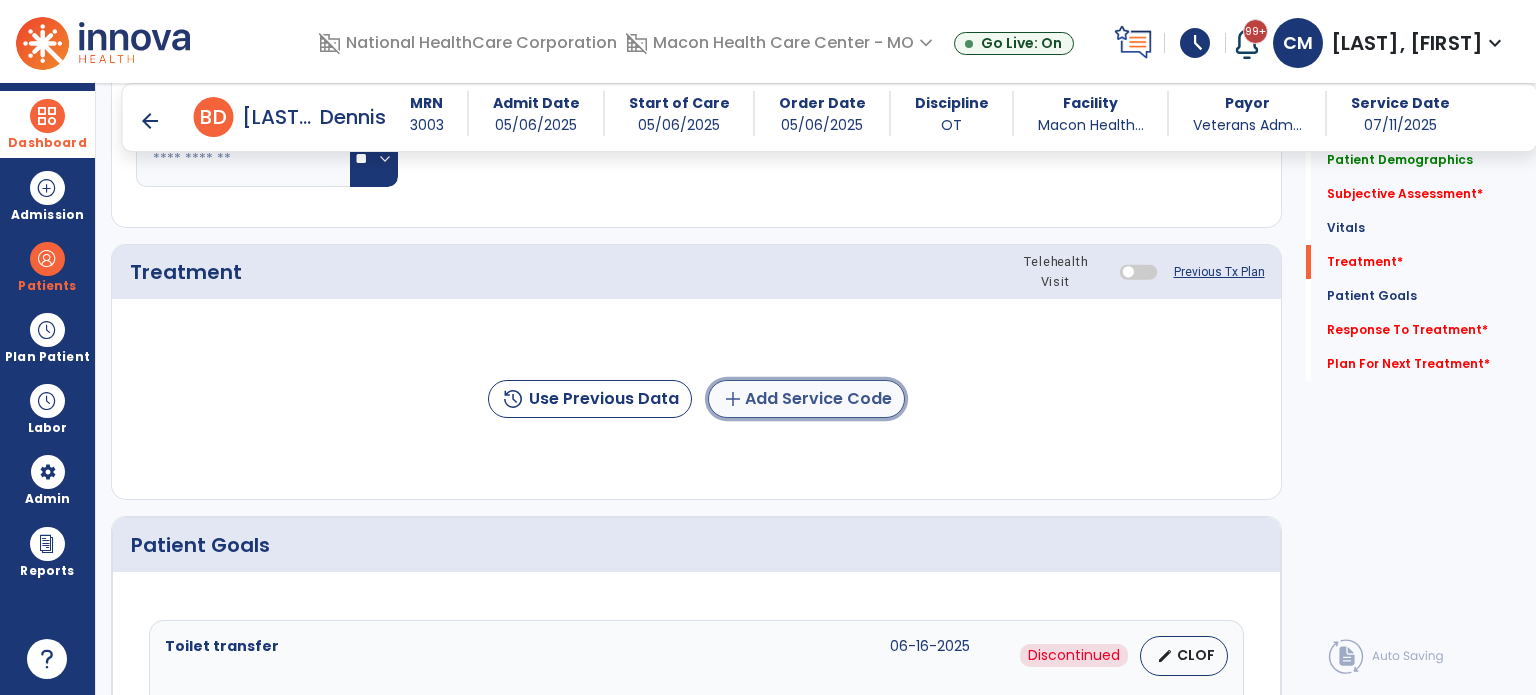click on "add  Add Service Code" 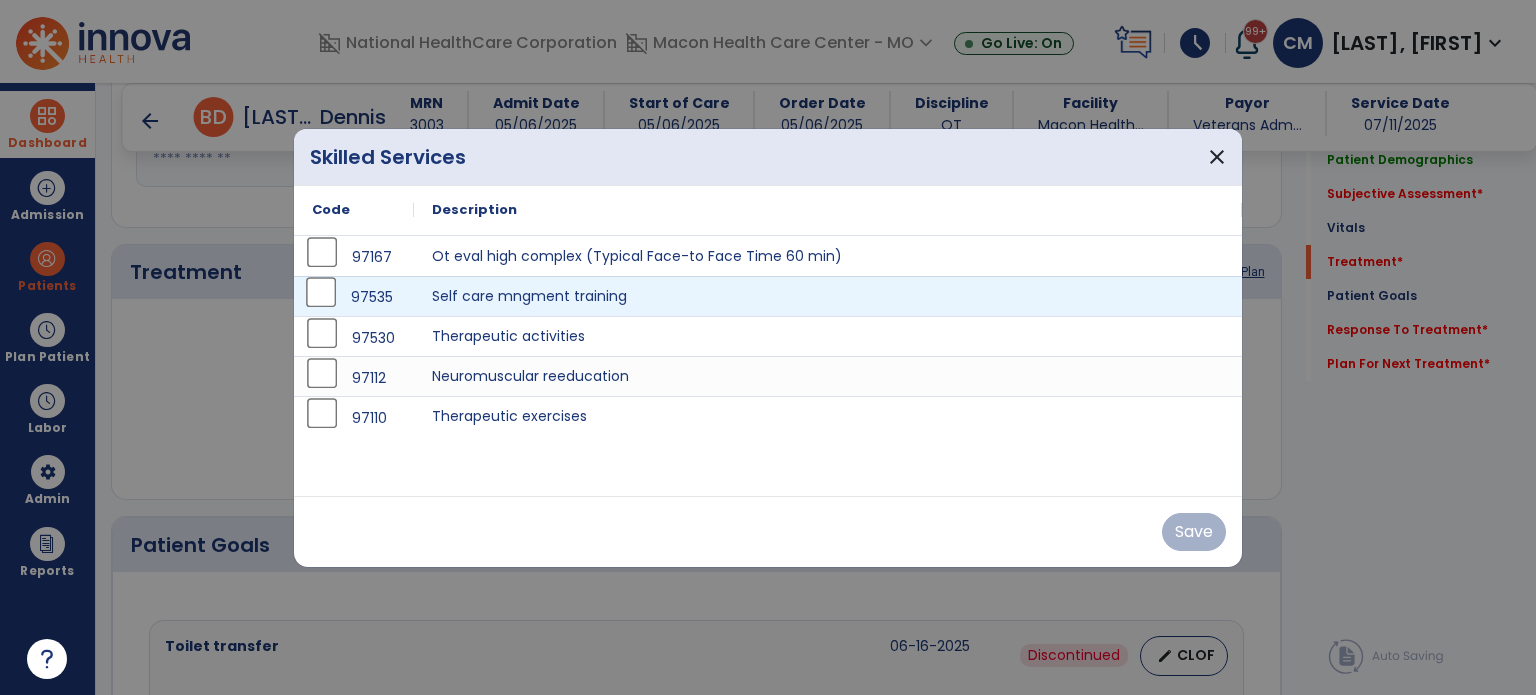click on "97535" at bounding box center (354, 297) 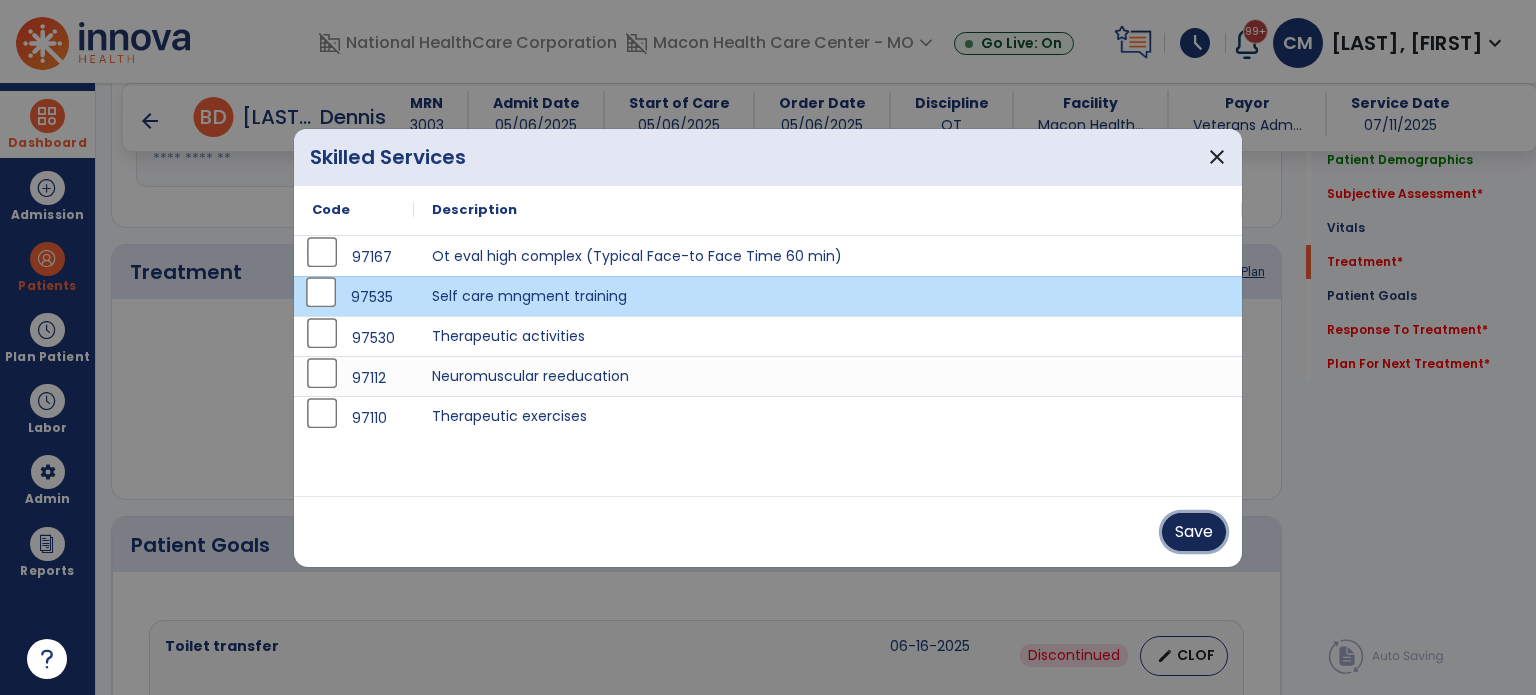 click on "Save" at bounding box center [1194, 532] 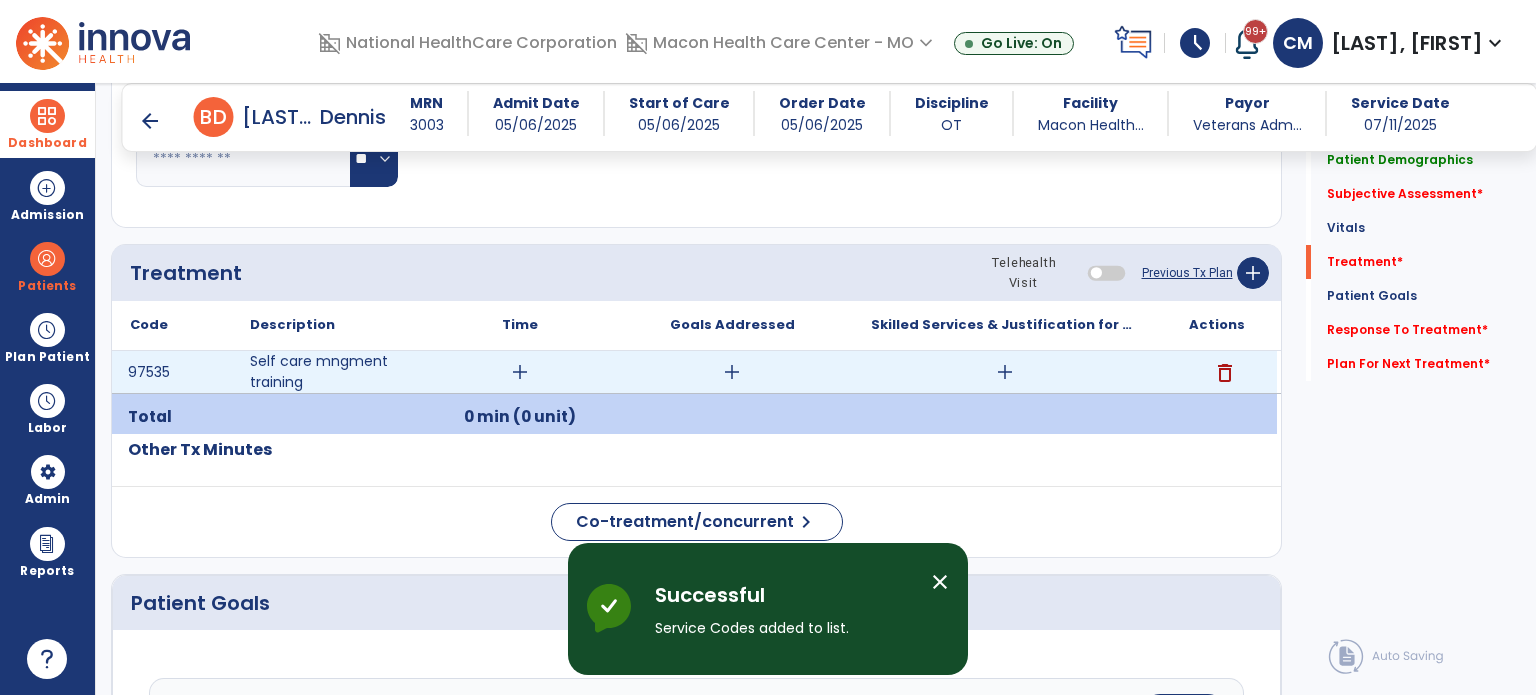 click on "add" at bounding box center (520, 372) 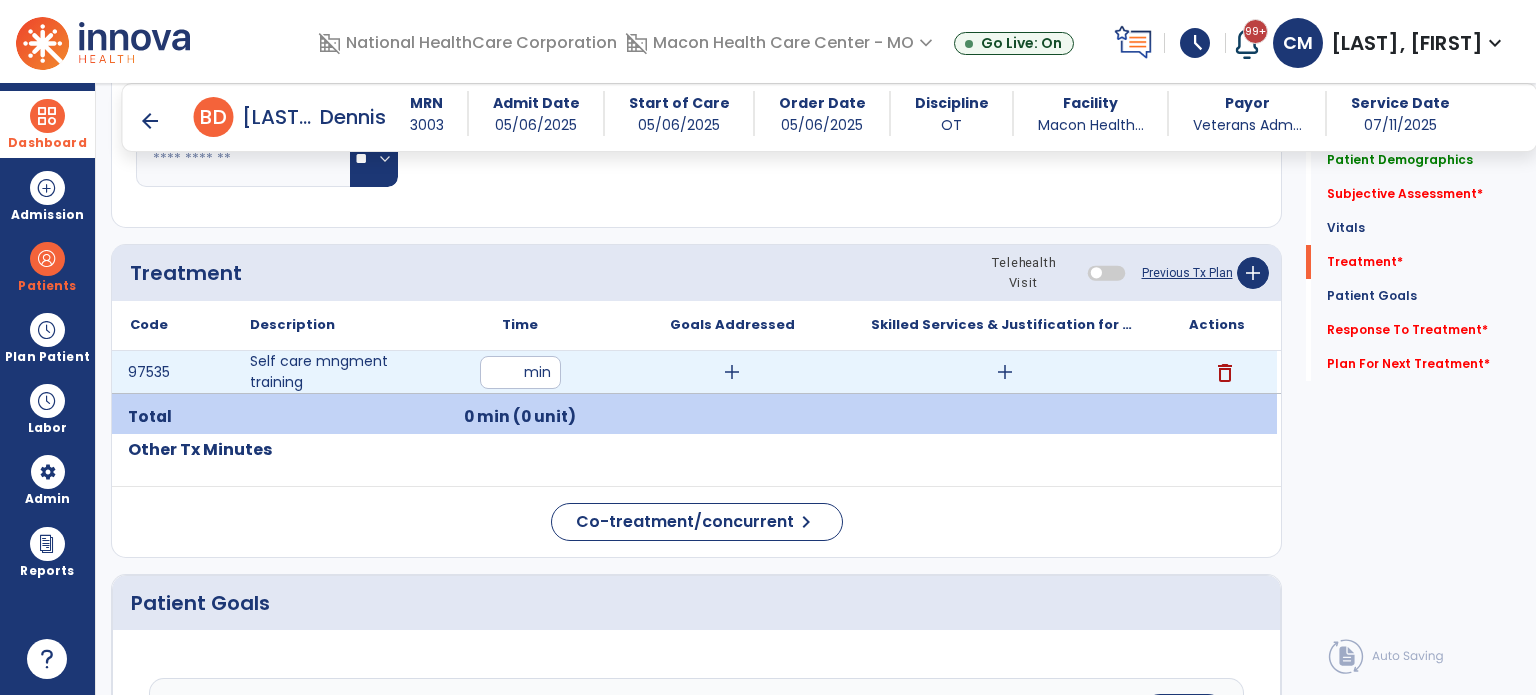 type on "**" 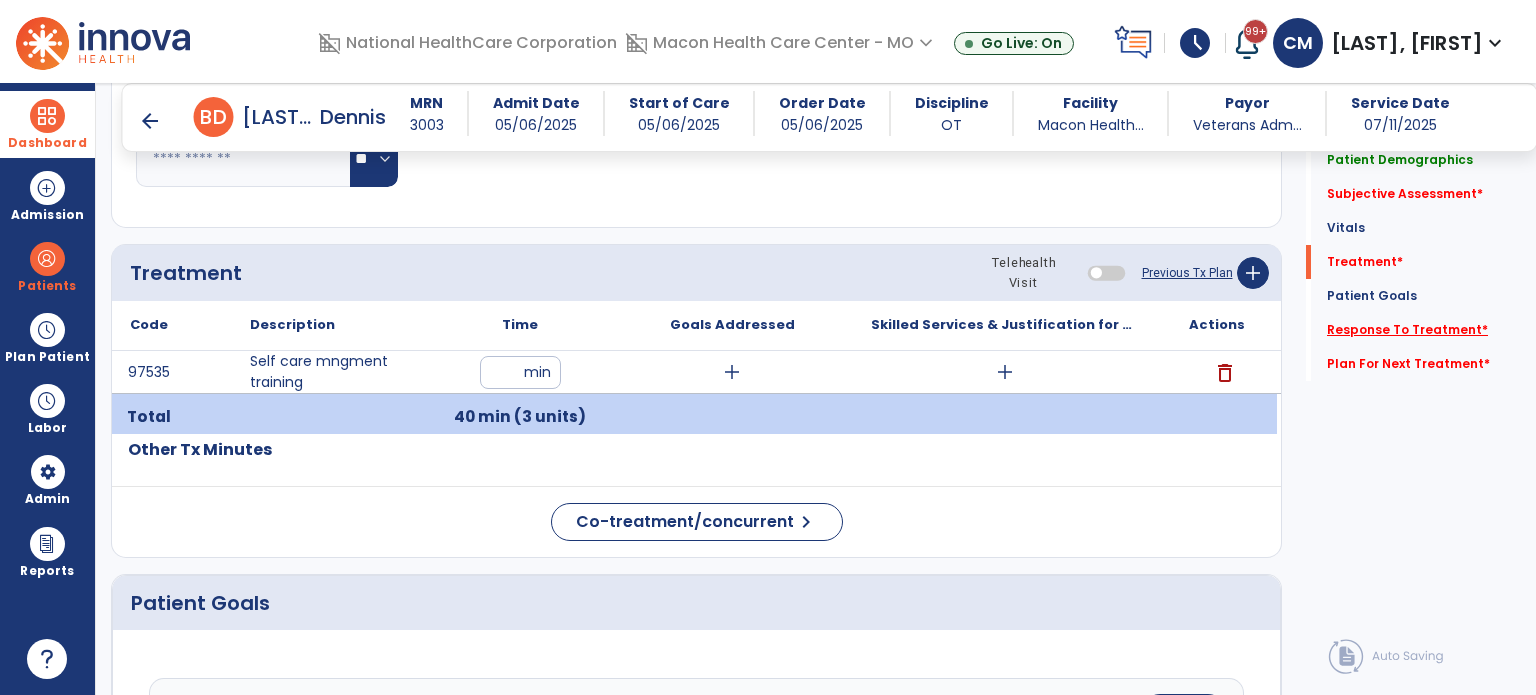 click on "Response To Treatment   *" 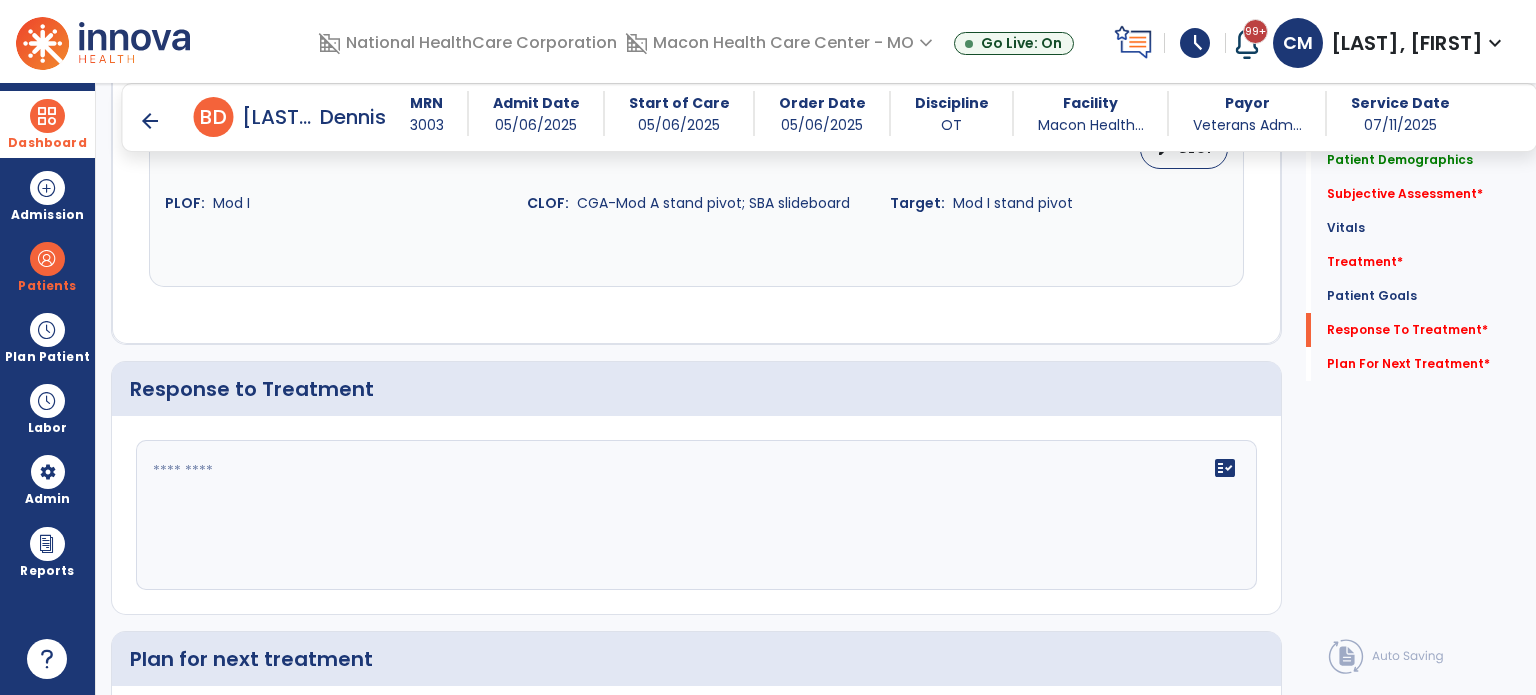 scroll, scrollTop: 2677, scrollLeft: 0, axis: vertical 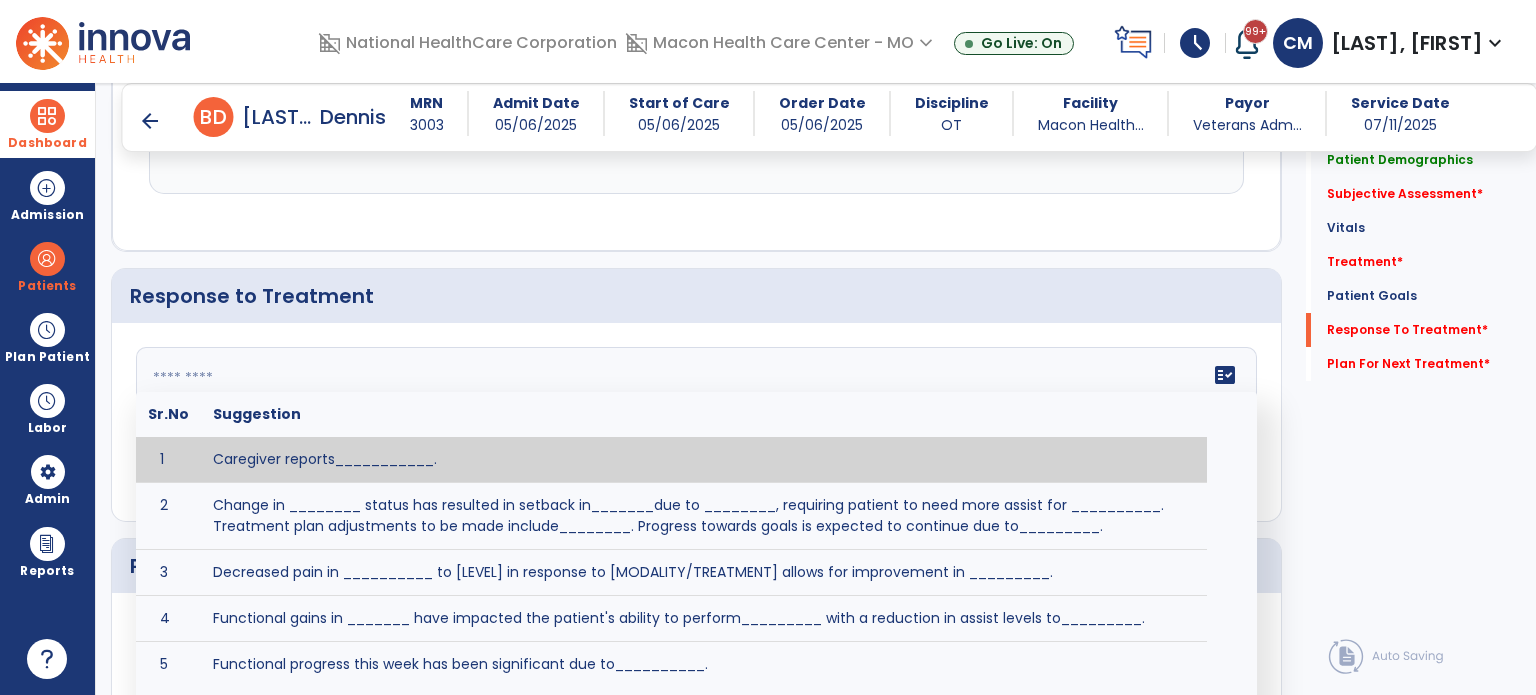 click on "fact_check  Sr.No Suggestion 1 Caregiver reports___________. 2 Change in ________ status has resulted in setback in_______due to ________, requiring patient to need more assist for __________.   Treatment plan adjustments to be made include________.  Progress towards goals is expected to continue due to_________. 3 Decreased pain in __________ to [LEVEL] in response to [MODALITY/TREATMENT] allows for improvement in _________. 4 Functional gains in _______ have impacted the patient's ability to perform_________ with a reduction in assist levels to_________. 5 Functional progress this week has been significant due to__________. 6 Gains in ________ have improved the patient's ability to perform ______with decreased levels of assist to___________. 7 Improvement in ________allows patient to tolerate higher levels of challenges in_________. 8 Pain in [AREA] has decreased to [LEVEL] in response to [TREATMENT/MODALITY], allowing fore ease in completing__________. 9 10 11 12 13 14 15 16 17 18 19 20 21" 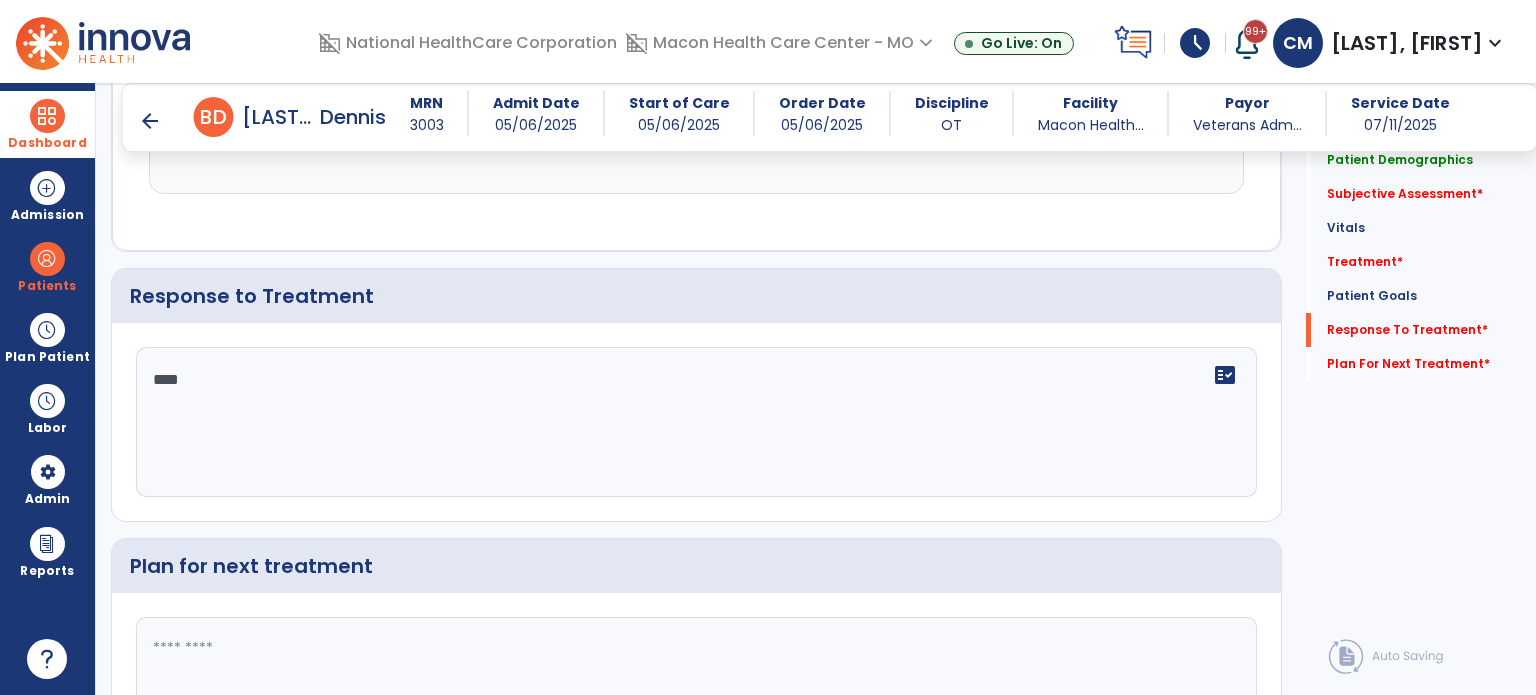 type on "****" 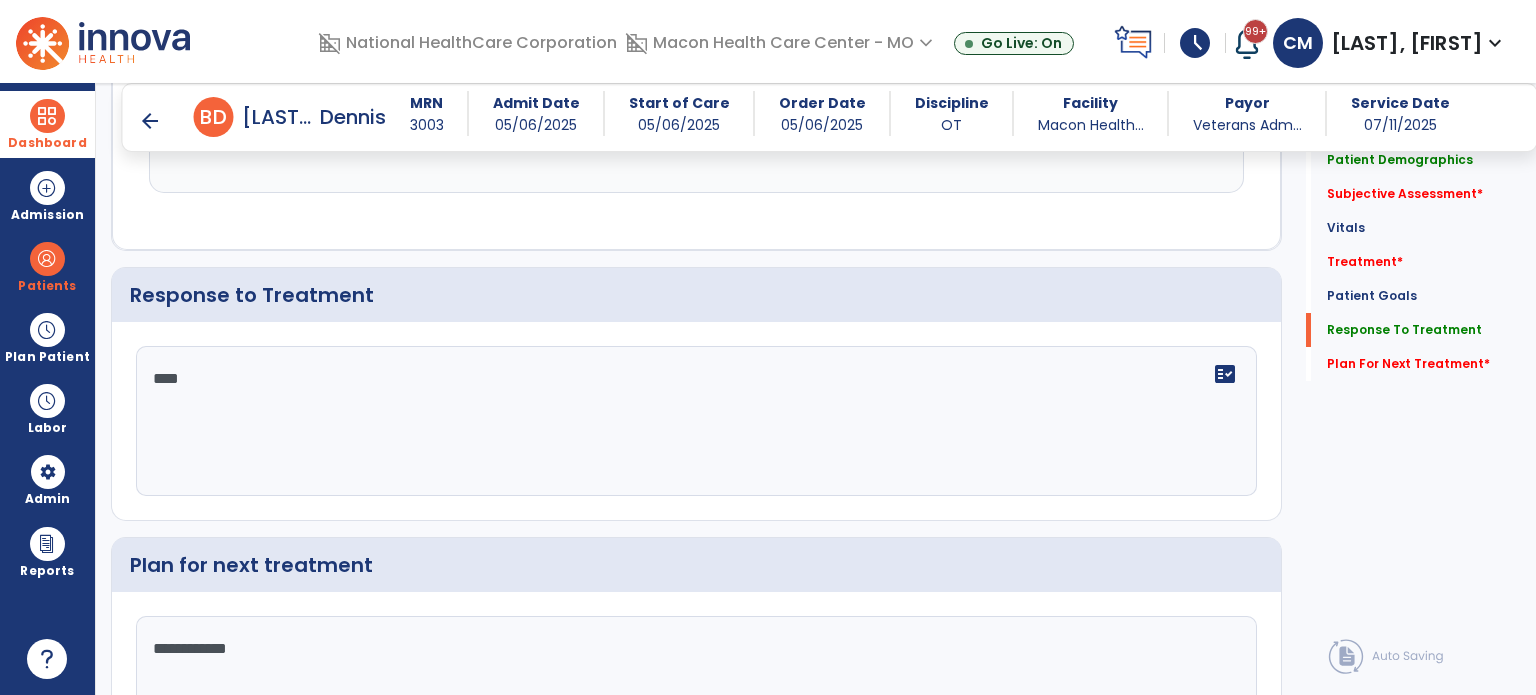 type on "**********" 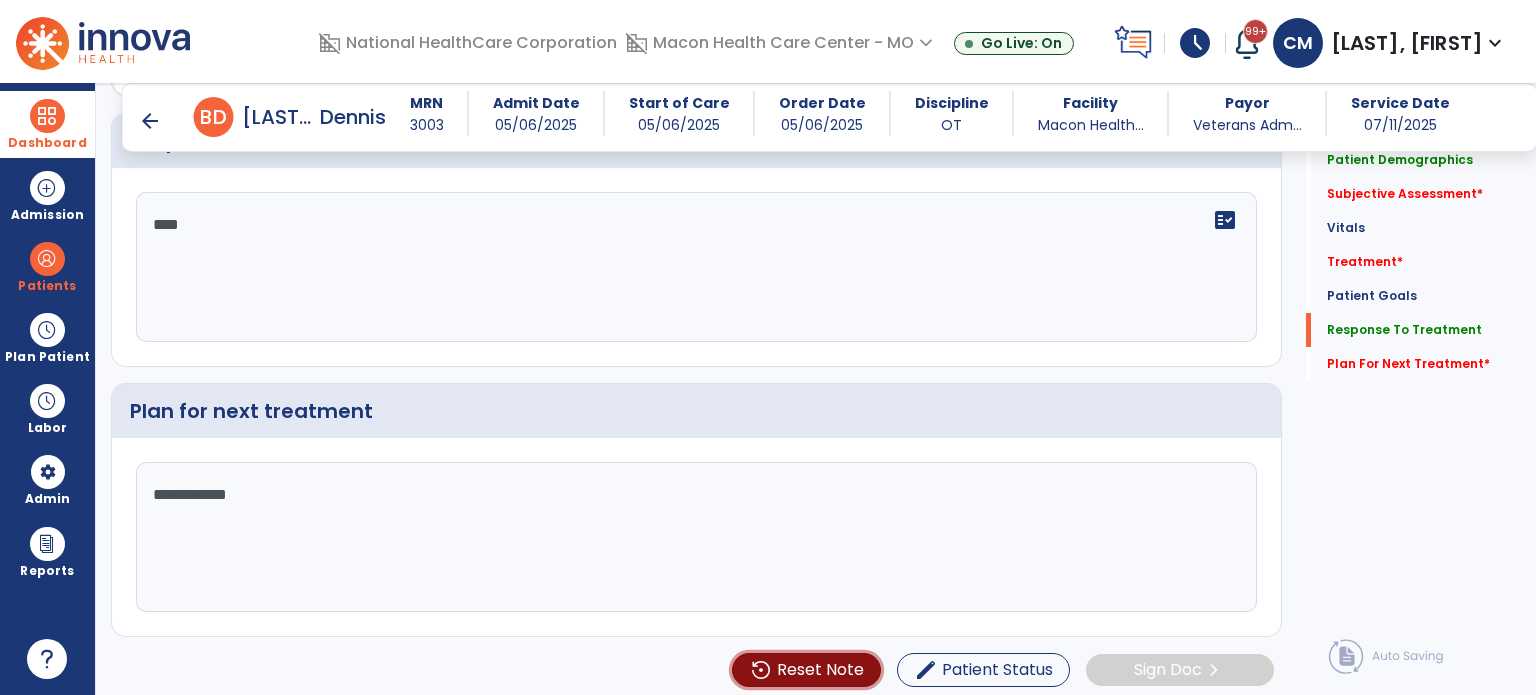 type 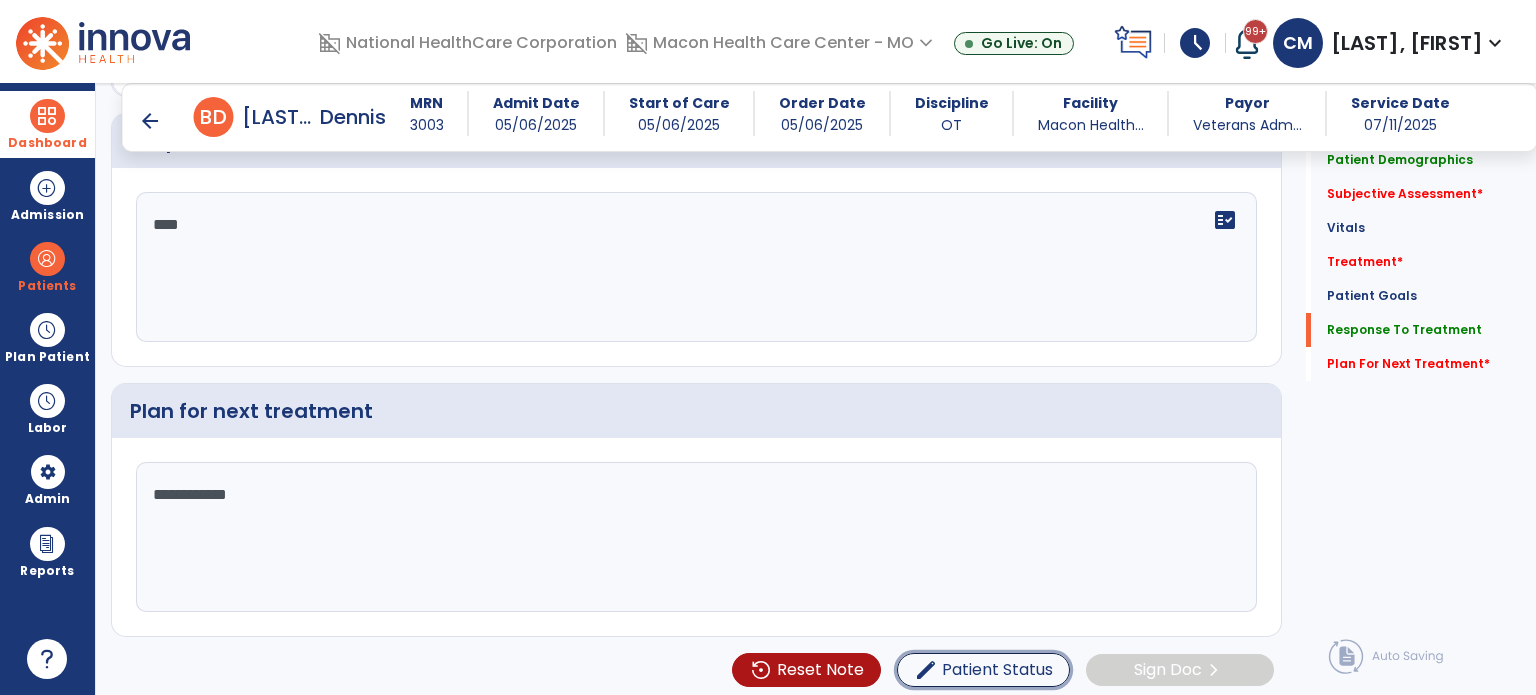 type 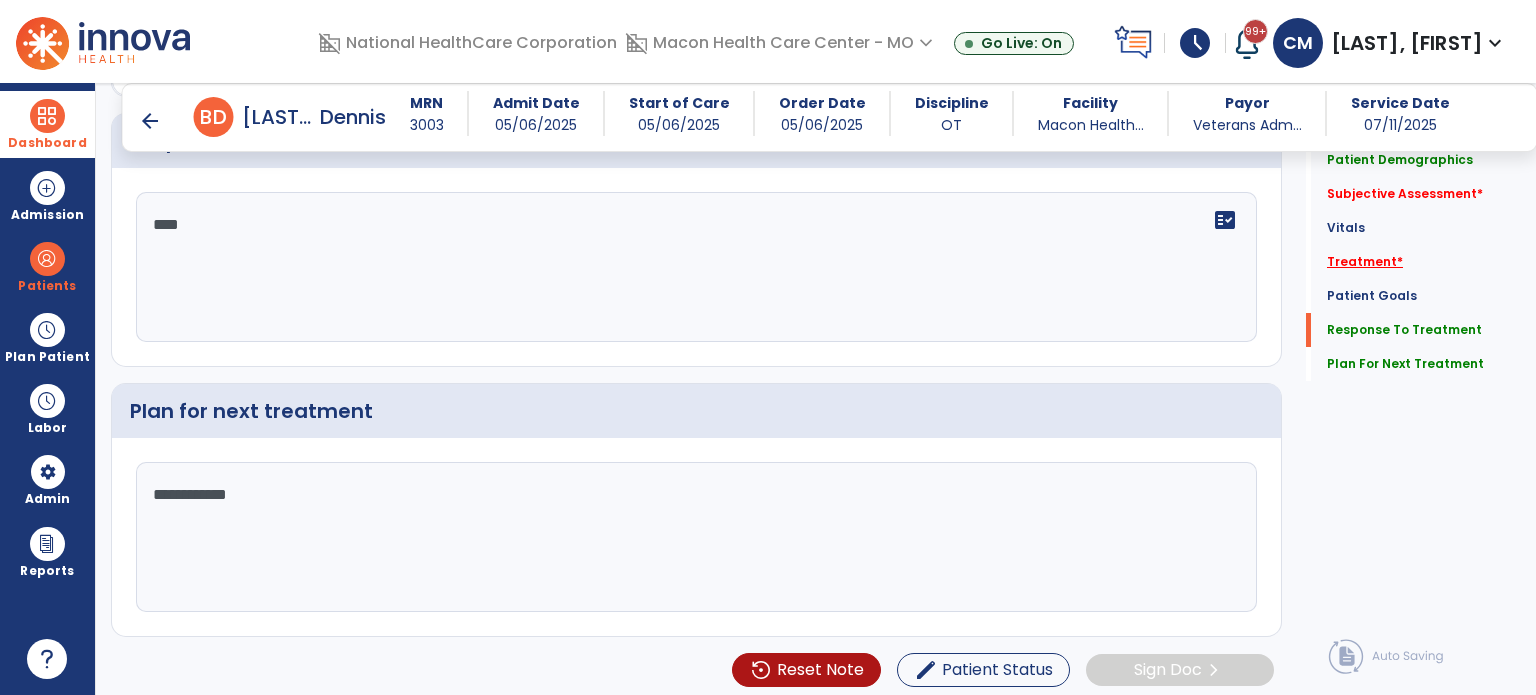 click on "Treatment   *" 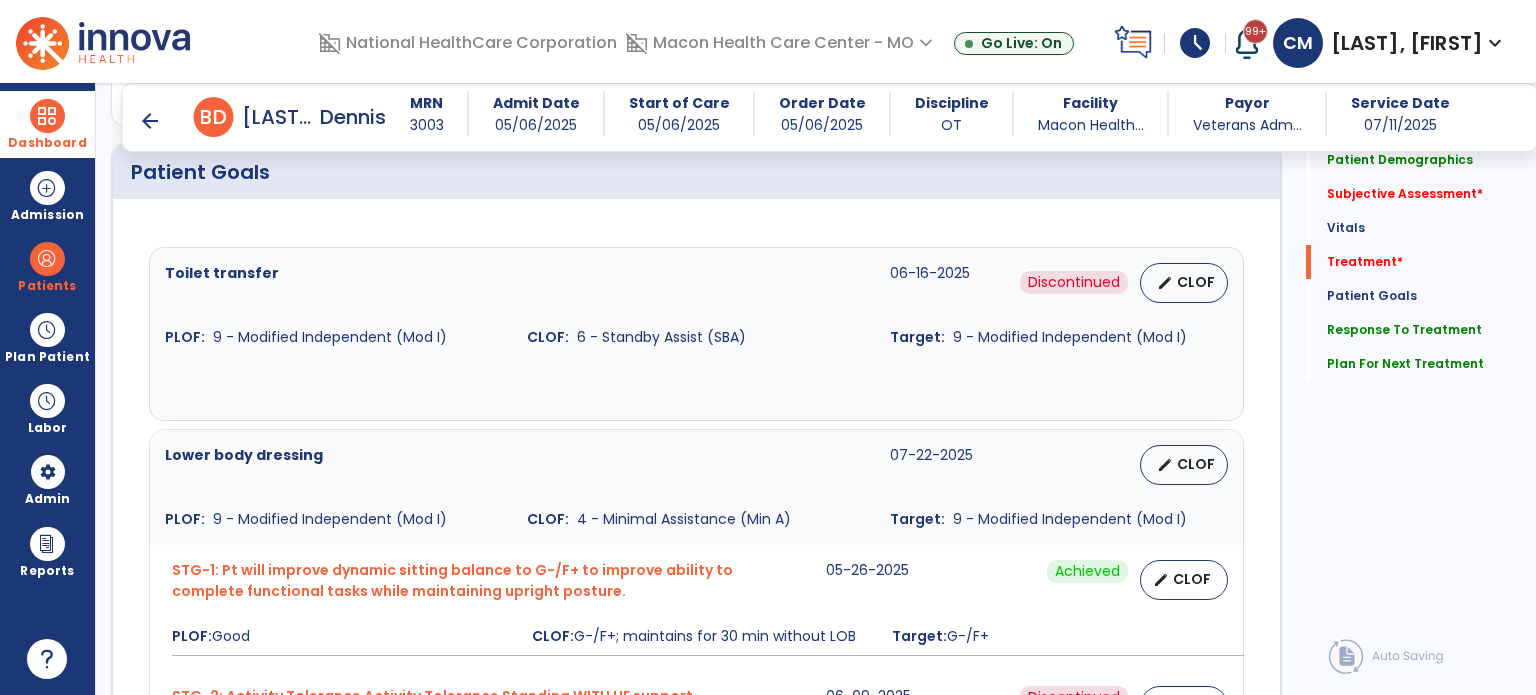 scroll, scrollTop: 1015, scrollLeft: 0, axis: vertical 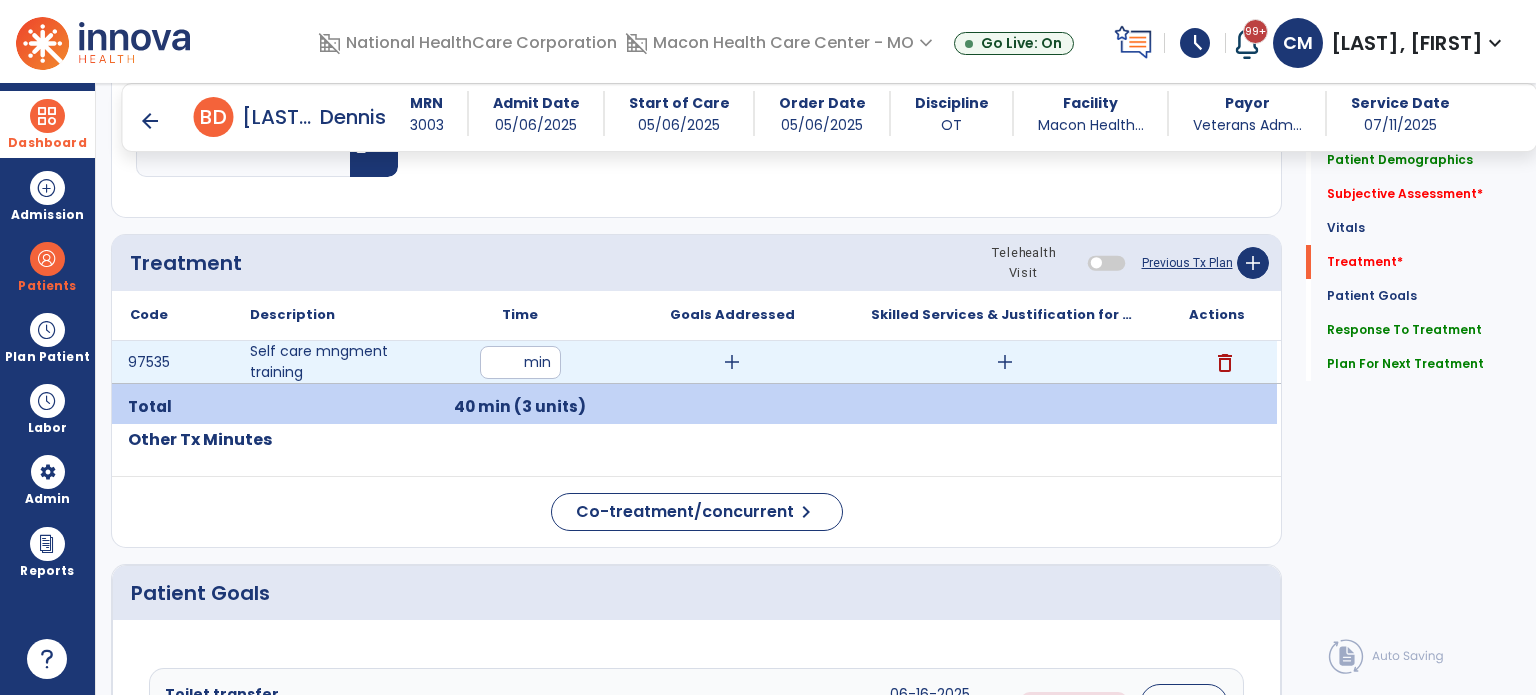 click on "add" at bounding box center (732, 362) 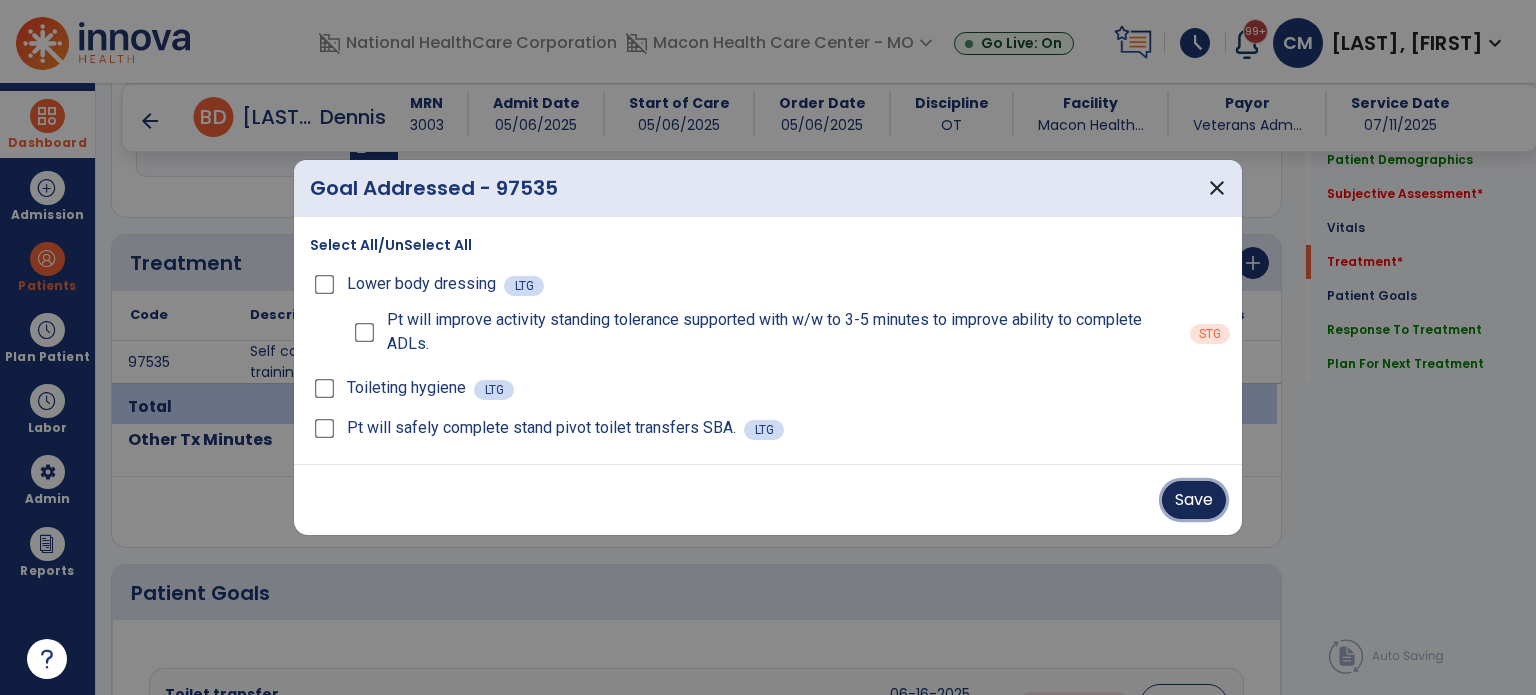 click on "Save" at bounding box center (1194, 500) 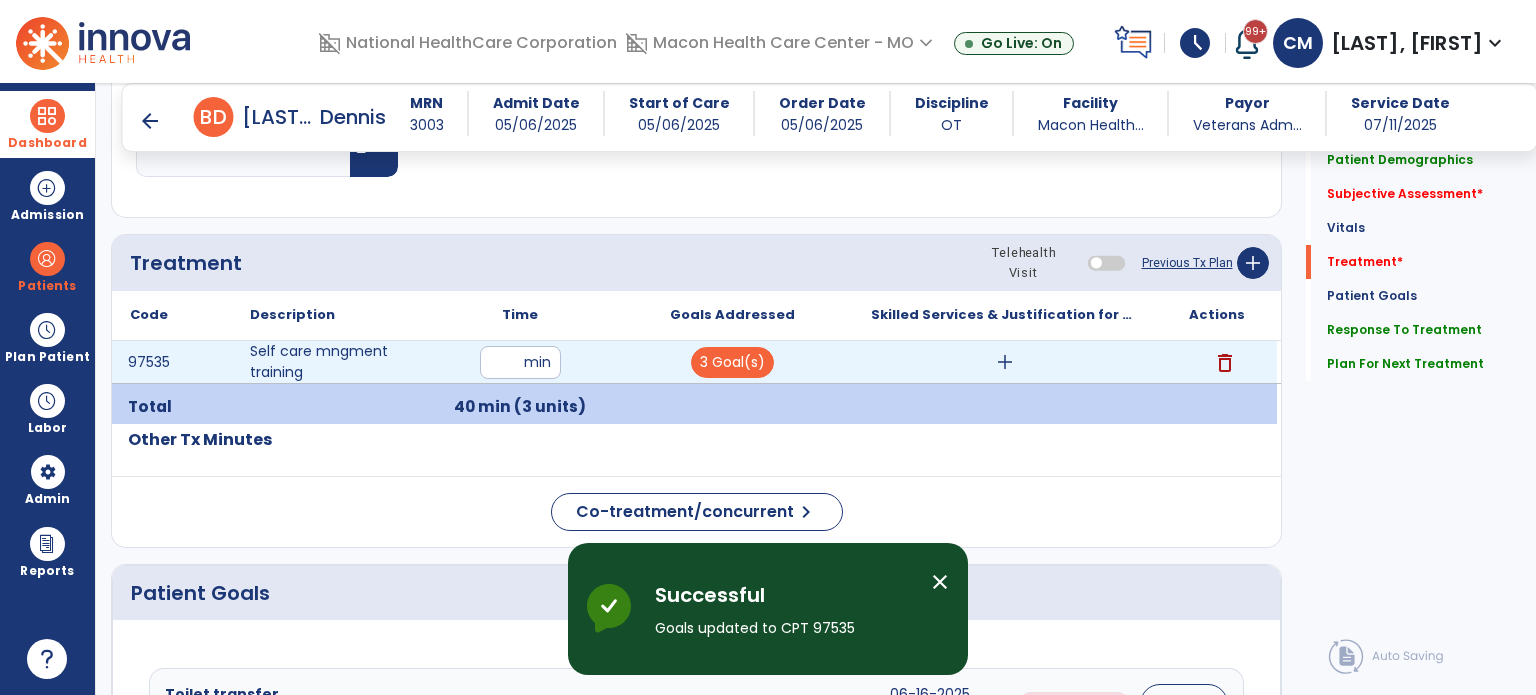 click on "add" at bounding box center [1005, 362] 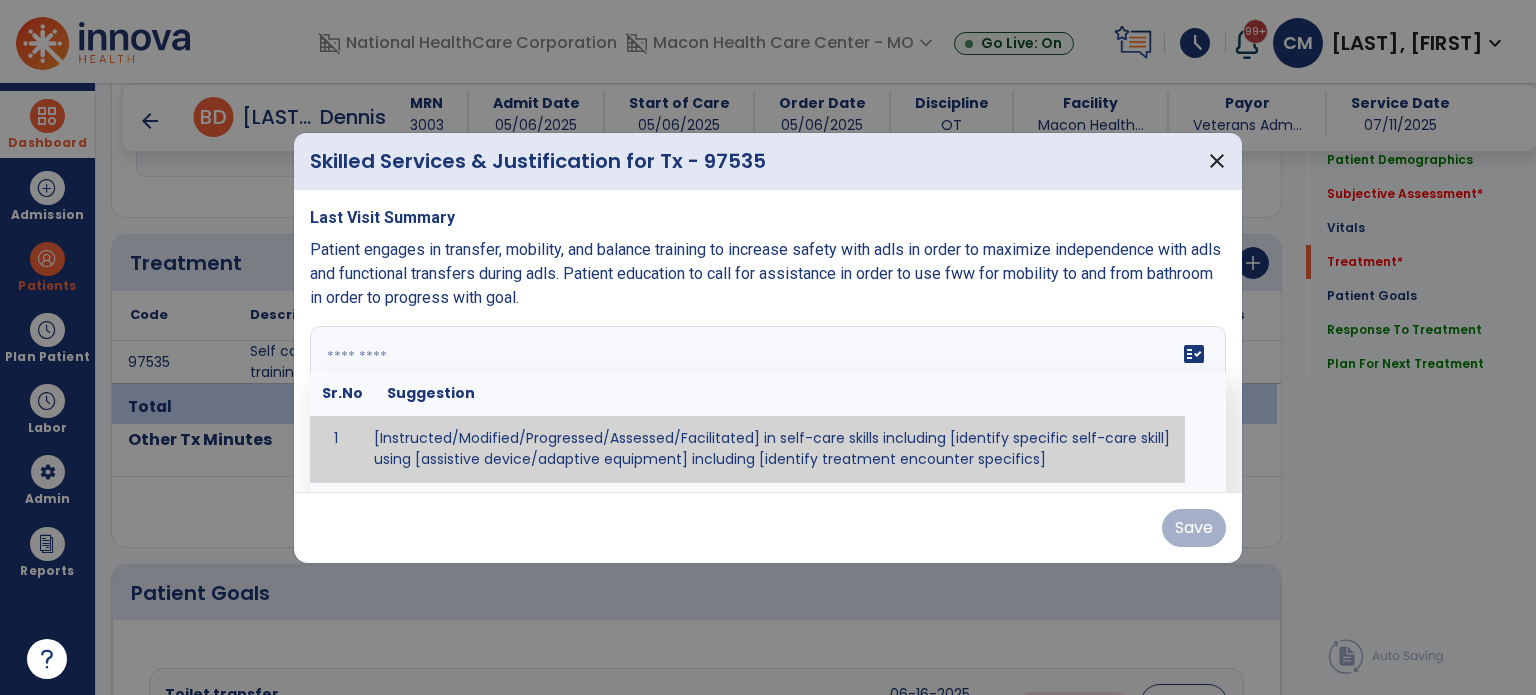 click at bounding box center (766, 401) 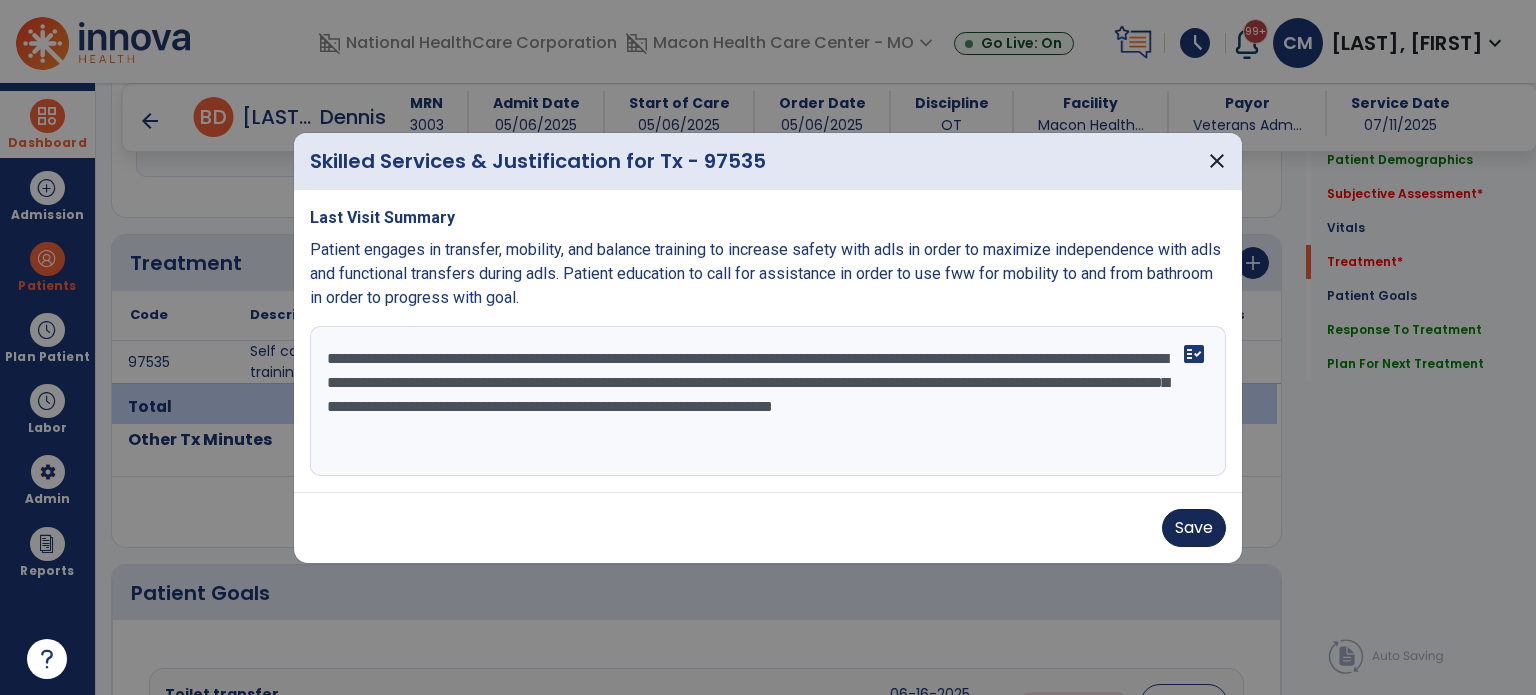 type on "**********" 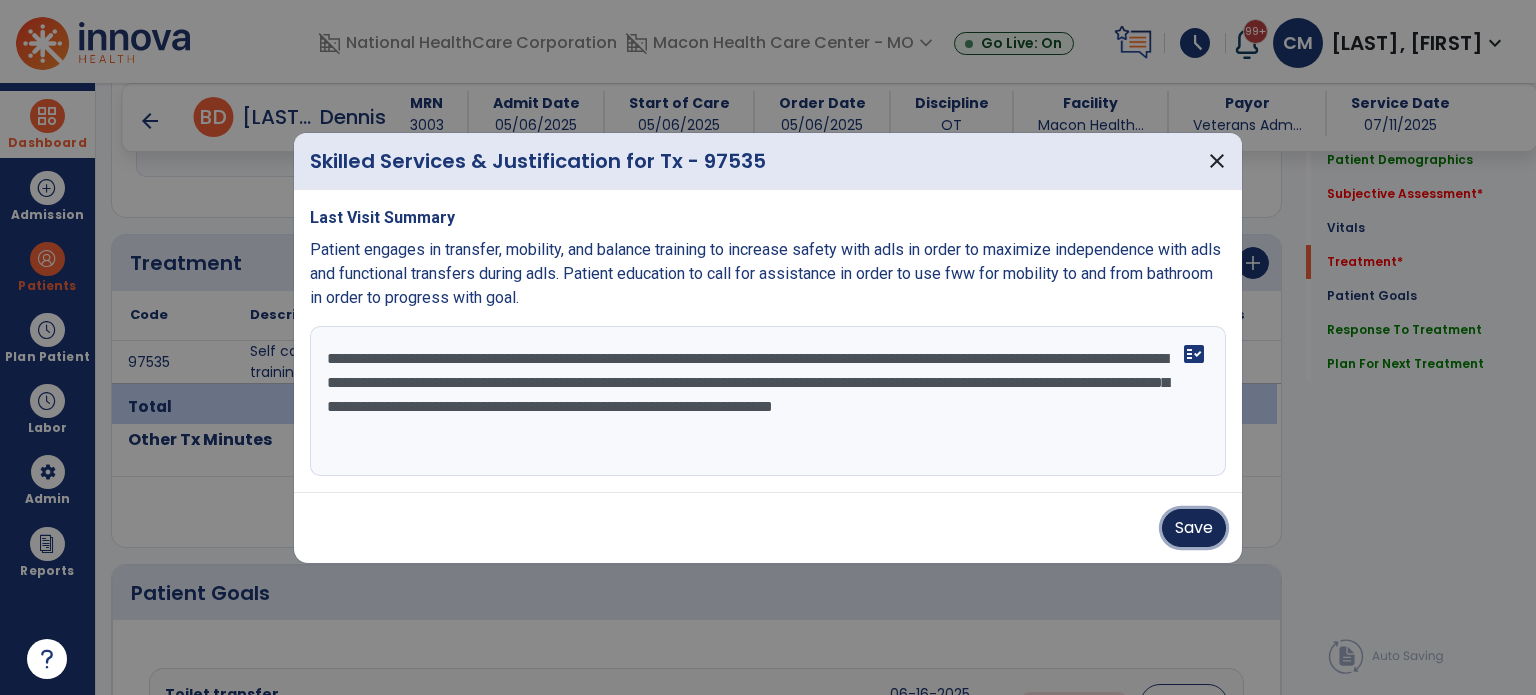 click on "Save" at bounding box center [1194, 528] 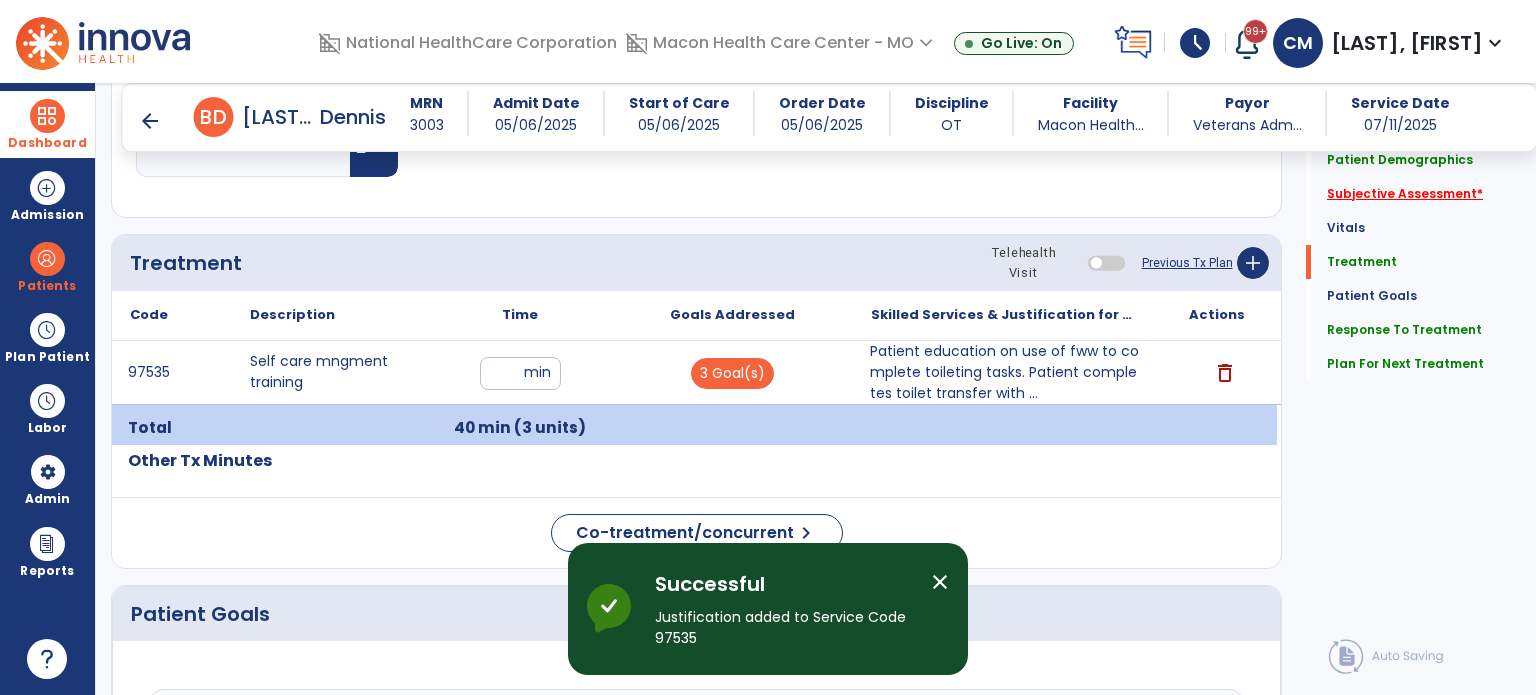 click on "Subjective Assessment   *" 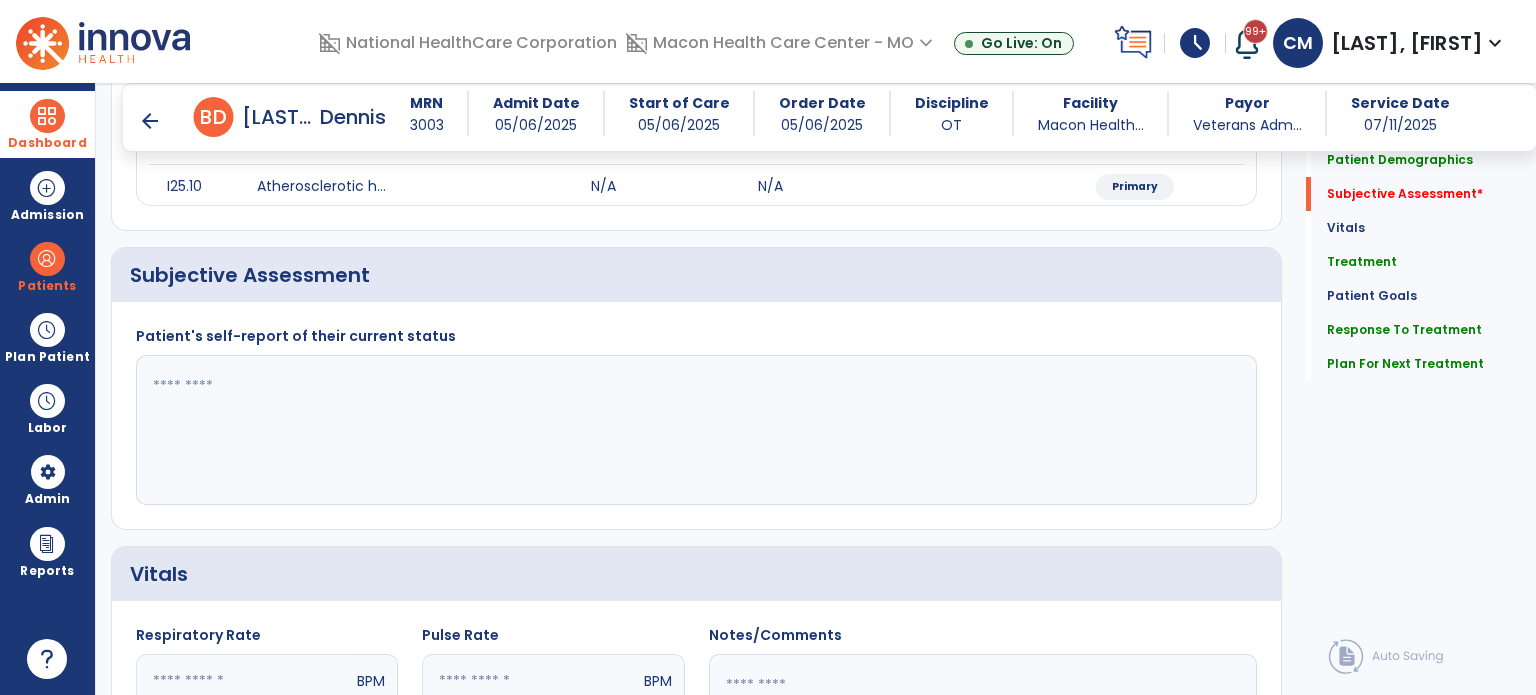 scroll, scrollTop: 279, scrollLeft: 0, axis: vertical 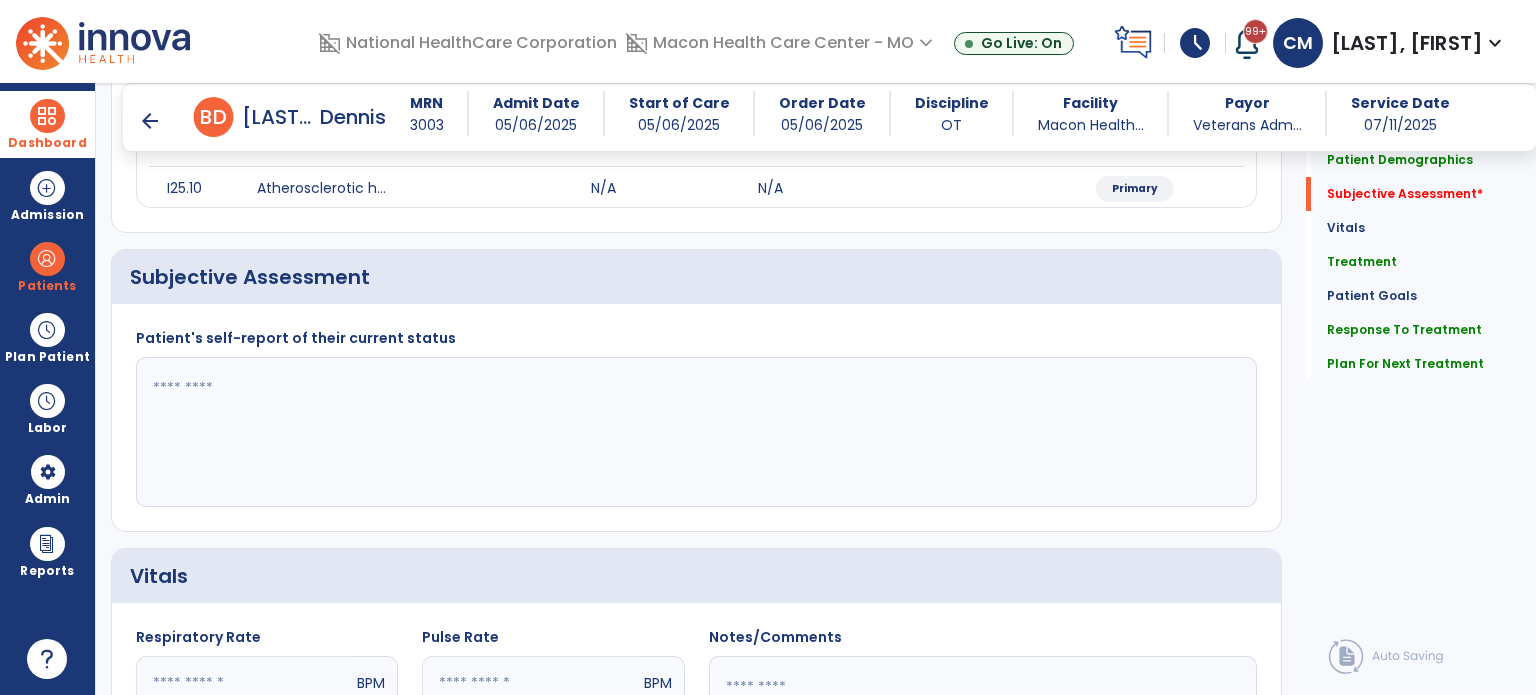 click 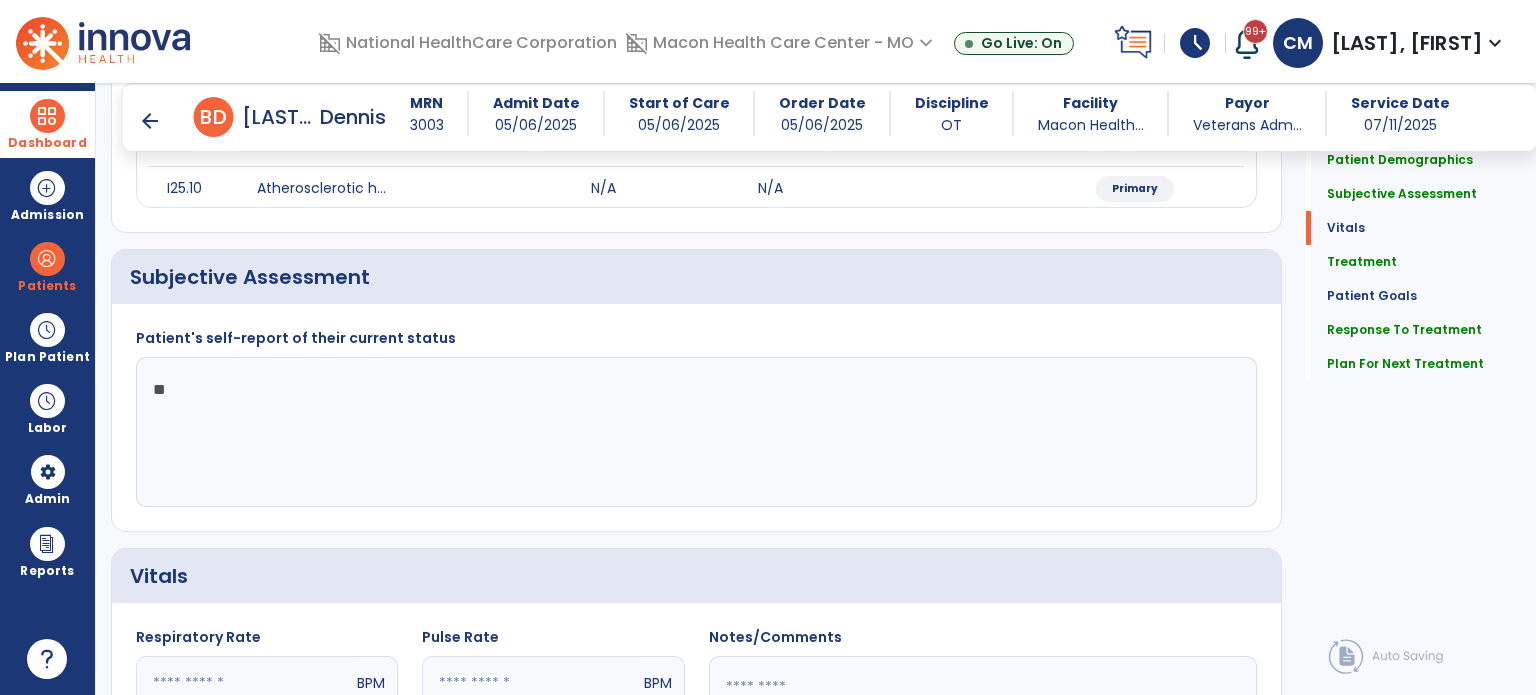 scroll, scrollTop: 814, scrollLeft: 0, axis: vertical 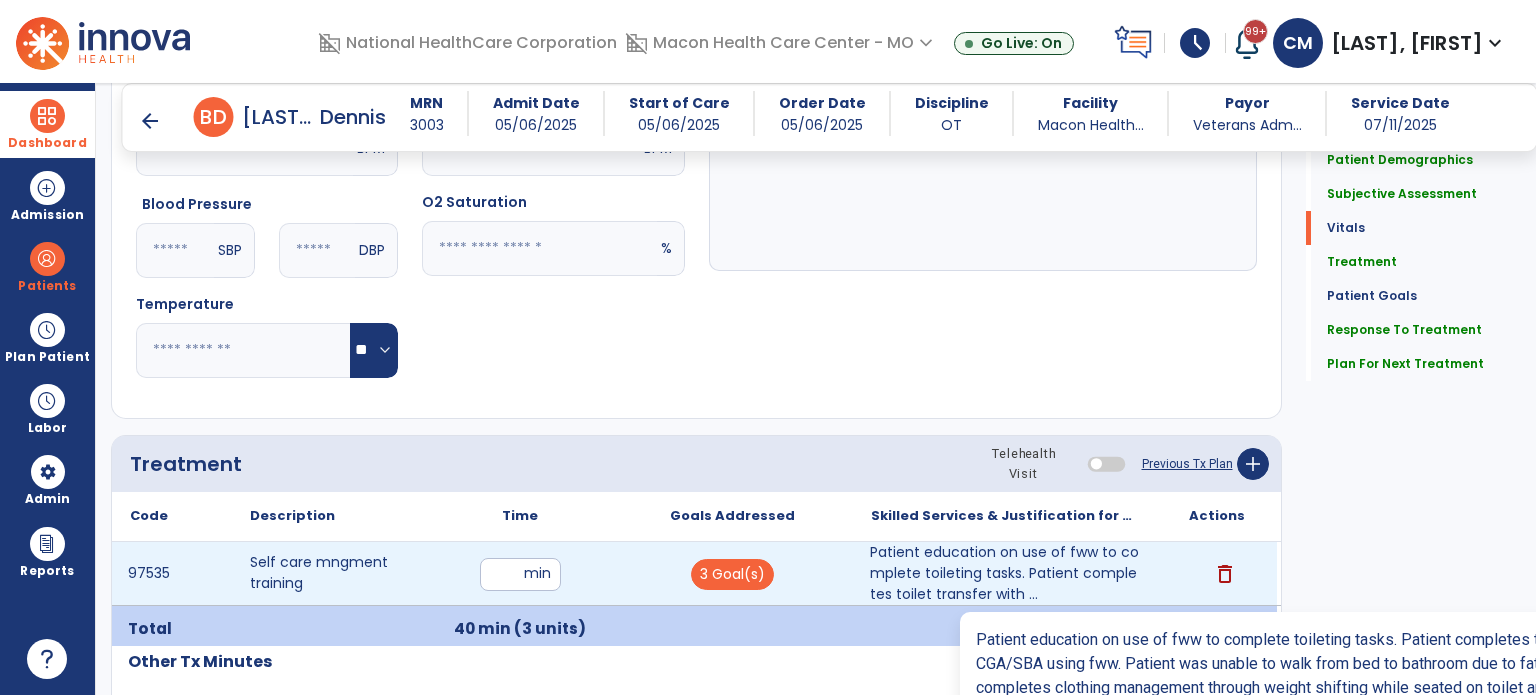 type 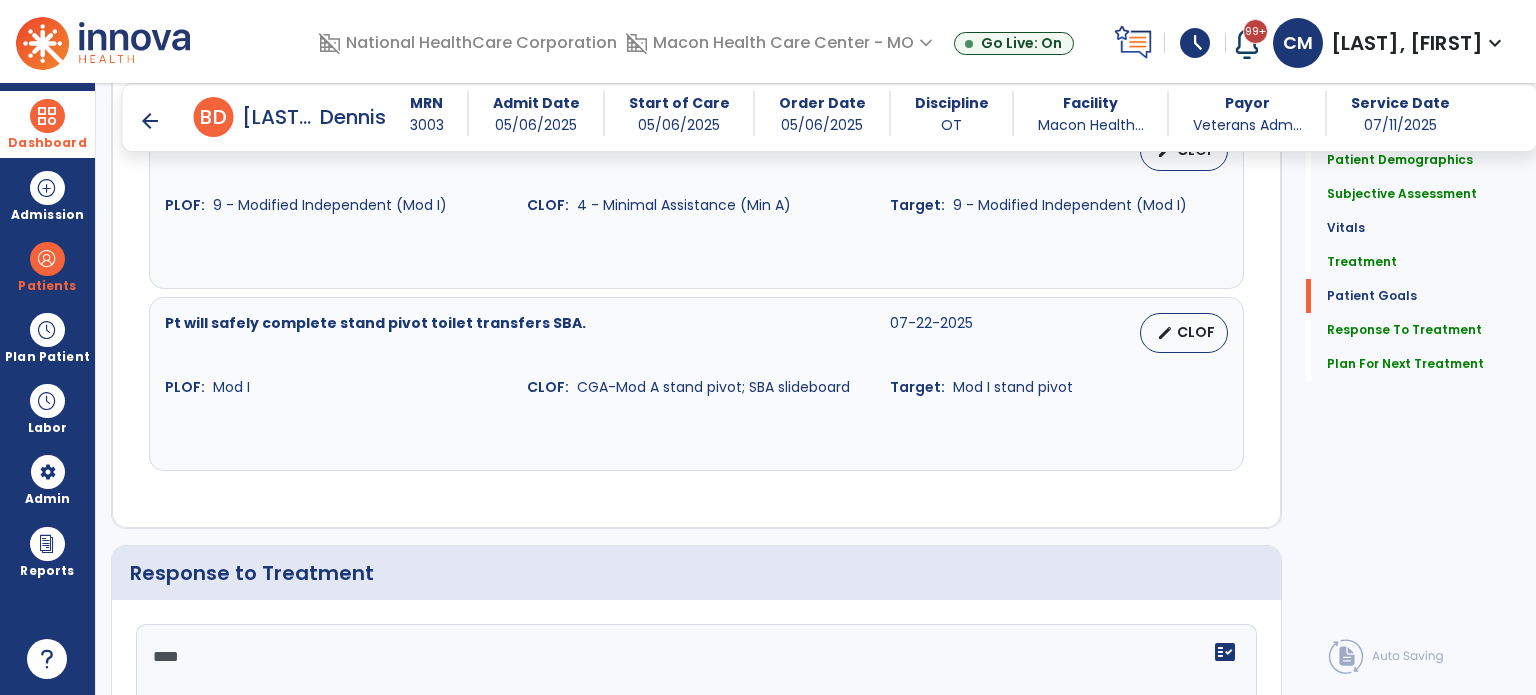 scroll, scrollTop: 2853, scrollLeft: 0, axis: vertical 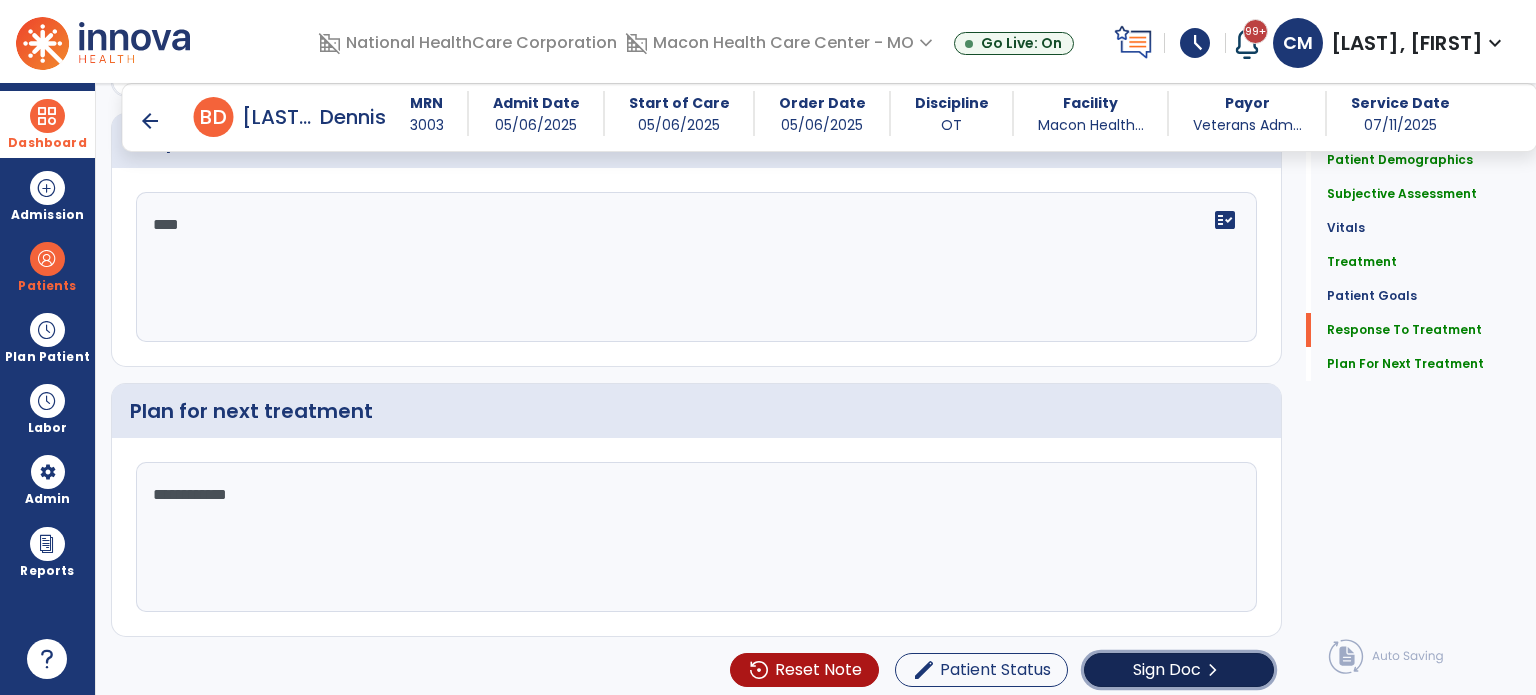 click on "Sign Doc" 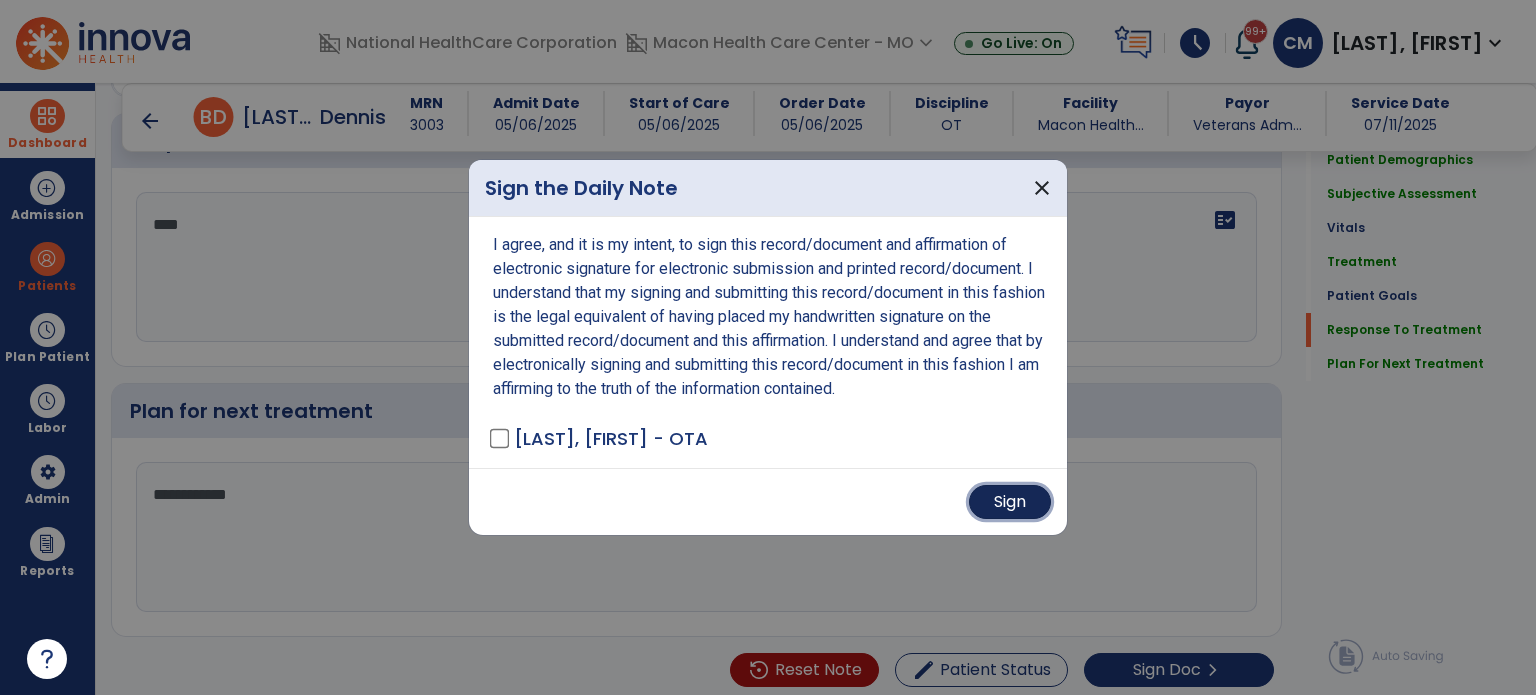 click on "Sign" at bounding box center (1010, 502) 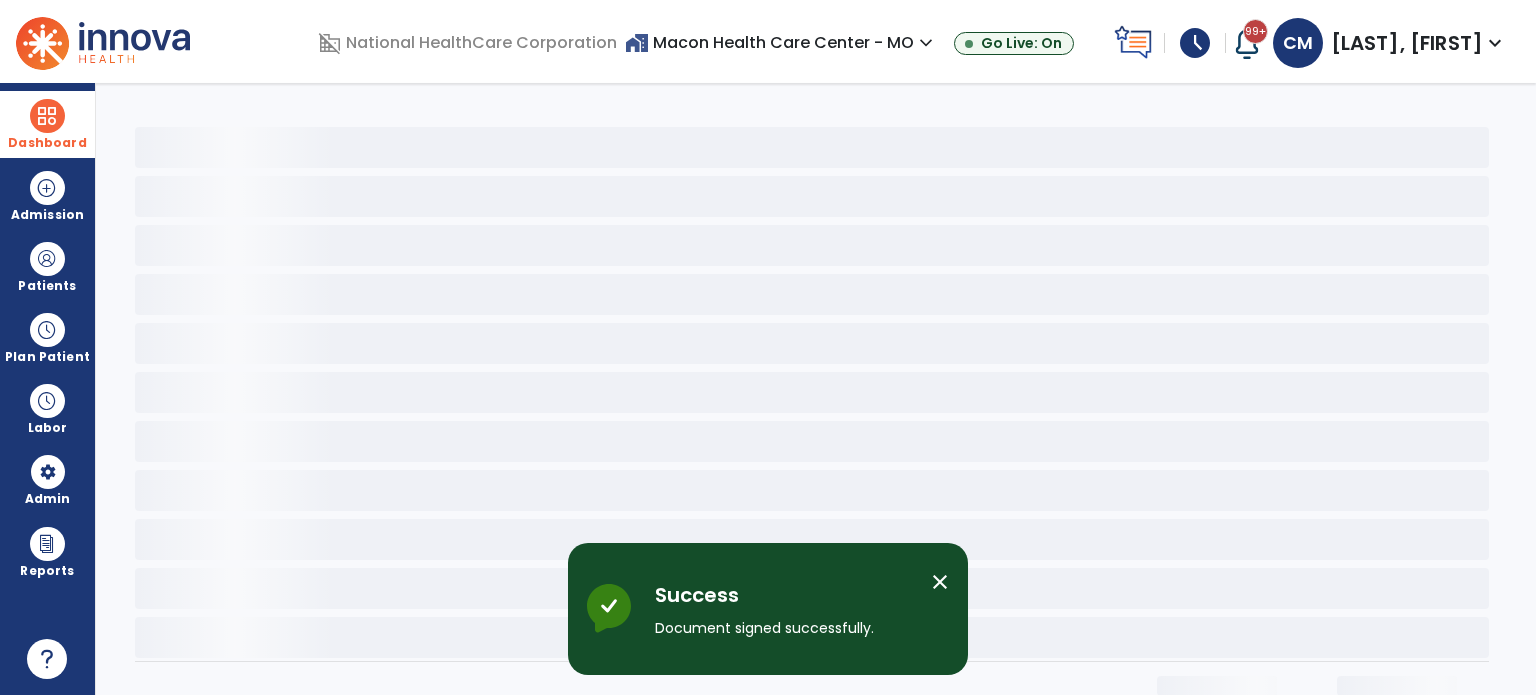 scroll, scrollTop: 0, scrollLeft: 0, axis: both 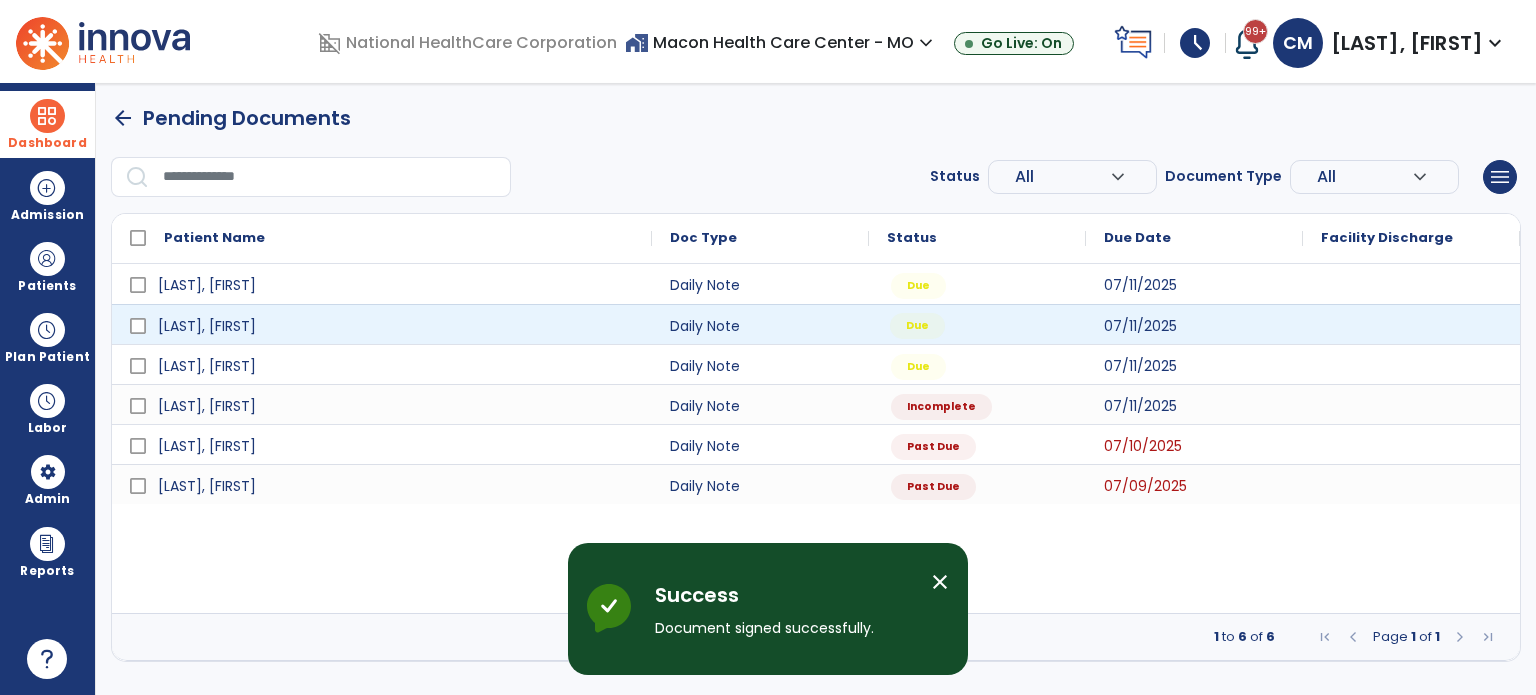 click on "Due" at bounding box center (977, 324) 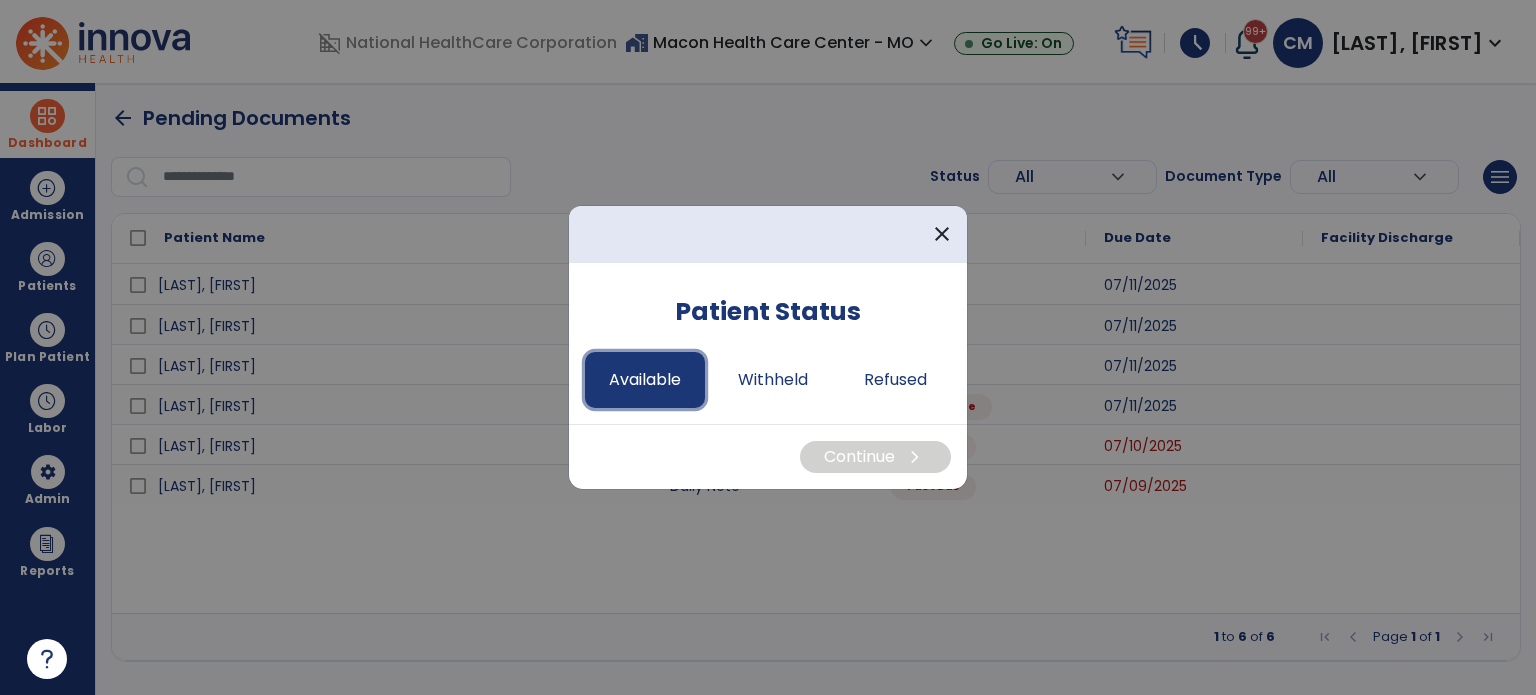 click on "Available" at bounding box center [645, 380] 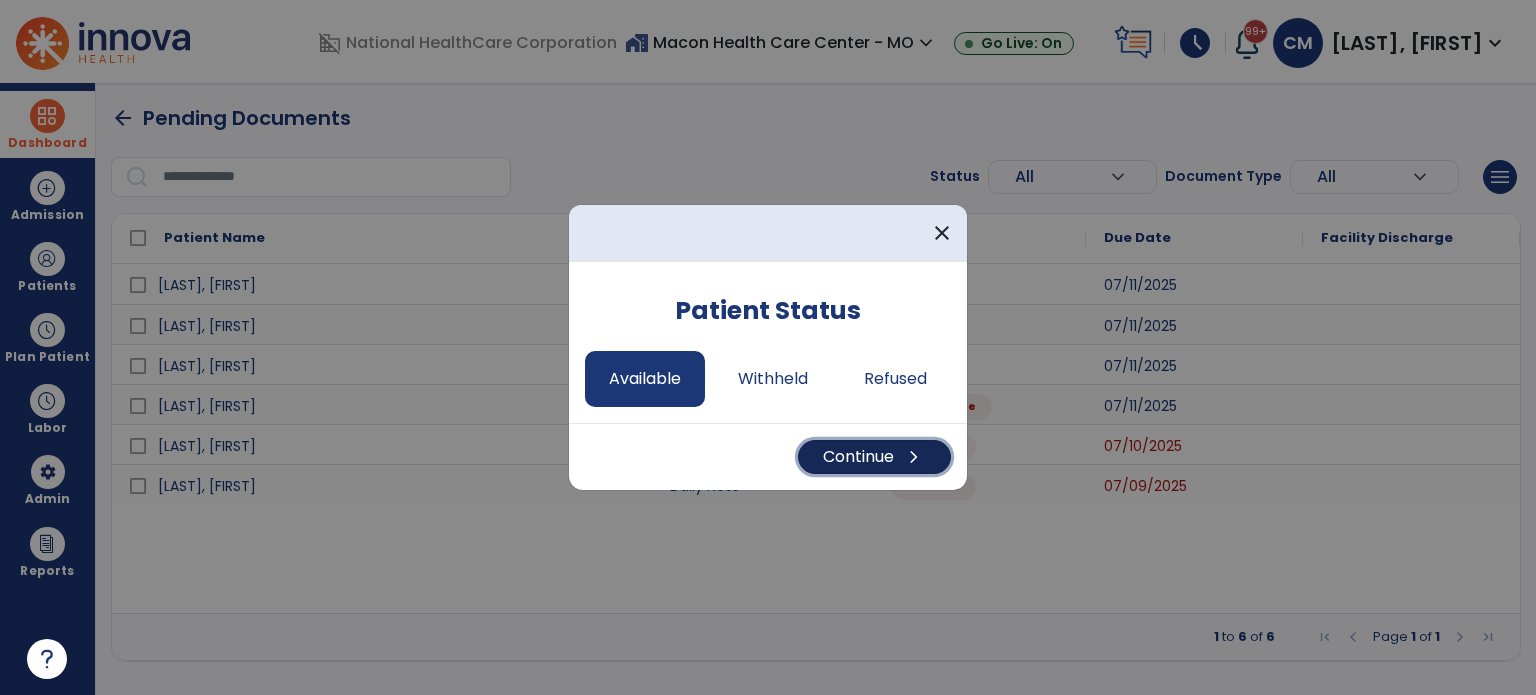 click on "chevron_right" at bounding box center [914, 457] 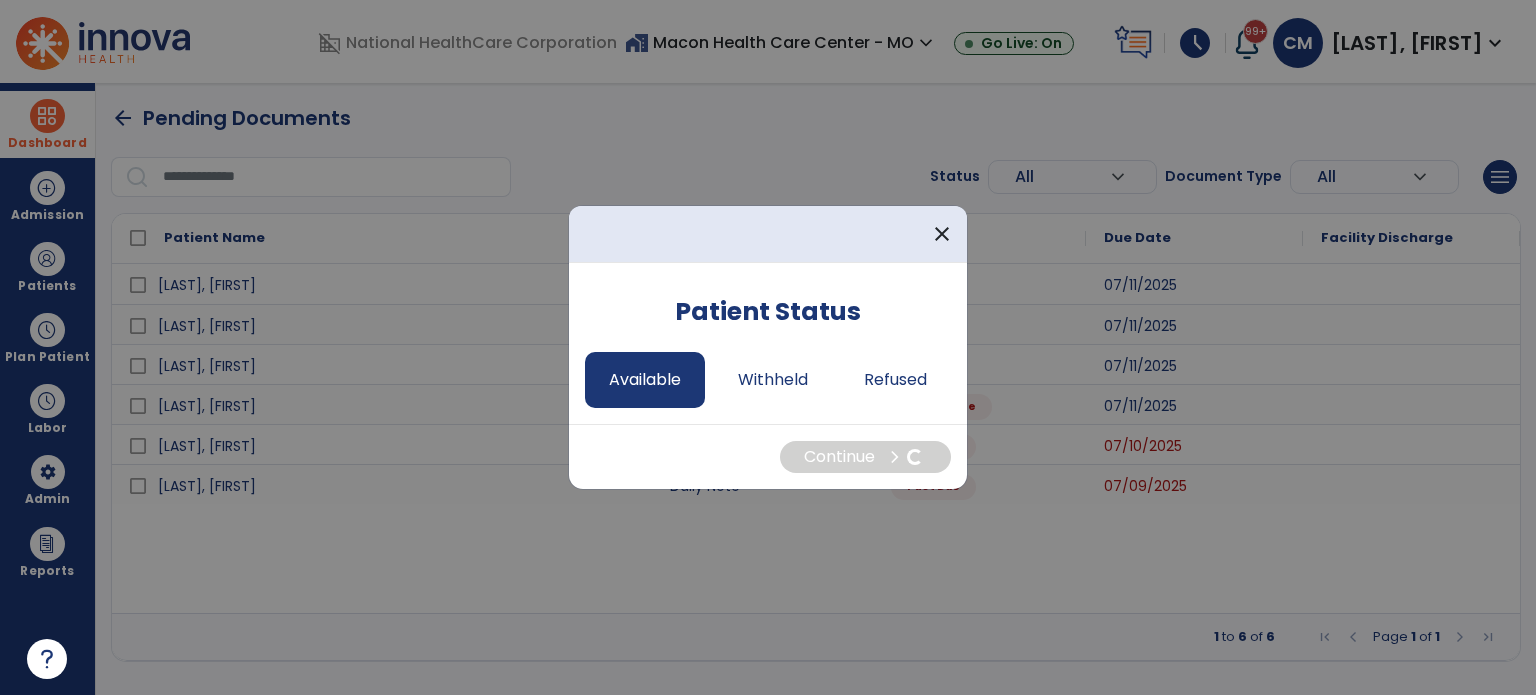 select on "*" 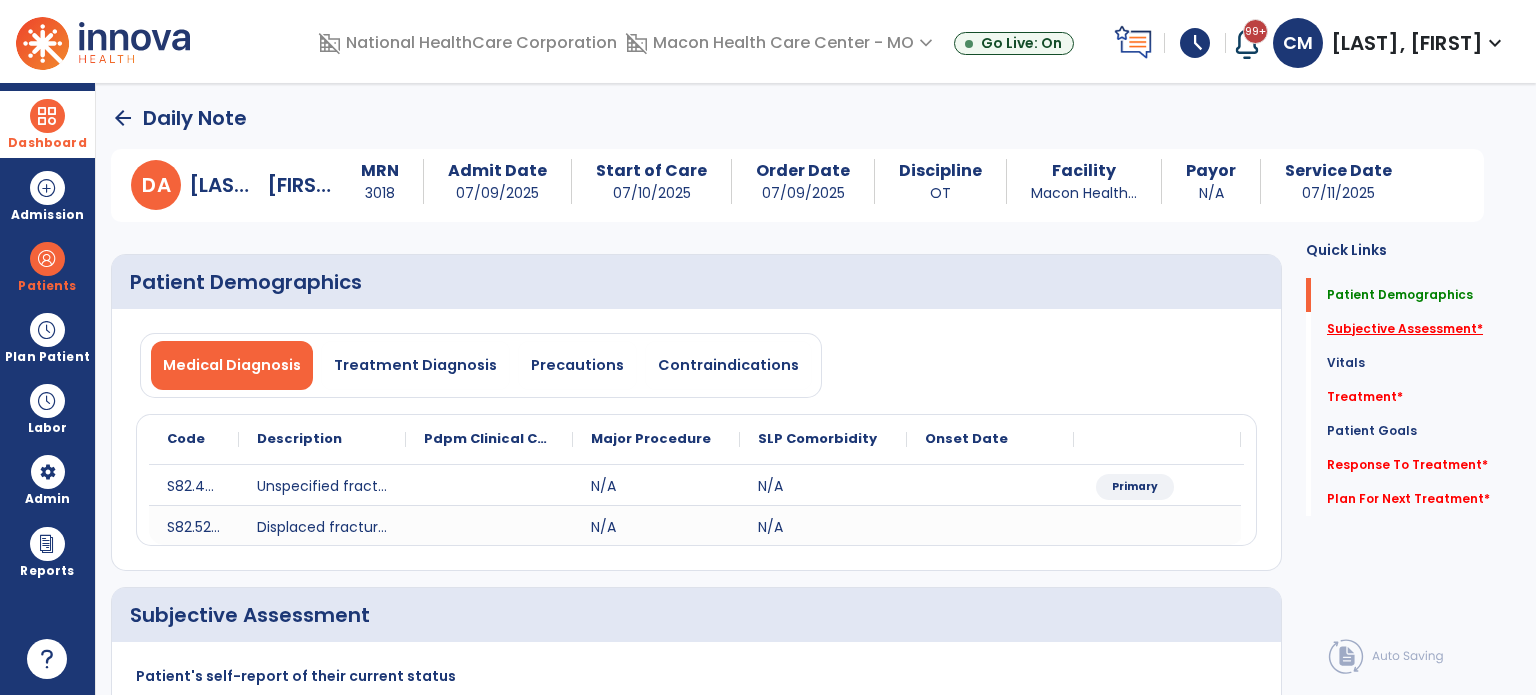 click on "Subjective Assessment   *" 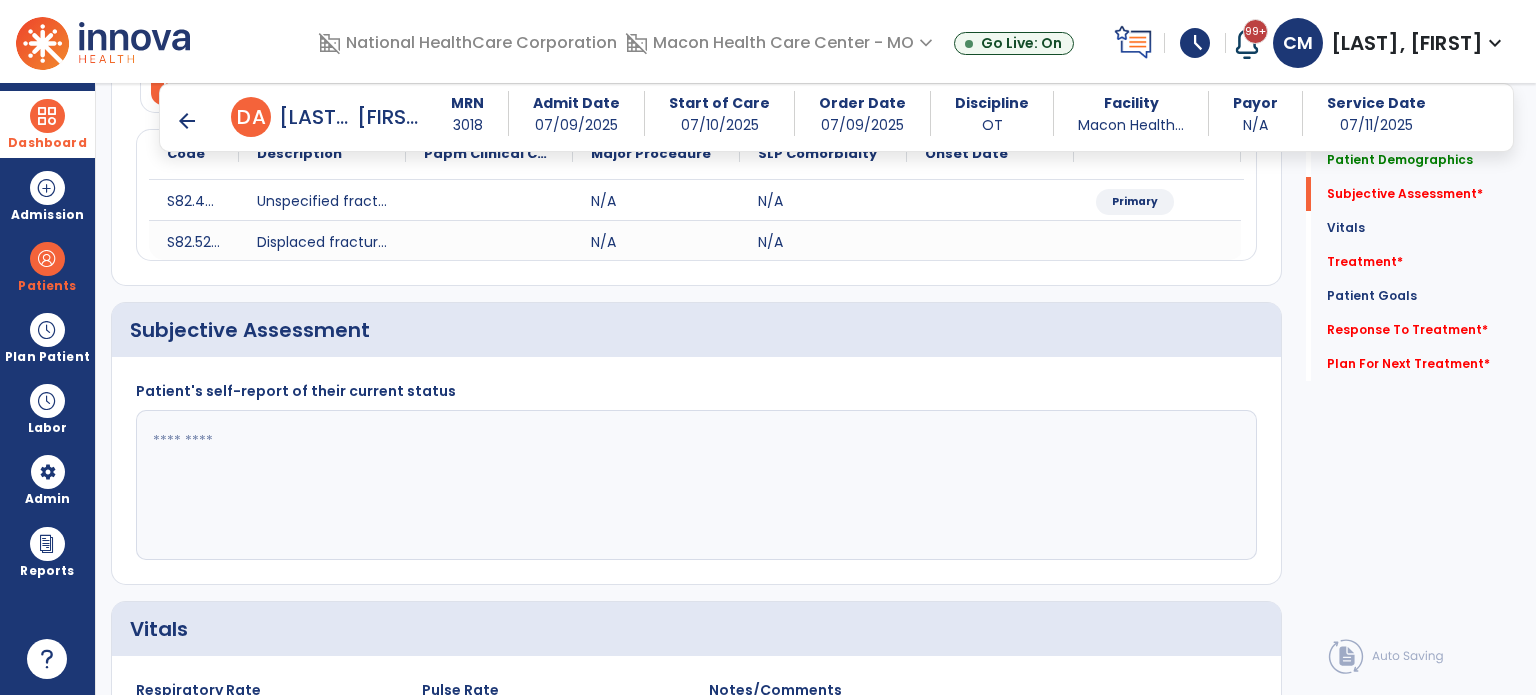 scroll, scrollTop: 338, scrollLeft: 0, axis: vertical 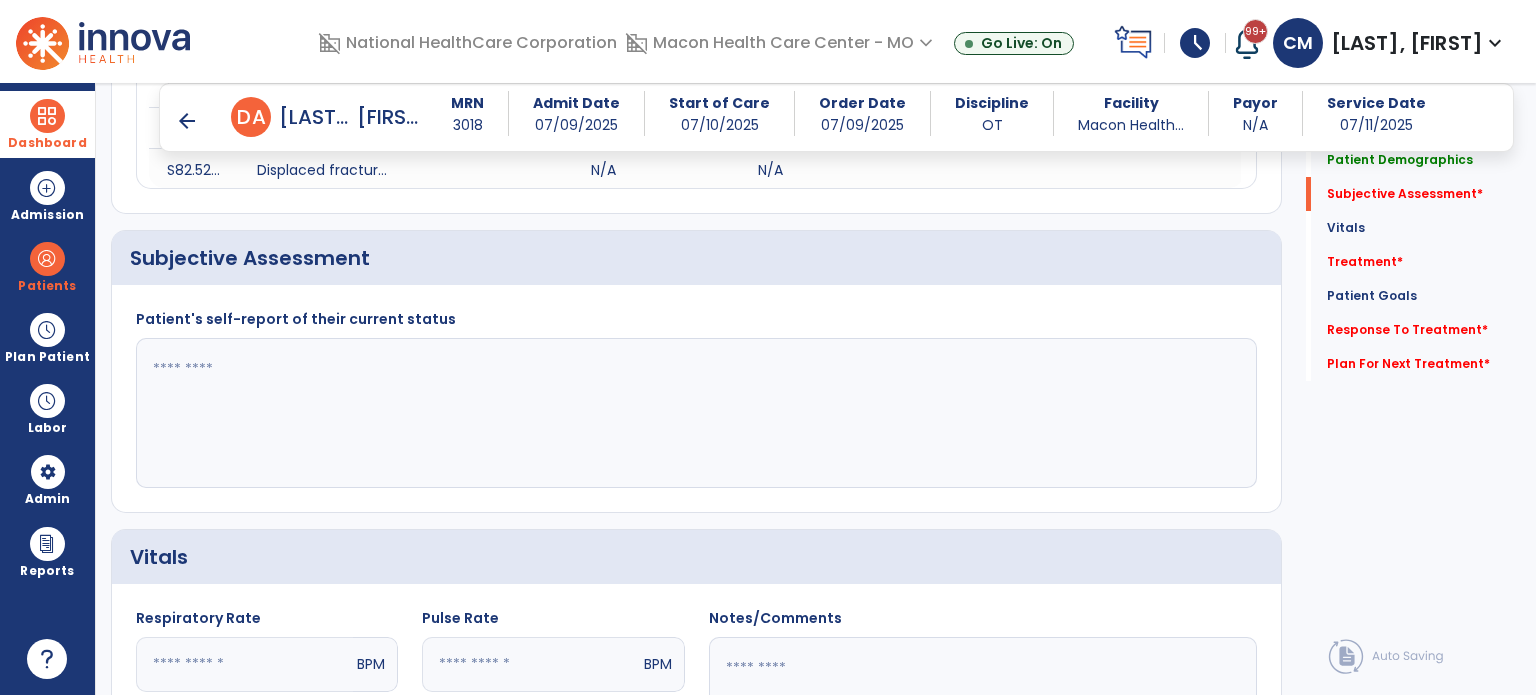 click 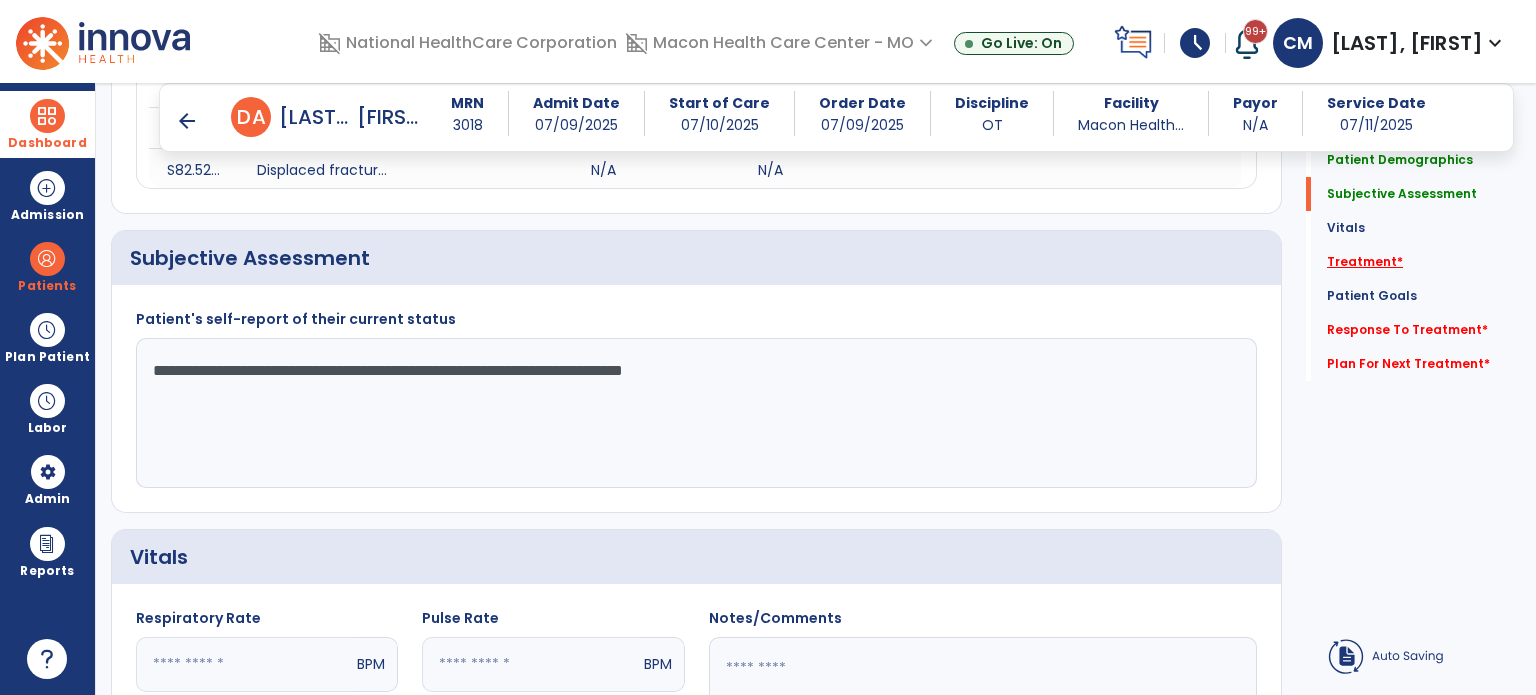 type on "**********" 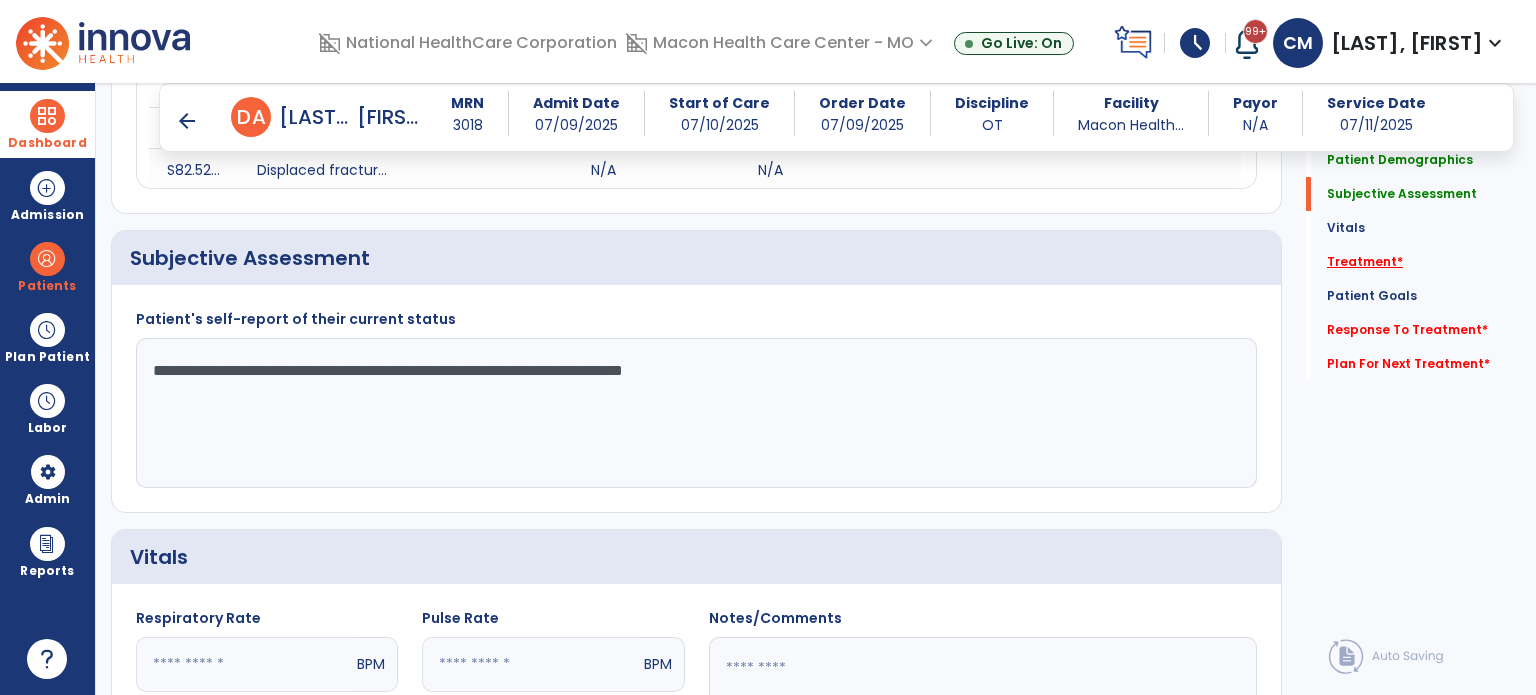 click on "Treatment   *" 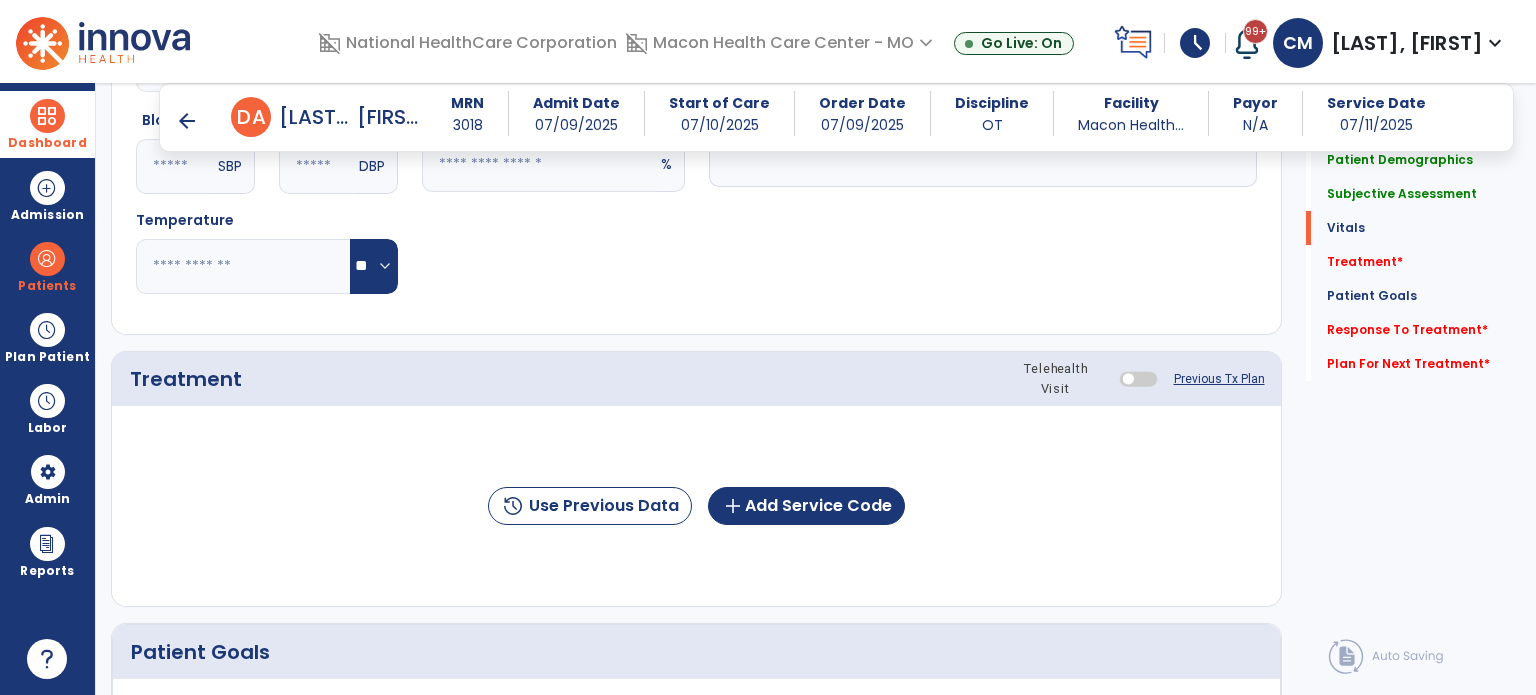 scroll, scrollTop: 1027, scrollLeft: 0, axis: vertical 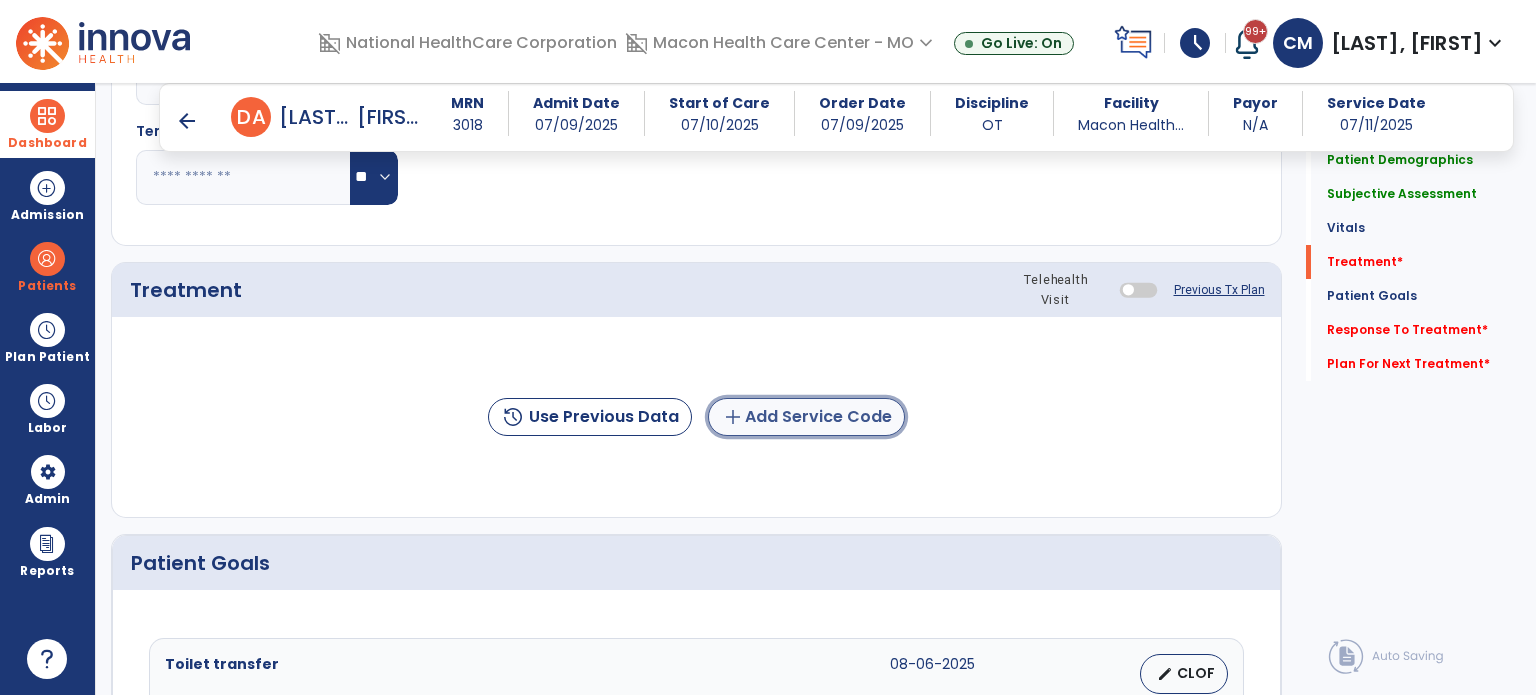 click on "add  Add Service Code" 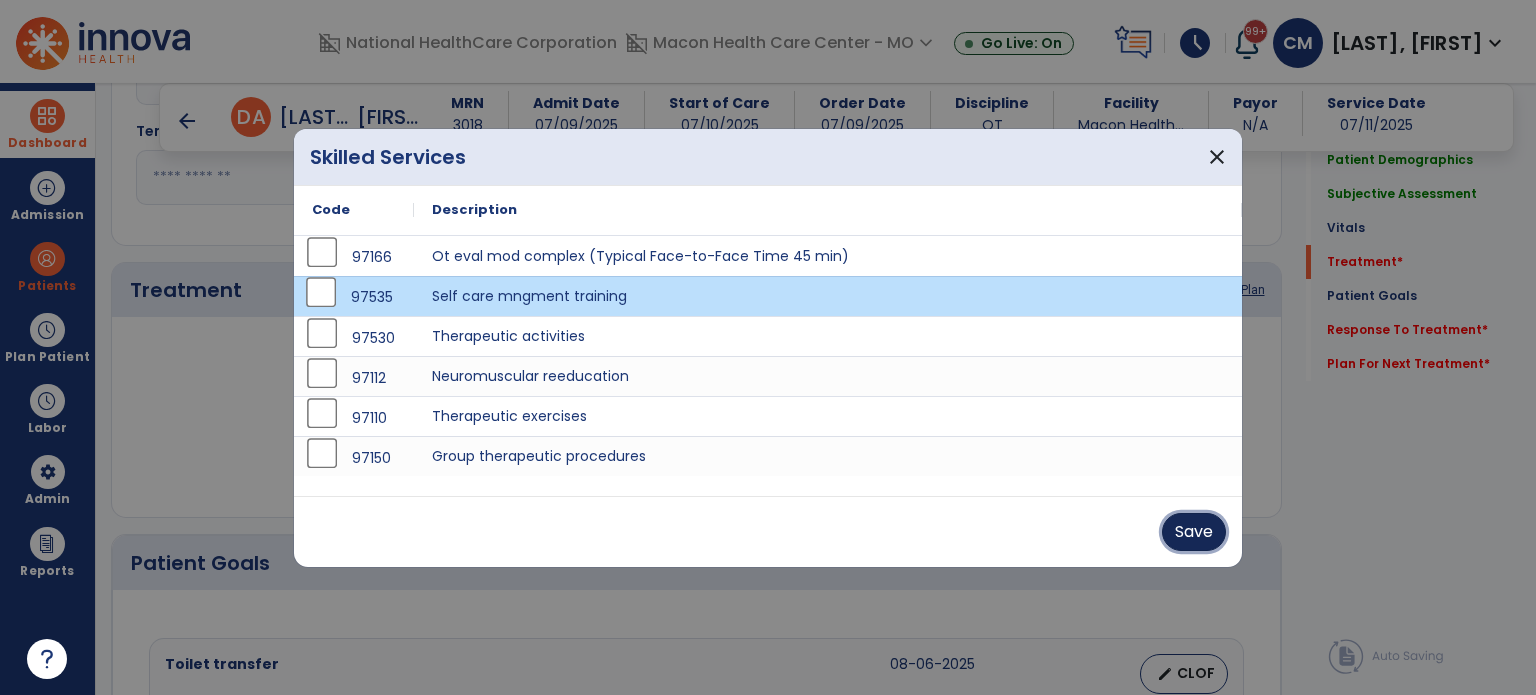 click on "Save" at bounding box center (1194, 532) 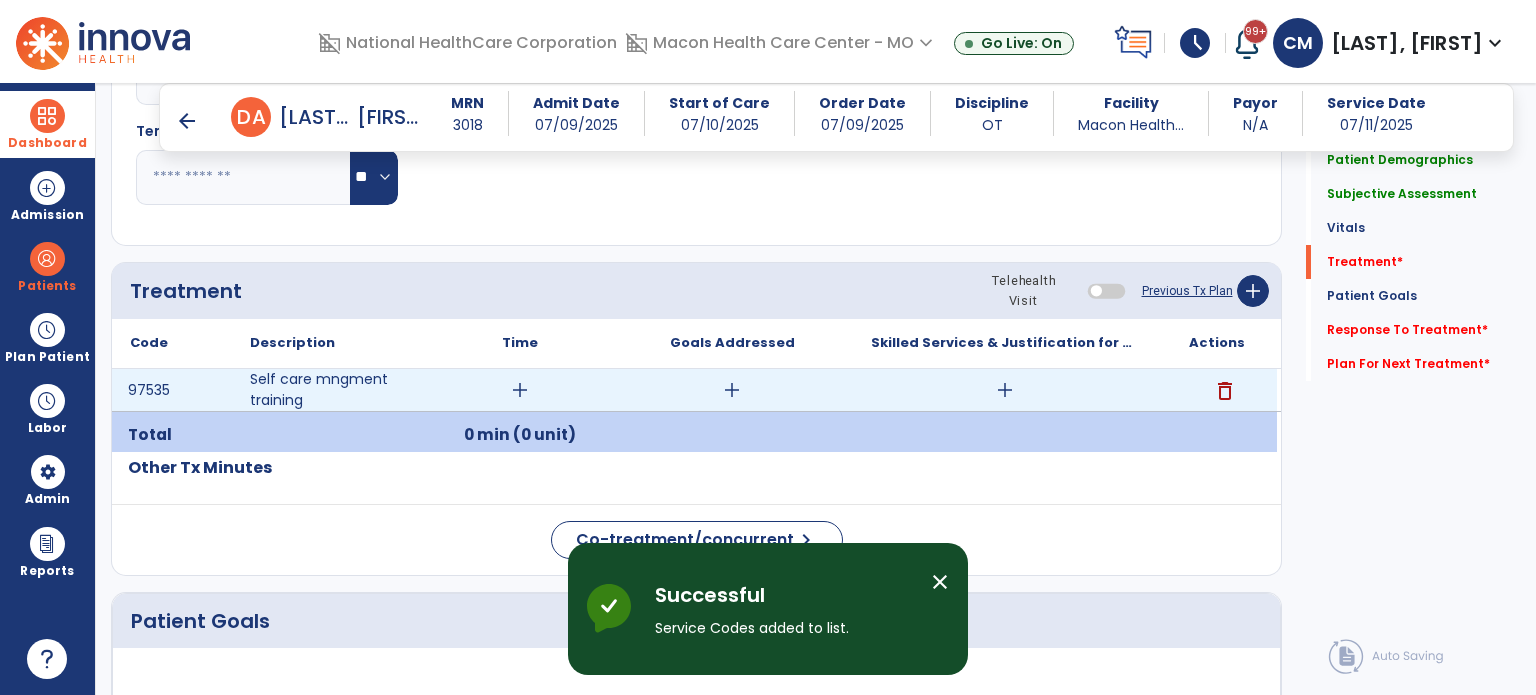 click on "add" at bounding box center (520, 390) 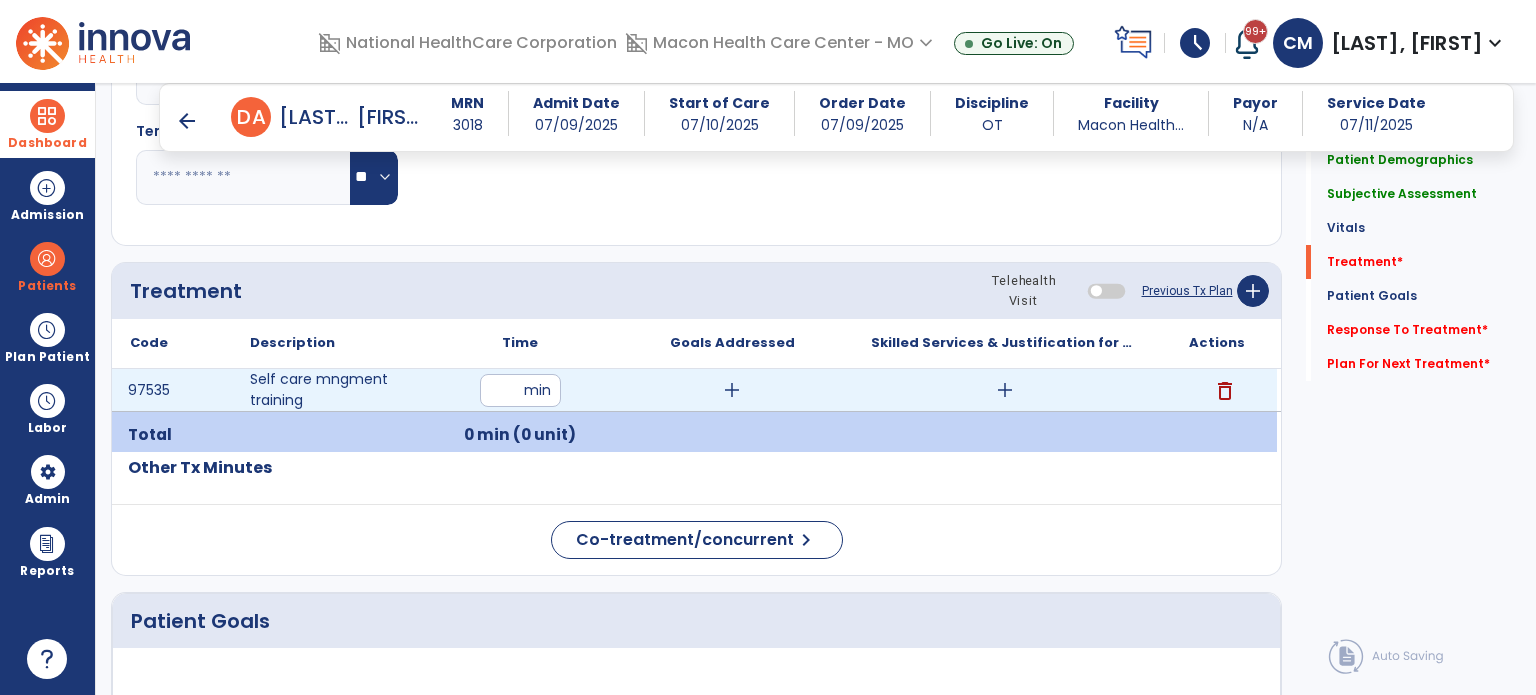 type on "**" 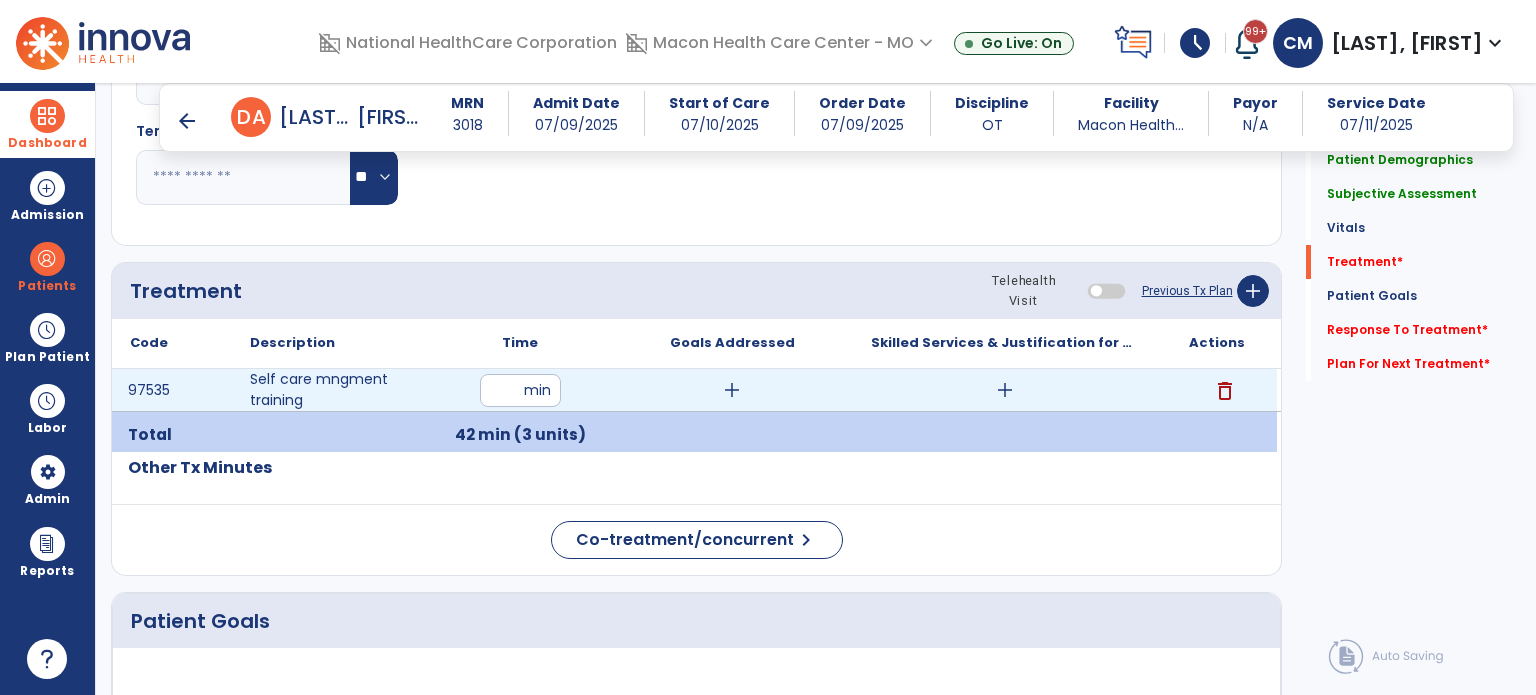 click on "add" at bounding box center (732, 390) 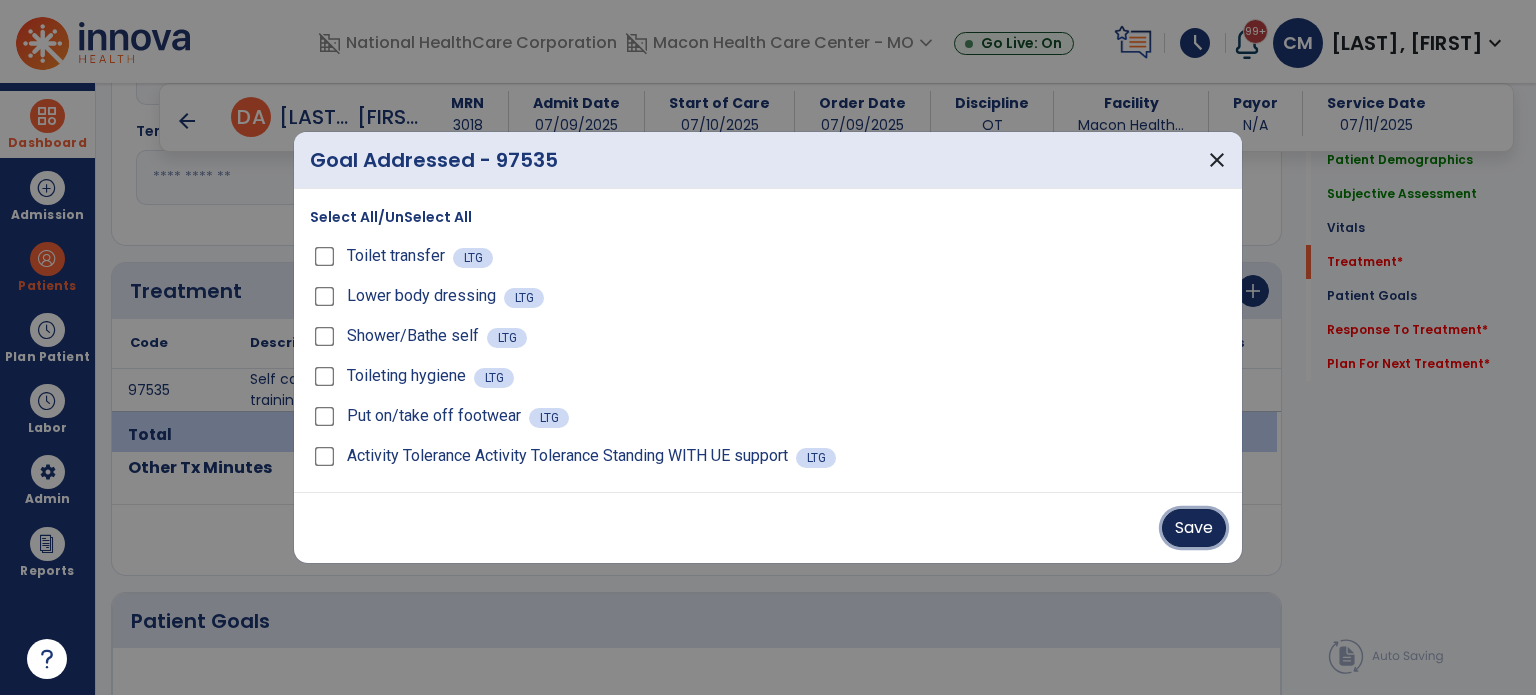 click on "Save" at bounding box center (1194, 528) 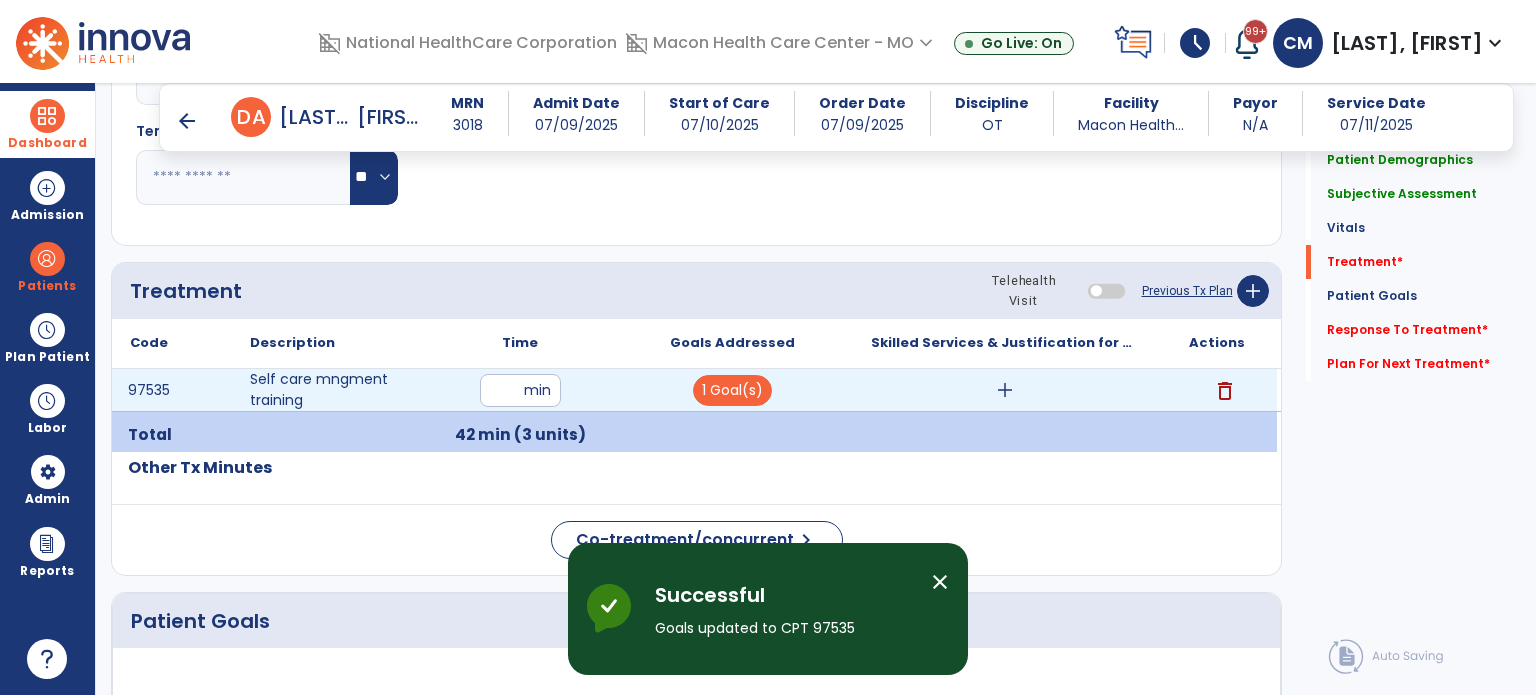 click on "add" at bounding box center (1005, 390) 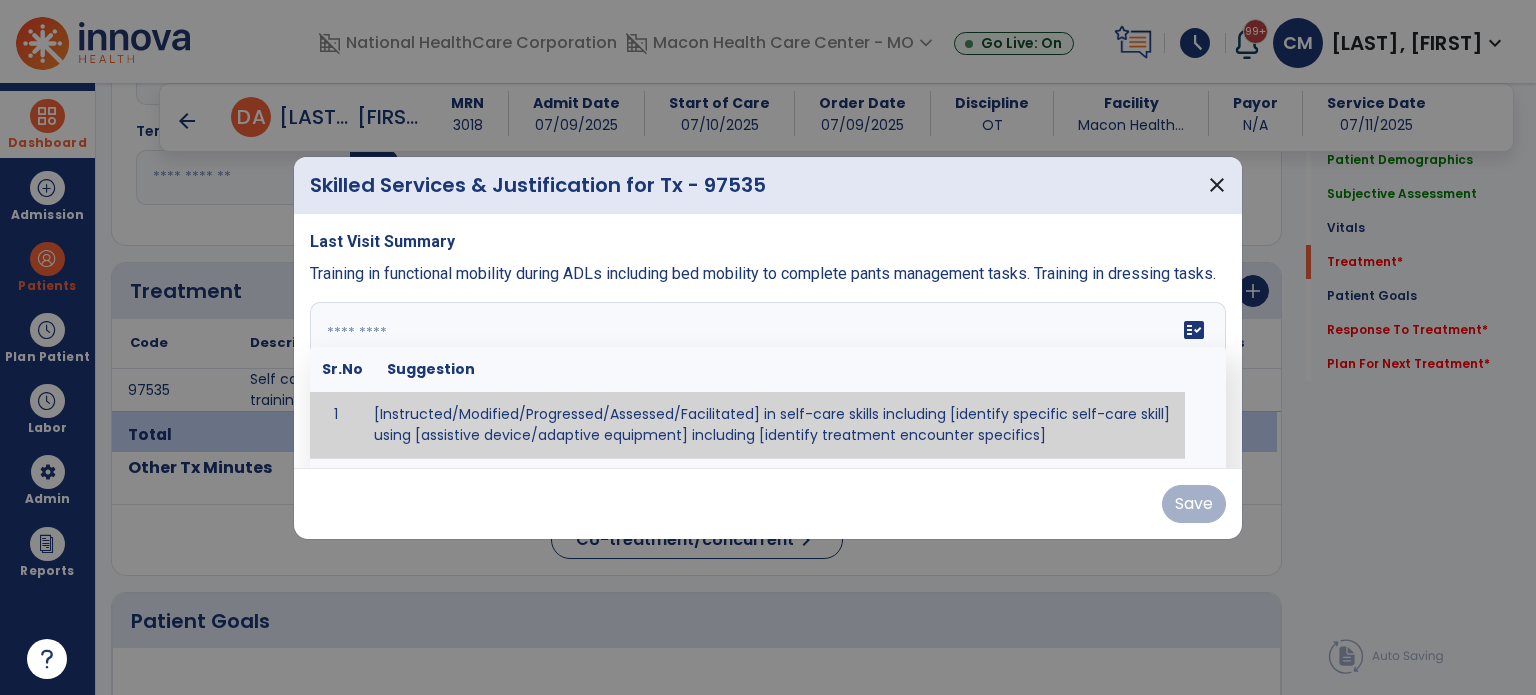 click on "fact_check  Sr.No Suggestion 1 [Instructed/Modified/Progressed/Assessed/Facilitated] in self-care skills including [identify specific self-care skill] using [assistive device/adaptive equipment] including [identify treatment encounter specifics]" at bounding box center [768, 377] 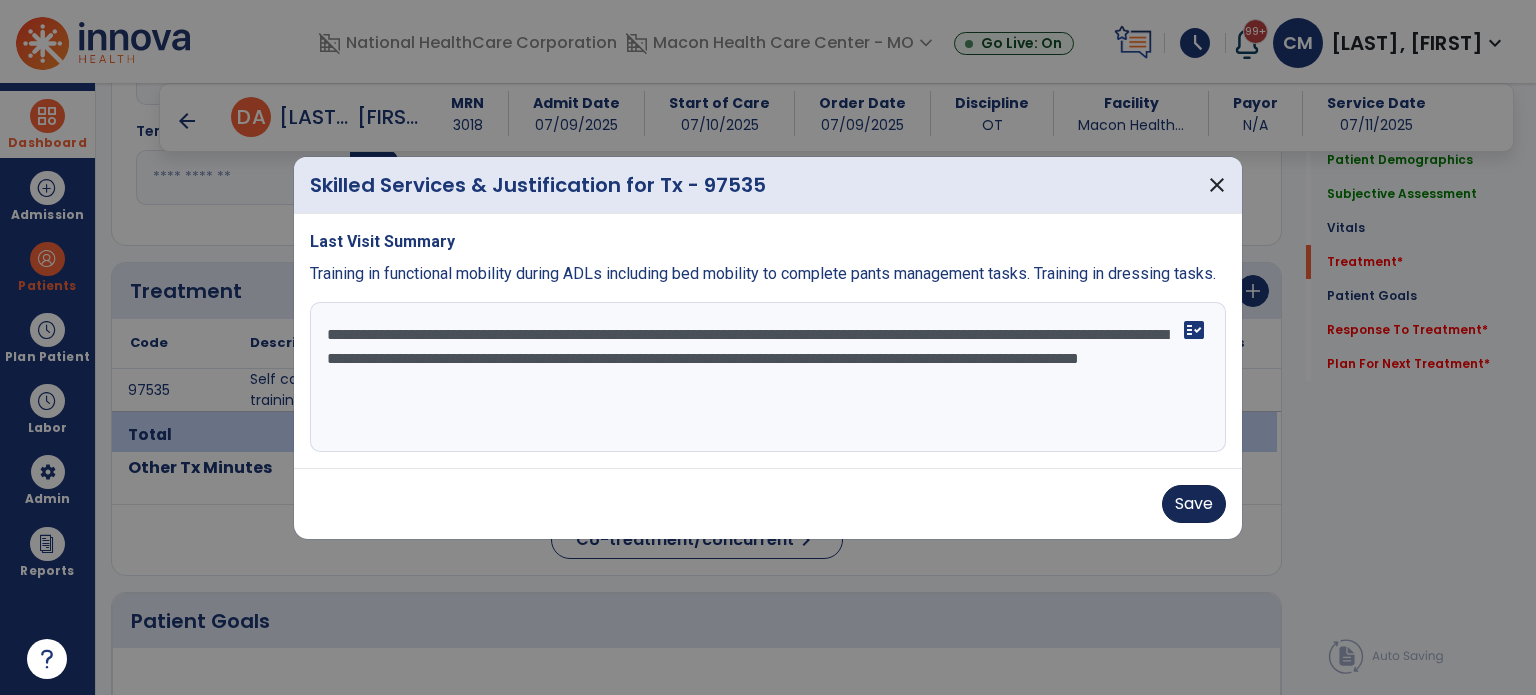 type on "**********" 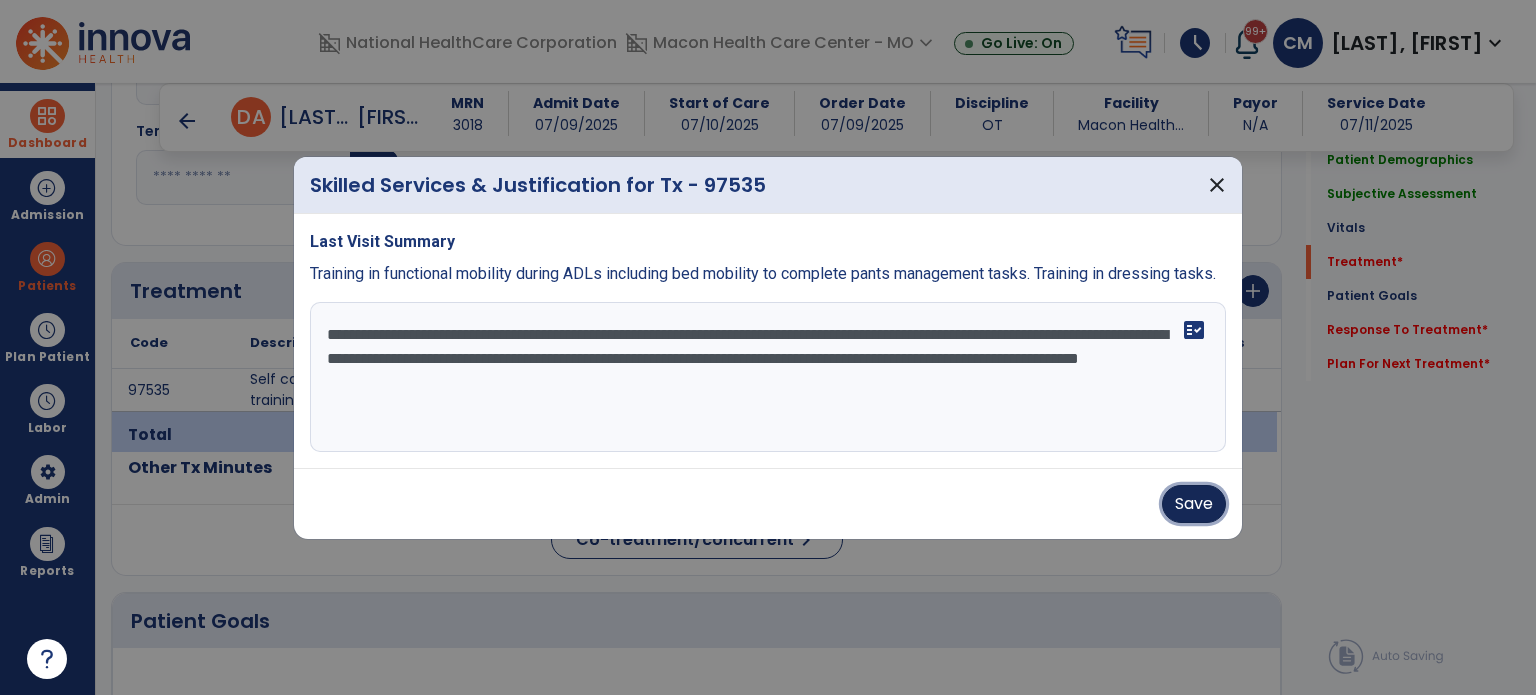 click on "Save" at bounding box center [1194, 504] 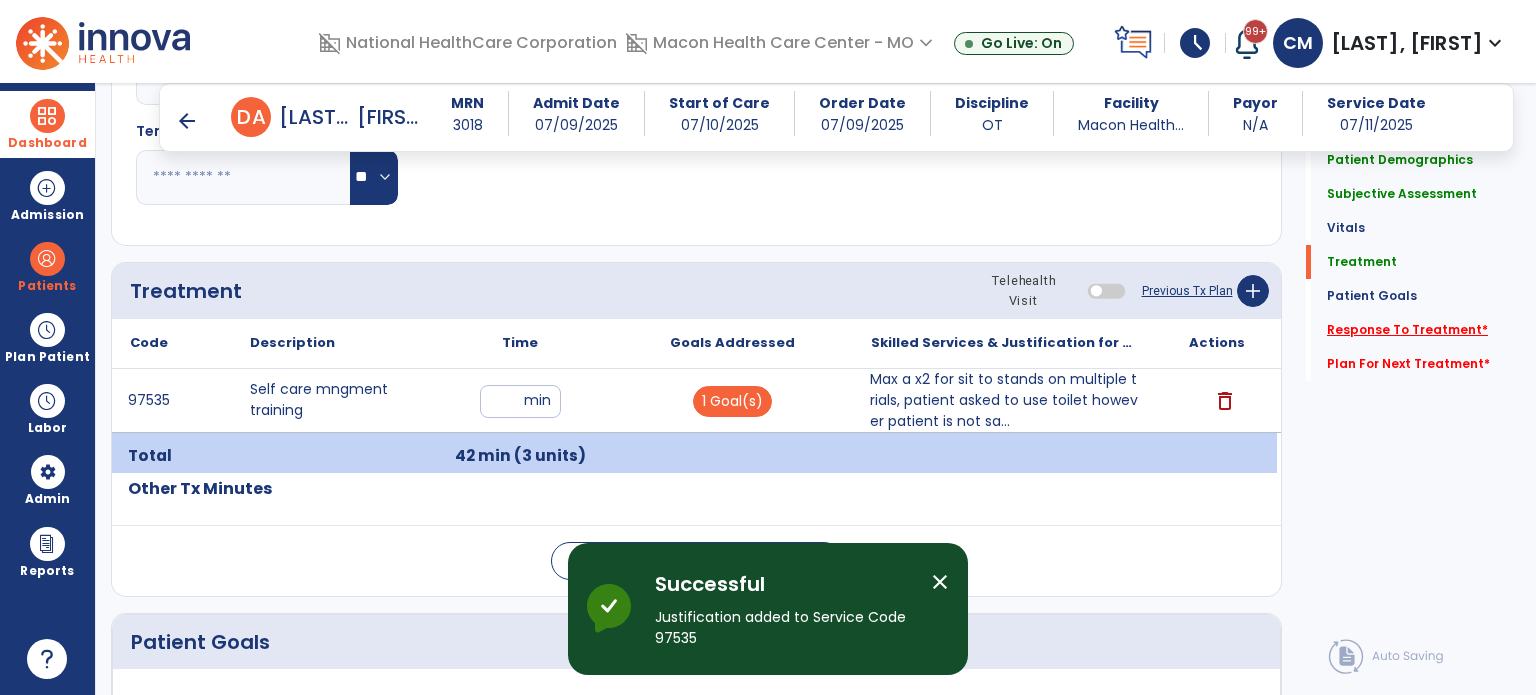 click on "Response To Treatment   *" 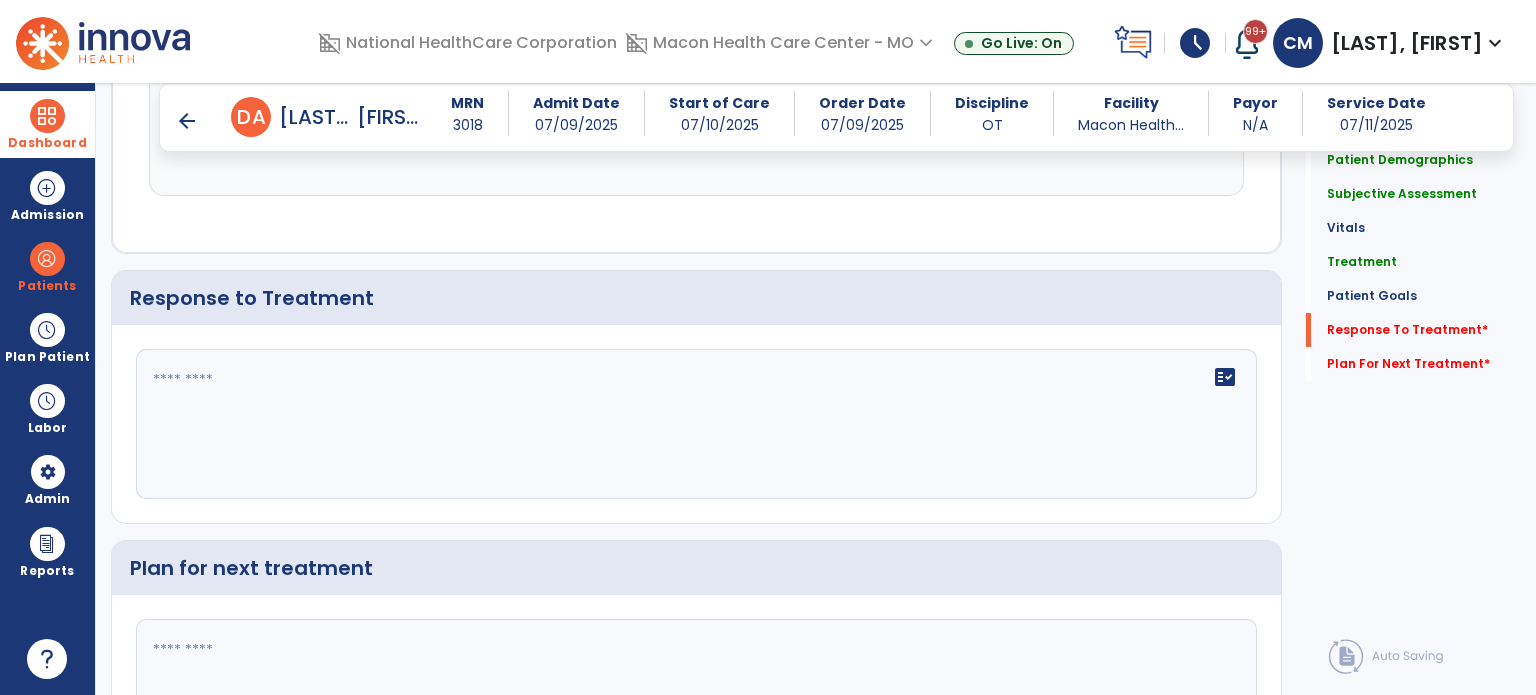 scroll, scrollTop: 2634, scrollLeft: 0, axis: vertical 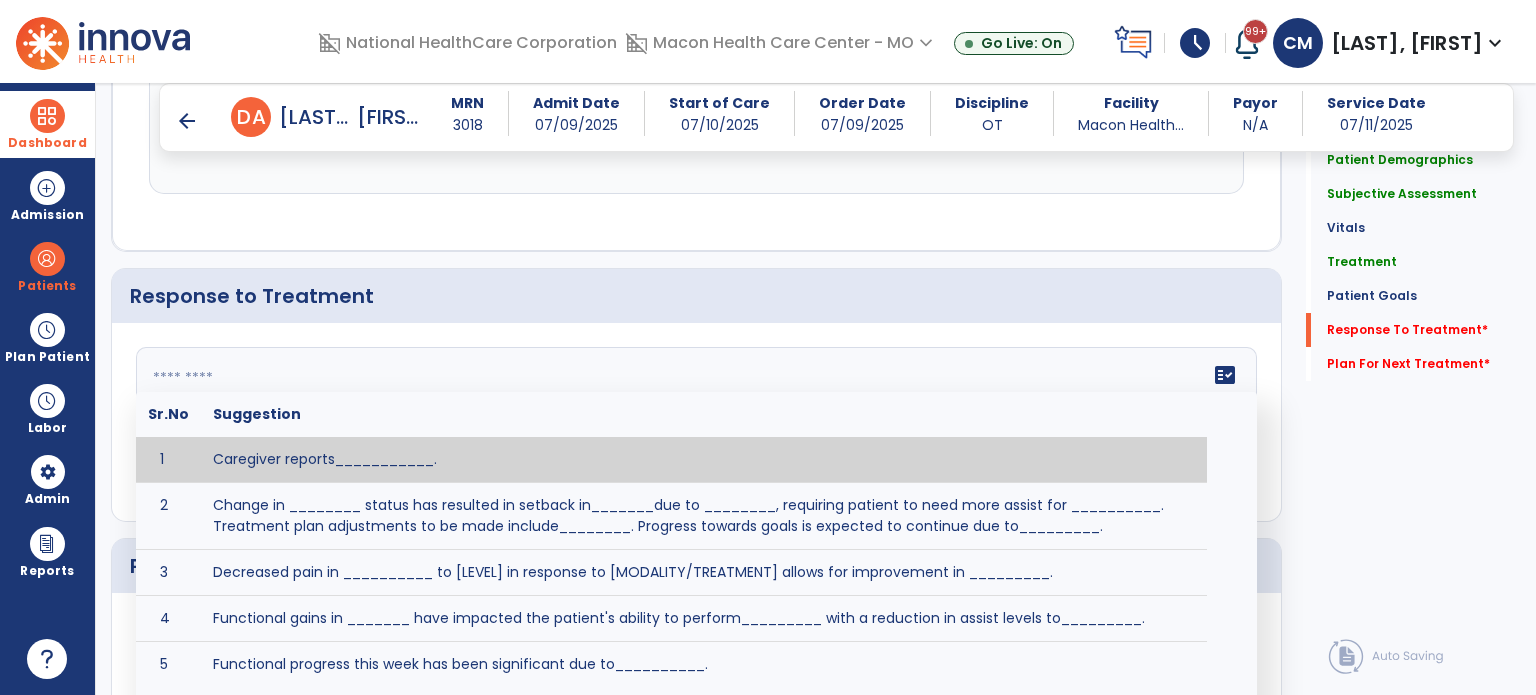 click 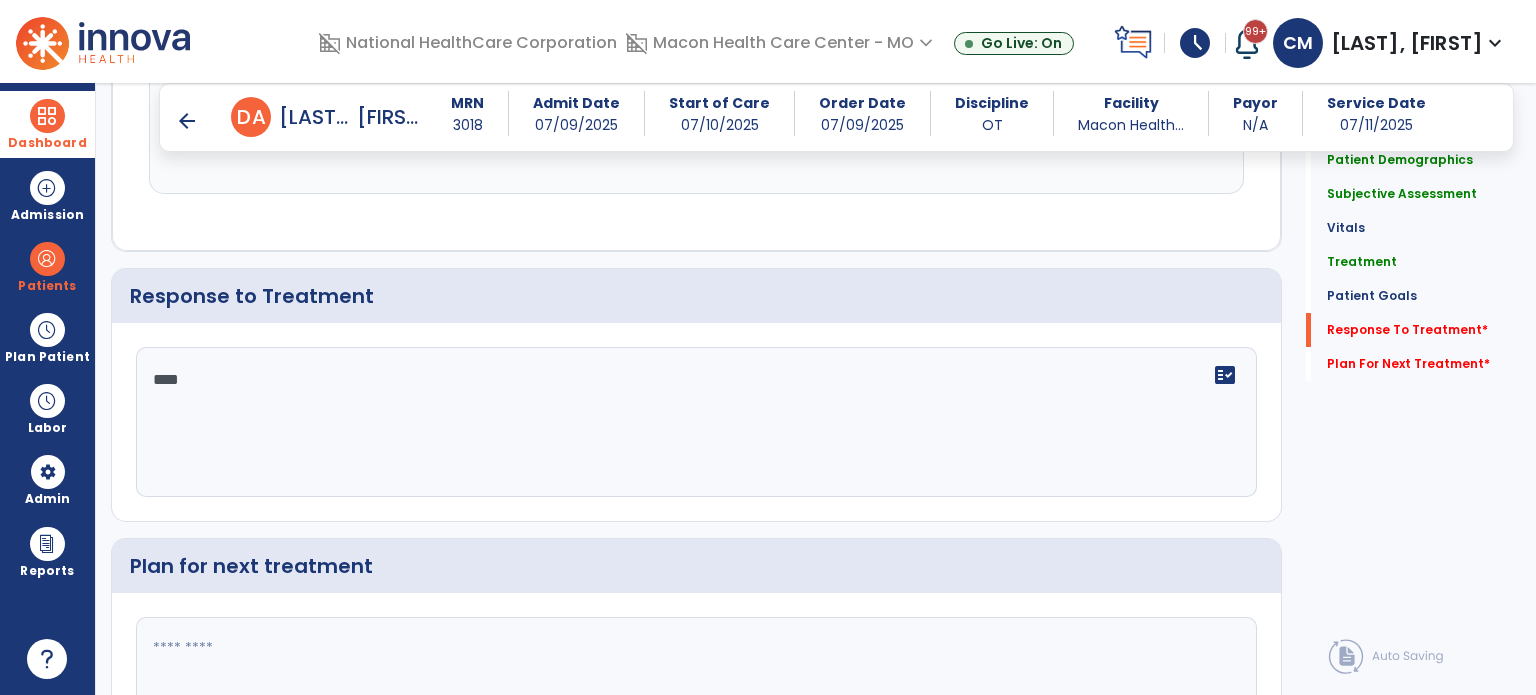 type on "****" 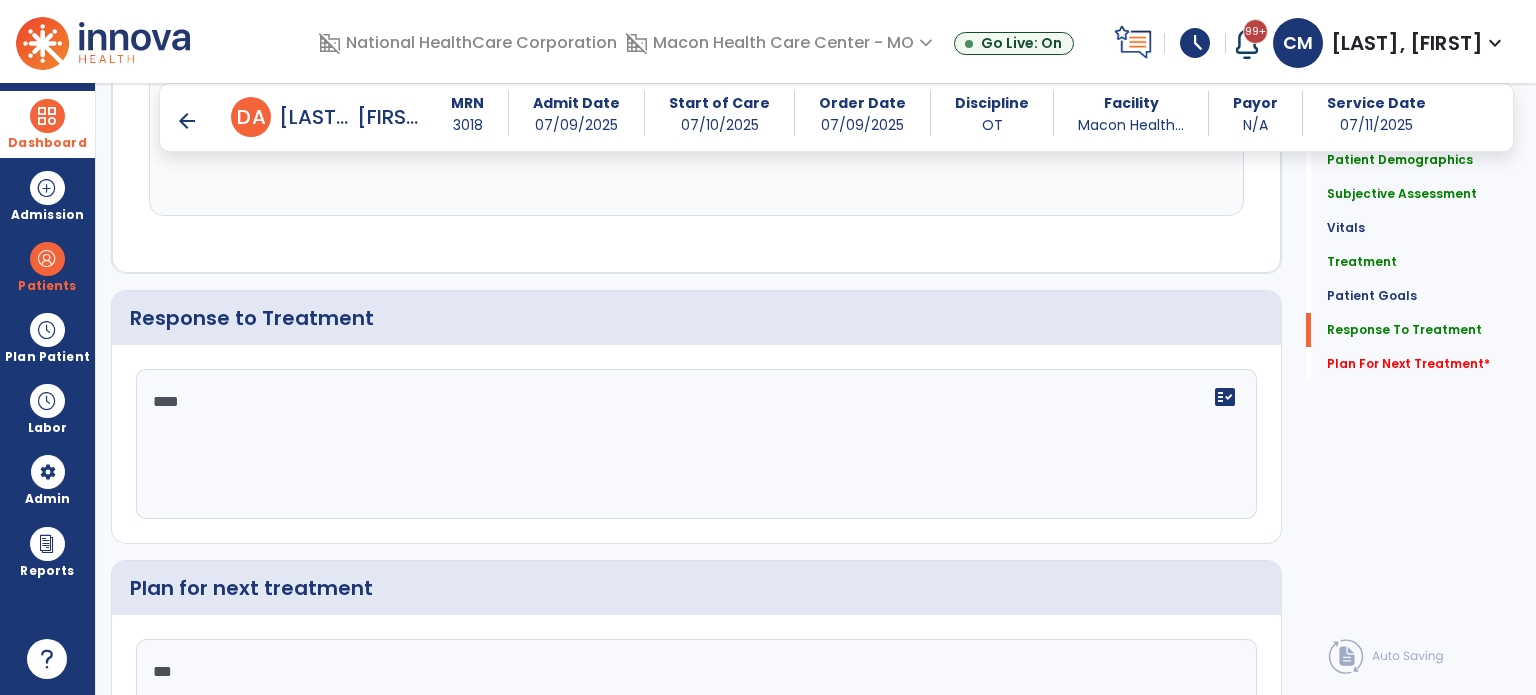 scroll, scrollTop: 2635, scrollLeft: 0, axis: vertical 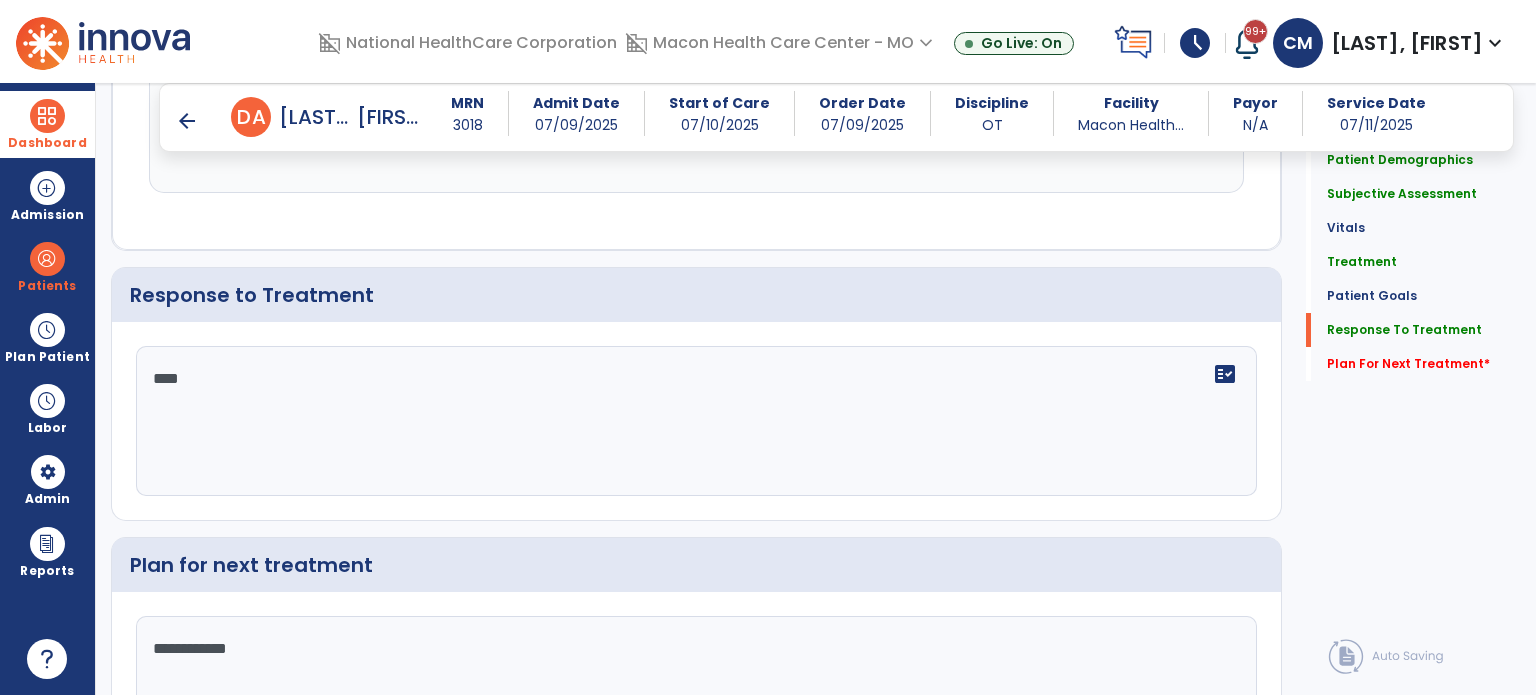 type on "**********" 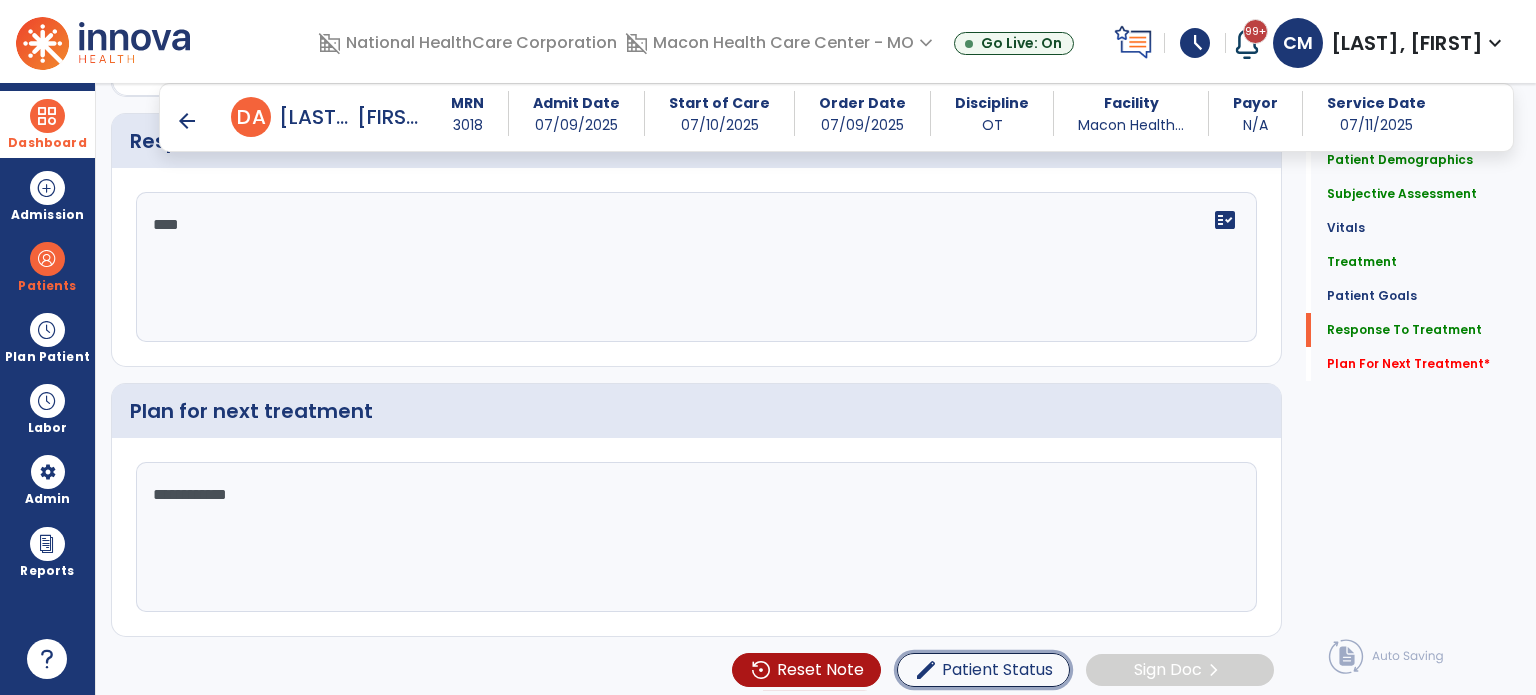 type 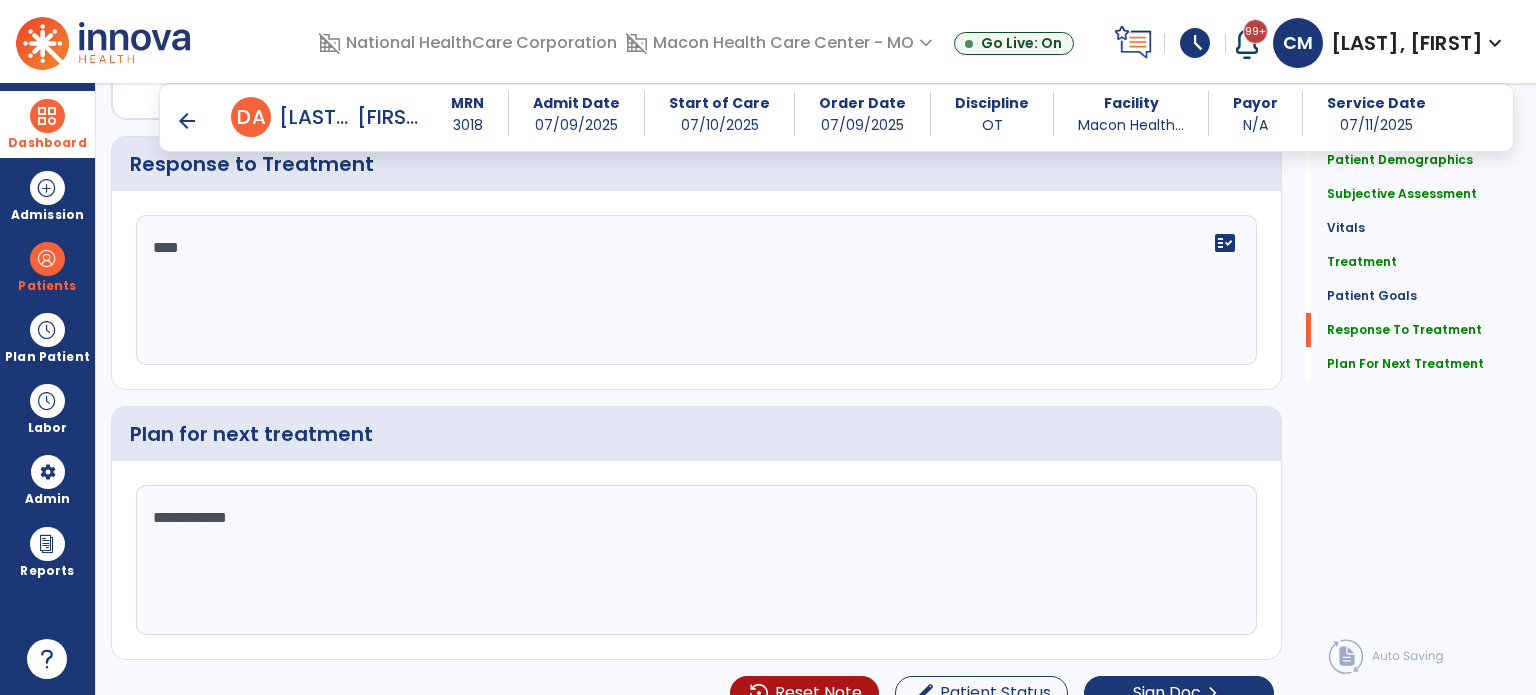 scroll, scrollTop: 2789, scrollLeft: 0, axis: vertical 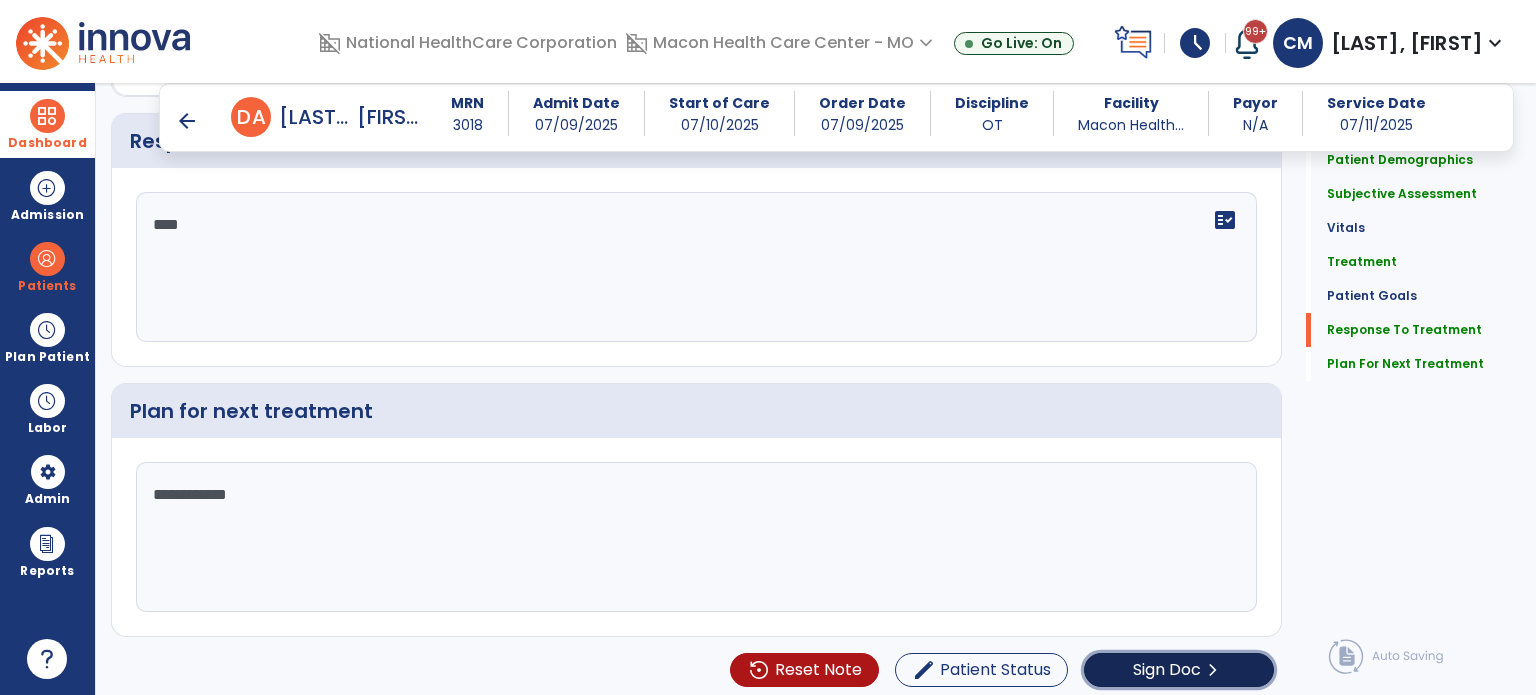 click on "Sign Doc" 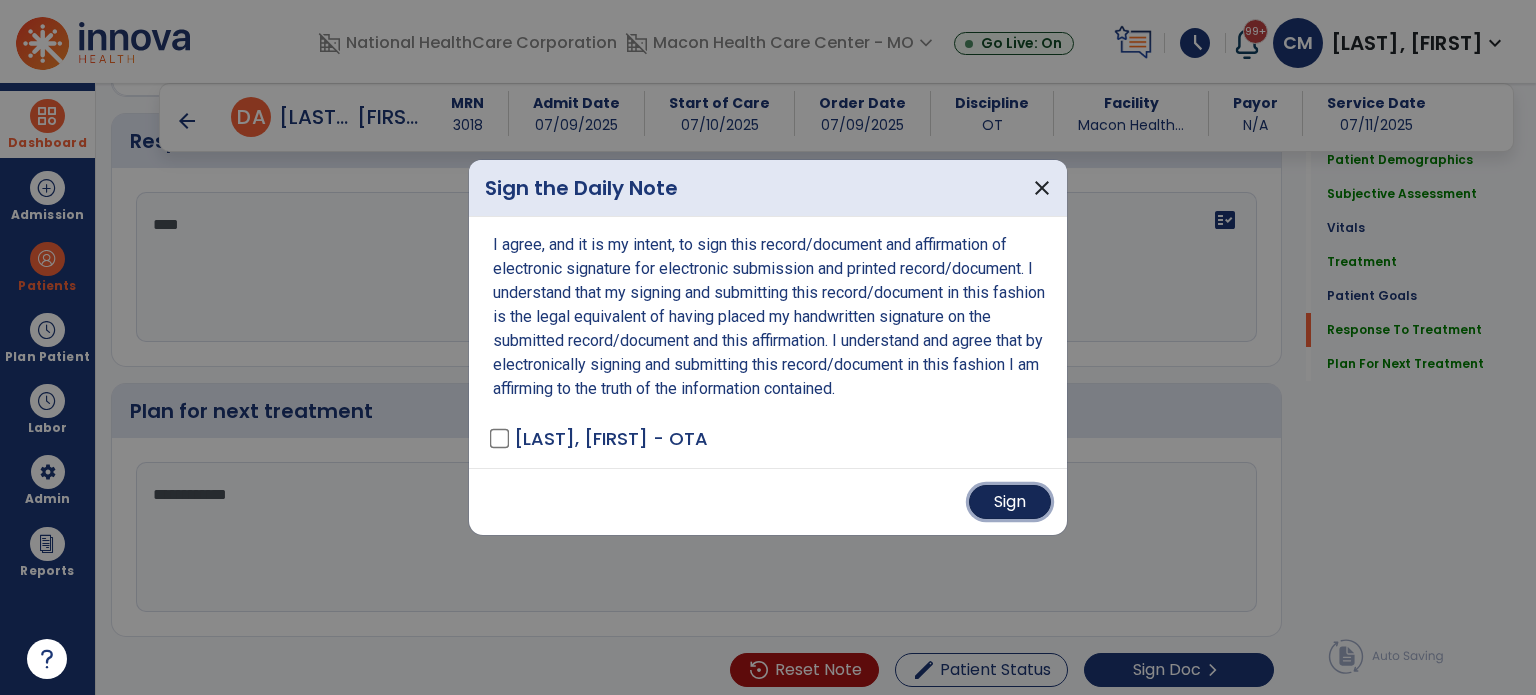 click on "Sign" at bounding box center (1010, 502) 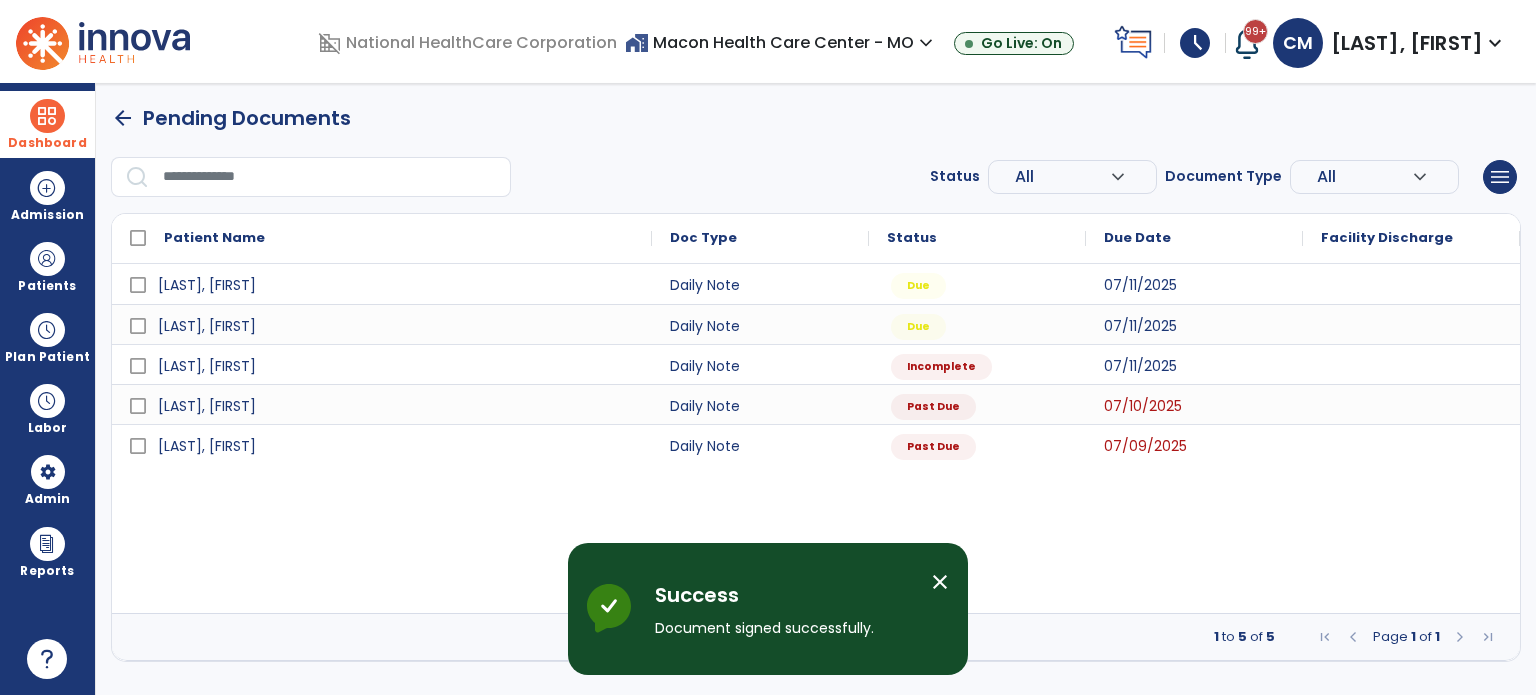 scroll, scrollTop: 0, scrollLeft: 0, axis: both 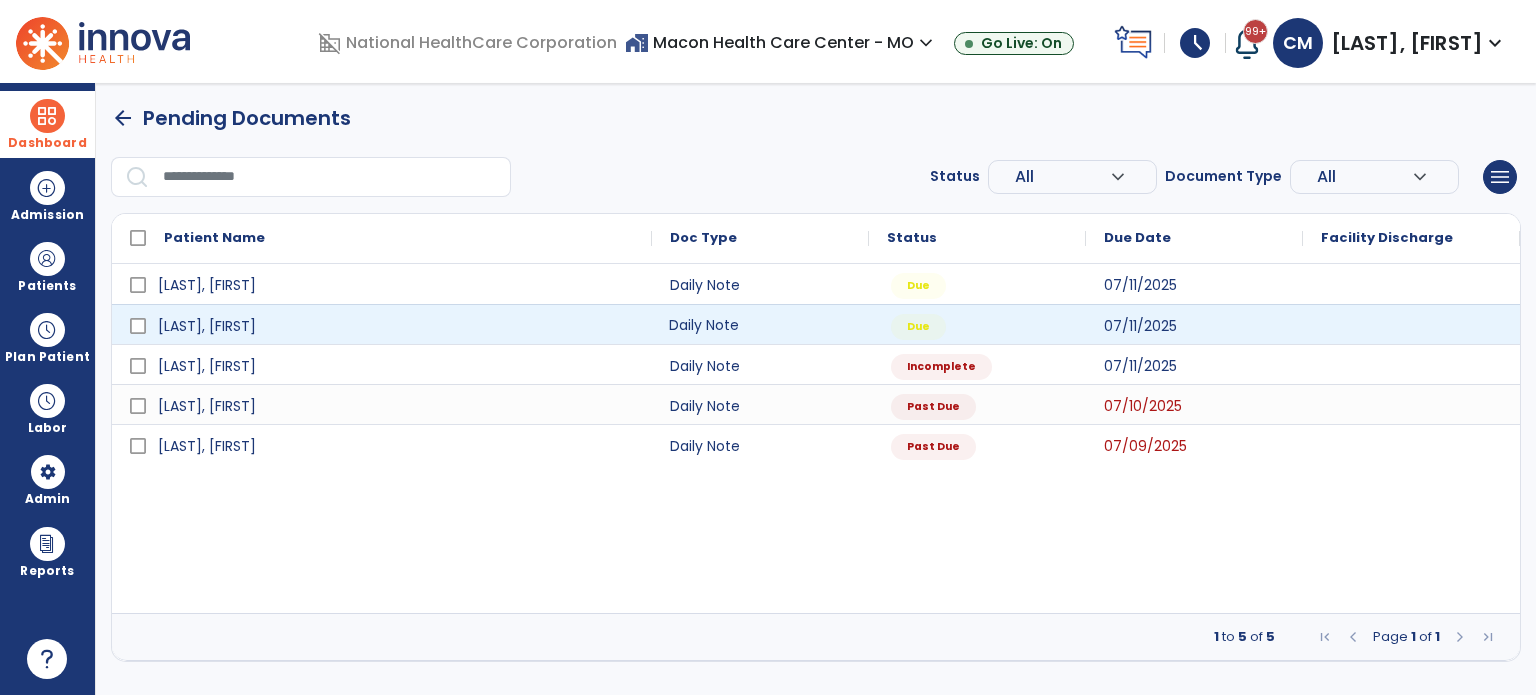 click on "Daily Note" at bounding box center (760, 324) 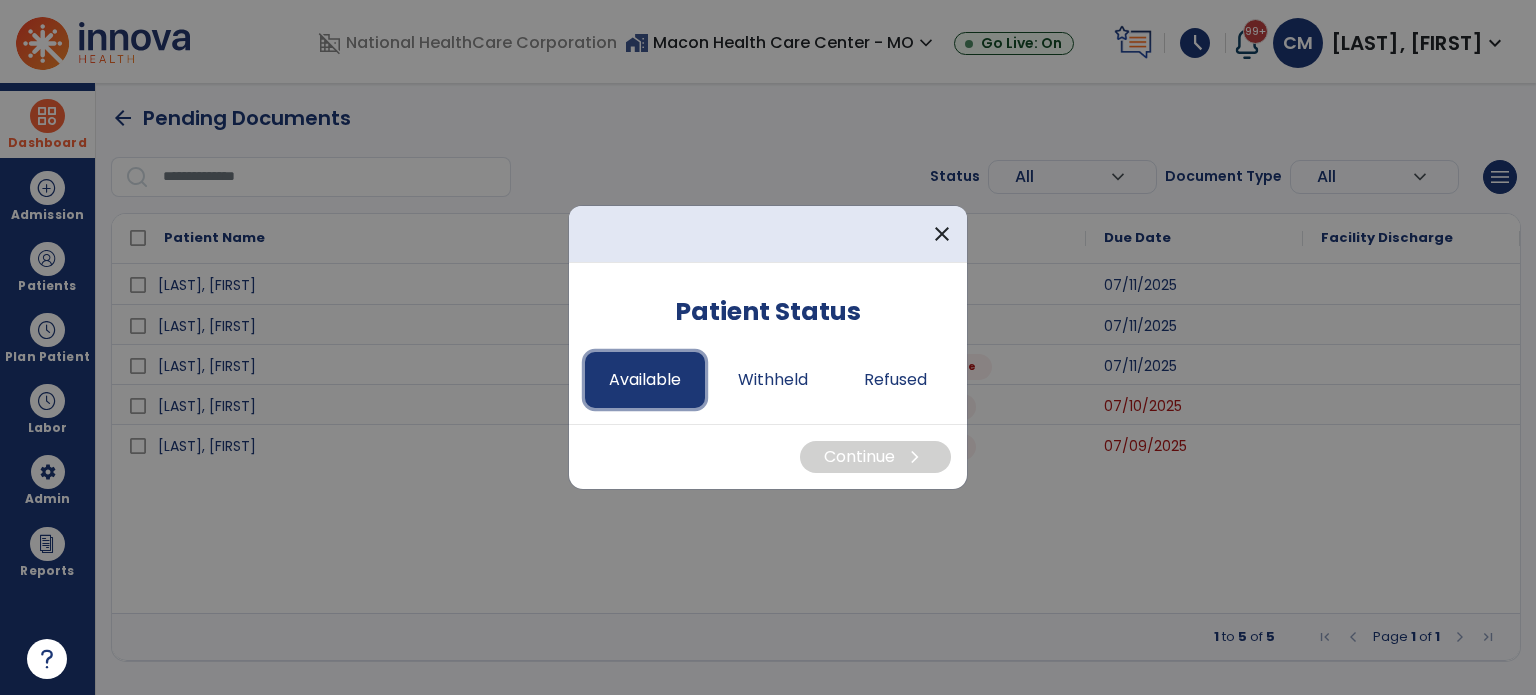 click on "Available" at bounding box center (645, 380) 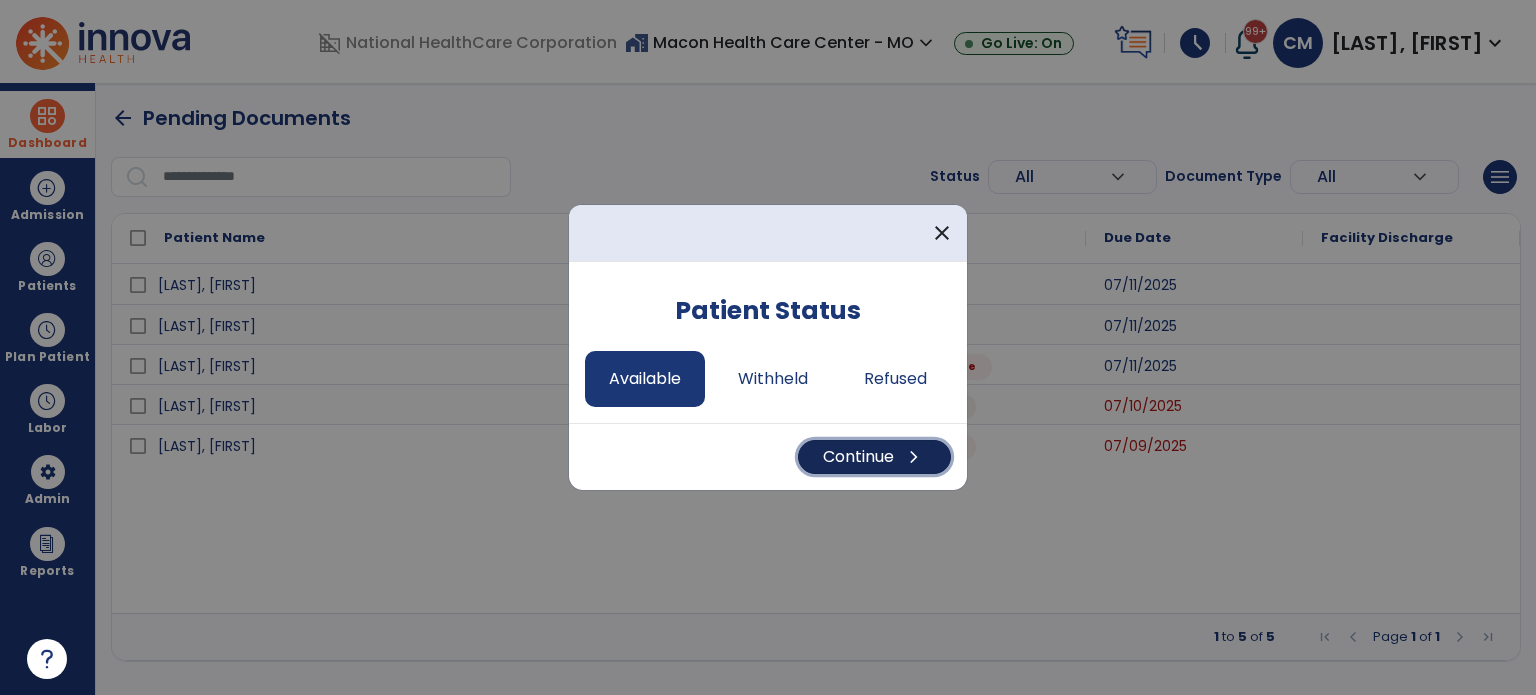 click on "Continue   chevron_right" at bounding box center (874, 457) 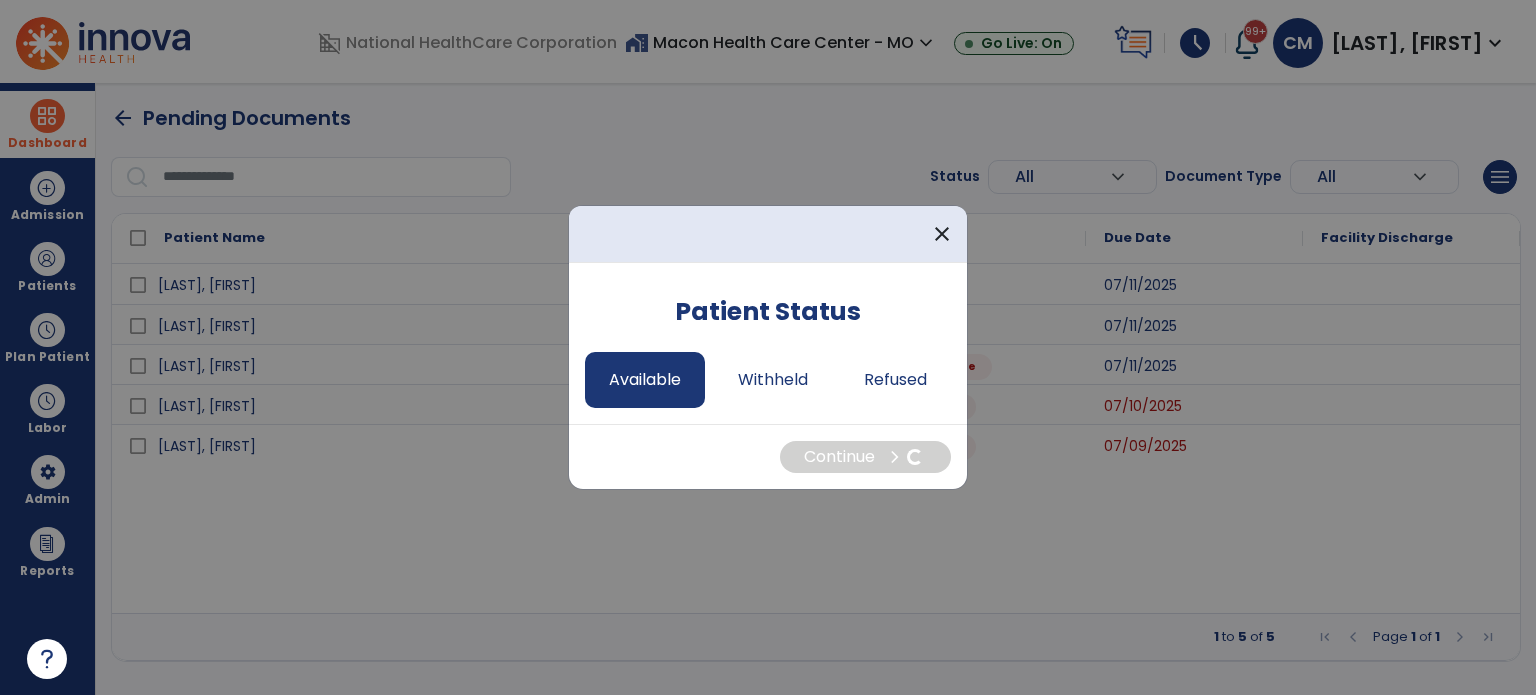 select on "*" 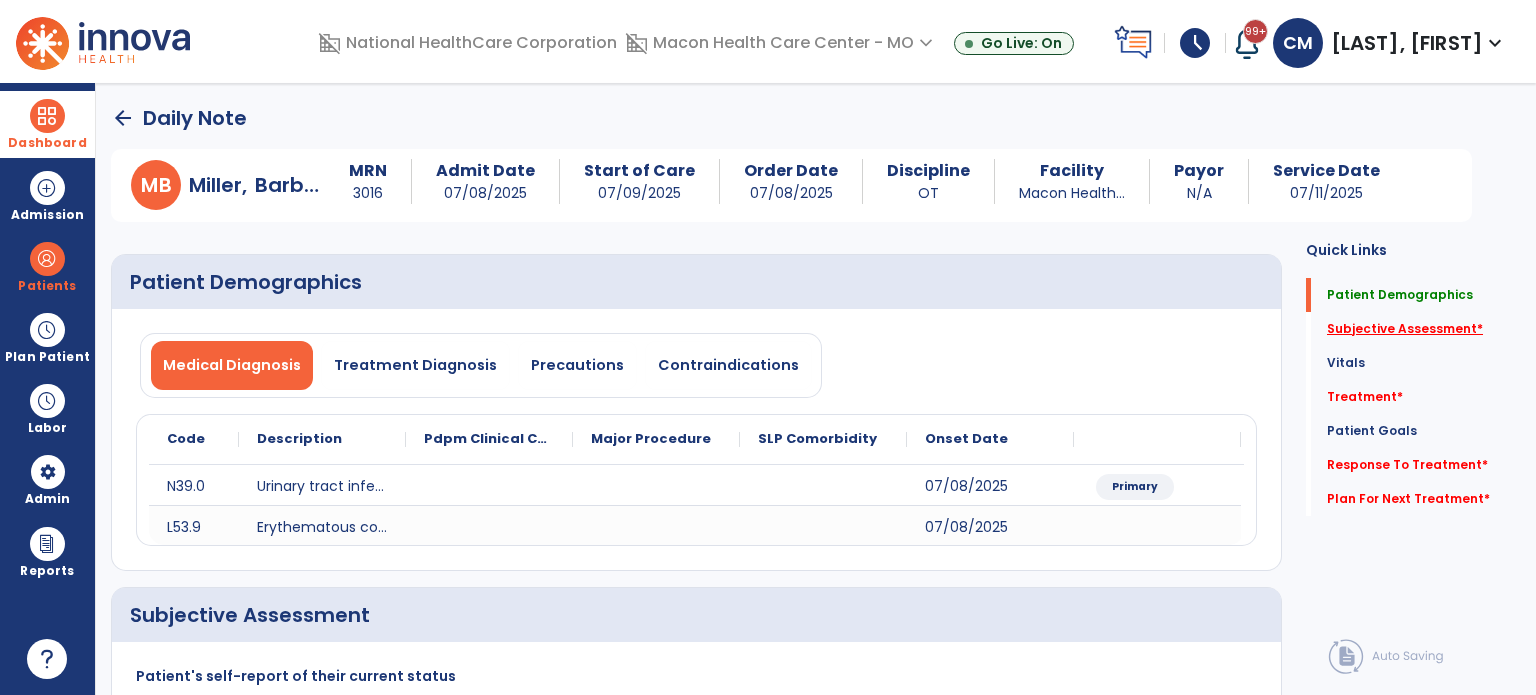 click on "Subjective Assessment   *" 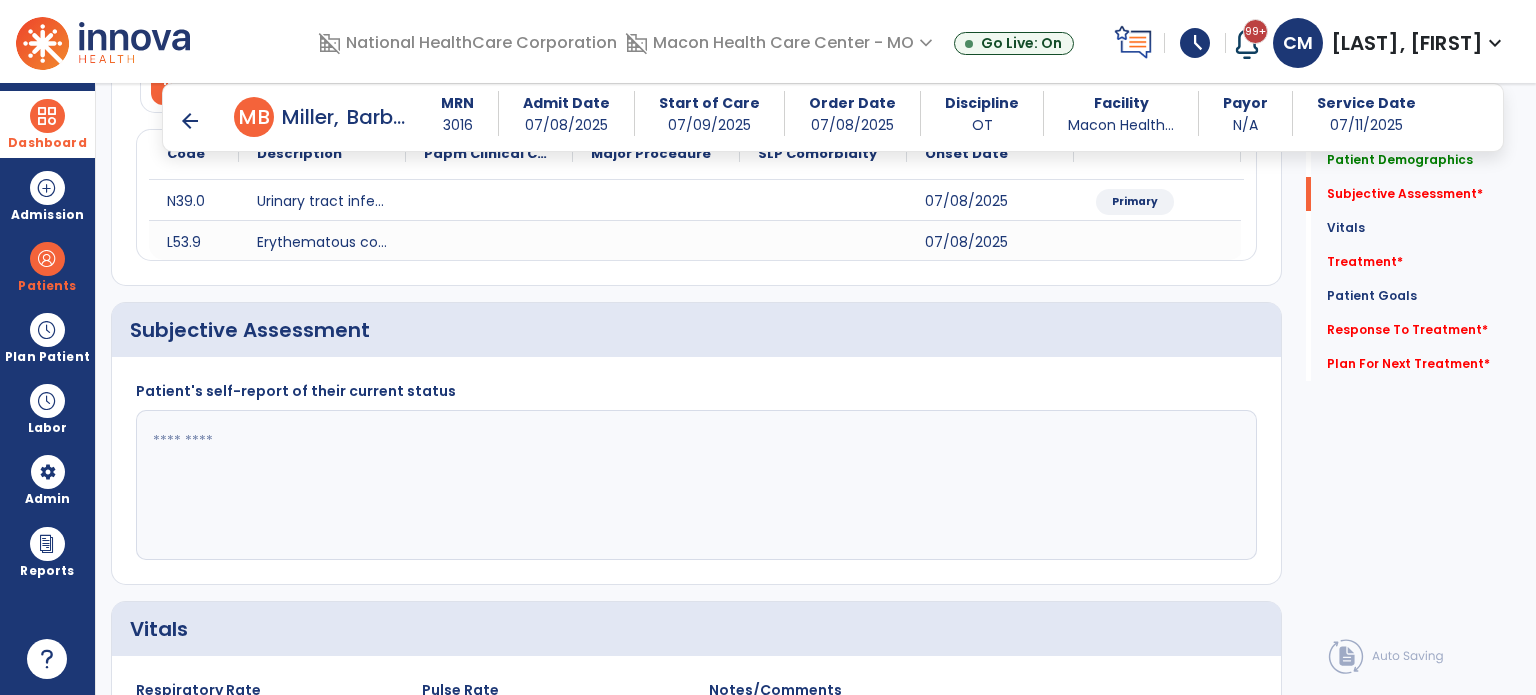 scroll, scrollTop: 338, scrollLeft: 0, axis: vertical 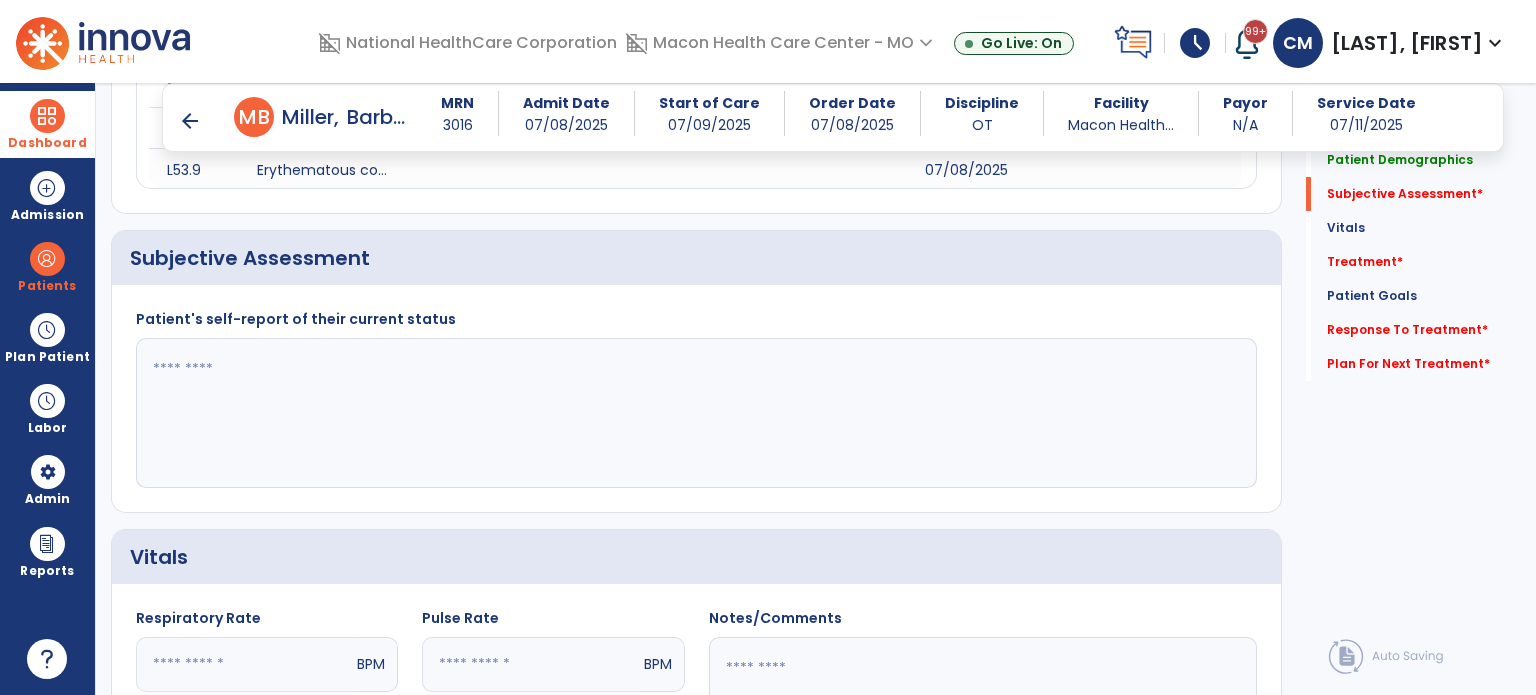 click 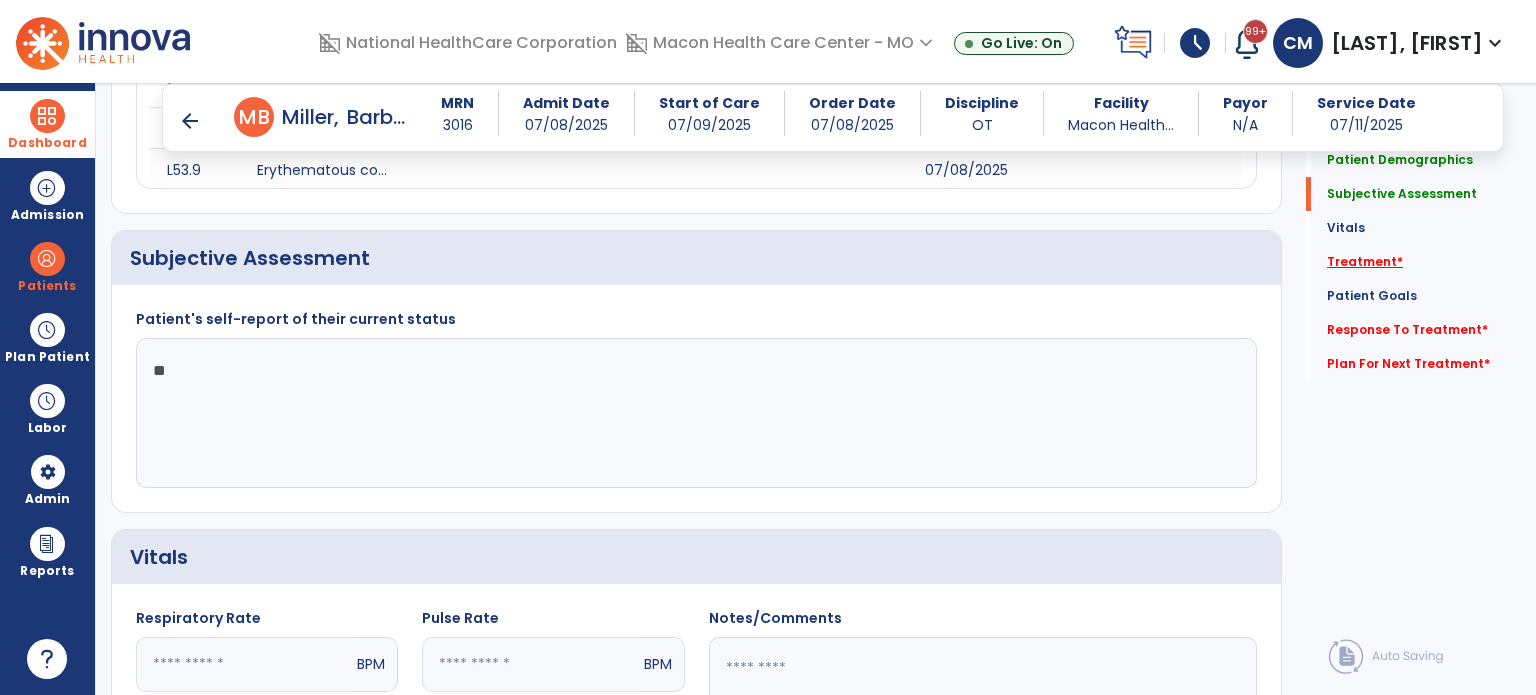 type on "**" 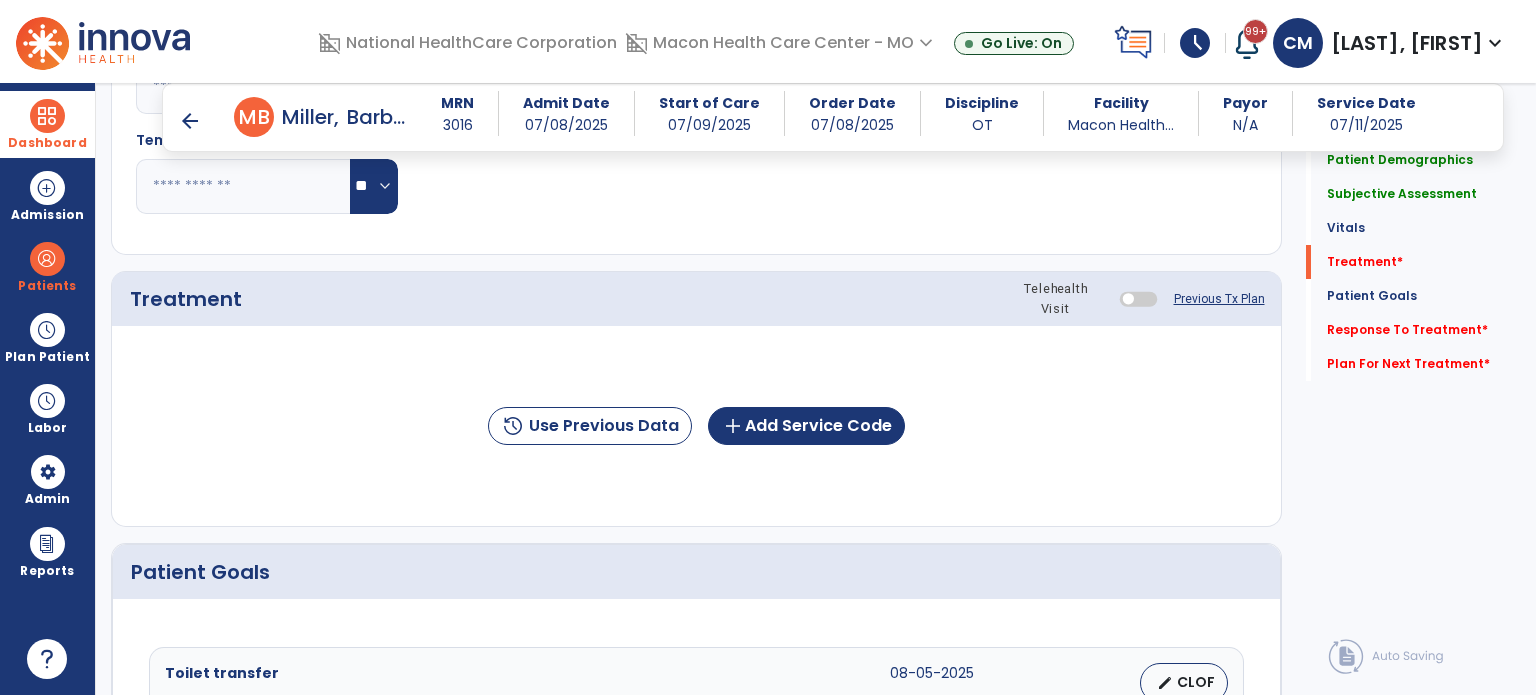 scroll, scrollTop: 1027, scrollLeft: 0, axis: vertical 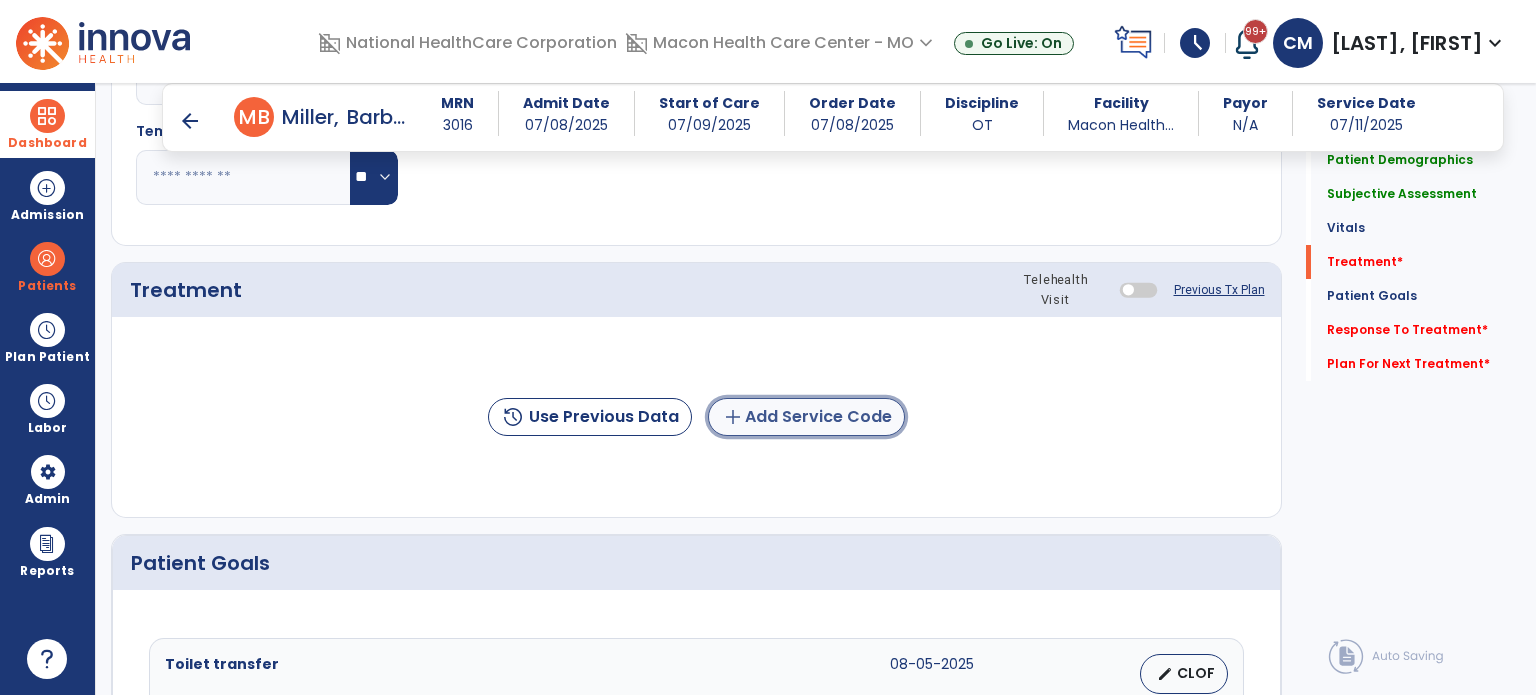 click on "add  Add Service Code" 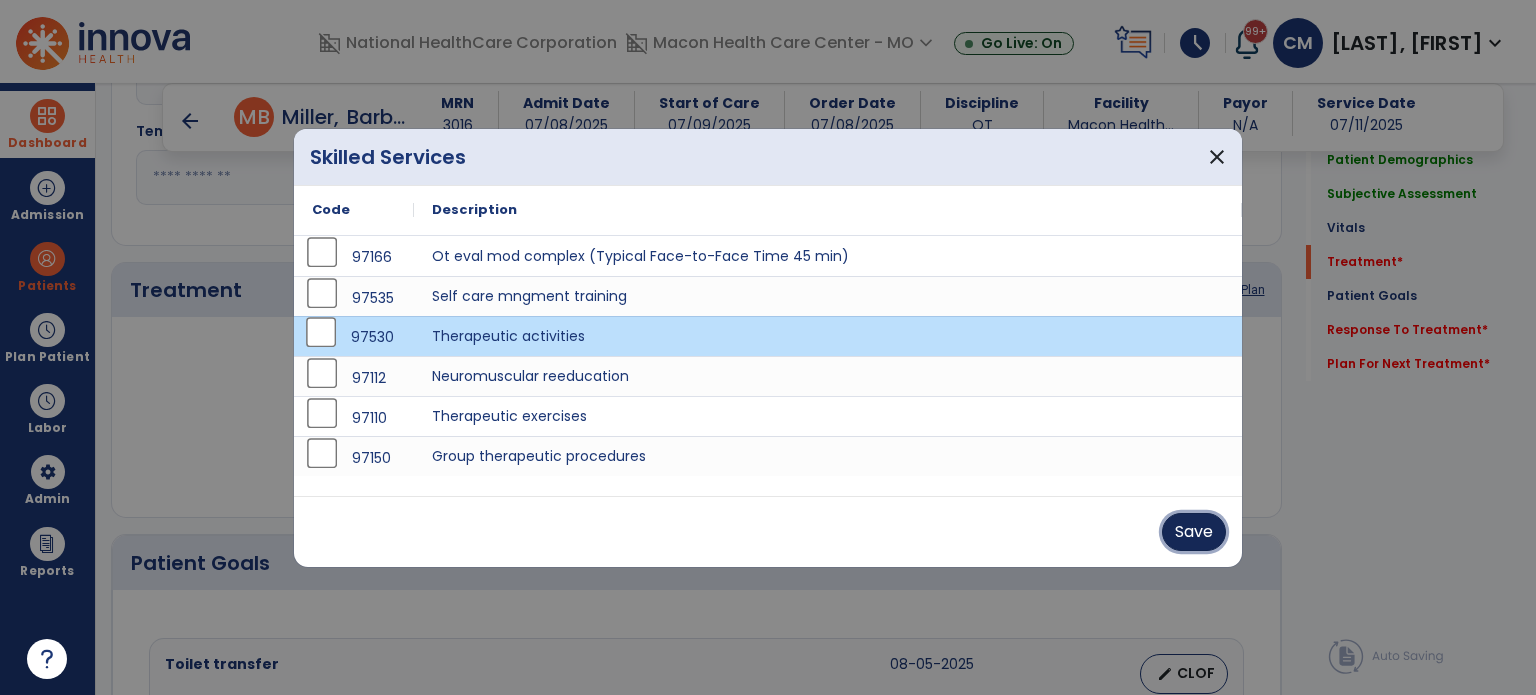 click on "Save" at bounding box center (1194, 532) 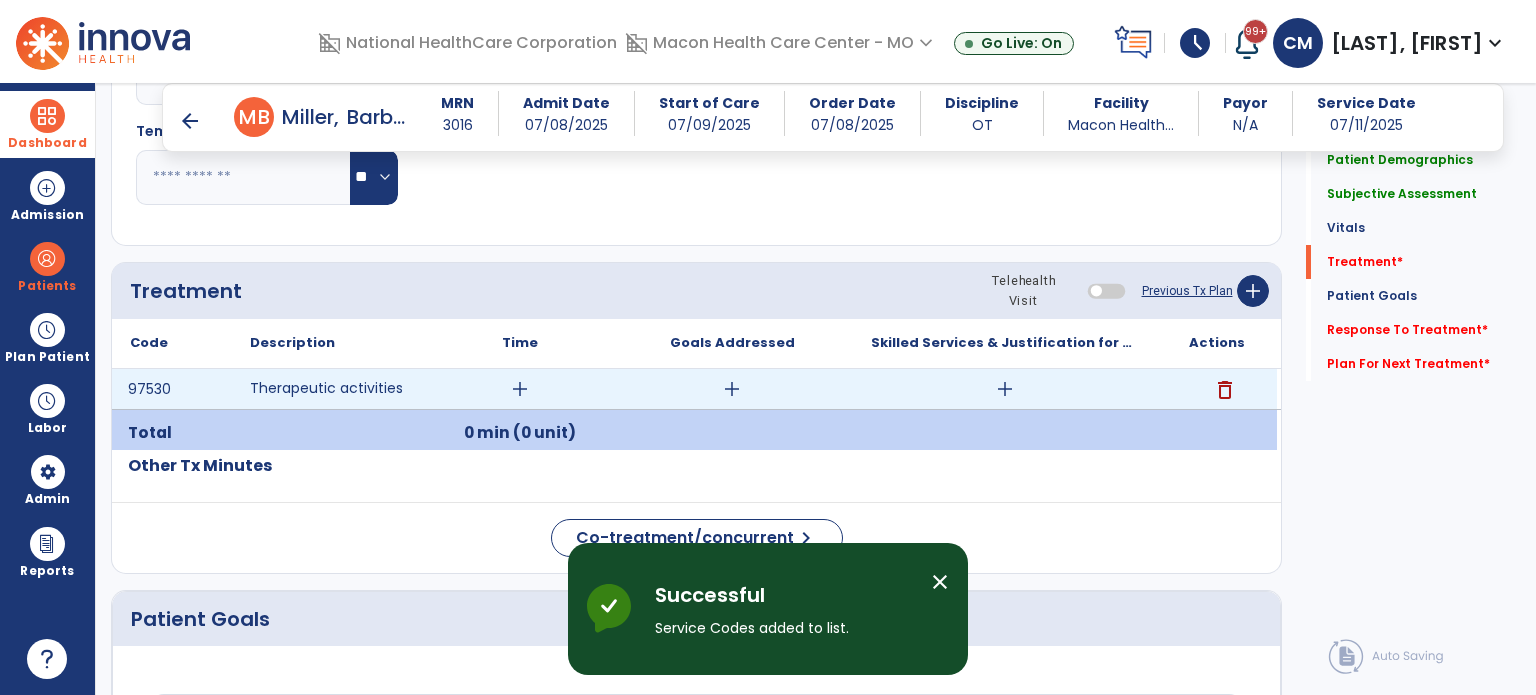 click on "add" at bounding box center [520, 389] 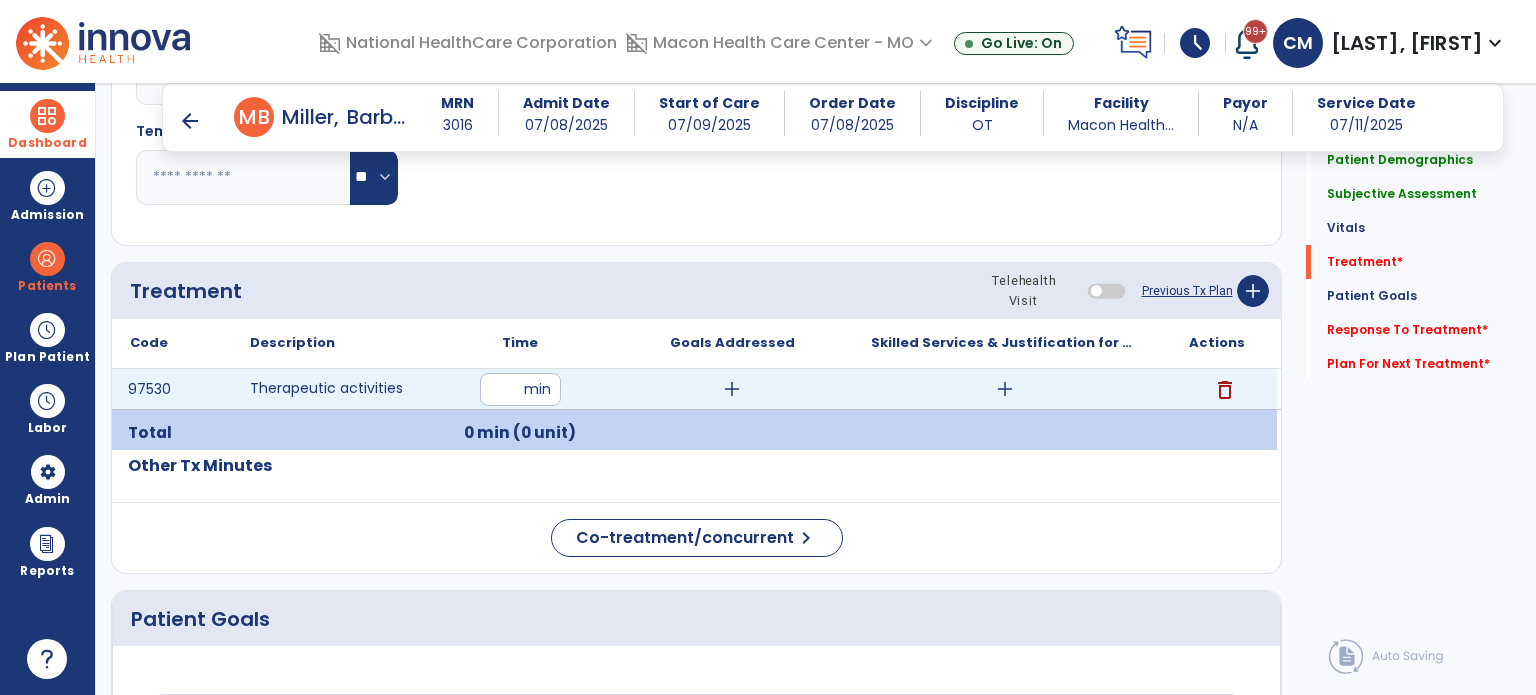 type on "**" 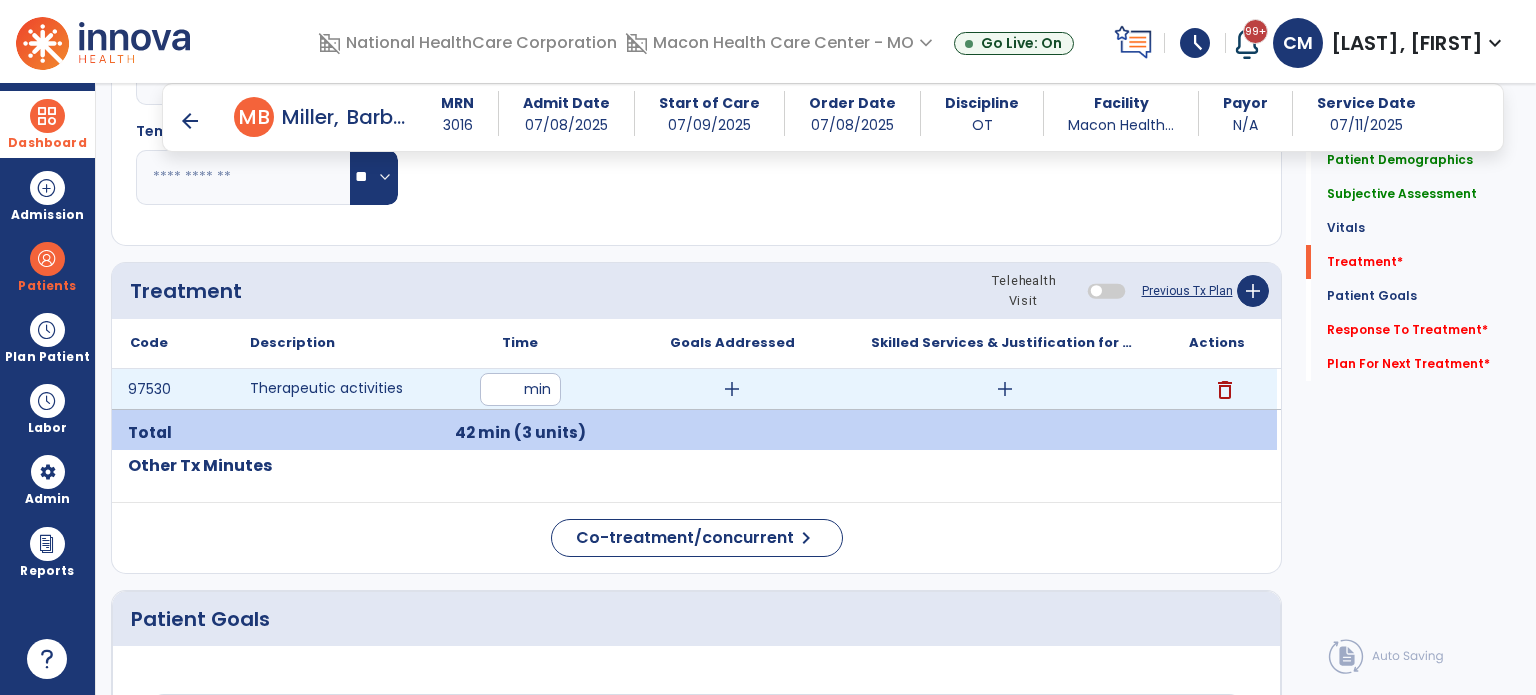 click on "add" at bounding box center [732, 389] 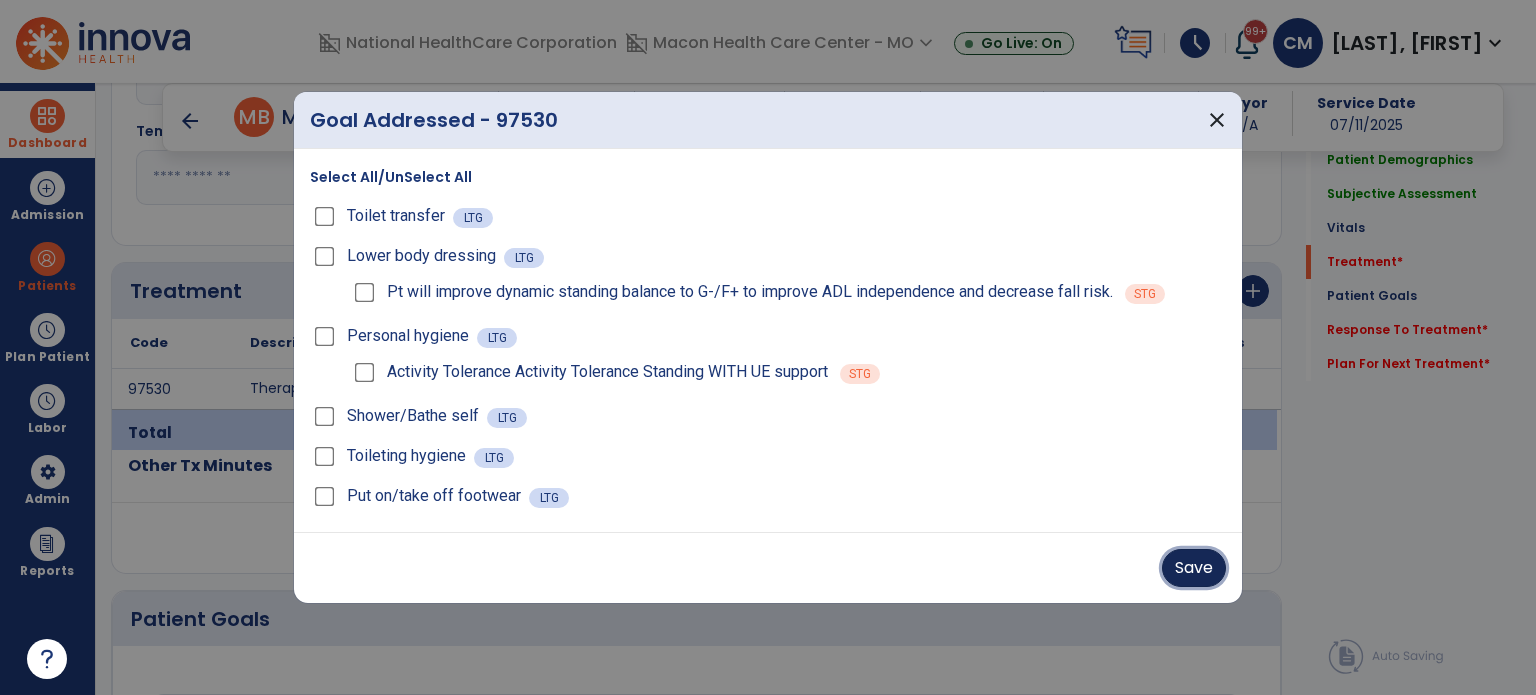 click on "Save" at bounding box center (1194, 568) 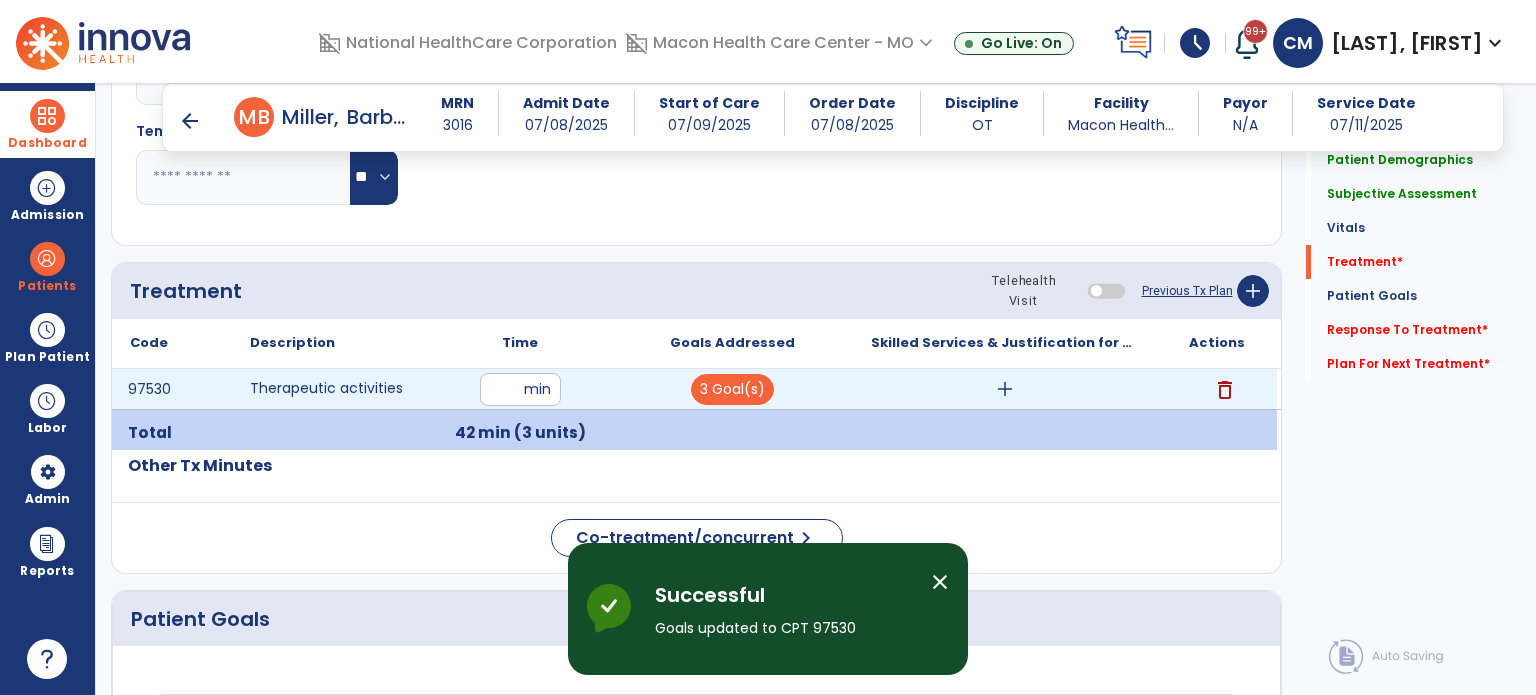 click on "add" at bounding box center (1005, 389) 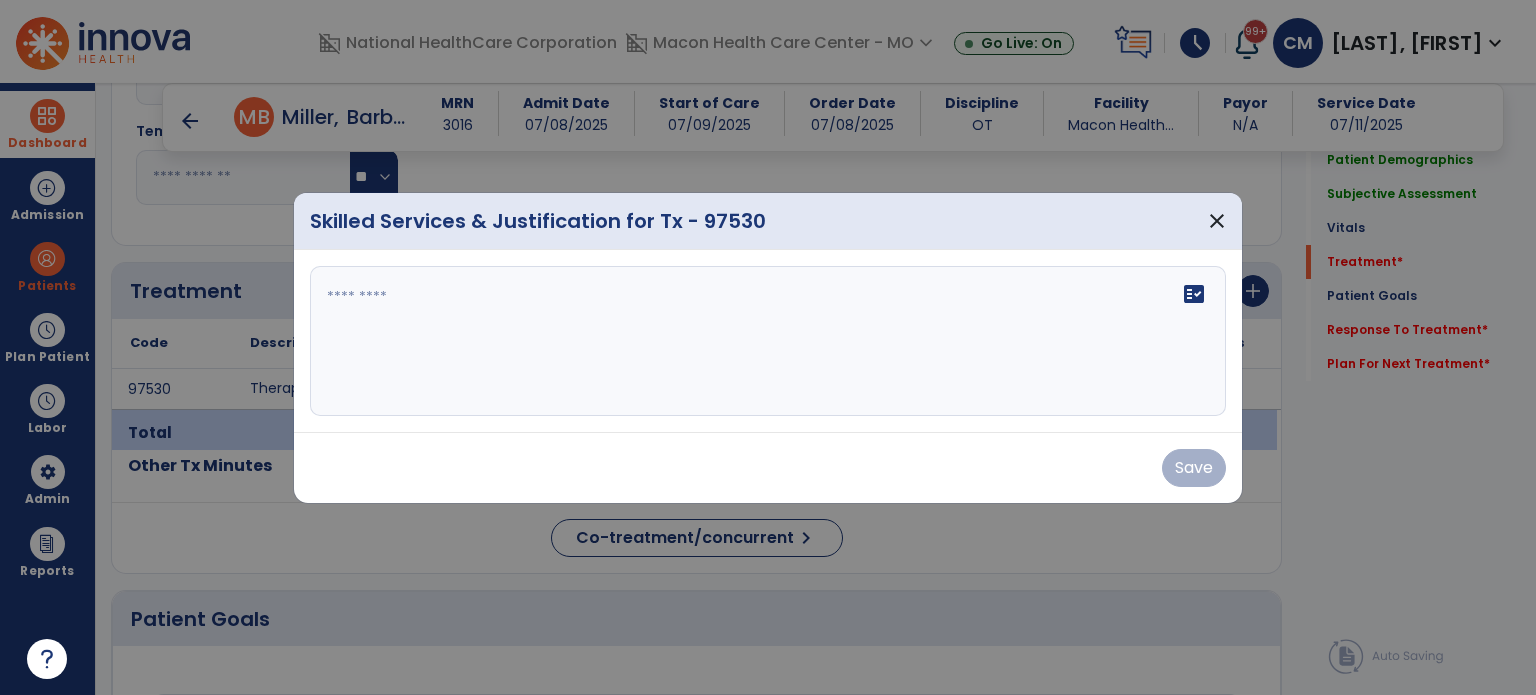 click on "fact_check" at bounding box center [768, 341] 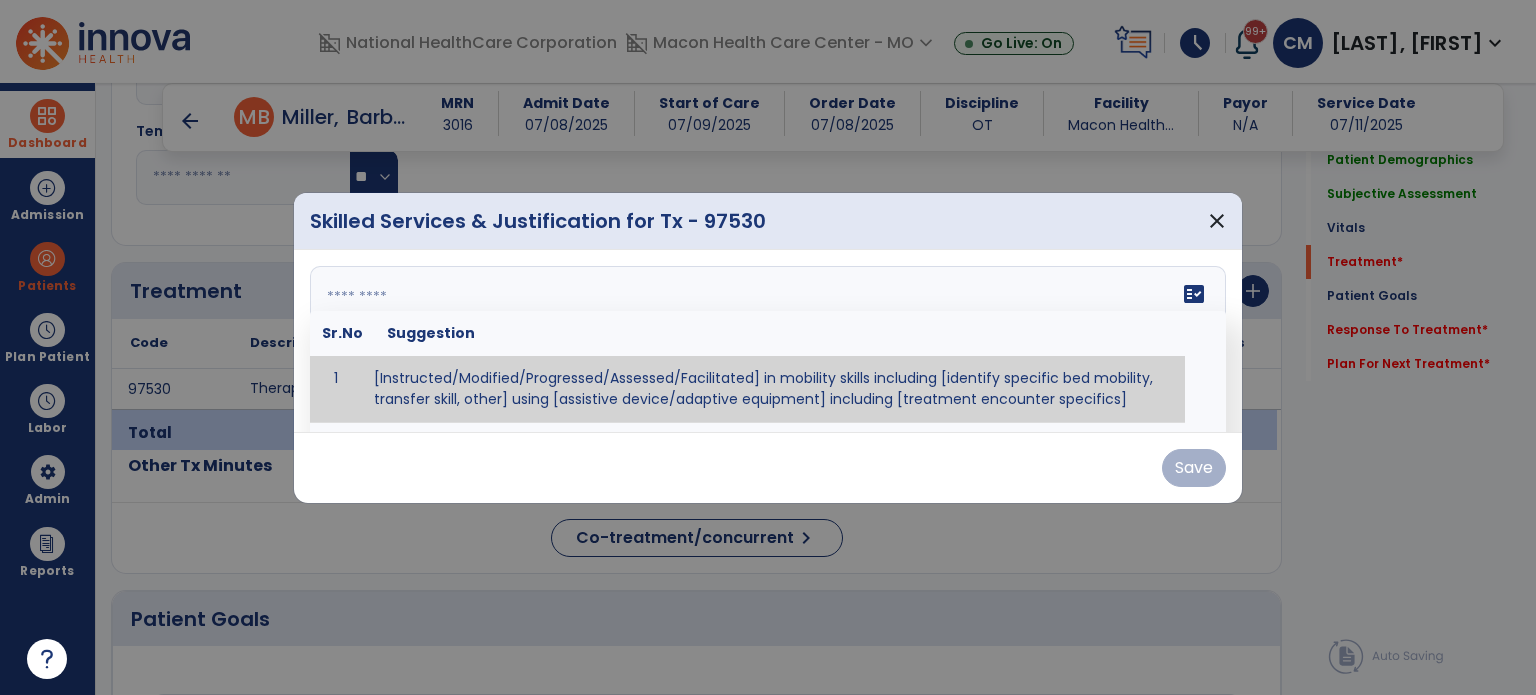 paste on "**********" 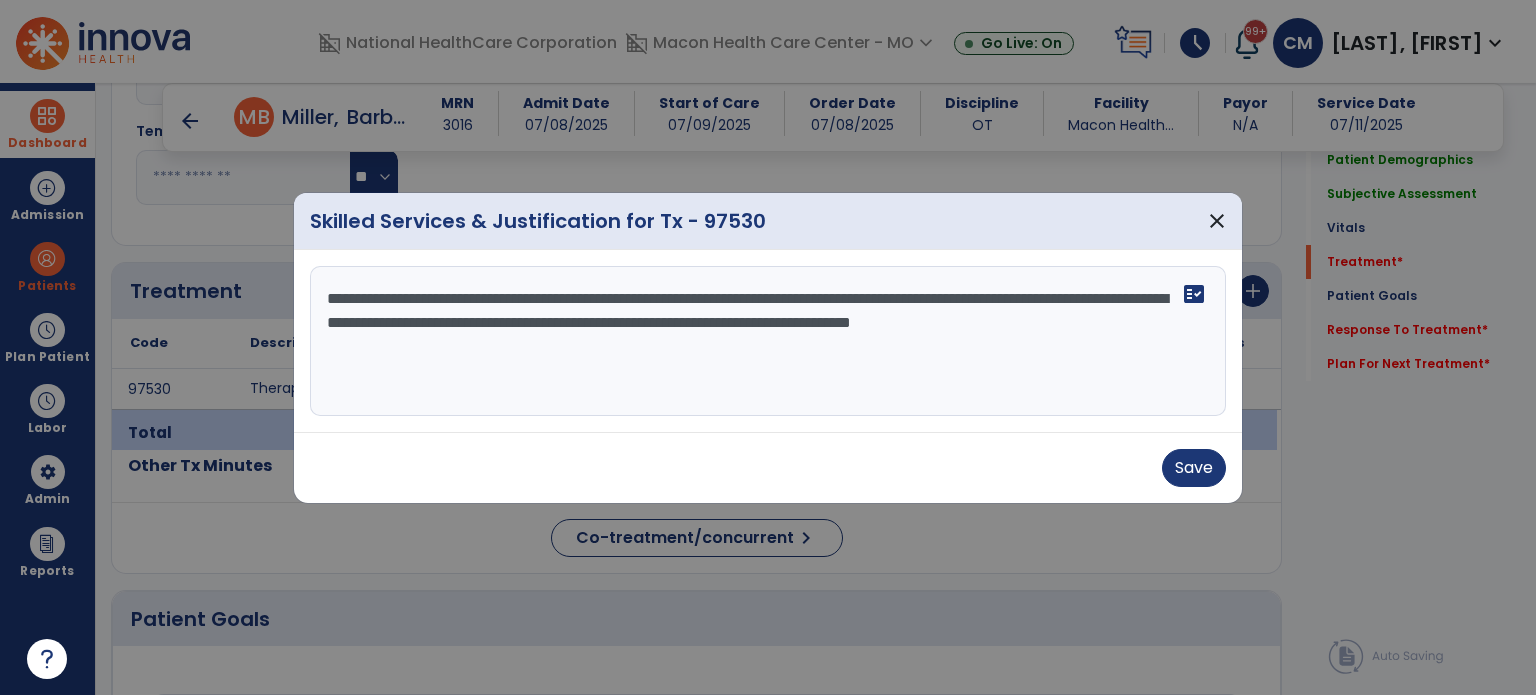 click on "**********" at bounding box center [768, 341] 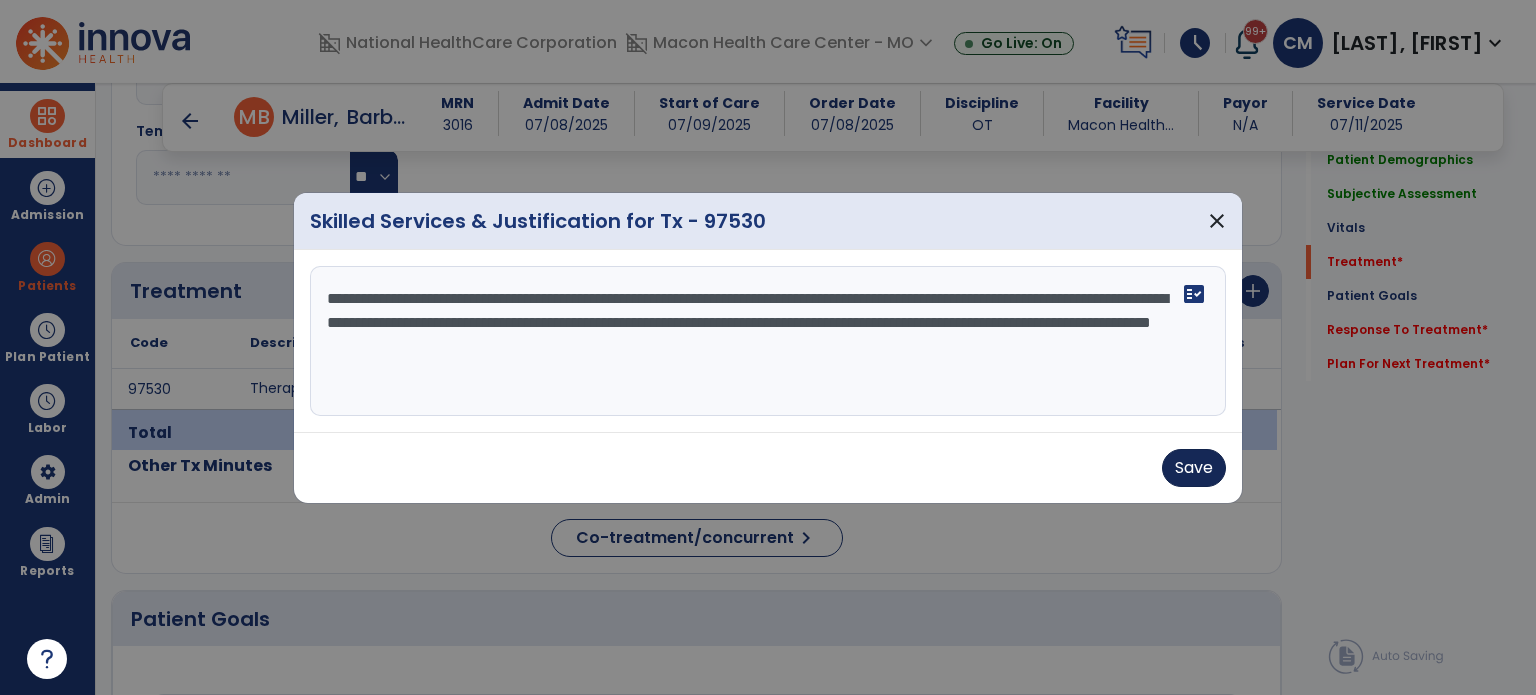 type on "**********" 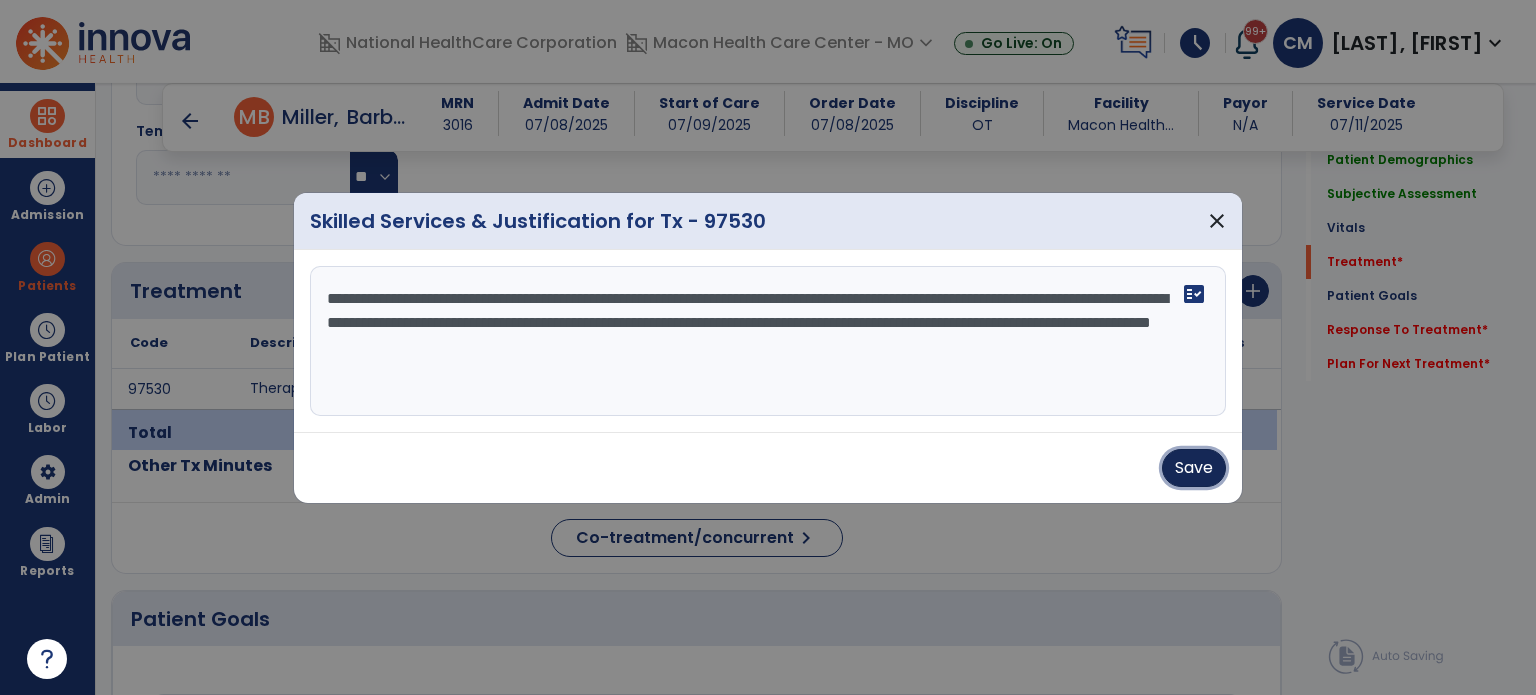 click on "Save" at bounding box center (1194, 468) 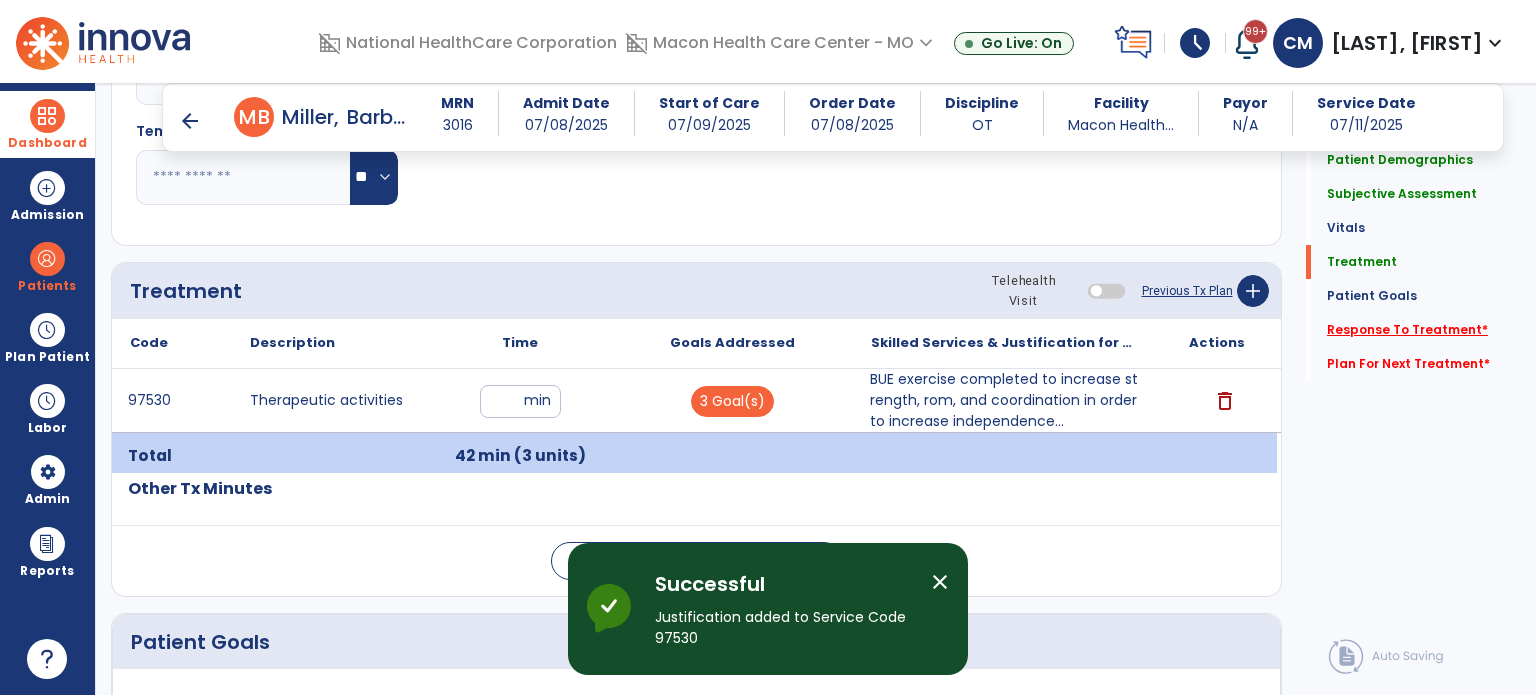click on "Response To Treatment   *" 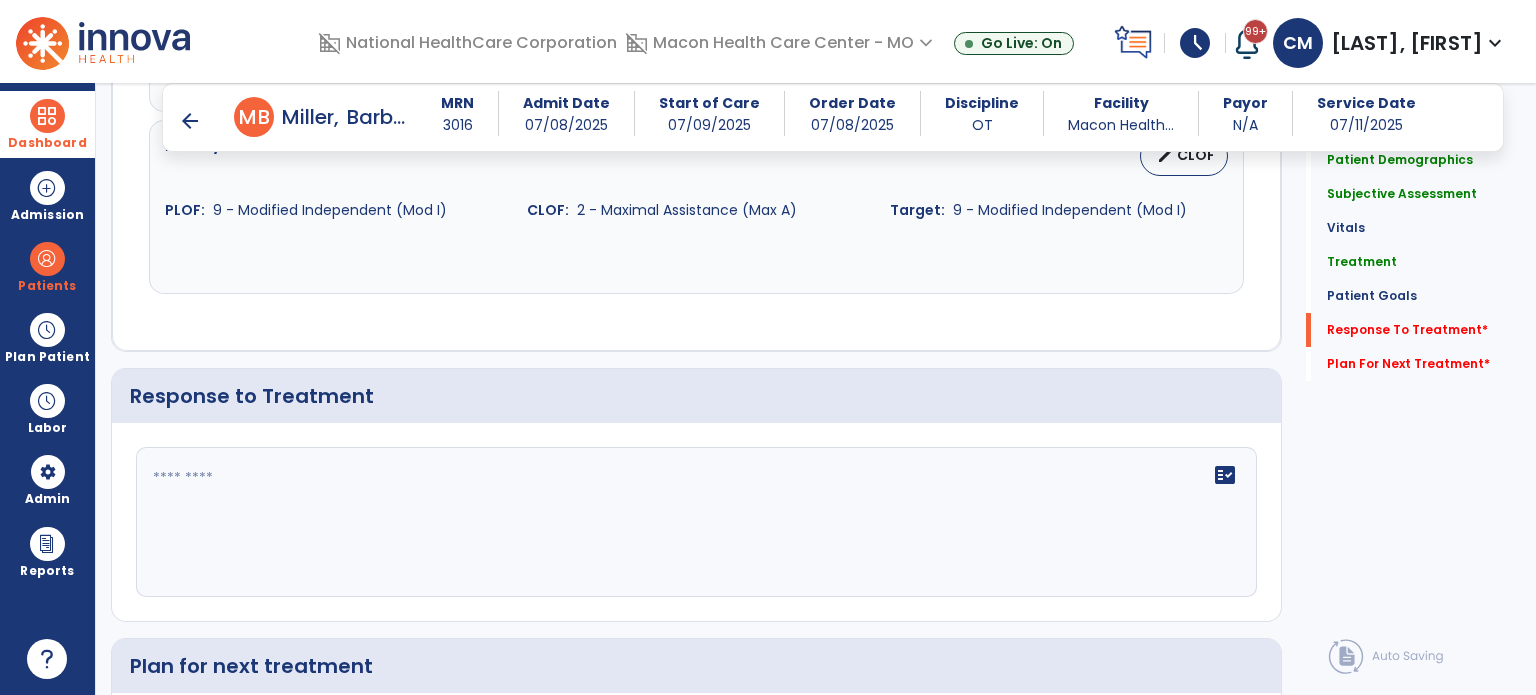scroll, scrollTop: 2816, scrollLeft: 0, axis: vertical 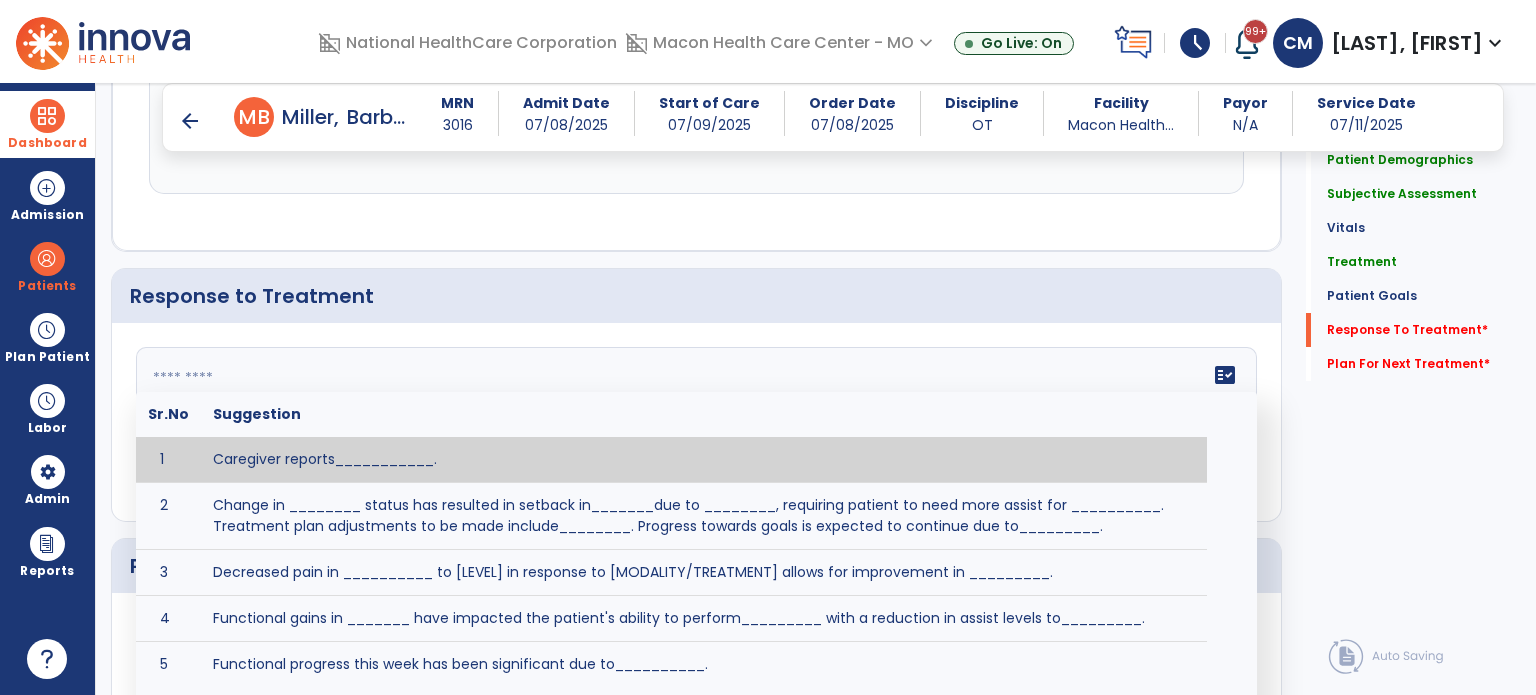 click on "fact_check  Sr.No Suggestion 1 Caregiver reports___________. 2 Change in ________ status has resulted in setback in_______due to ________, requiring patient to need more assist for __________.   Treatment plan adjustments to be made include________.  Progress towards goals is expected to continue due to_________. 3 Decreased pain in __________ to [LEVEL] in response to [MODALITY/TREATMENT] allows for improvement in _________. 4 Functional gains in _______ have impacted the patient's ability to perform_________ with a reduction in assist levels to_________. 5 Functional progress this week has been significant due to__________. 6 Gains in ________ have improved the patient's ability to perform ______with decreased levels of assist to___________. 7 Improvement in ________allows patient to tolerate higher levels of challenges in_________. 8 Pain in [AREA] has decreased to [LEVEL] in response to [TREATMENT/MODALITY], allowing fore ease in completing__________. 9 10 11 12 13 14 15 16 17 18 19 20 21" 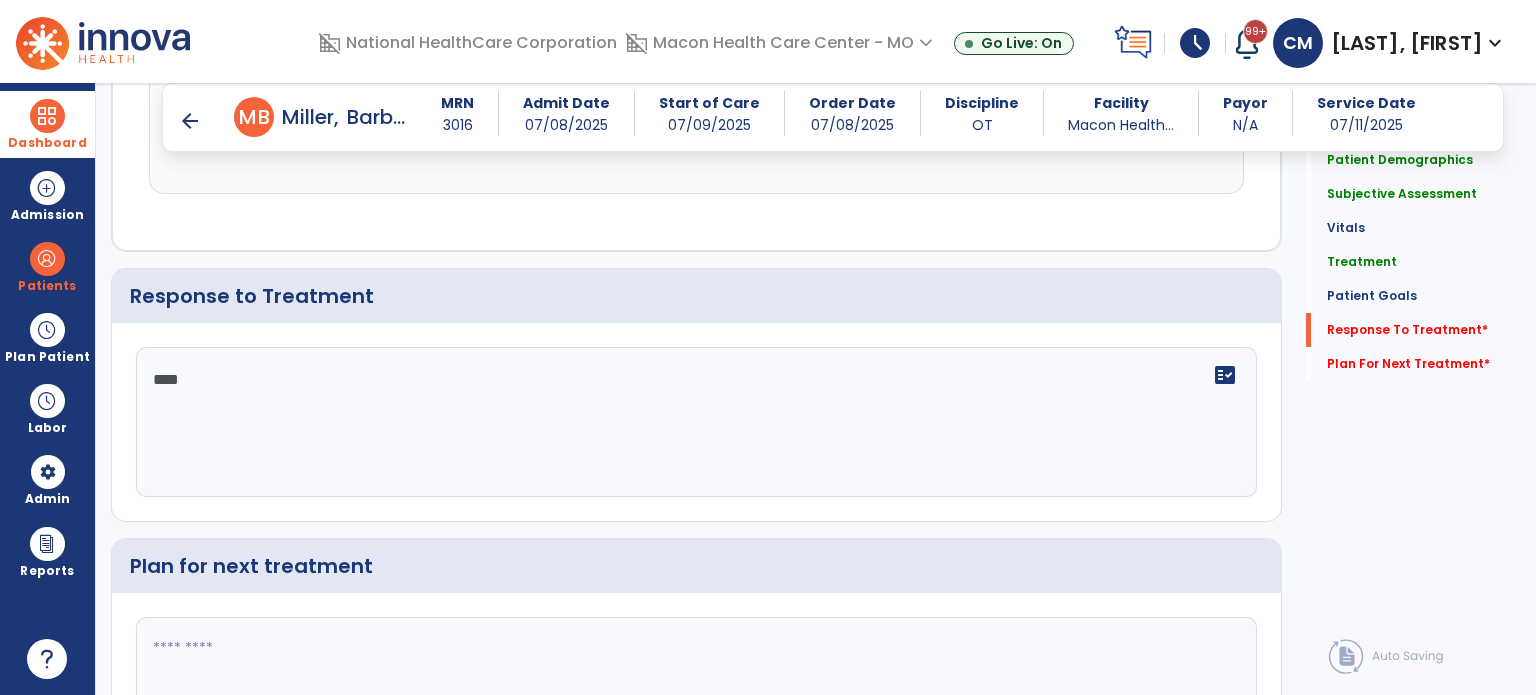 type on "****" 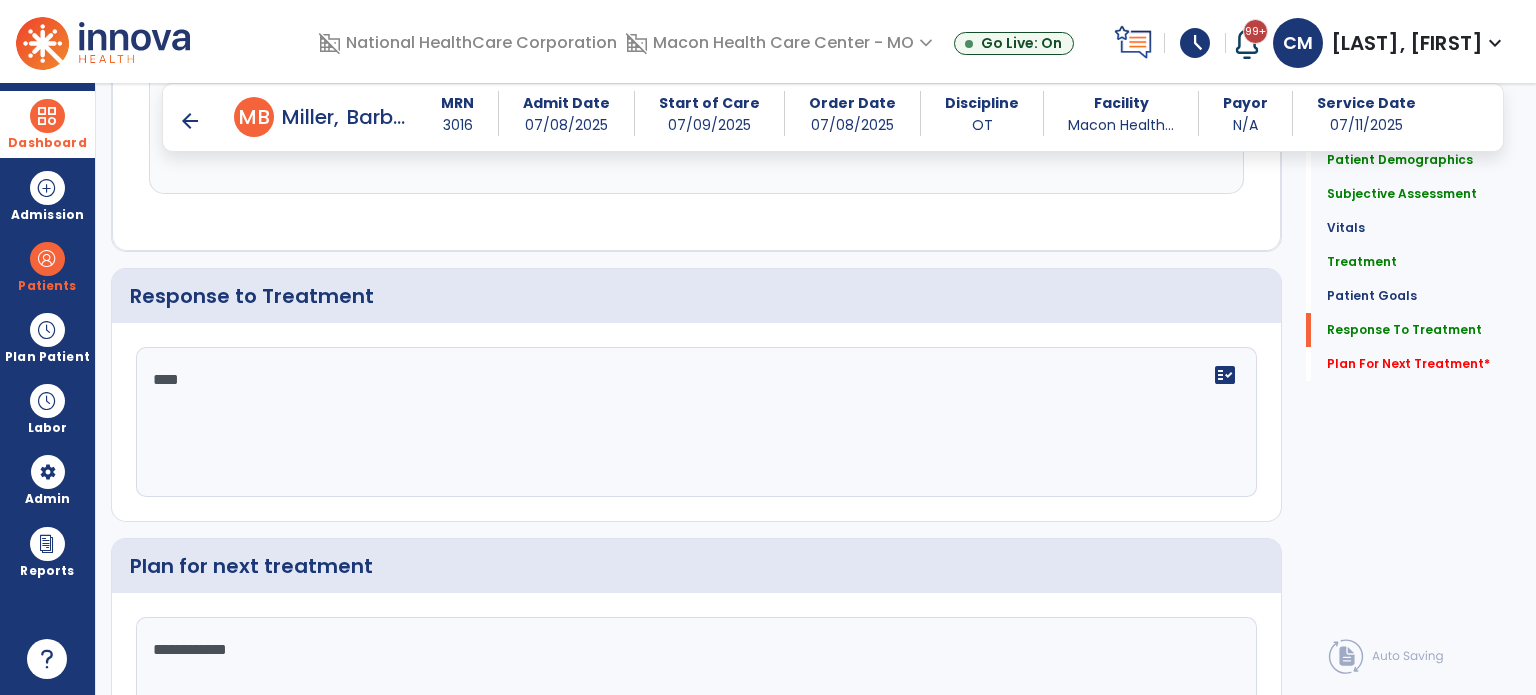 type on "**********" 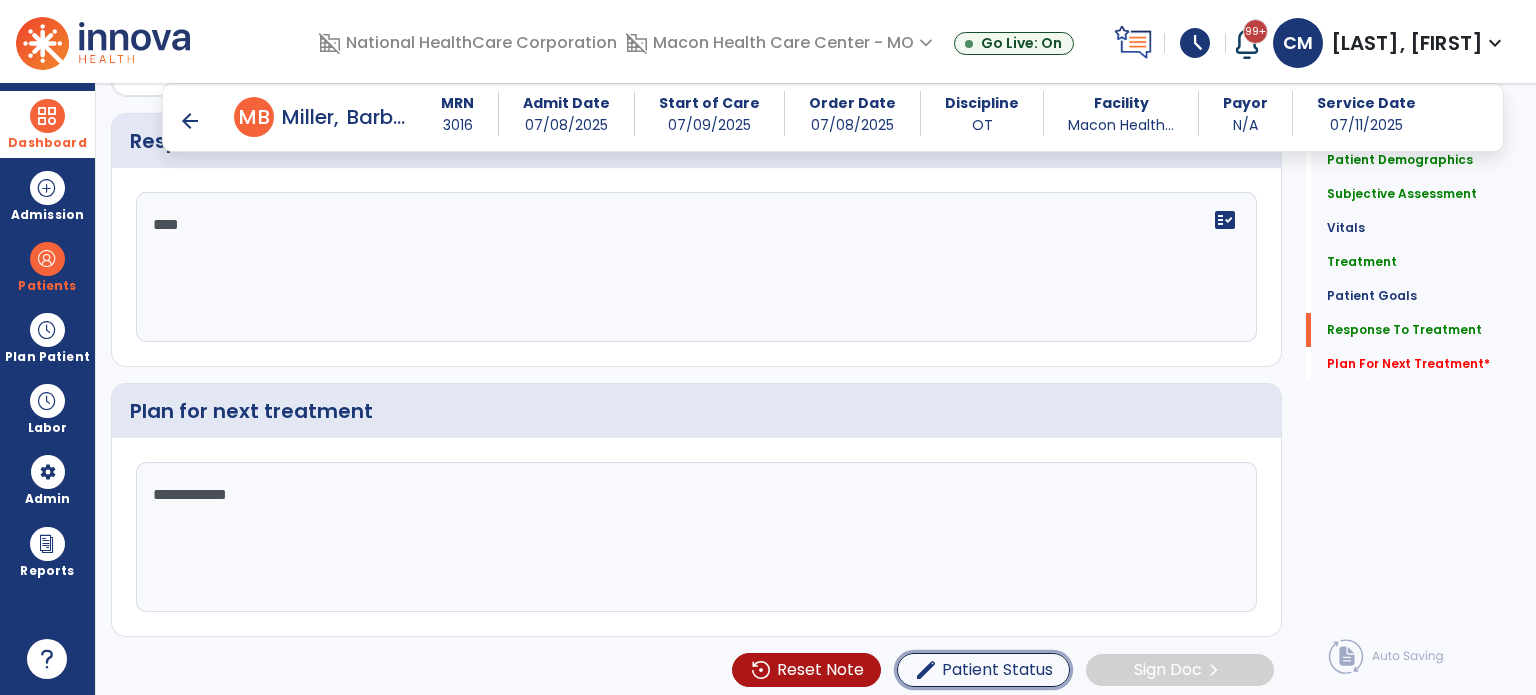 type 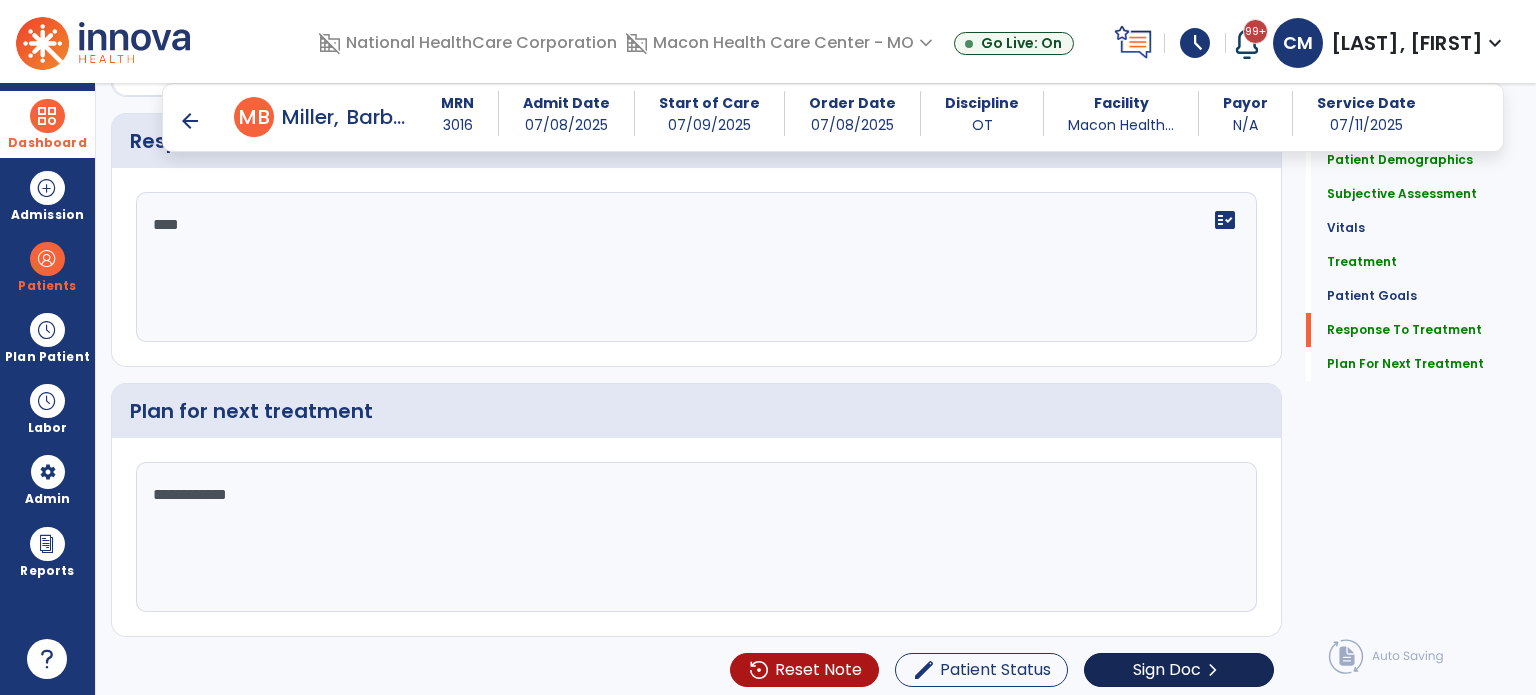 scroll, scrollTop: 2971, scrollLeft: 0, axis: vertical 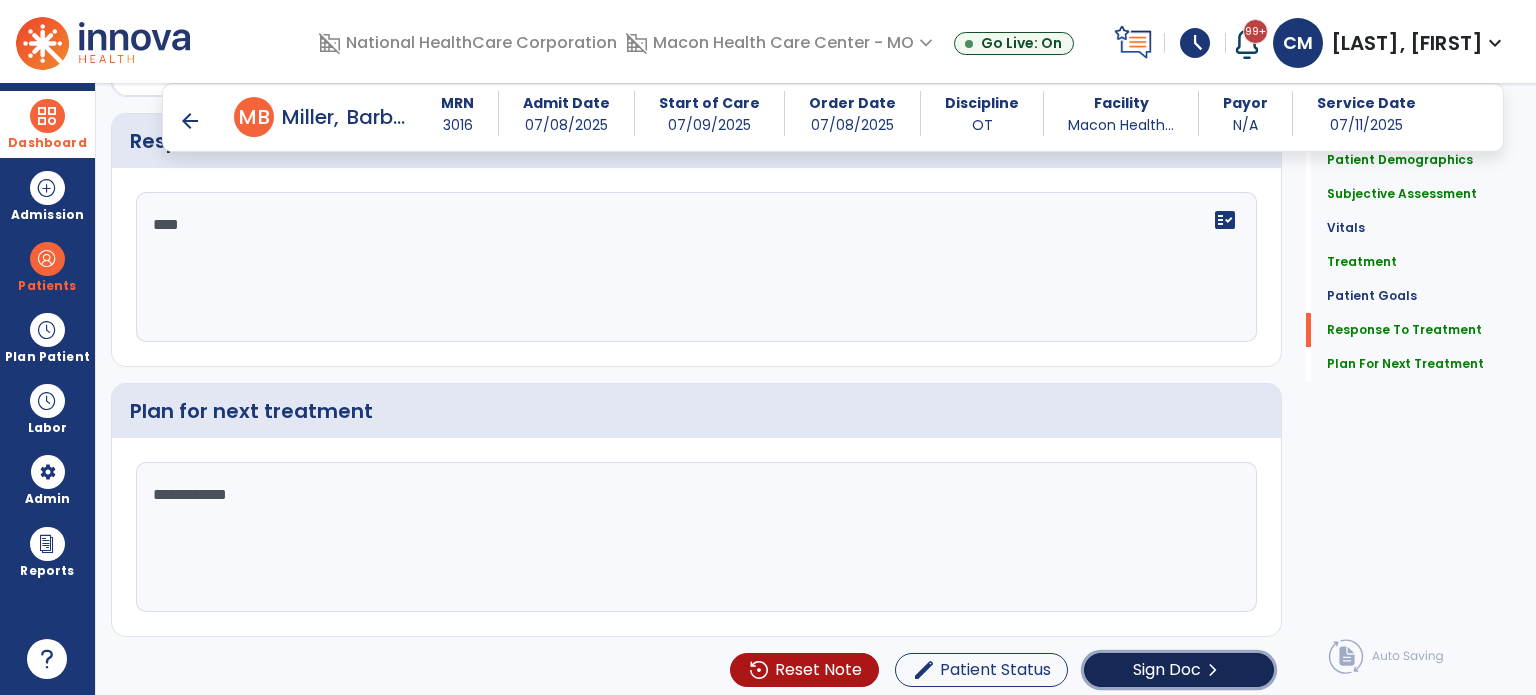click on "chevron_right" 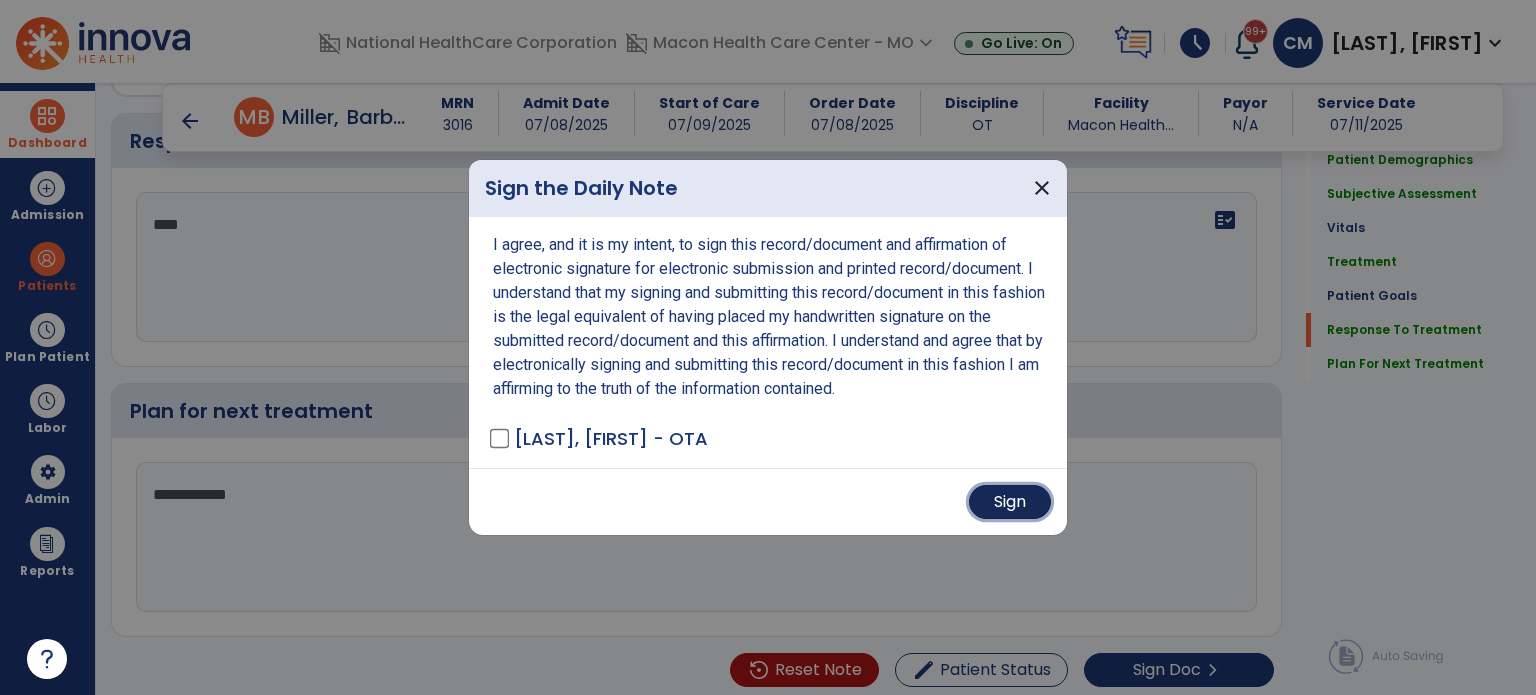 click on "Sign" at bounding box center (1010, 502) 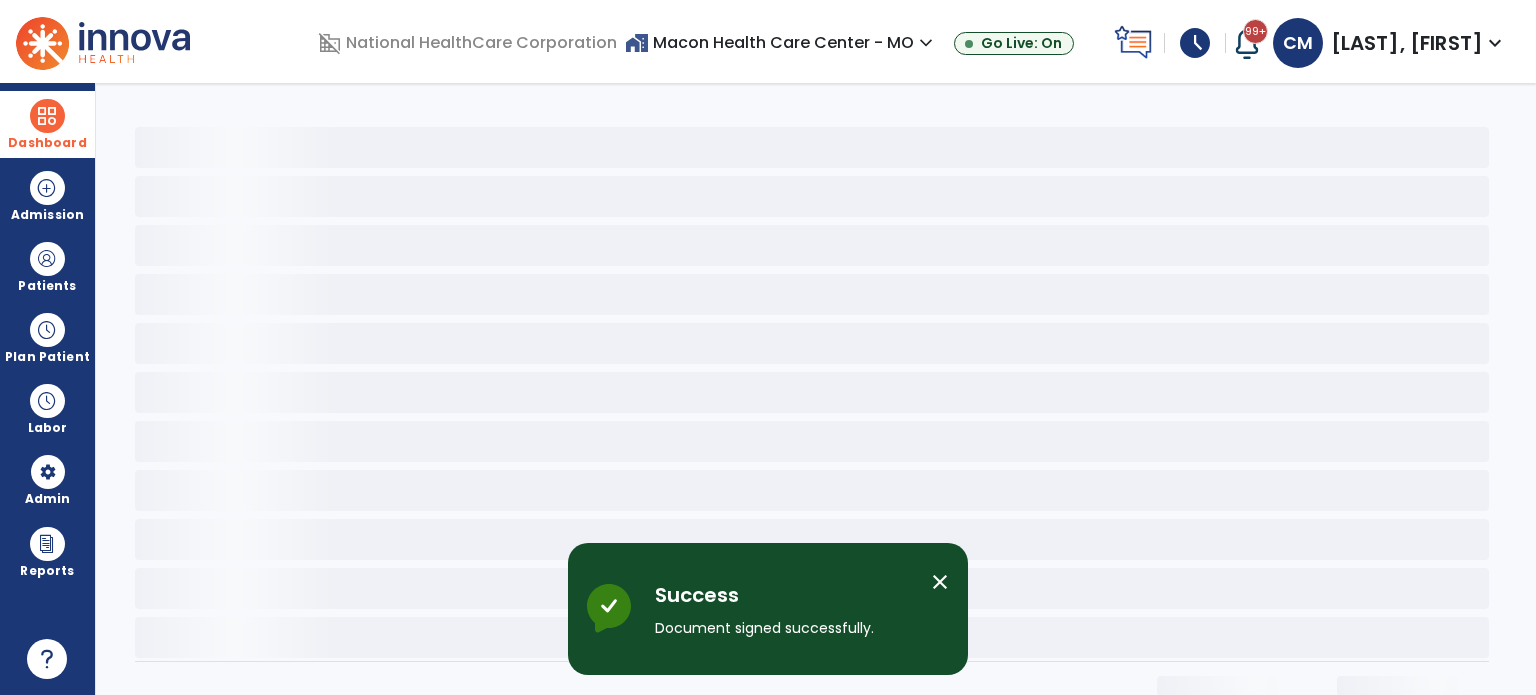 scroll, scrollTop: 0, scrollLeft: 0, axis: both 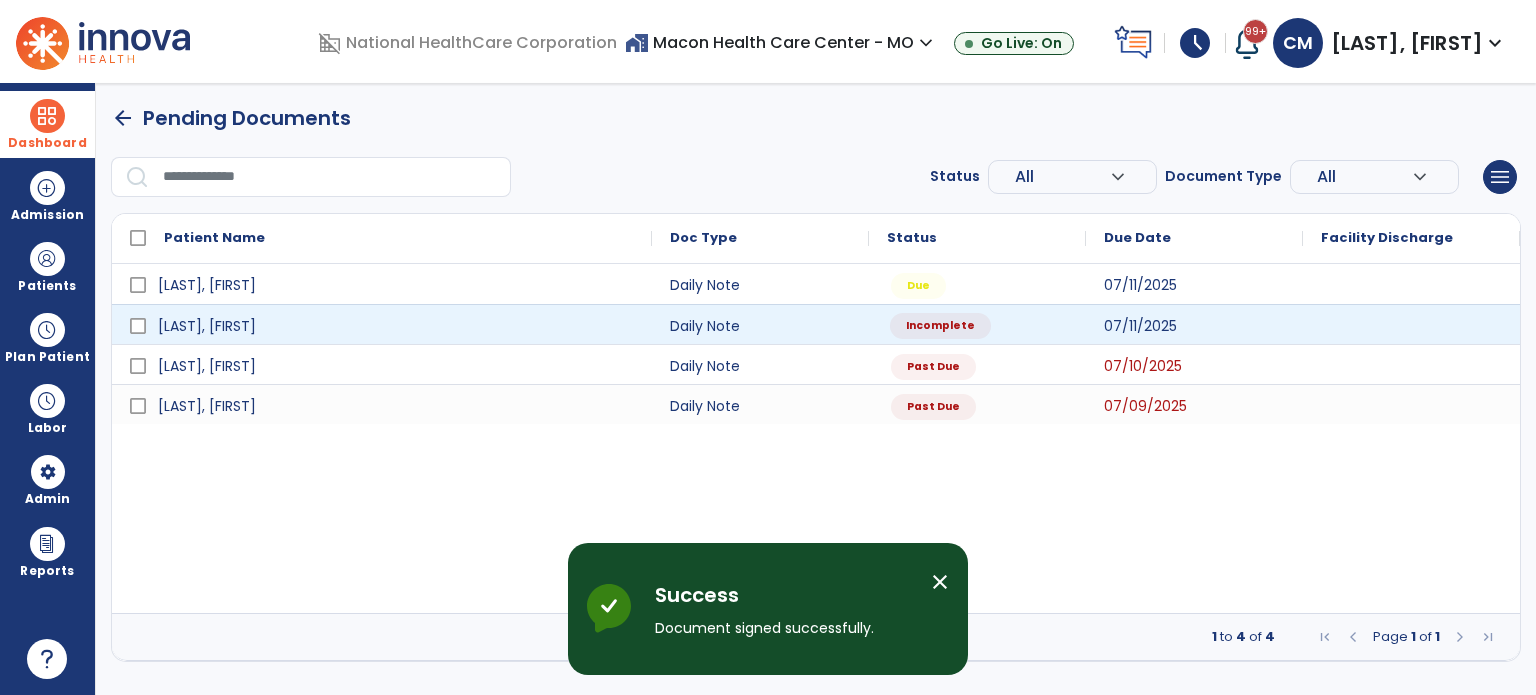 click on "Incomplete" at bounding box center (940, 326) 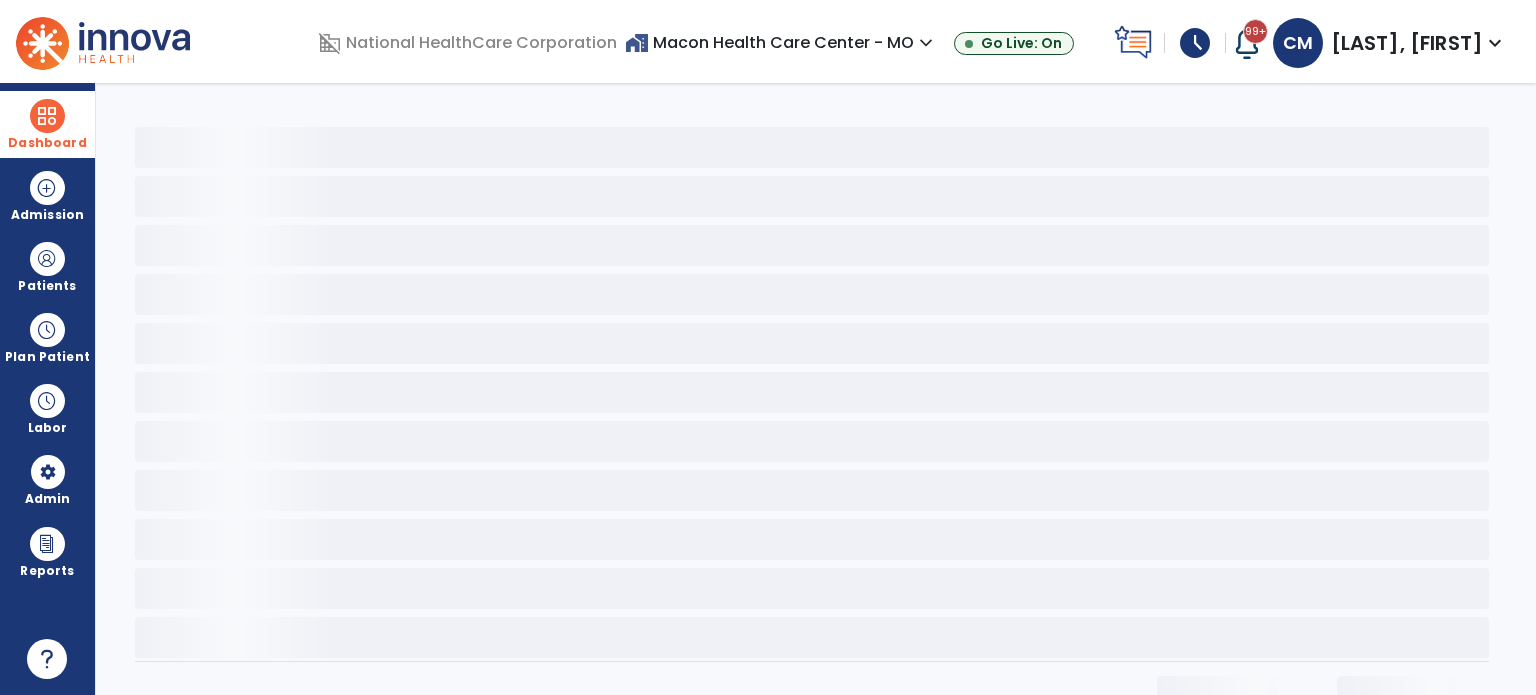 select on "*" 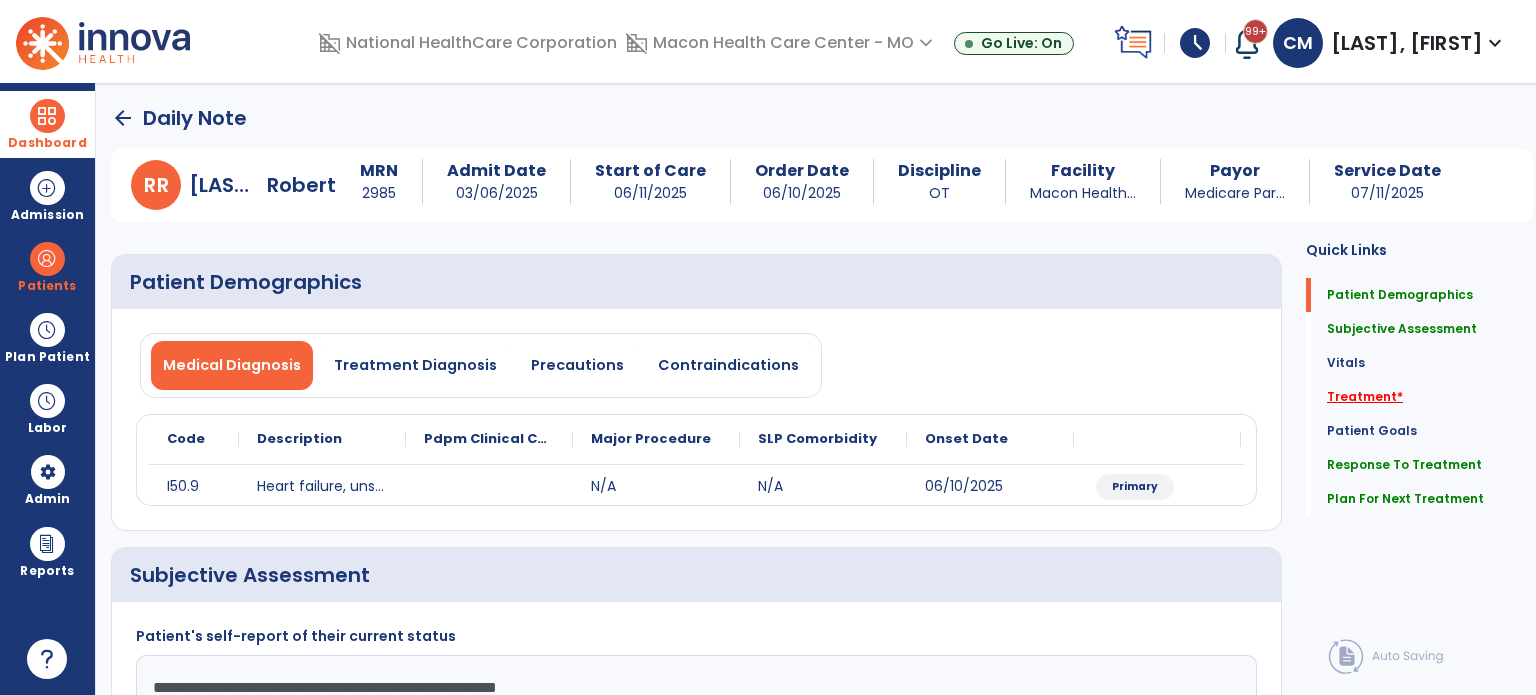 click on "Treatment   *" 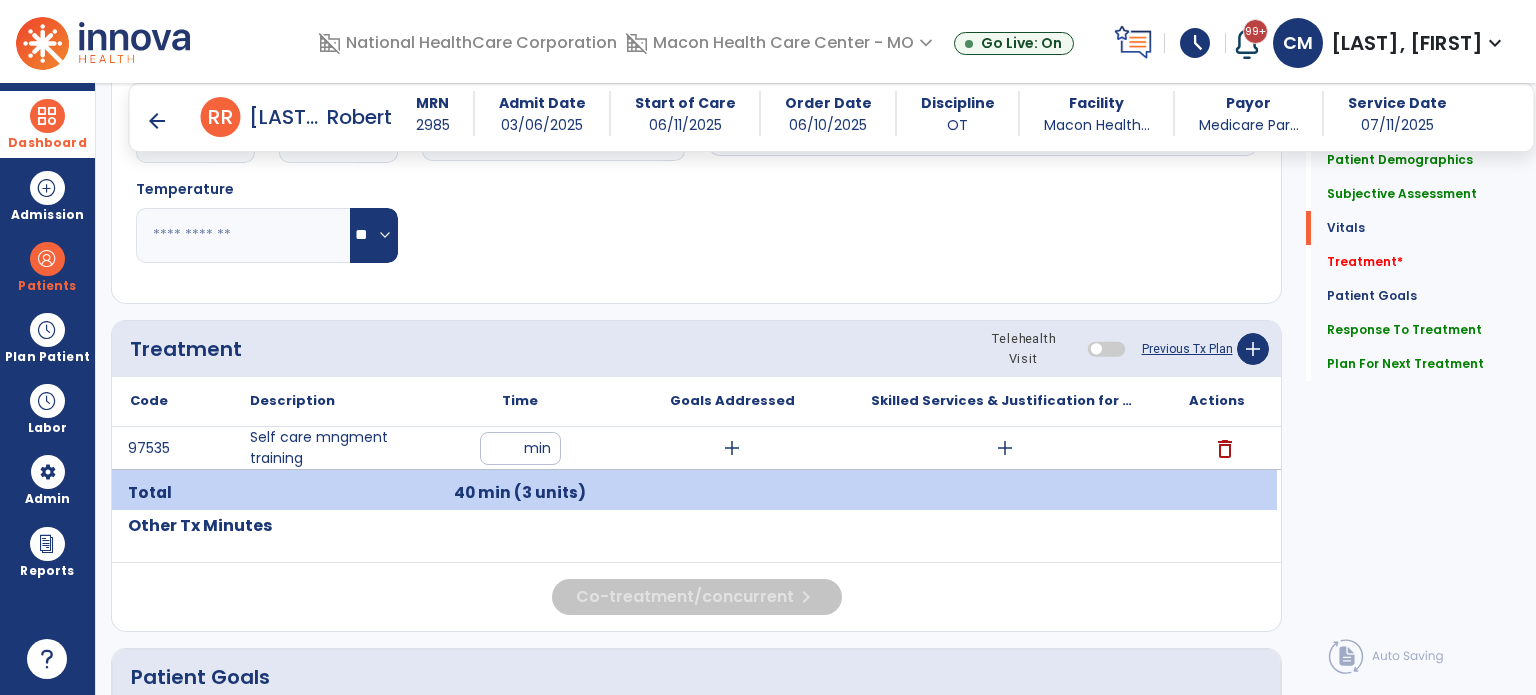 scroll, scrollTop: 1033, scrollLeft: 0, axis: vertical 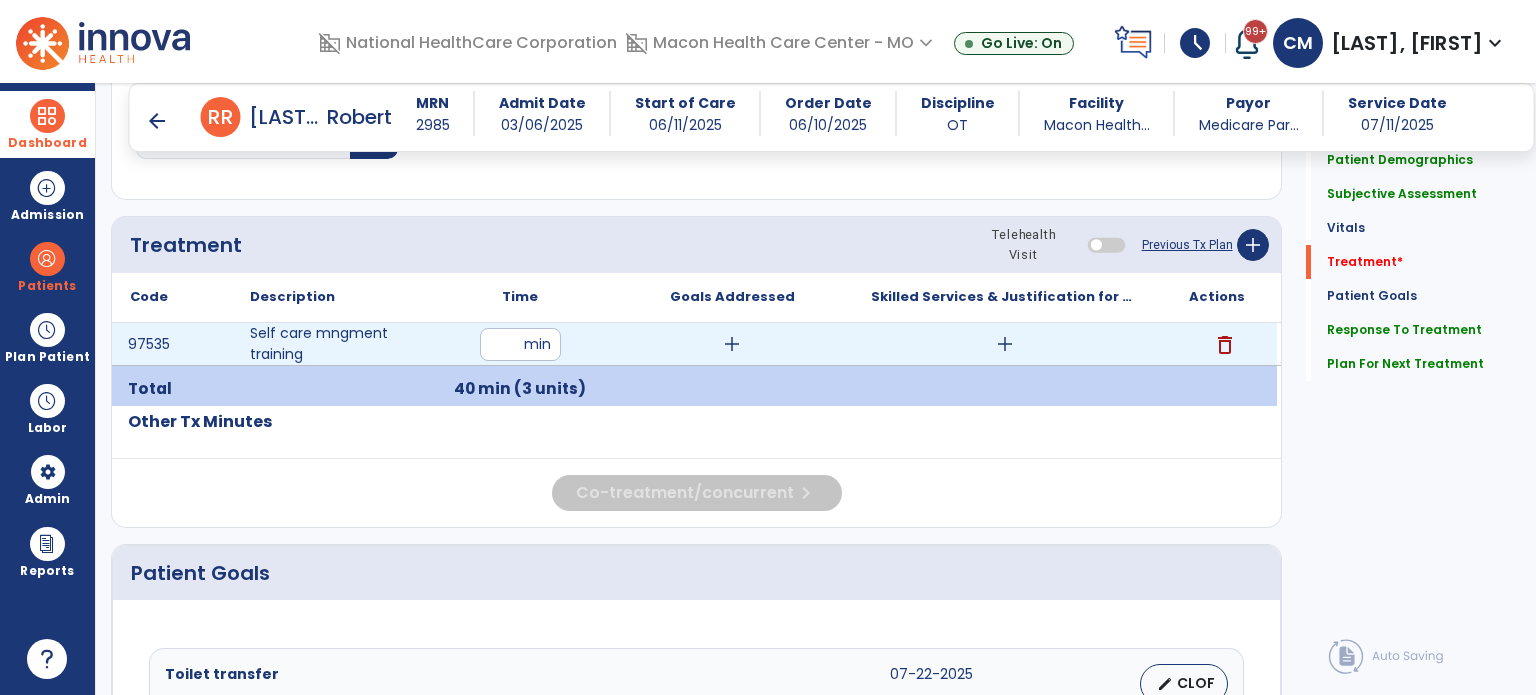 click on "add" at bounding box center (732, 344) 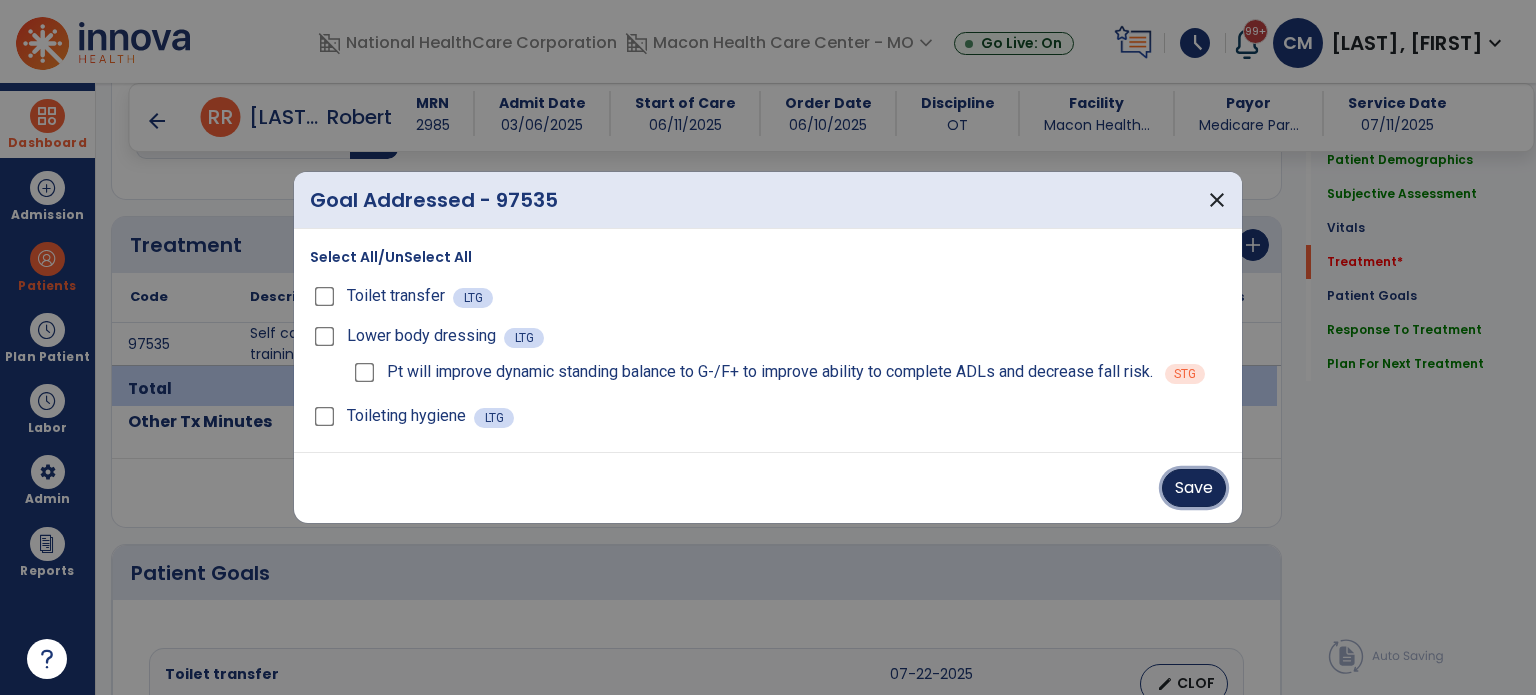 click on "Save" at bounding box center (1194, 488) 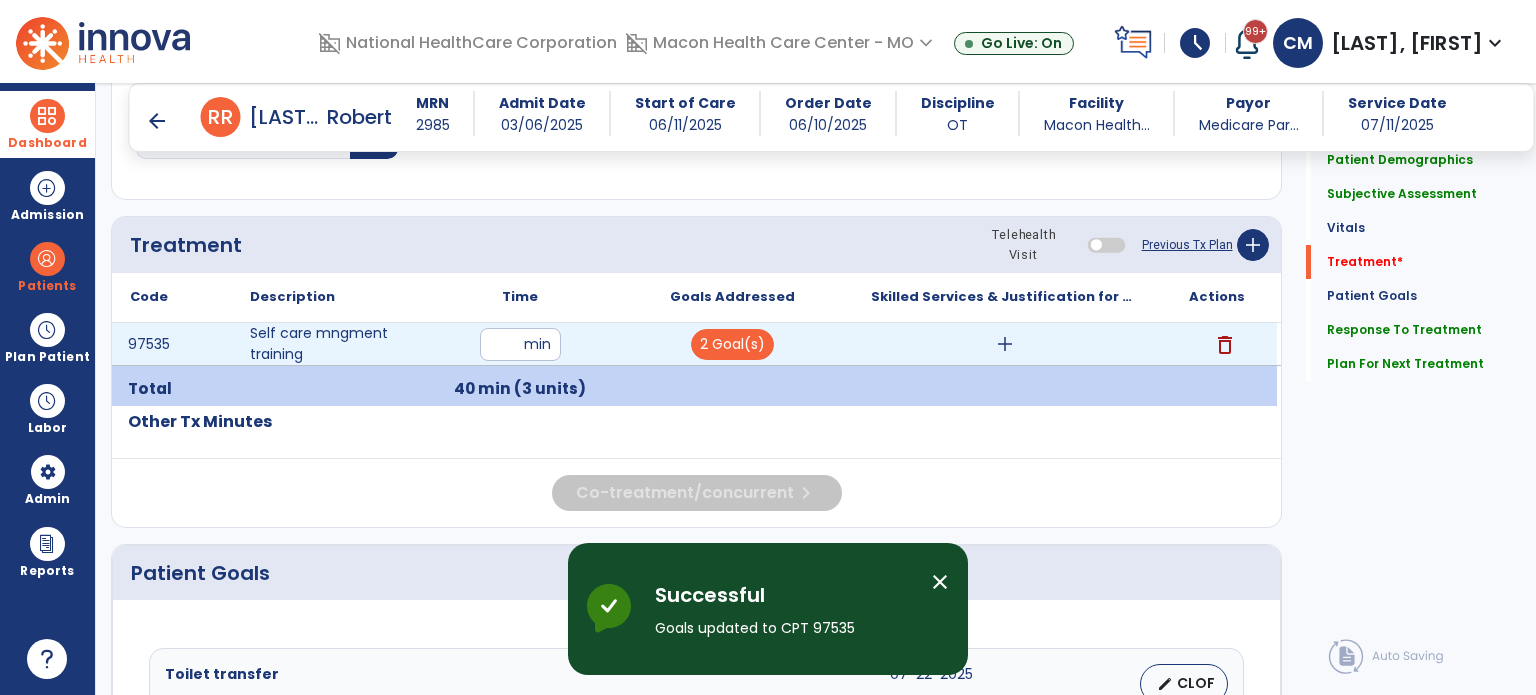 click on "add" at bounding box center (1005, 344) 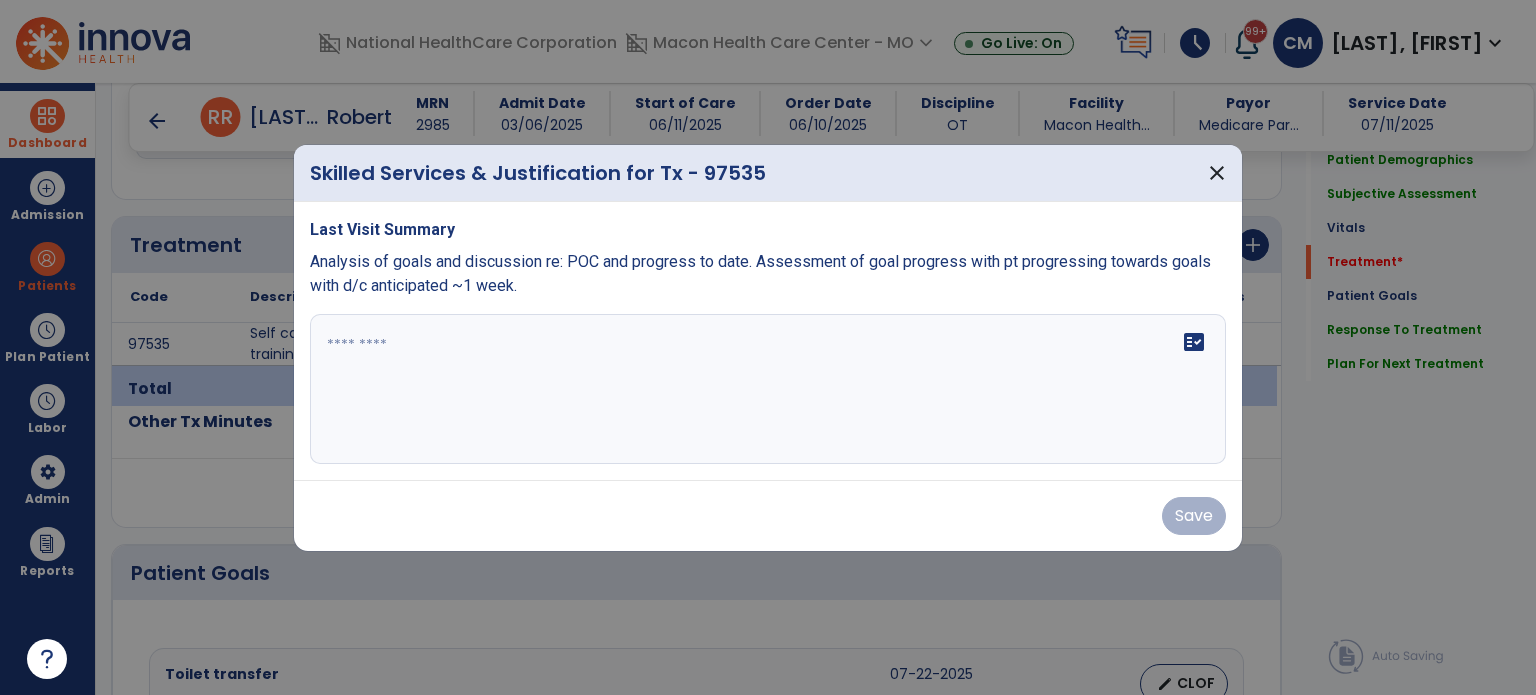 click at bounding box center [768, 389] 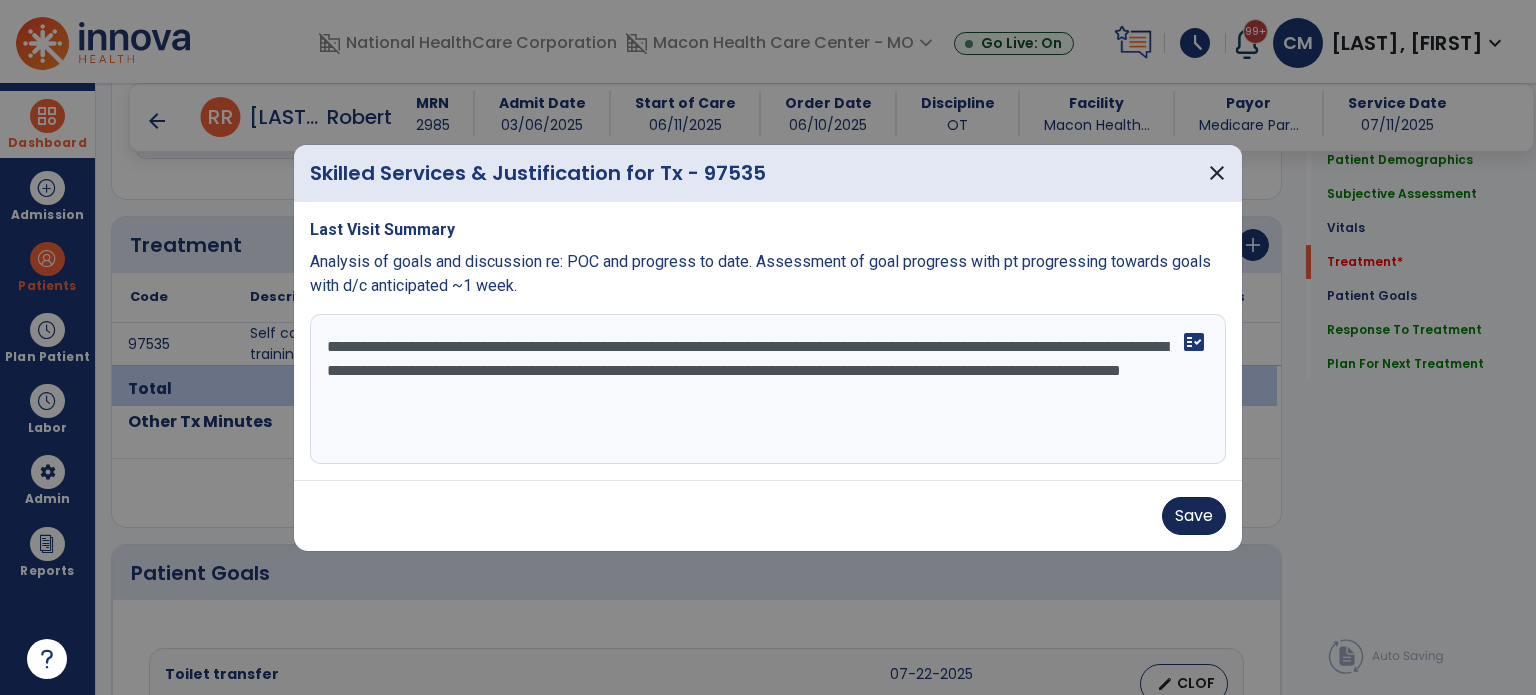 type on "**********" 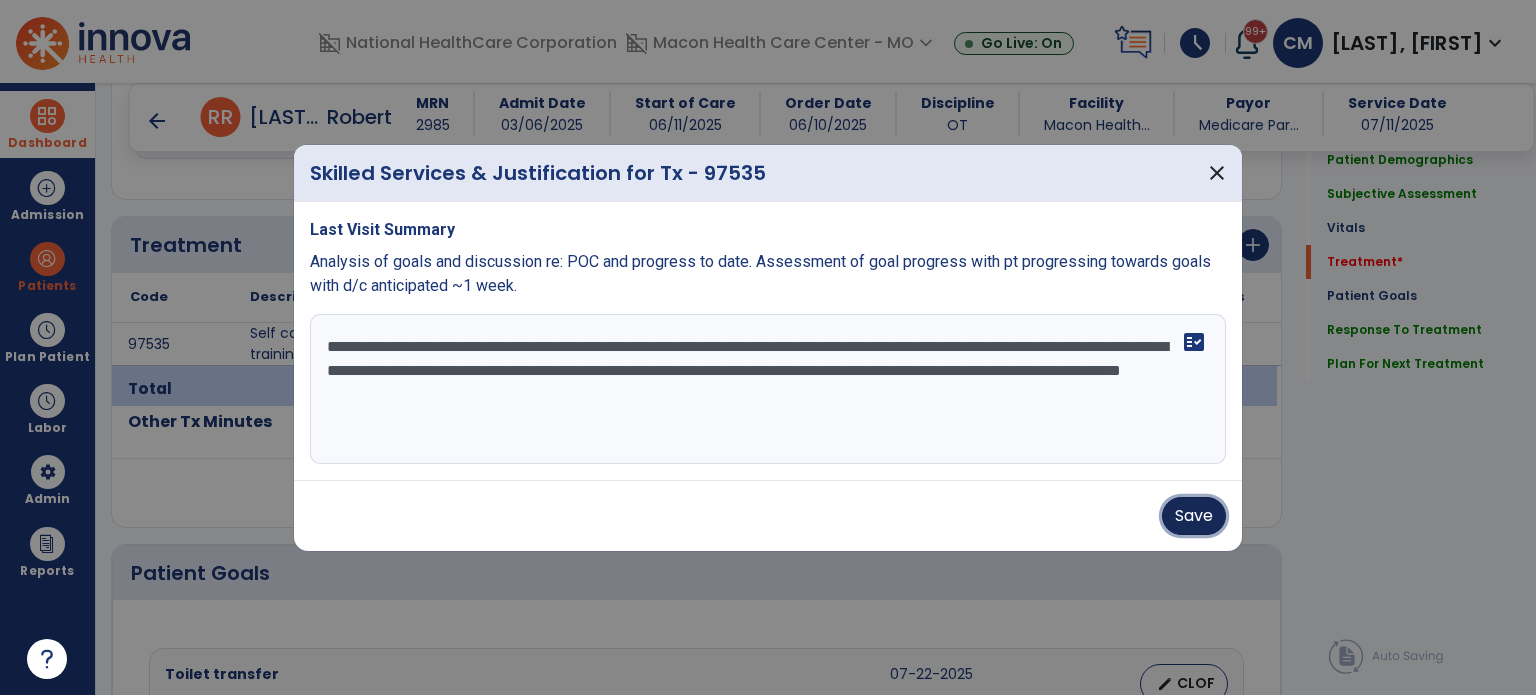 click on "Save" at bounding box center (1194, 516) 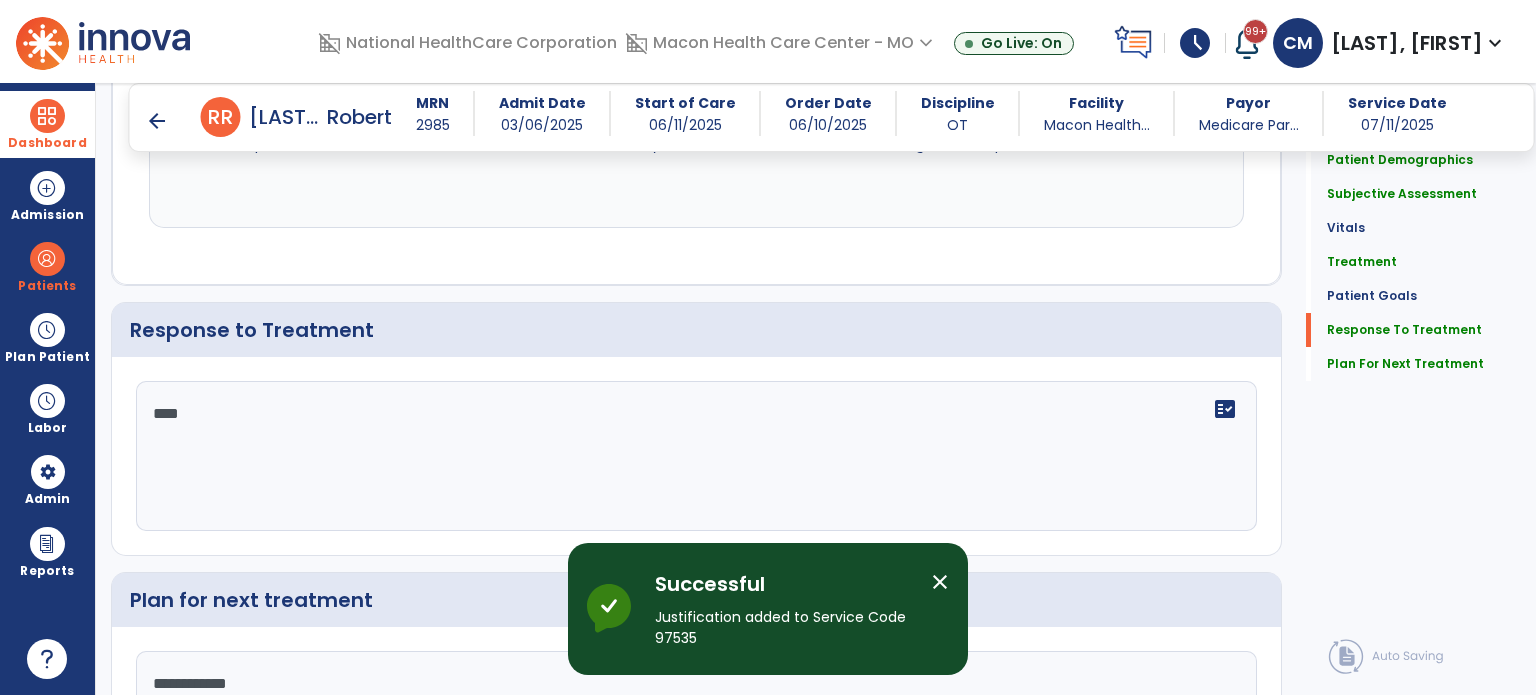 scroll, scrollTop: 2295, scrollLeft: 0, axis: vertical 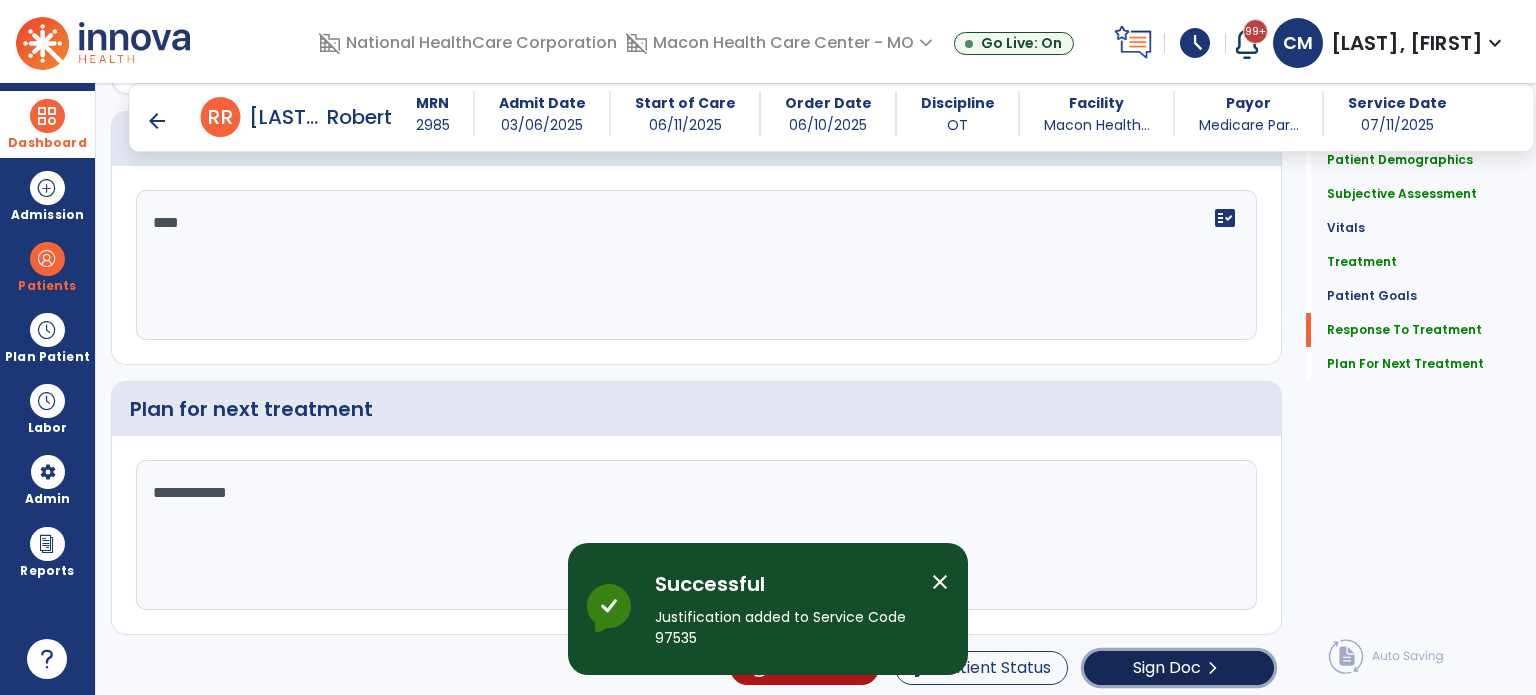 click on "Sign Doc  chevron_right" 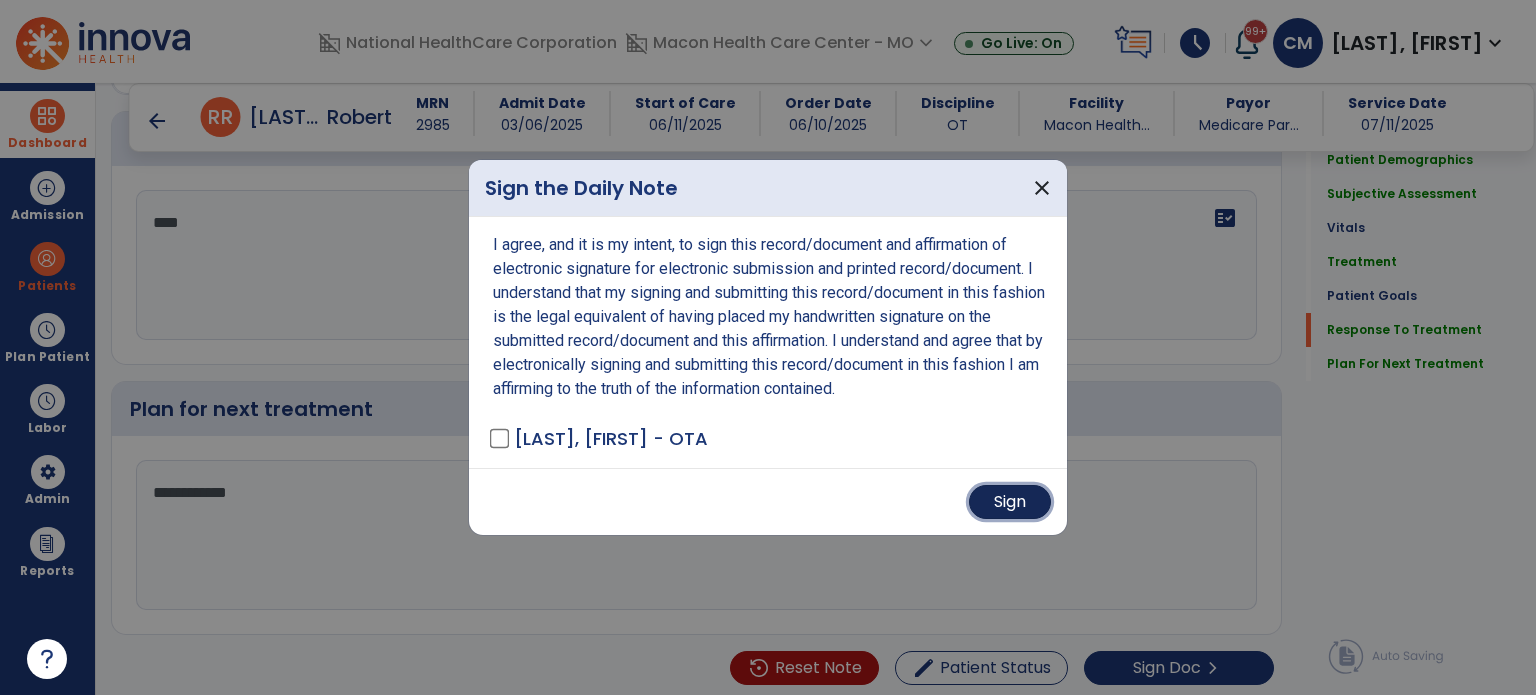 click on "Sign" at bounding box center (1010, 502) 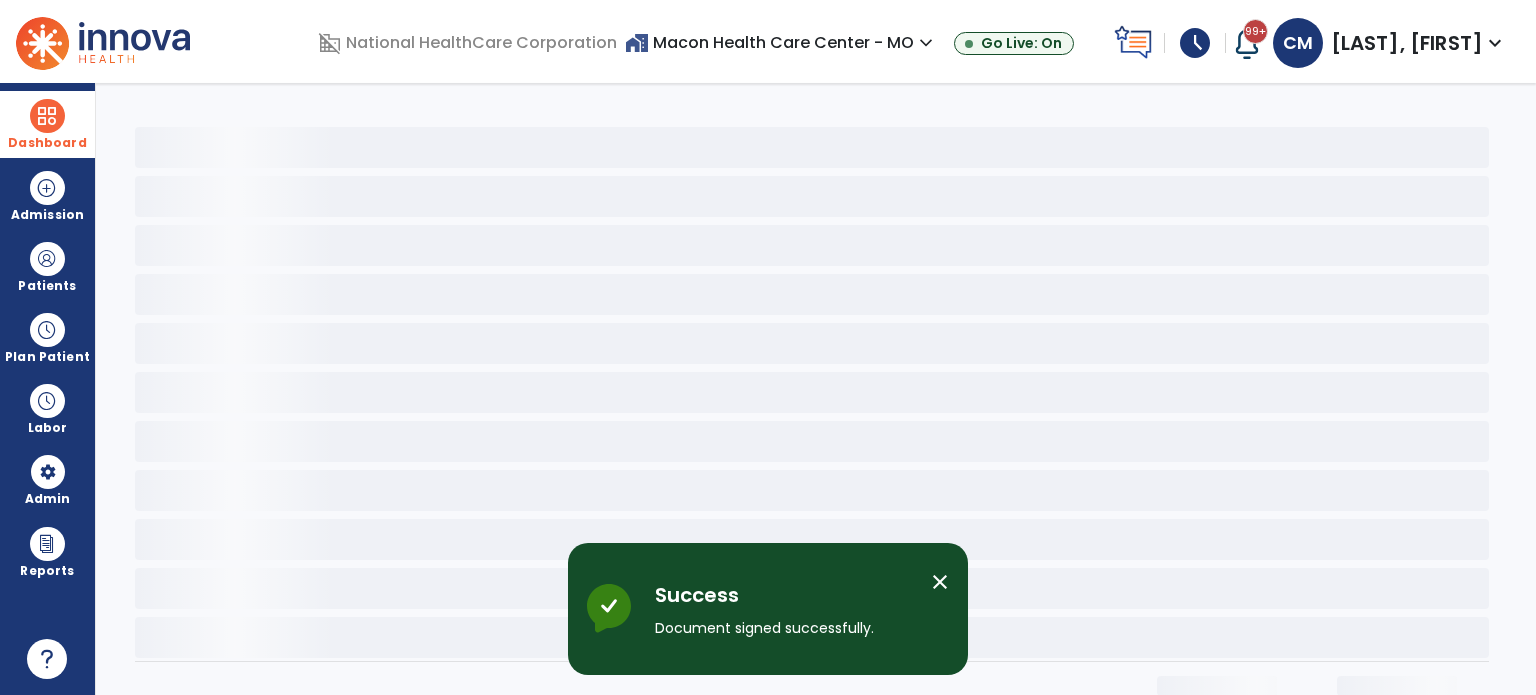 scroll, scrollTop: 0, scrollLeft: 0, axis: both 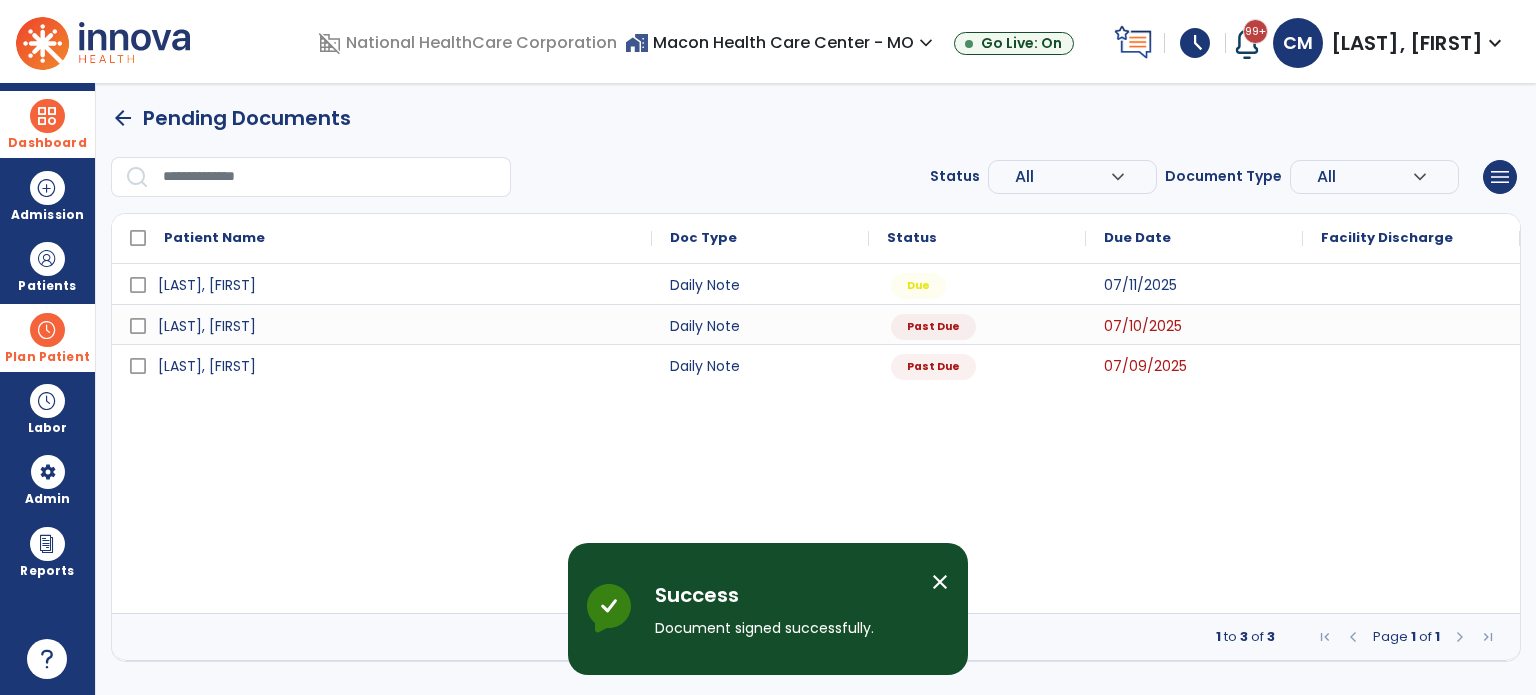 click on "Plan Patient" at bounding box center (47, 286) 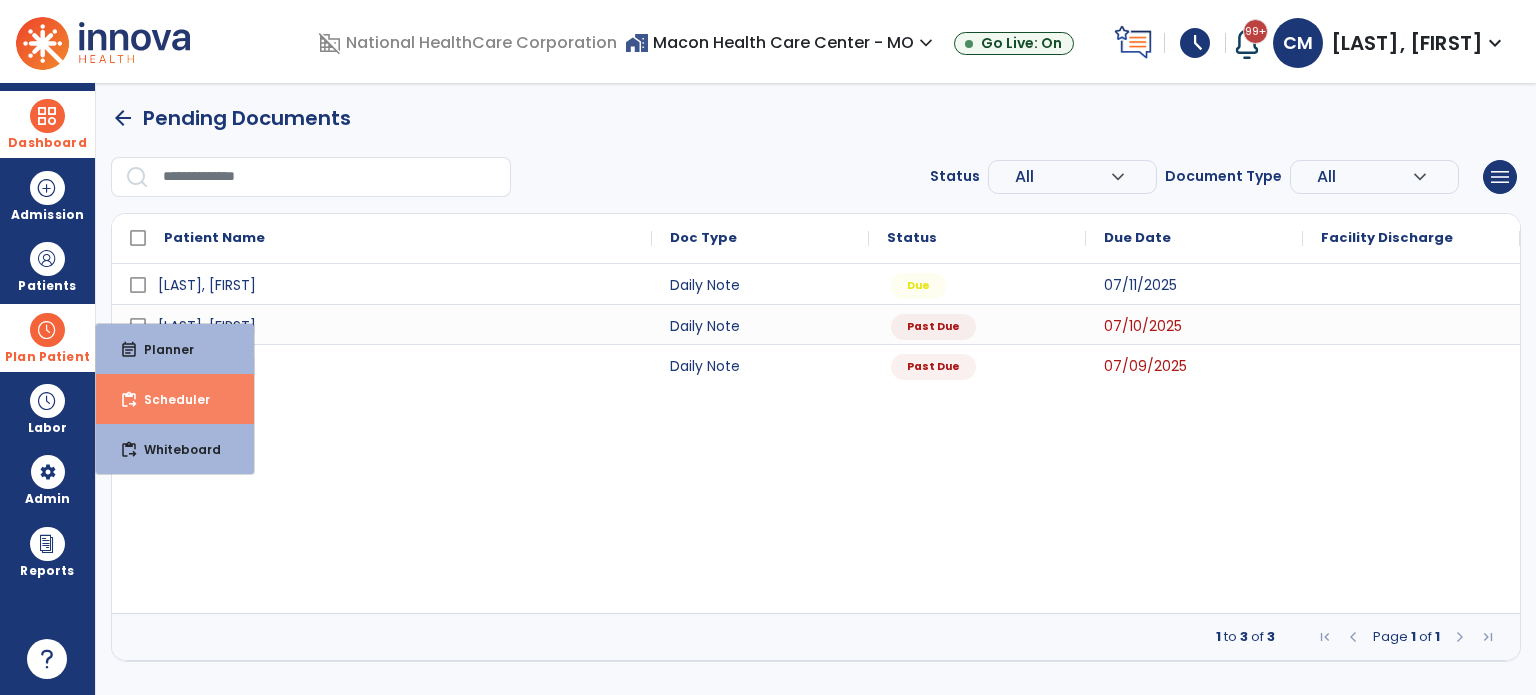 click on "Scheduler" at bounding box center [169, 399] 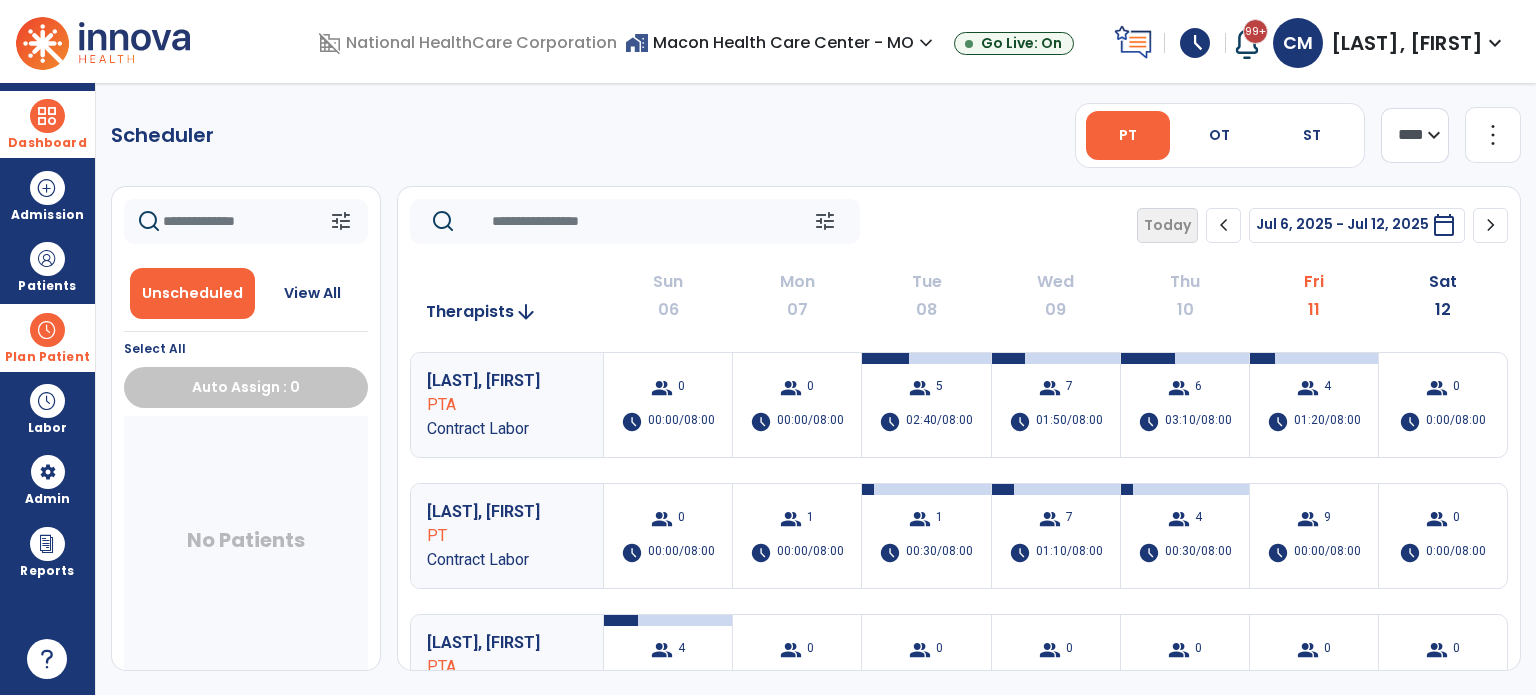 click at bounding box center (47, 330) 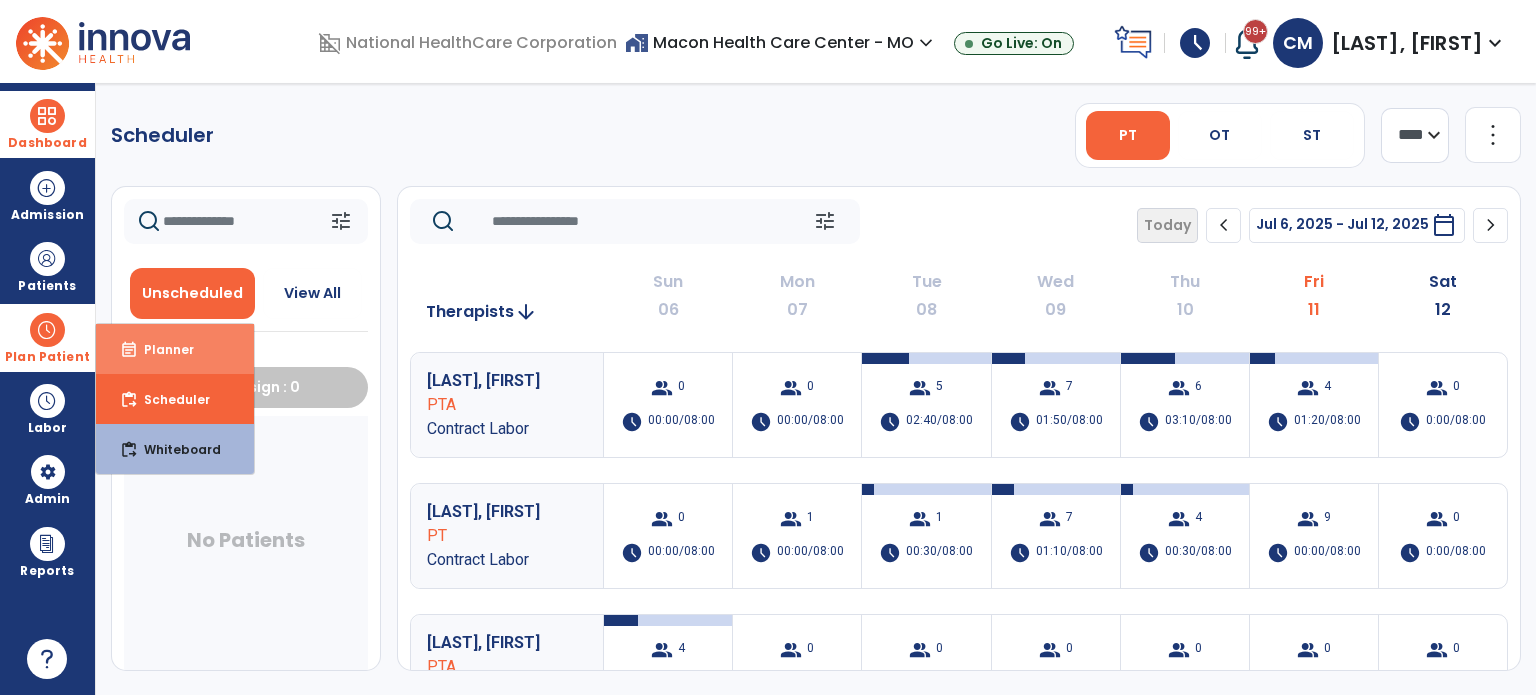 click on "Planner" at bounding box center (161, 349) 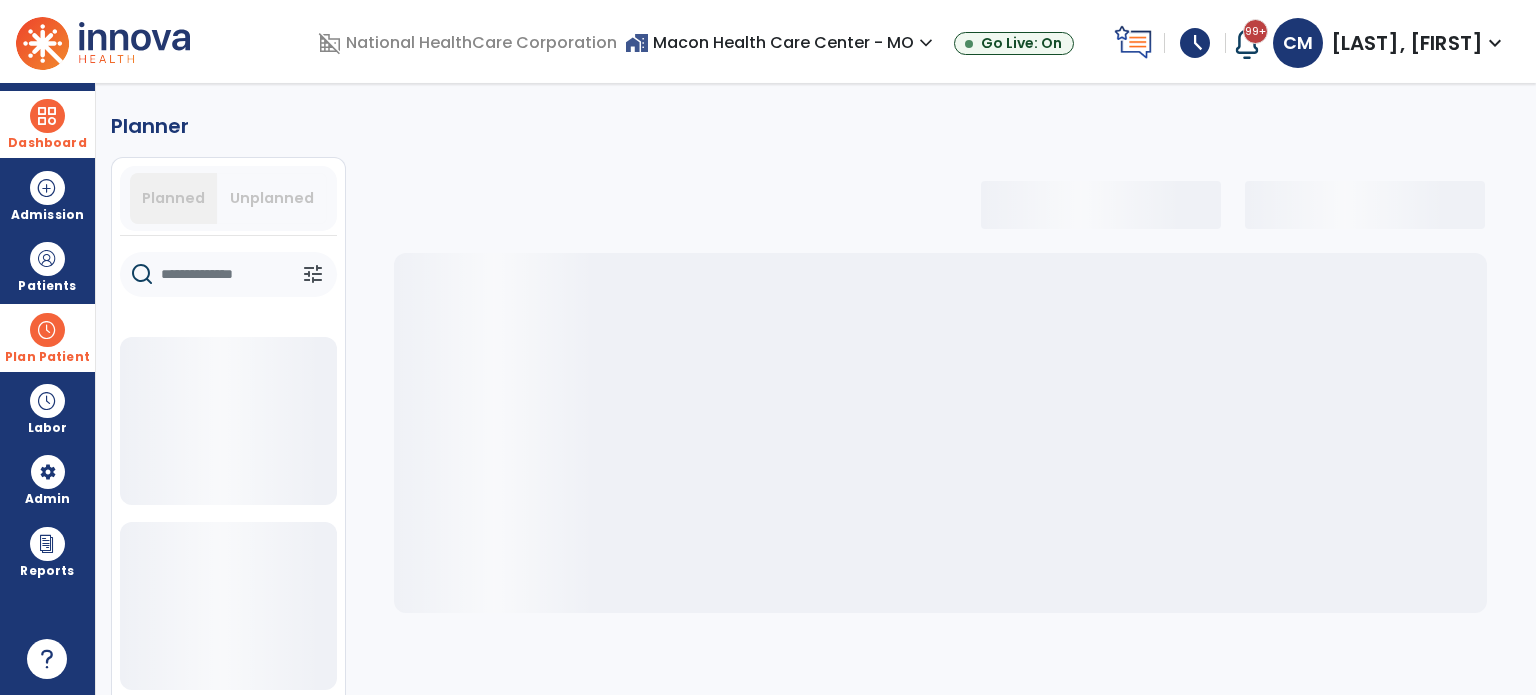 select on "***" 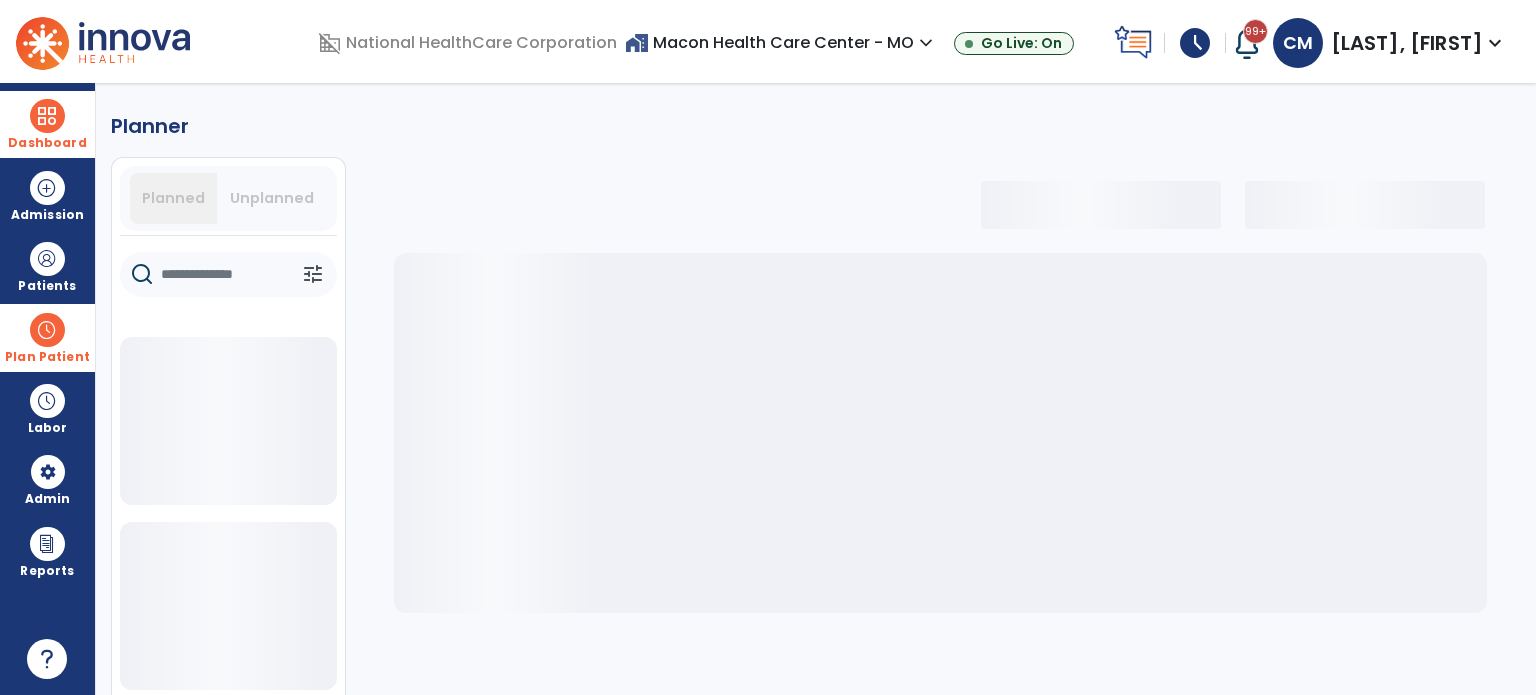 select on "***" 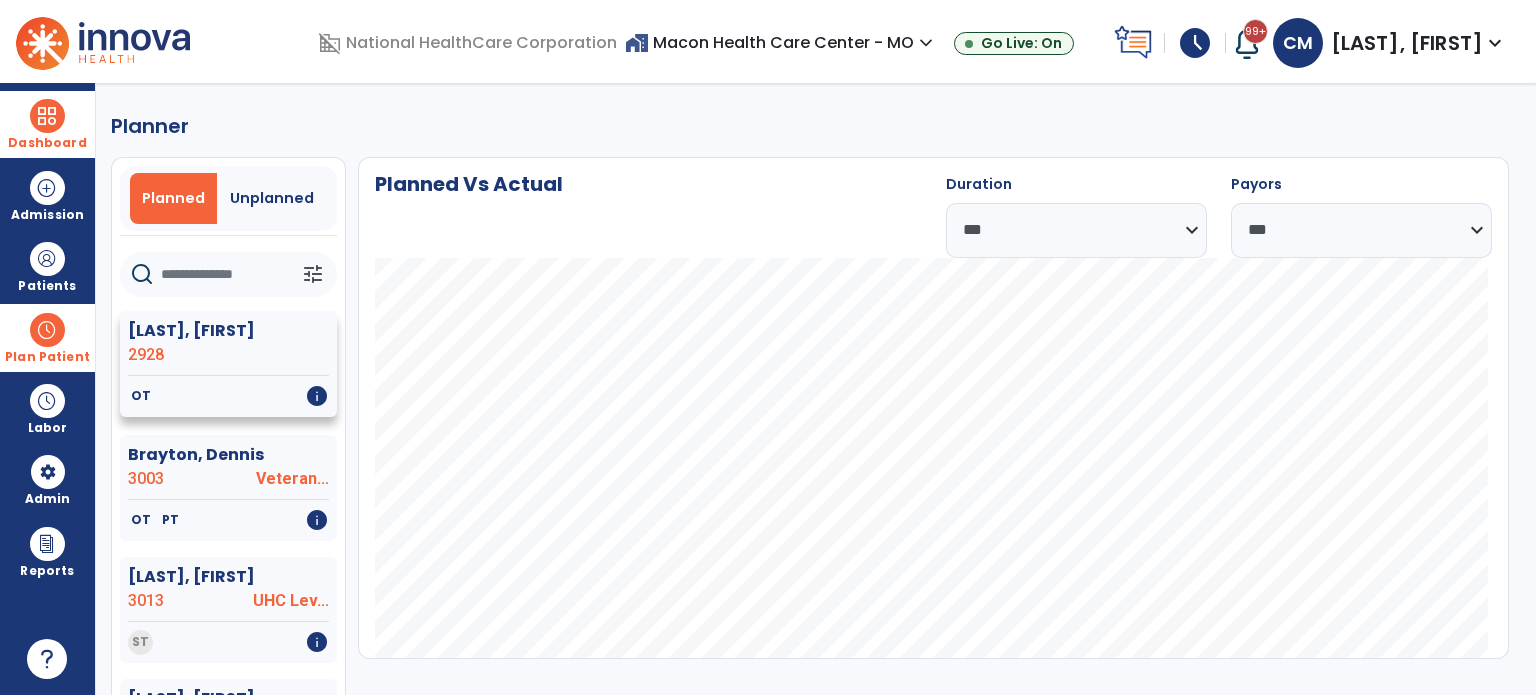 click 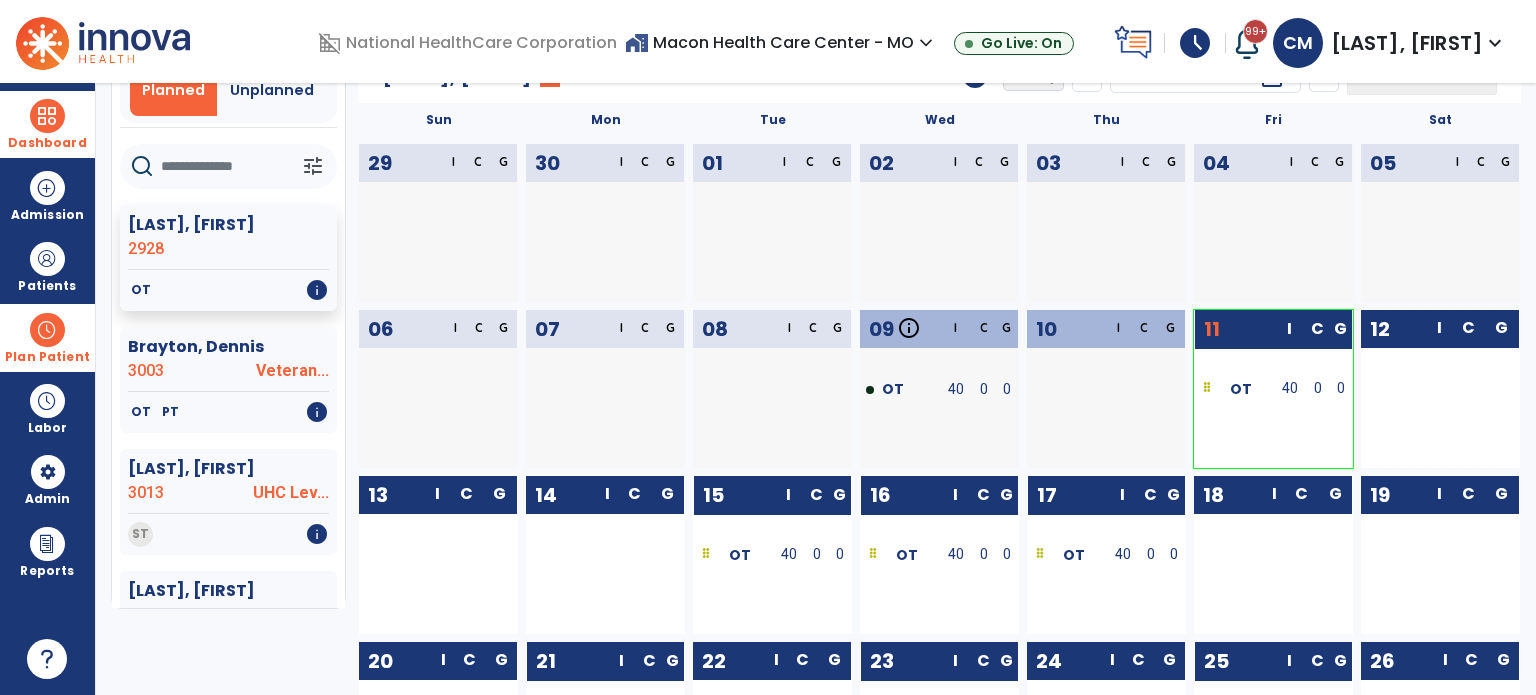 scroll, scrollTop: 112, scrollLeft: 0, axis: vertical 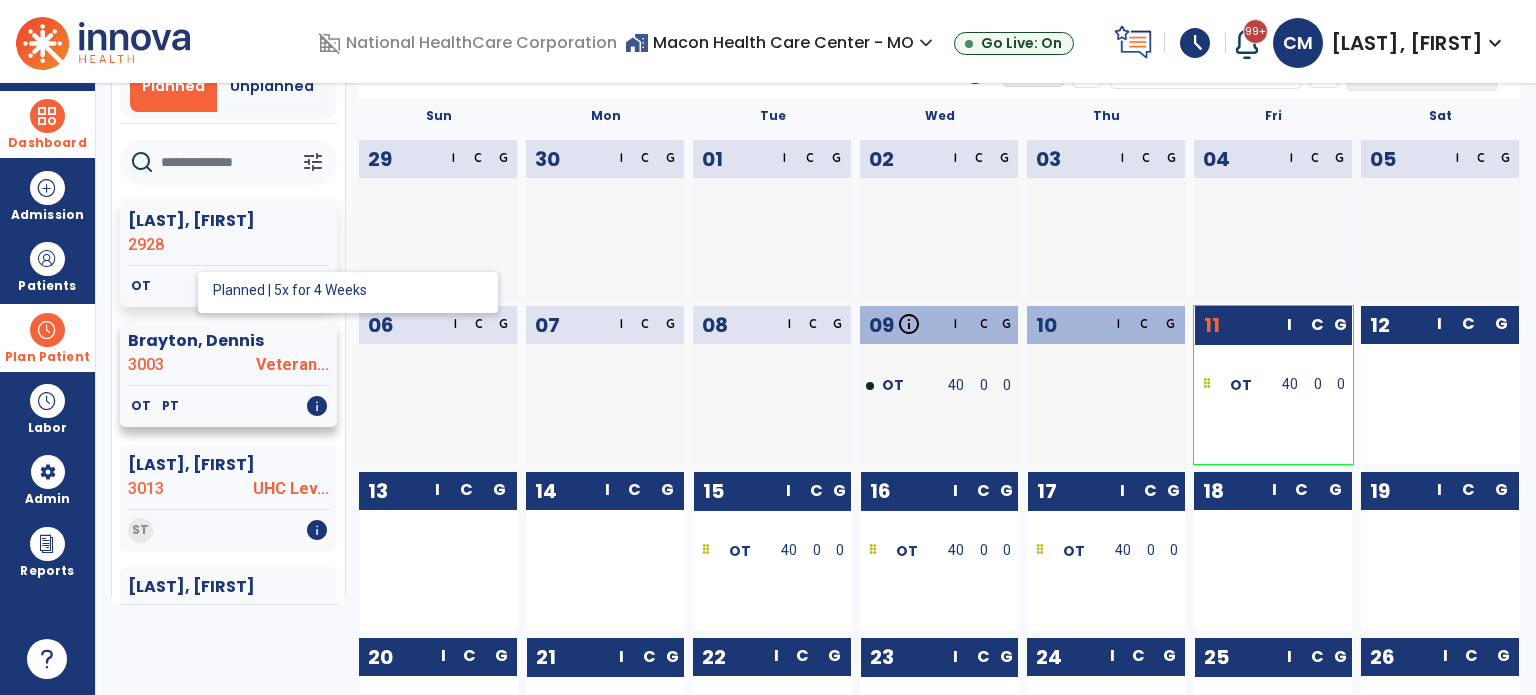 click on "PT" 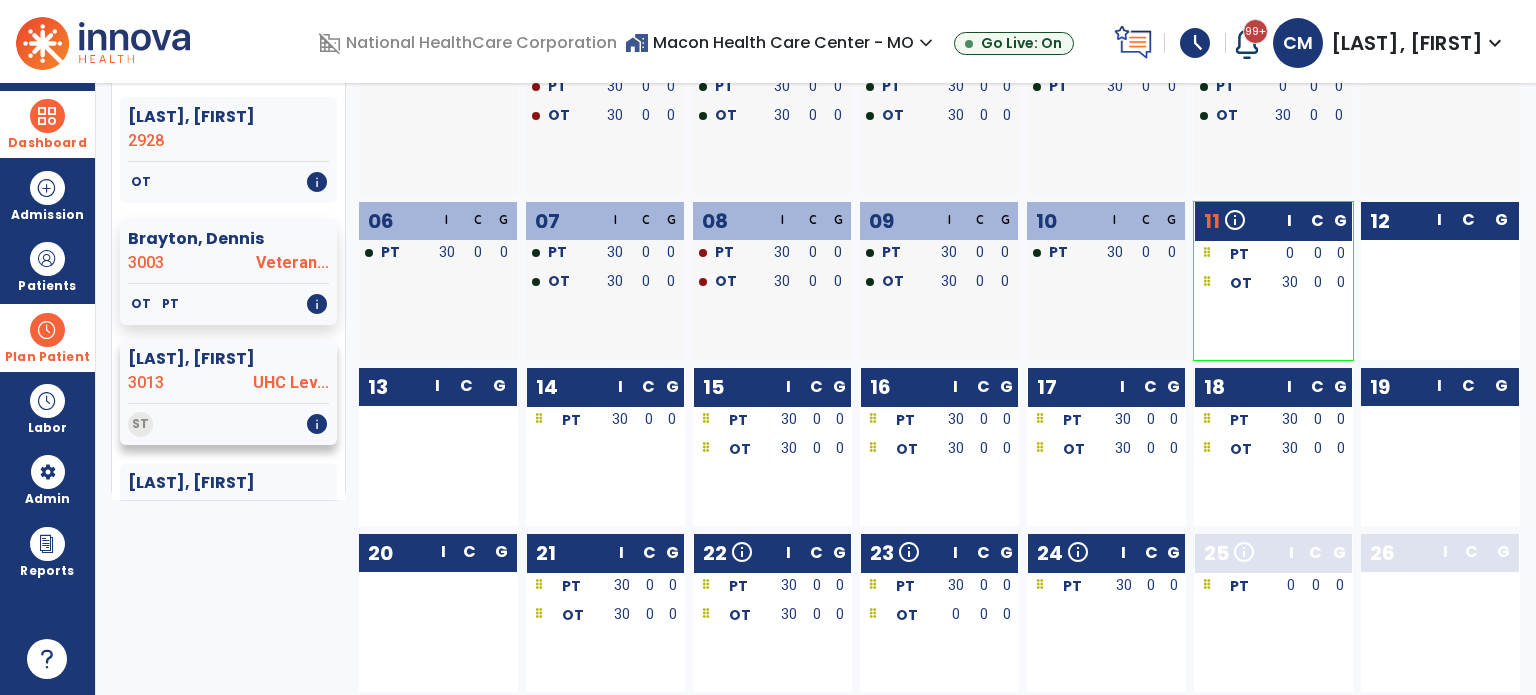 scroll, scrollTop: 256, scrollLeft: 0, axis: vertical 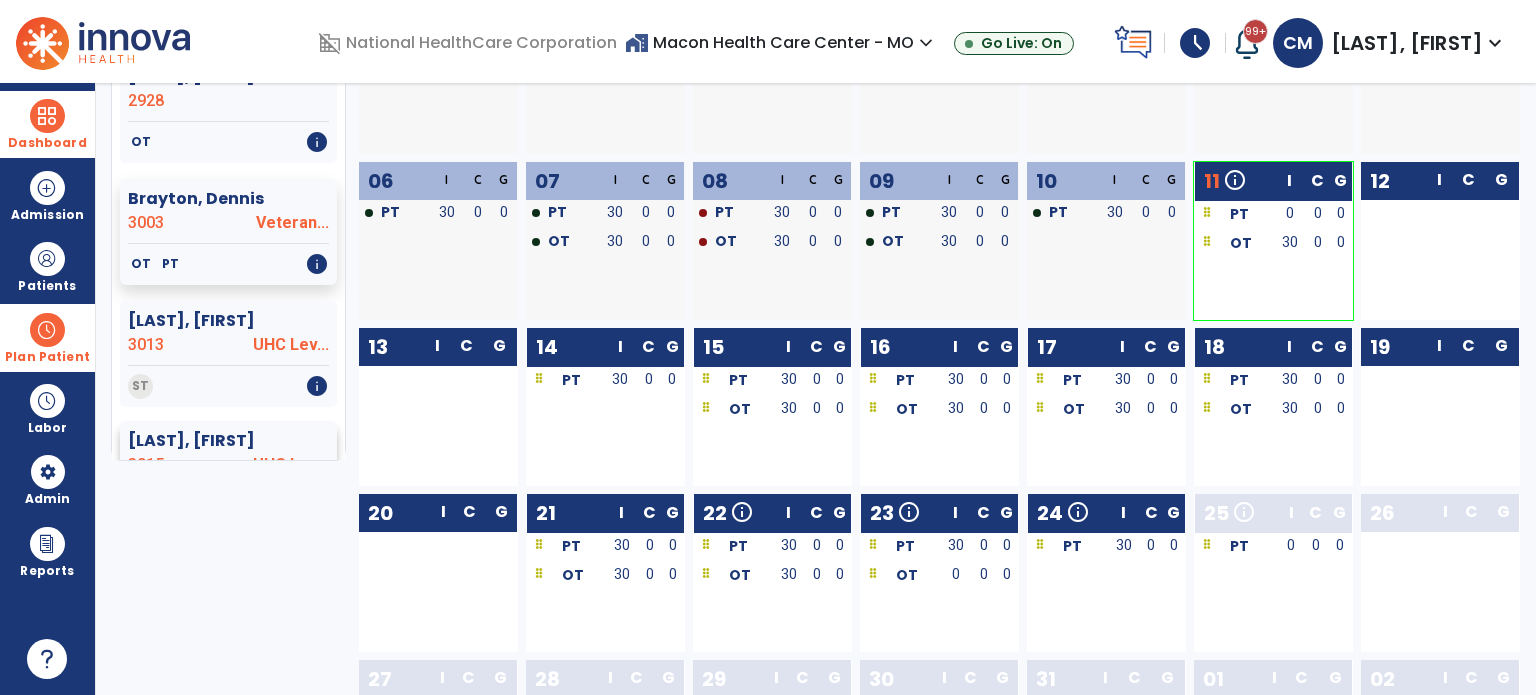 click on "[LAST], [FIRST]" 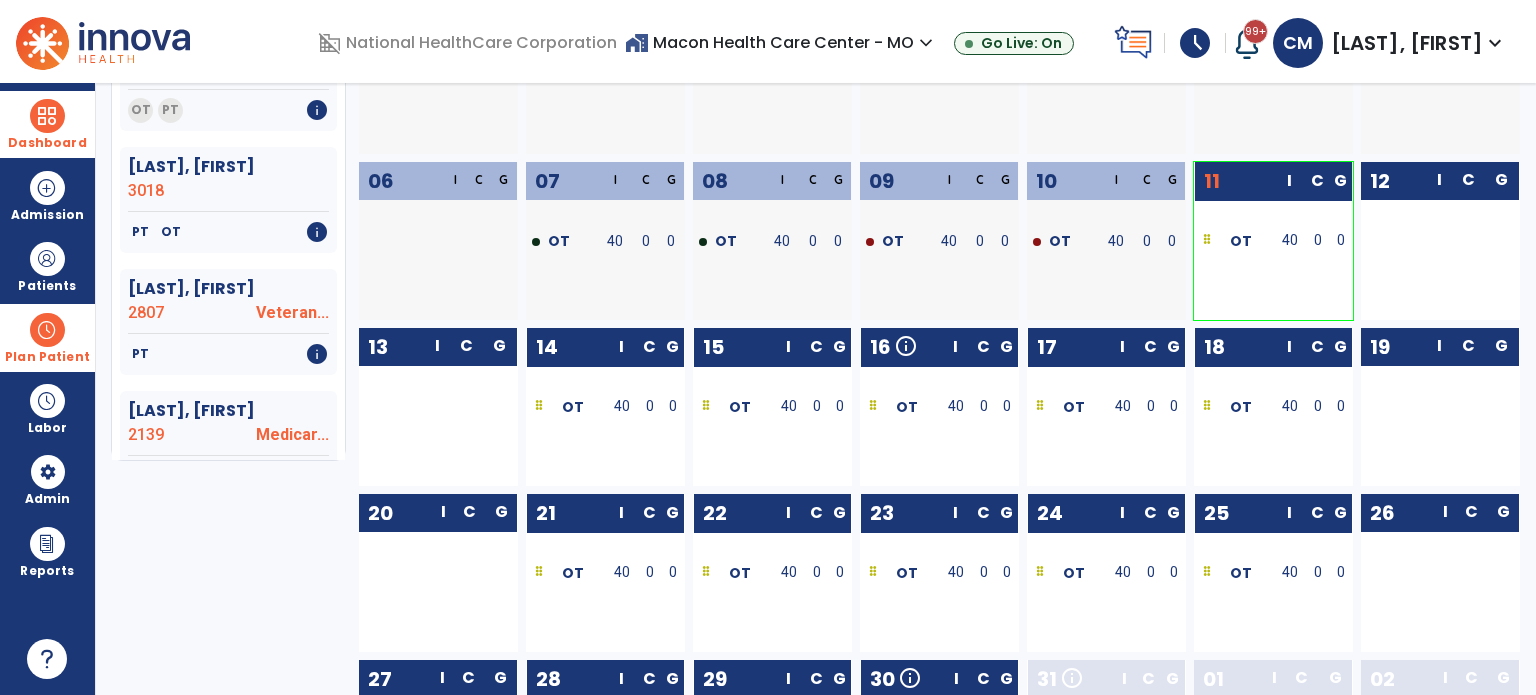 scroll, scrollTop: 560, scrollLeft: 0, axis: vertical 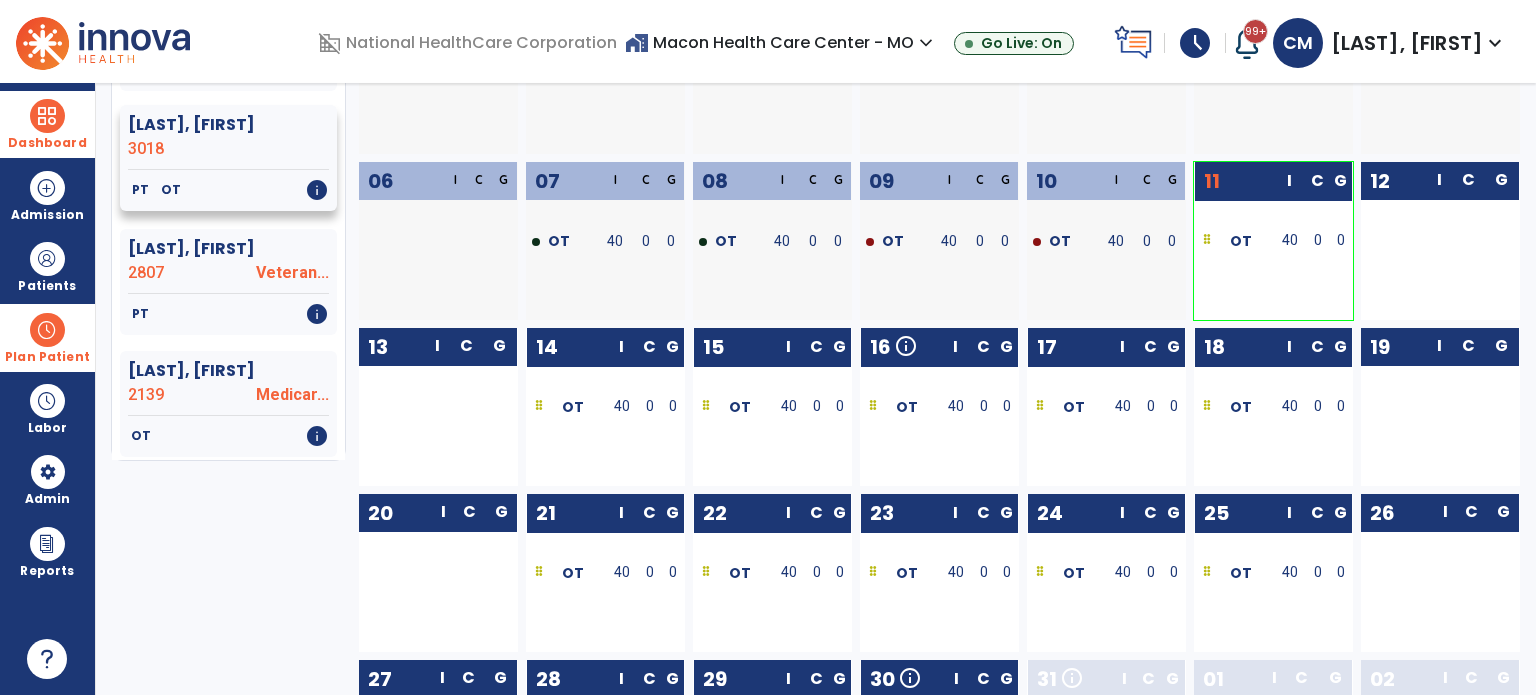 click on "PT   OT   info" 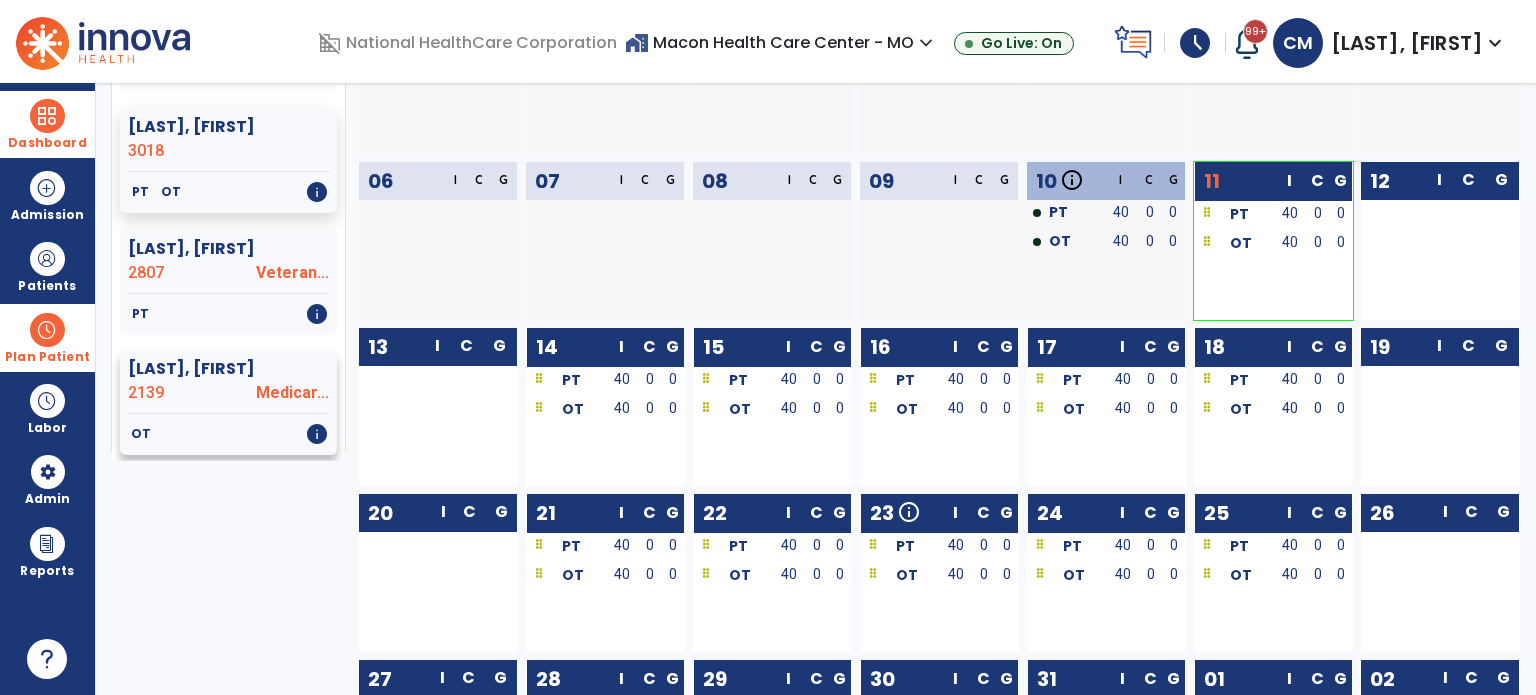 click on "Medicar..." 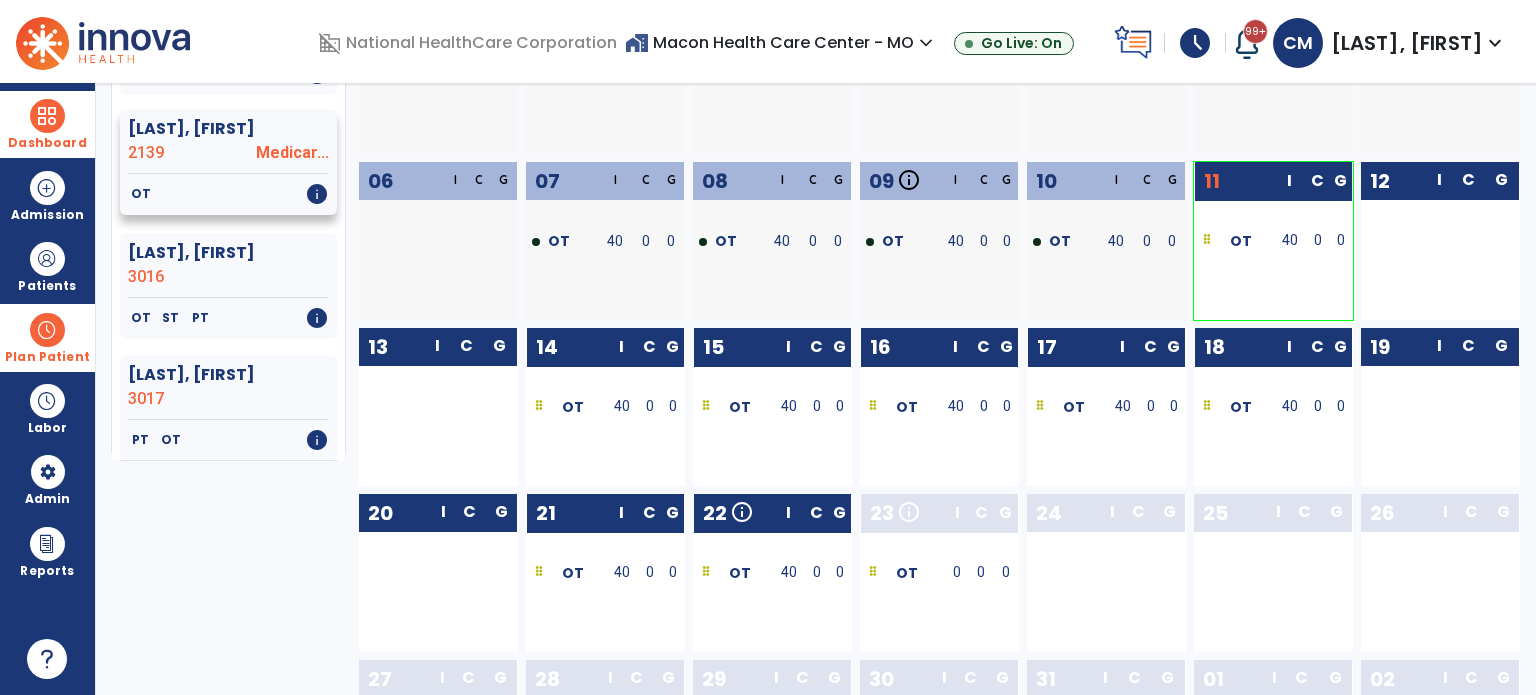 scroll, scrollTop: 840, scrollLeft: 0, axis: vertical 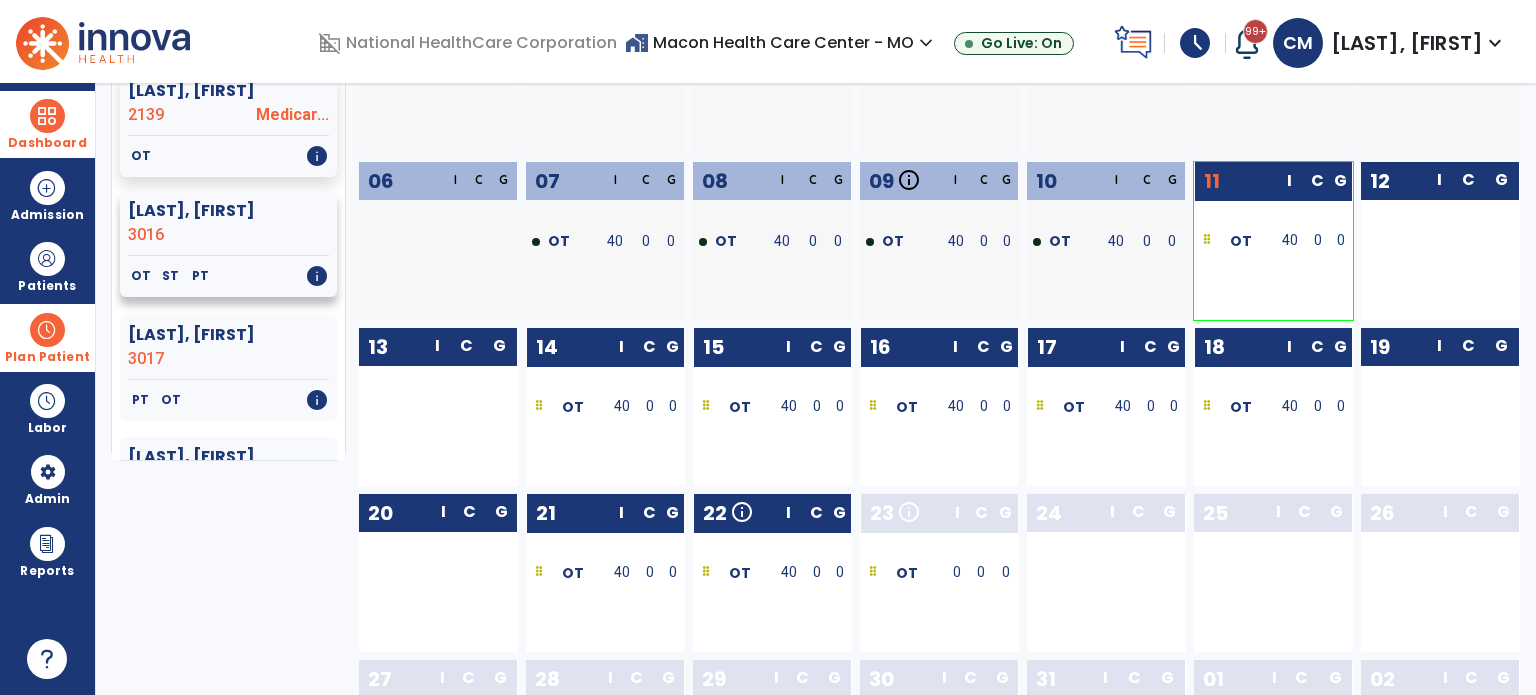 click on "OT   ST   PT   info" 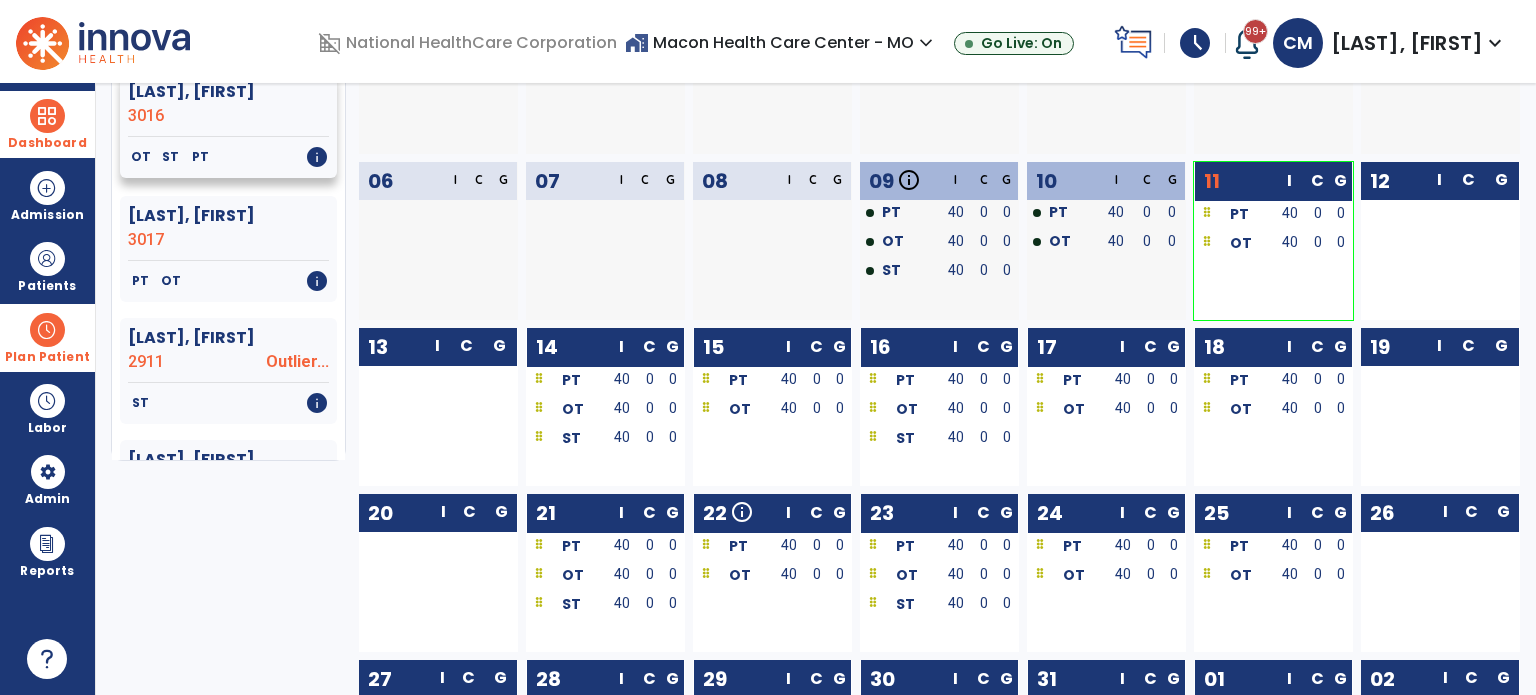 scroll, scrollTop: 960, scrollLeft: 0, axis: vertical 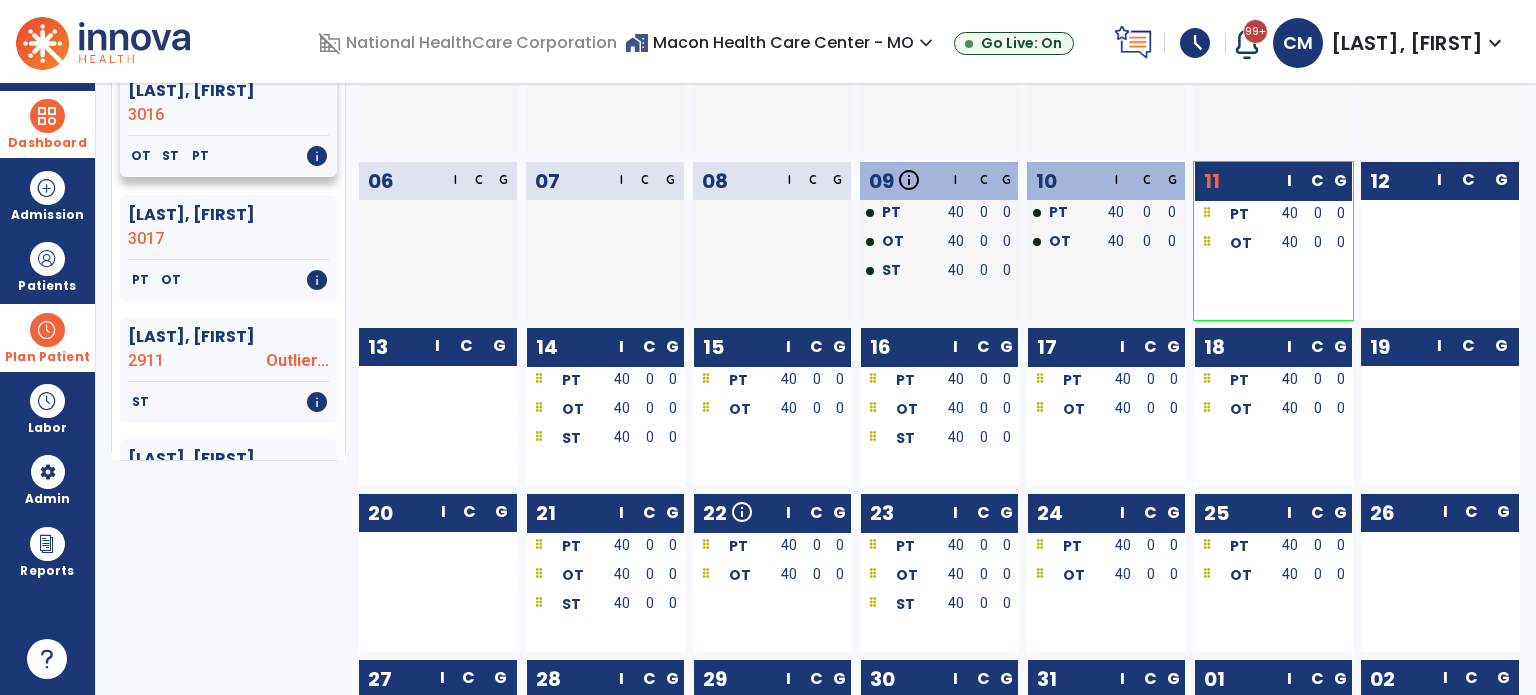 click on "PT   OT   info" 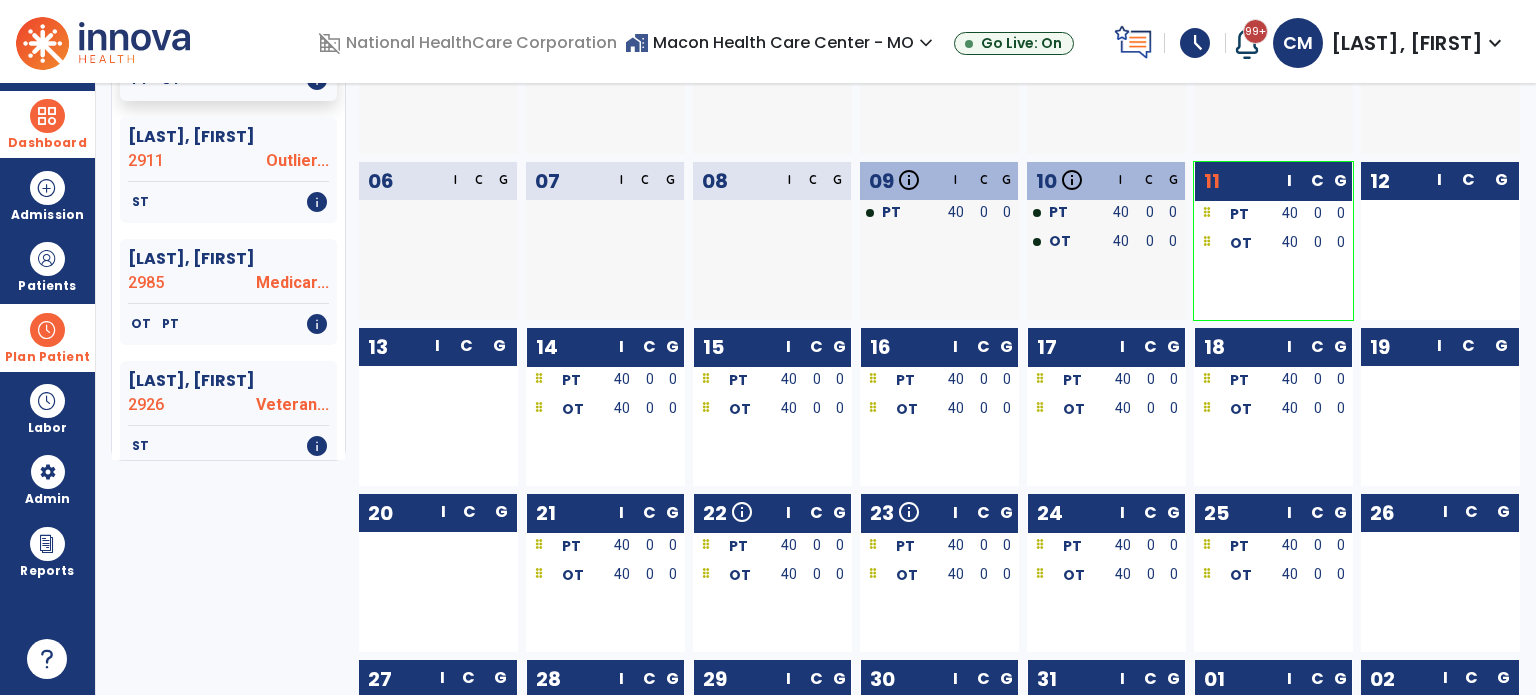 scroll, scrollTop: 1200, scrollLeft: 0, axis: vertical 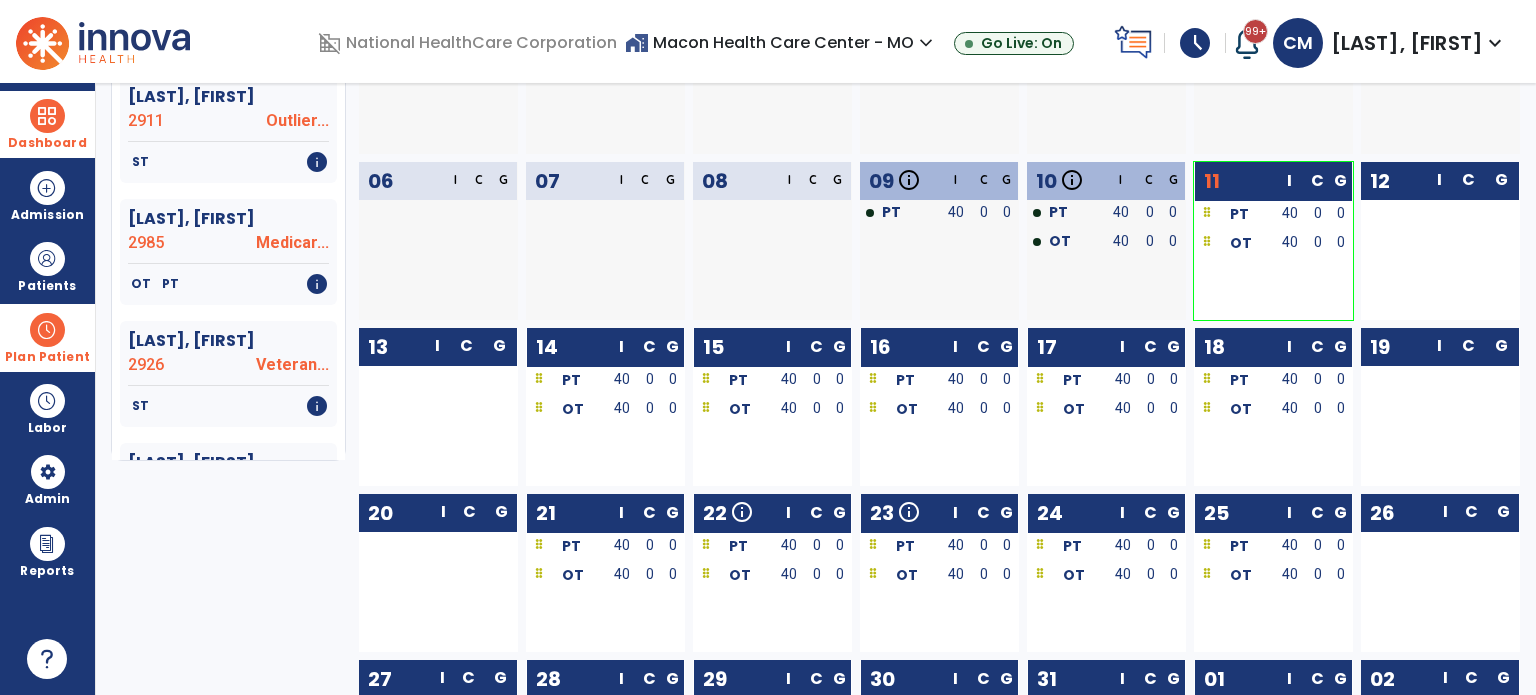 click on "OT   PT   info" 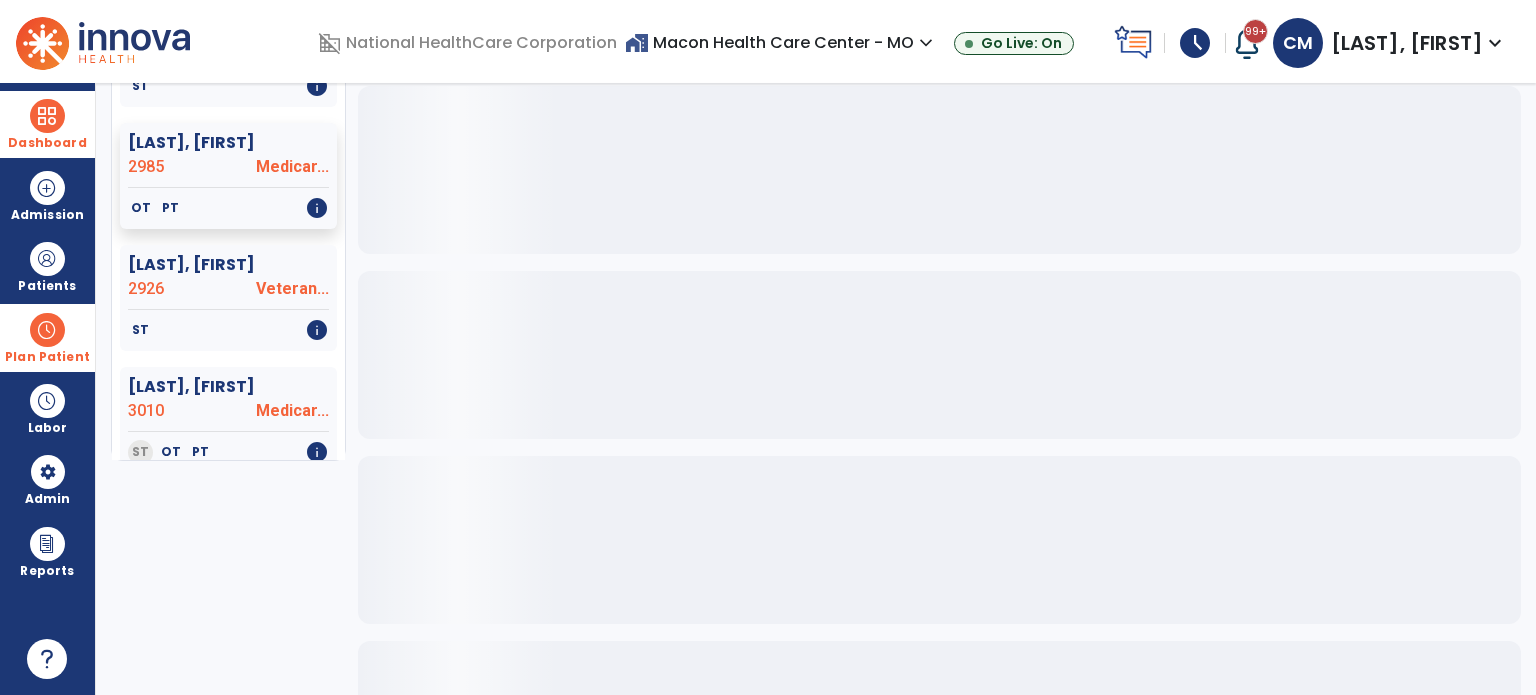 scroll, scrollTop: 1280, scrollLeft: 0, axis: vertical 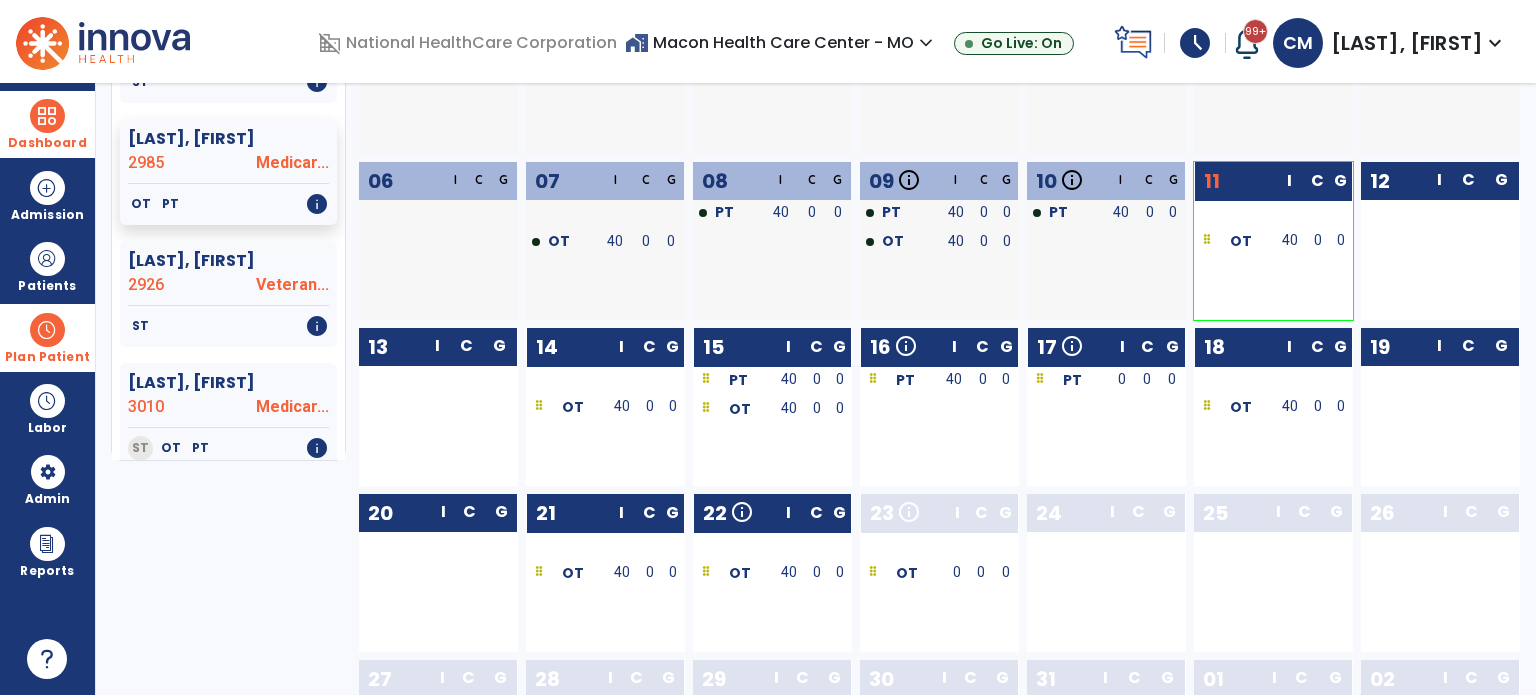 drag, startPoint x: 573, startPoint y: 416, endPoint x: 924, endPoint y: 420, distance: 351.0228 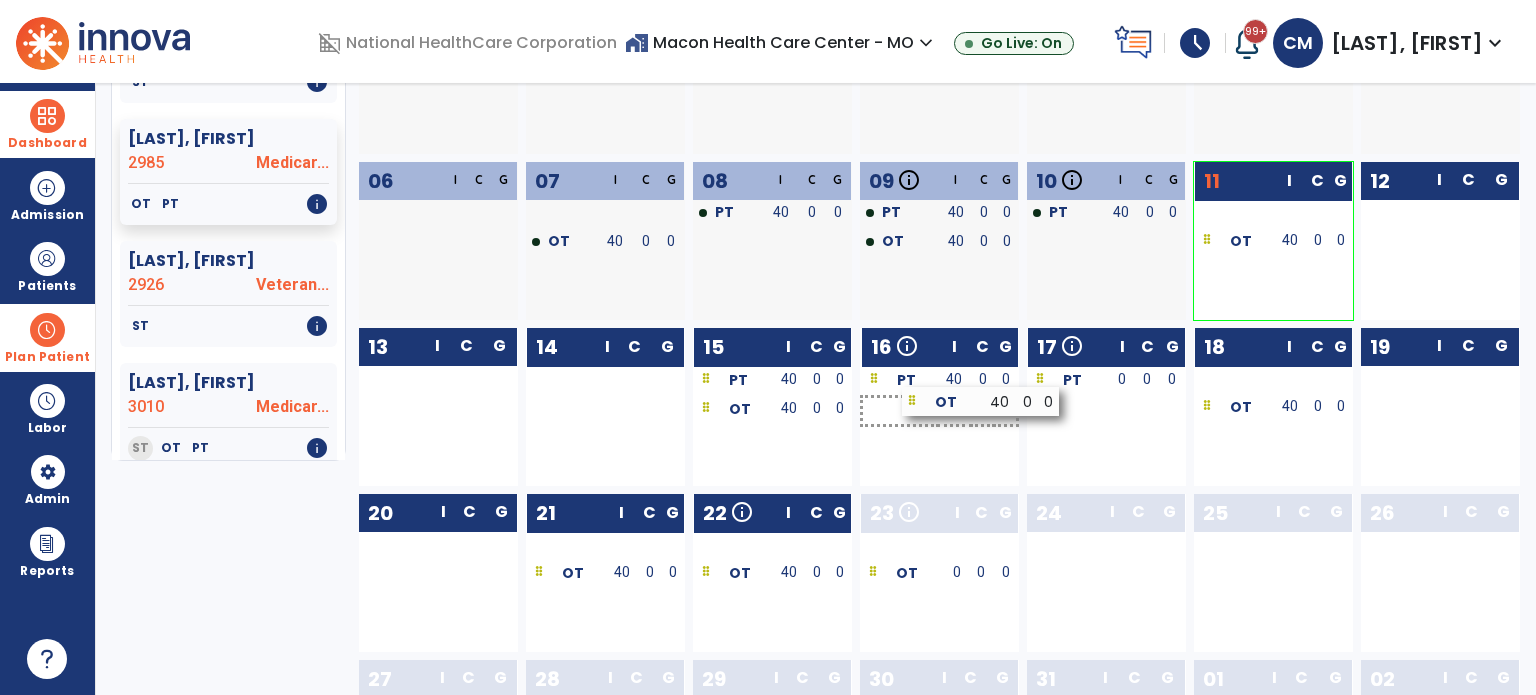 drag, startPoint x: 641, startPoint y: 411, endPoint x: 1017, endPoint y: 406, distance: 376.03323 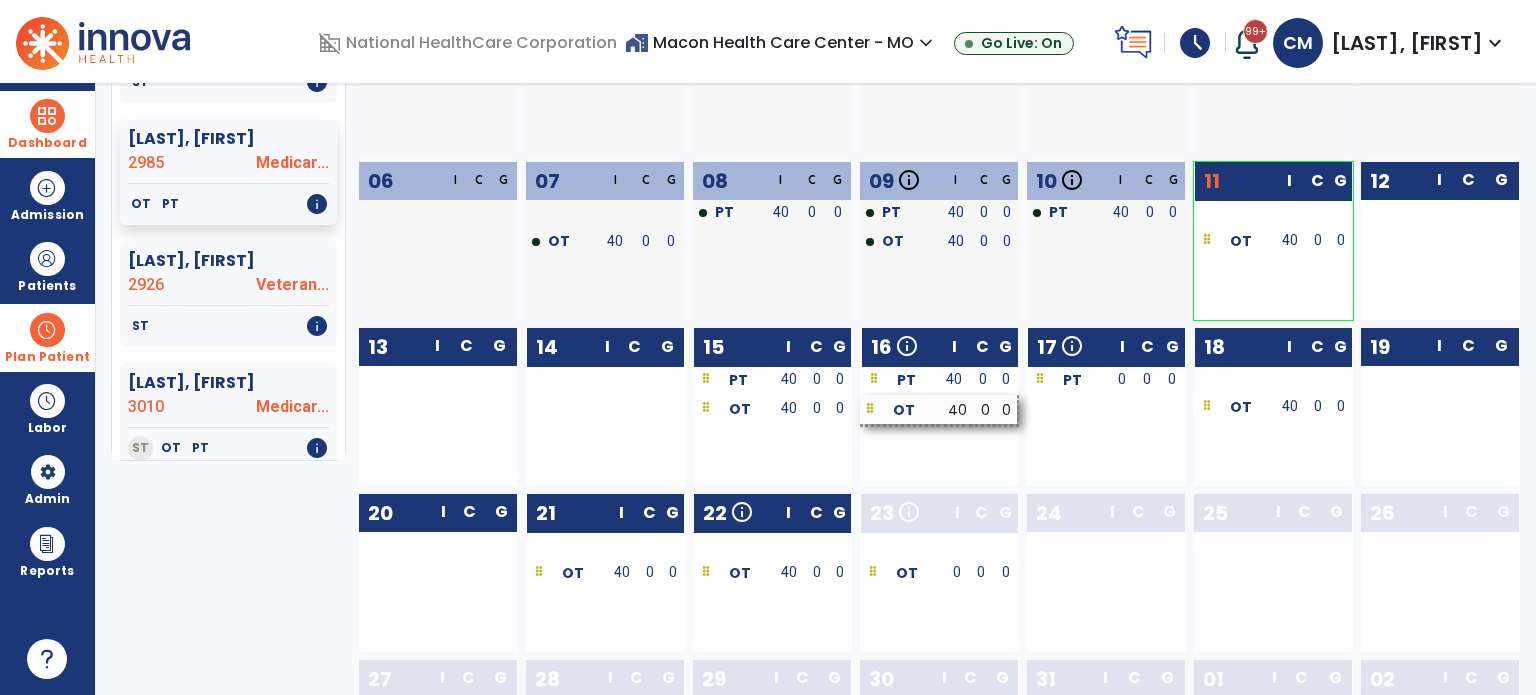 scroll, scrollTop: 721, scrollLeft: 0, axis: vertical 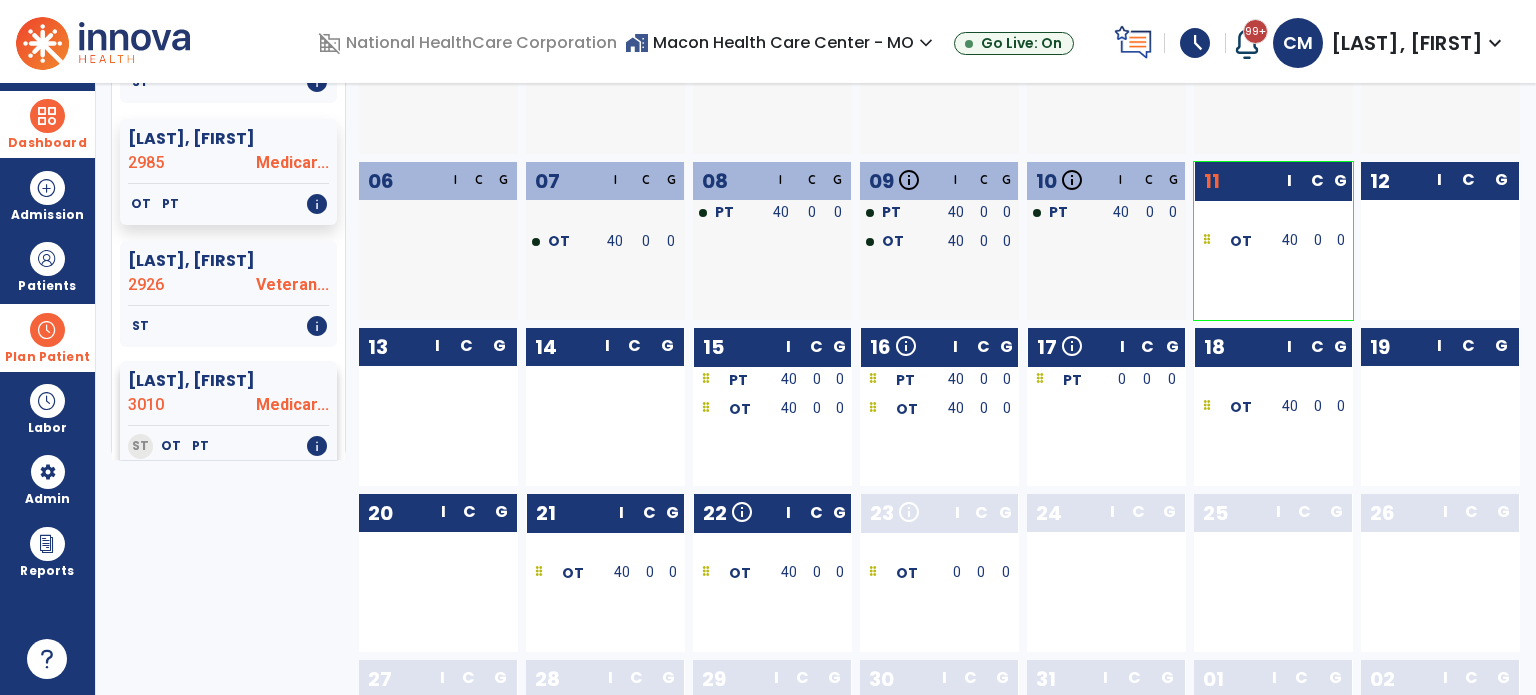 click on "Medicar..." 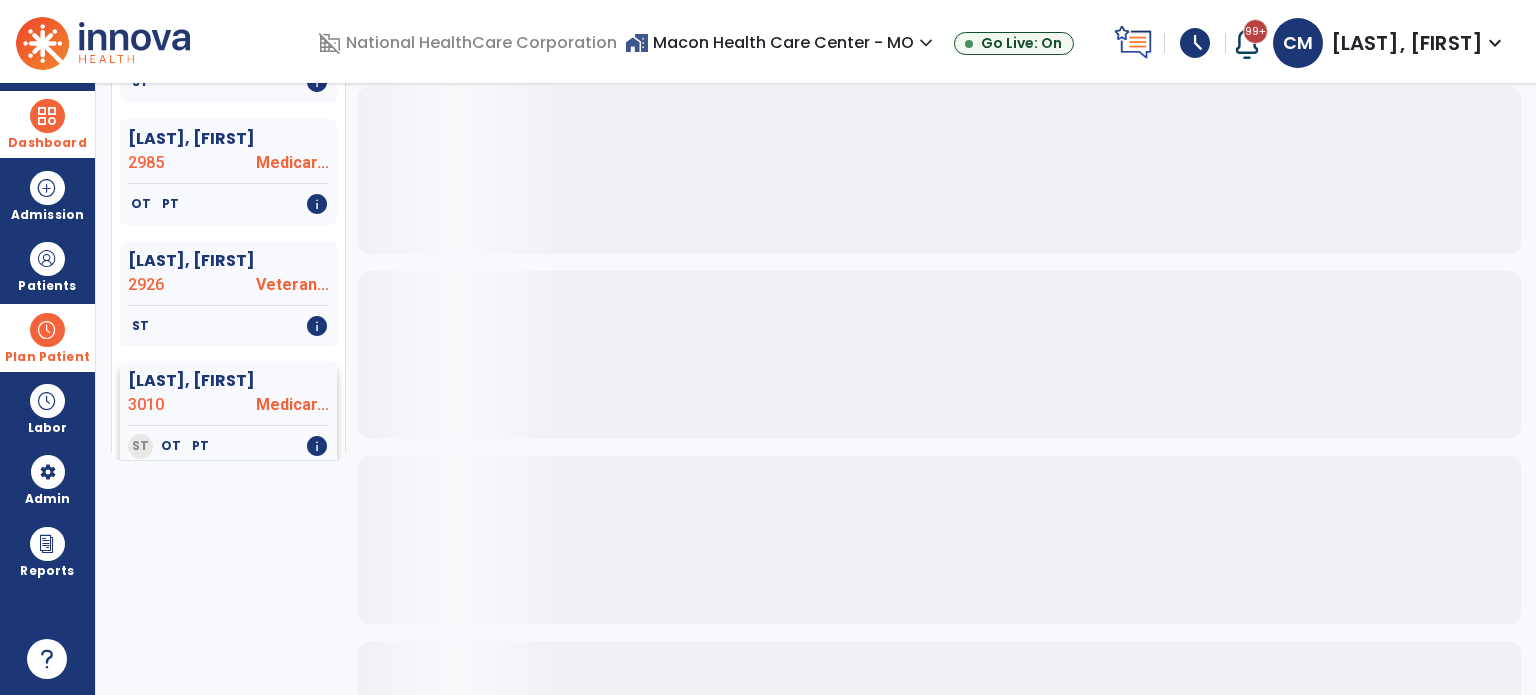scroll, scrollTop: 1285, scrollLeft: 0, axis: vertical 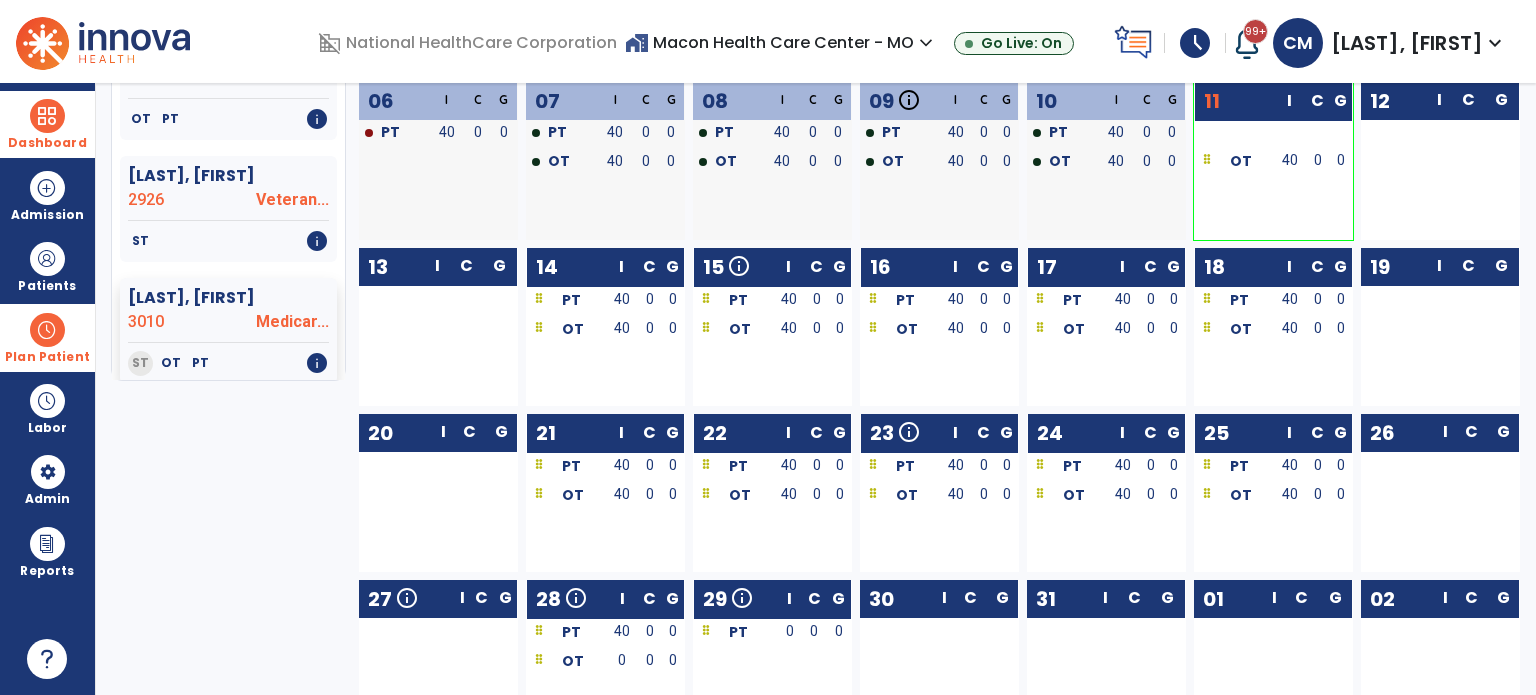 drag, startPoint x: 1156, startPoint y: 305, endPoint x: 448, endPoint y: 308, distance: 708.00635 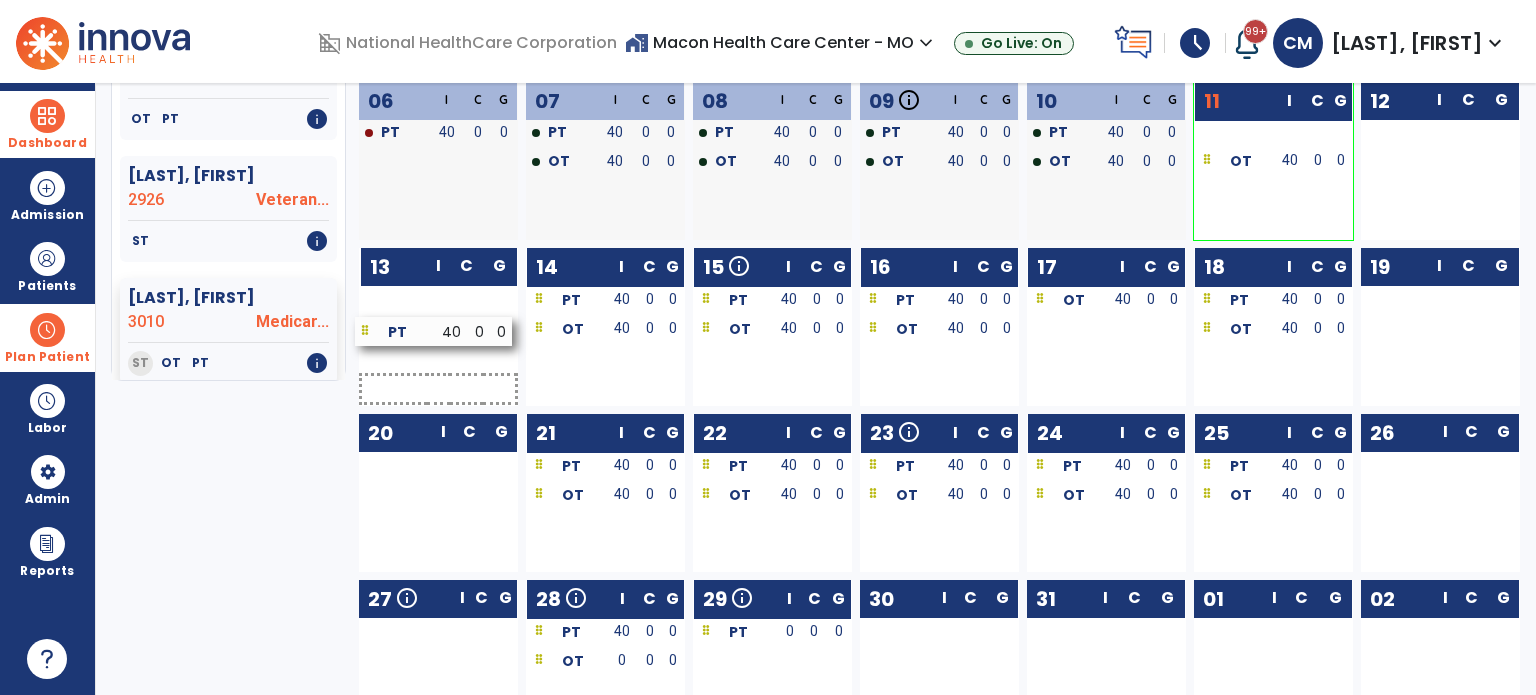 drag, startPoint x: 1136, startPoint y: 309, endPoint x: 464, endPoint y: 341, distance: 672.7615 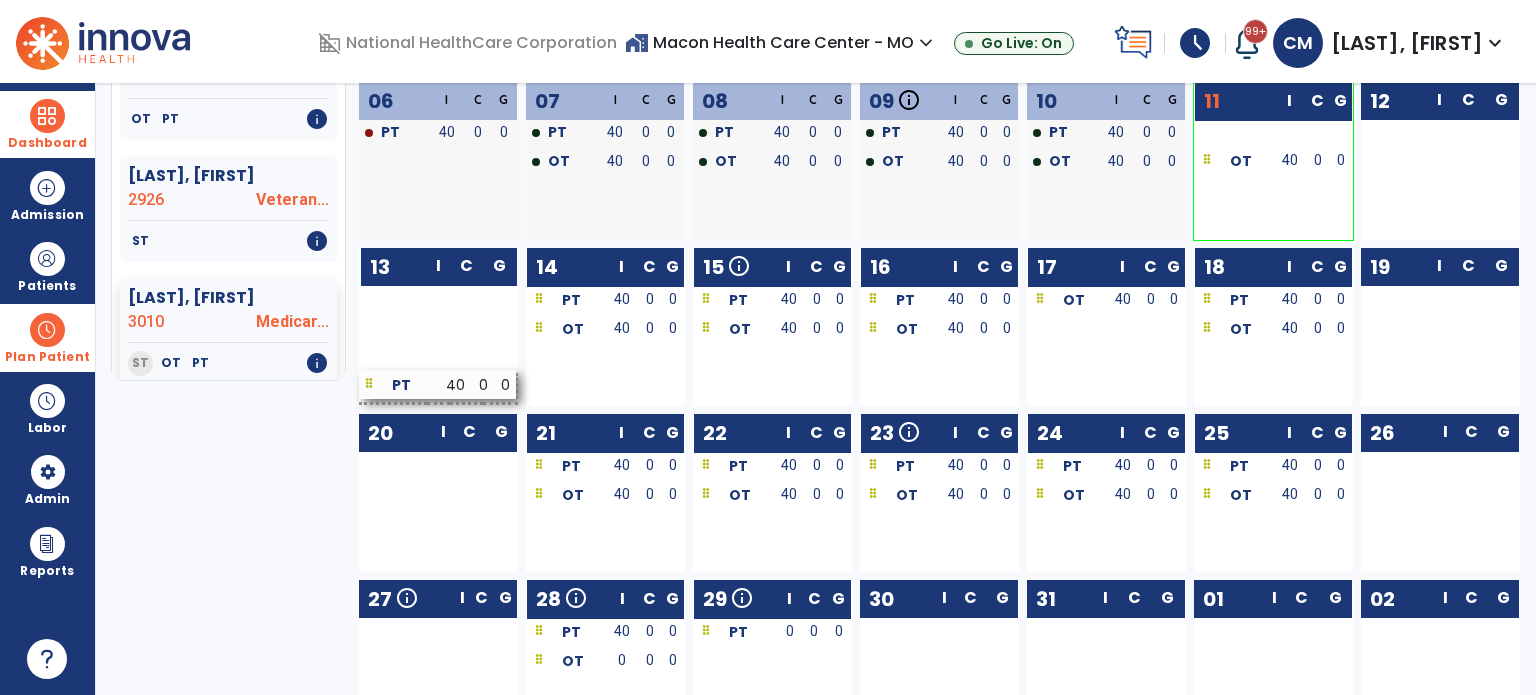 scroll, scrollTop: 721, scrollLeft: 0, axis: vertical 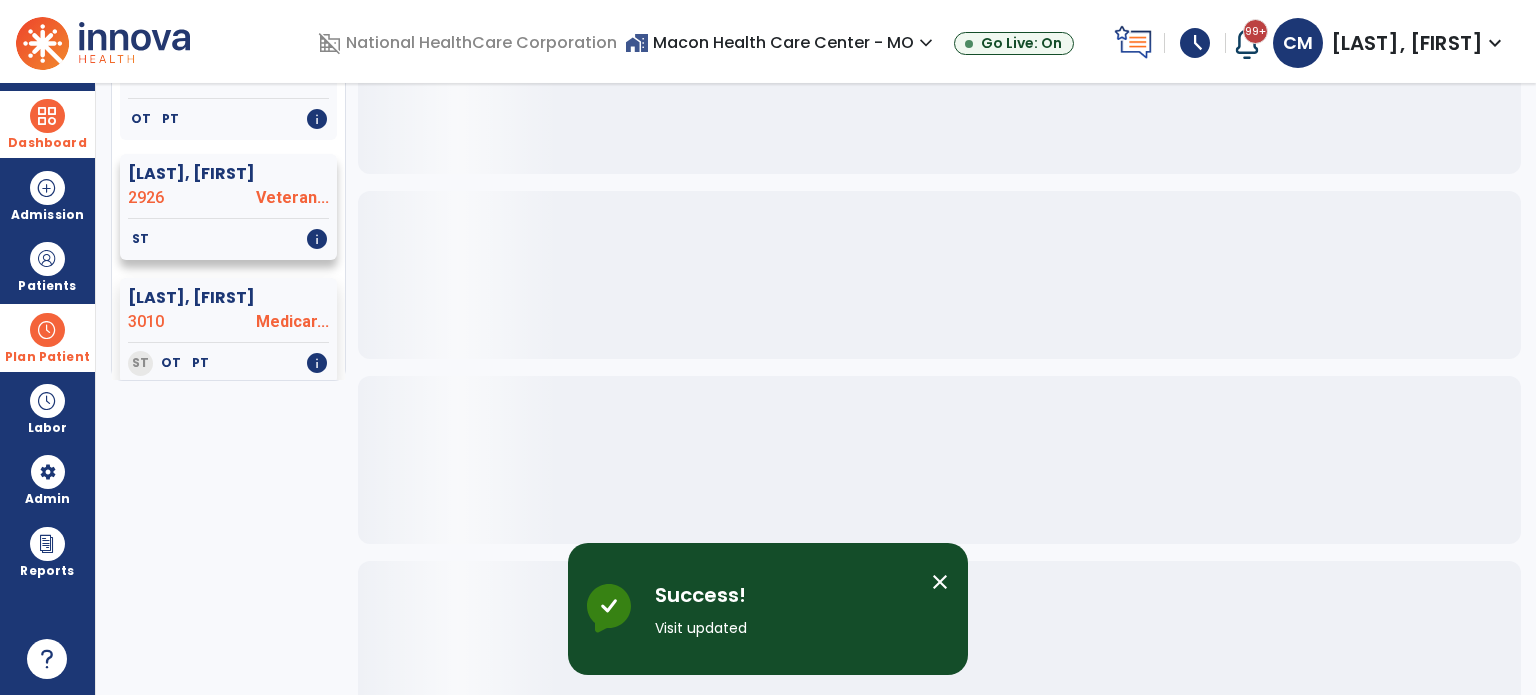 click on "ST   info" 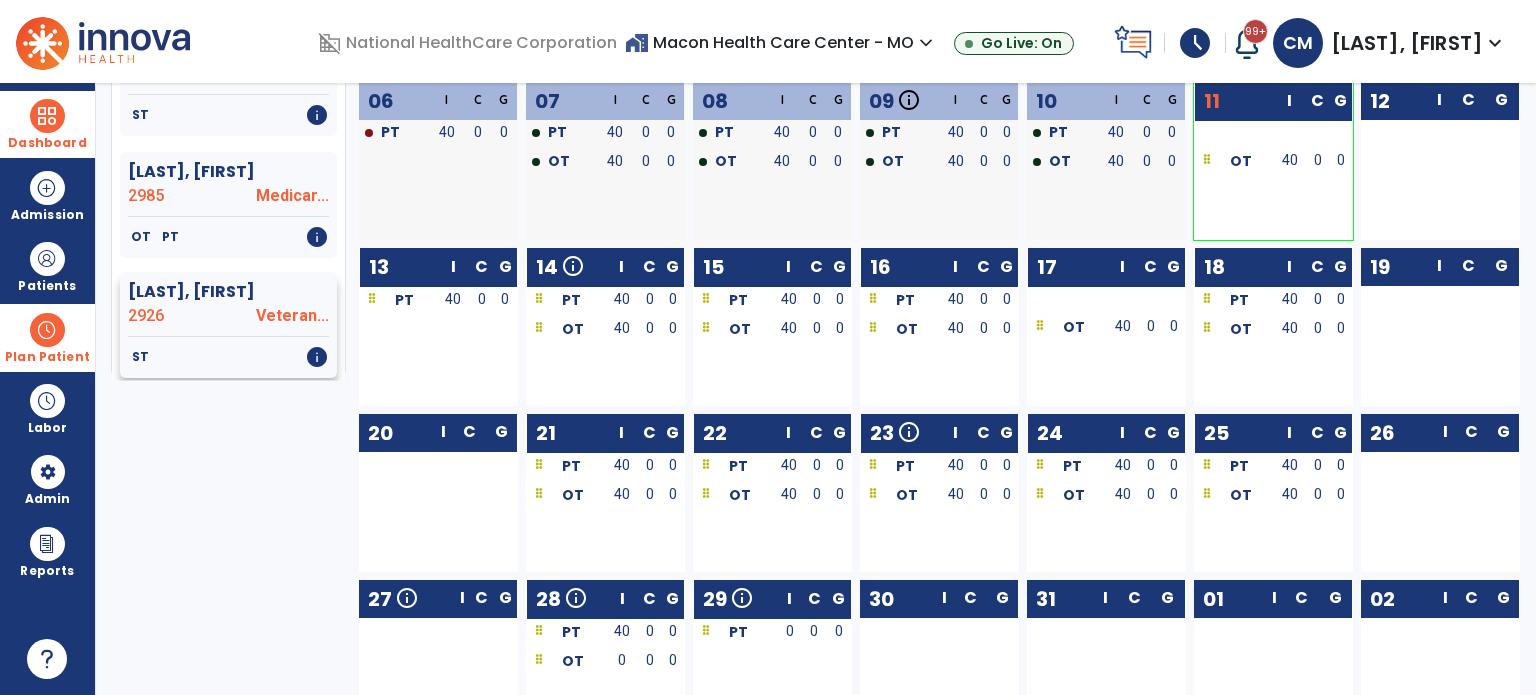 scroll, scrollTop: 1125, scrollLeft: 0, axis: vertical 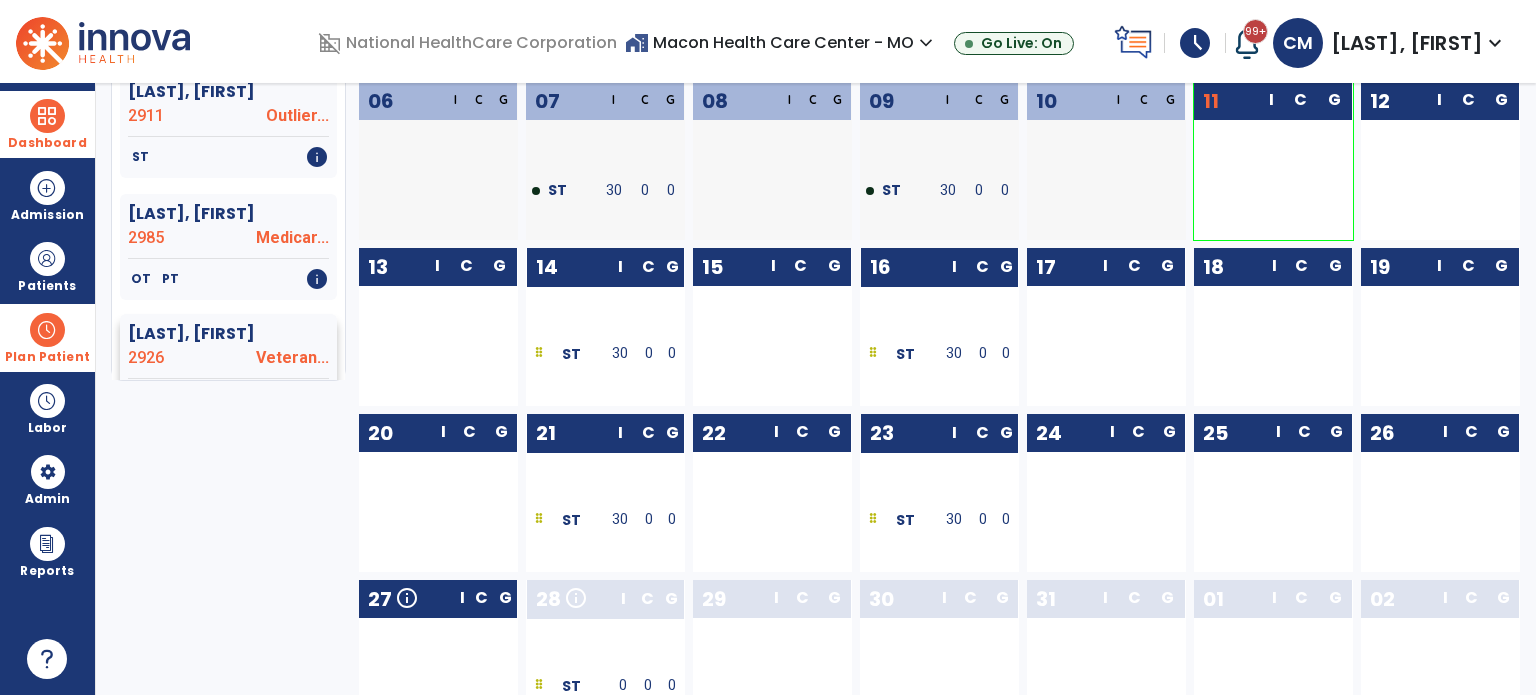 click on "Medicar..." 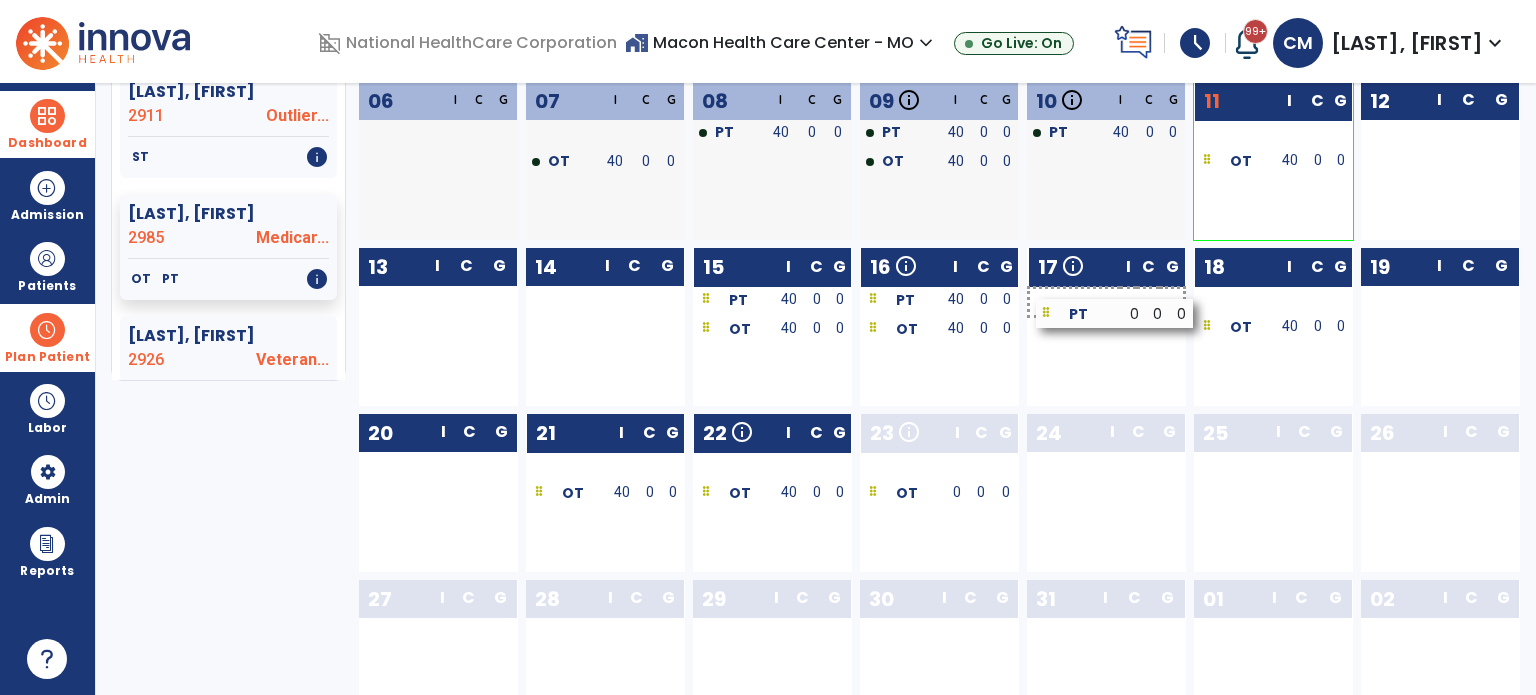 drag, startPoint x: 1068, startPoint y: 311, endPoint x: 1077, endPoint y: 326, distance: 17.492855 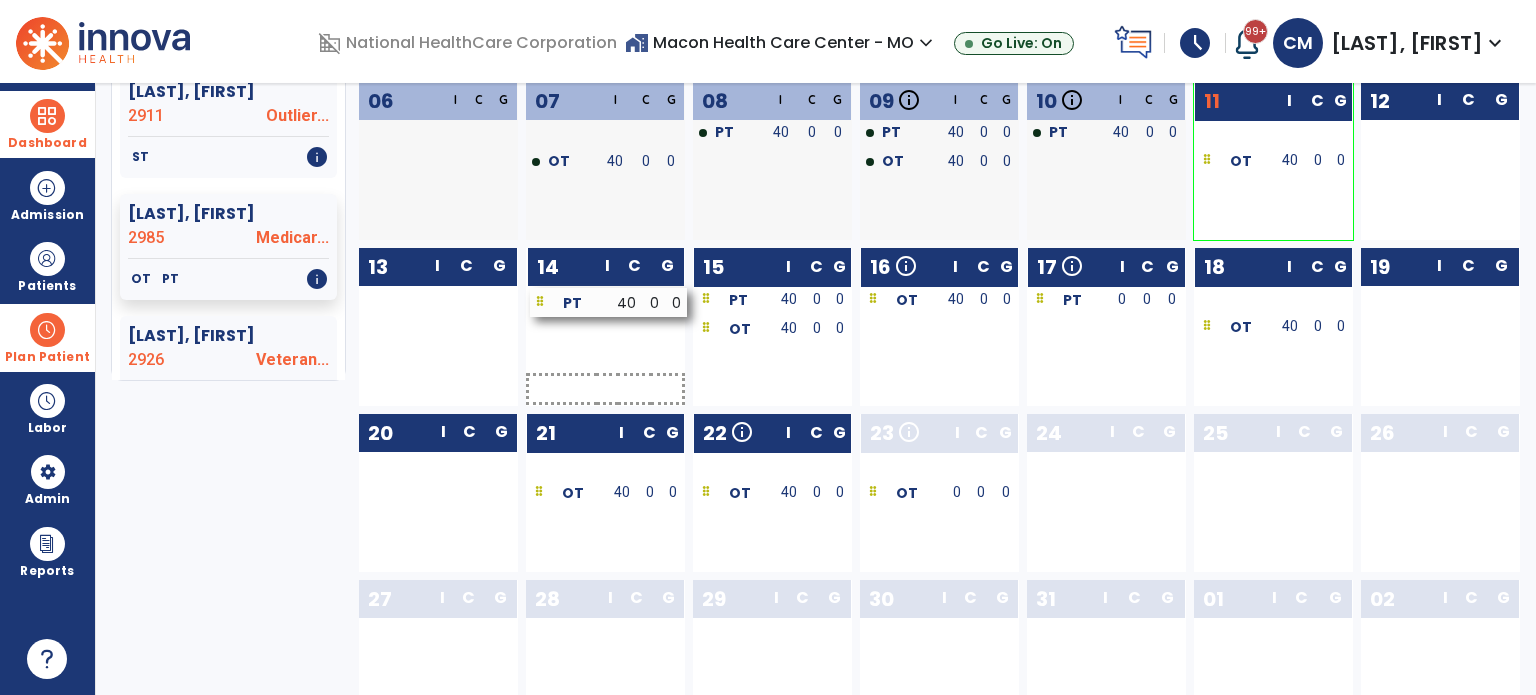 drag, startPoint x: 968, startPoint y: 303, endPoint x: 638, endPoint y: 306, distance: 330.01364 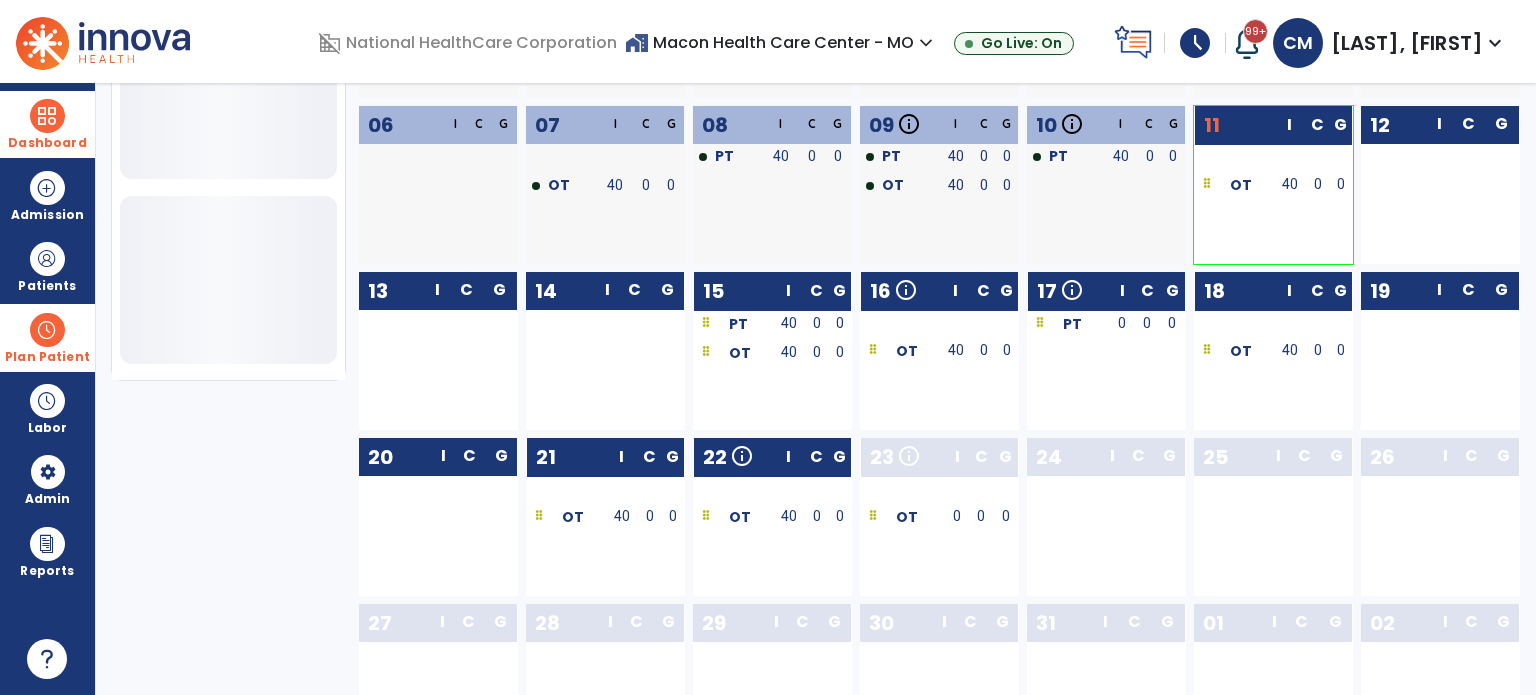 scroll, scrollTop: 721, scrollLeft: 0, axis: vertical 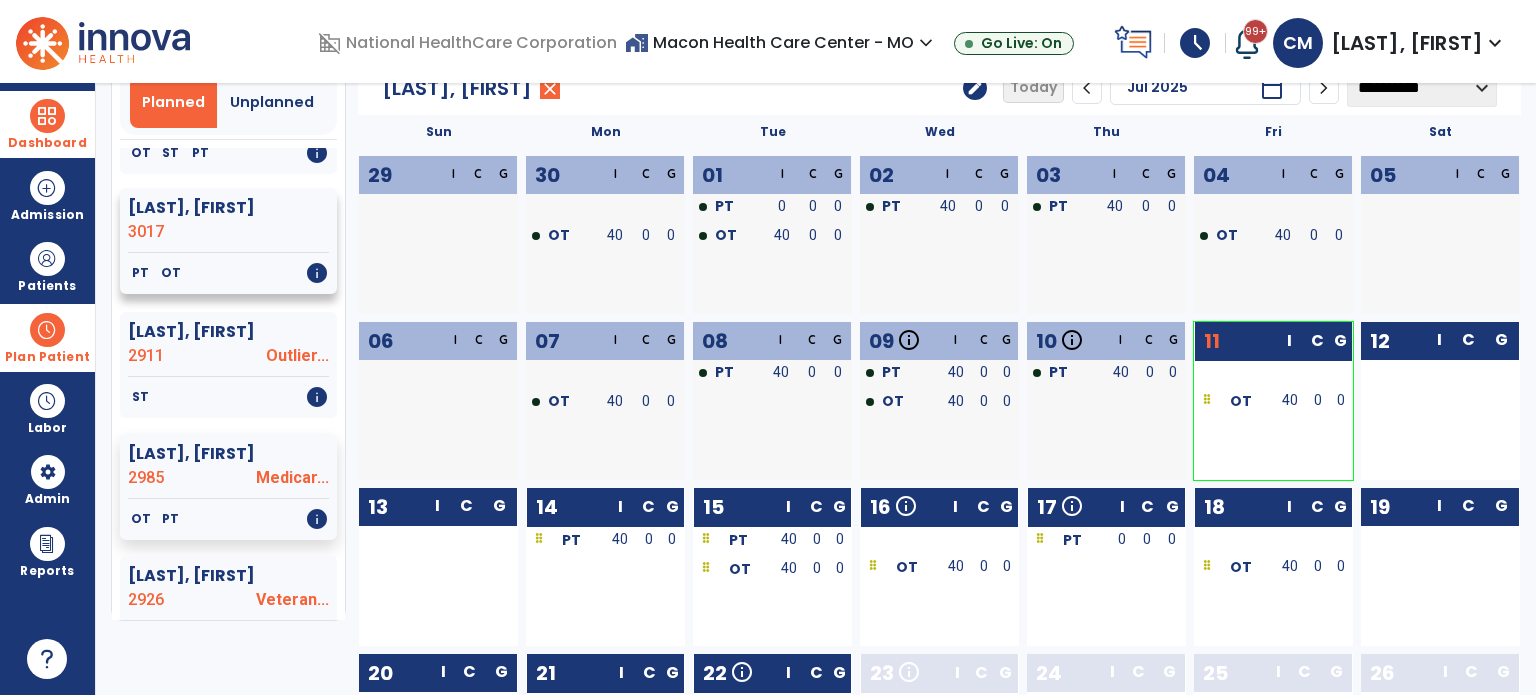 click on "3017" 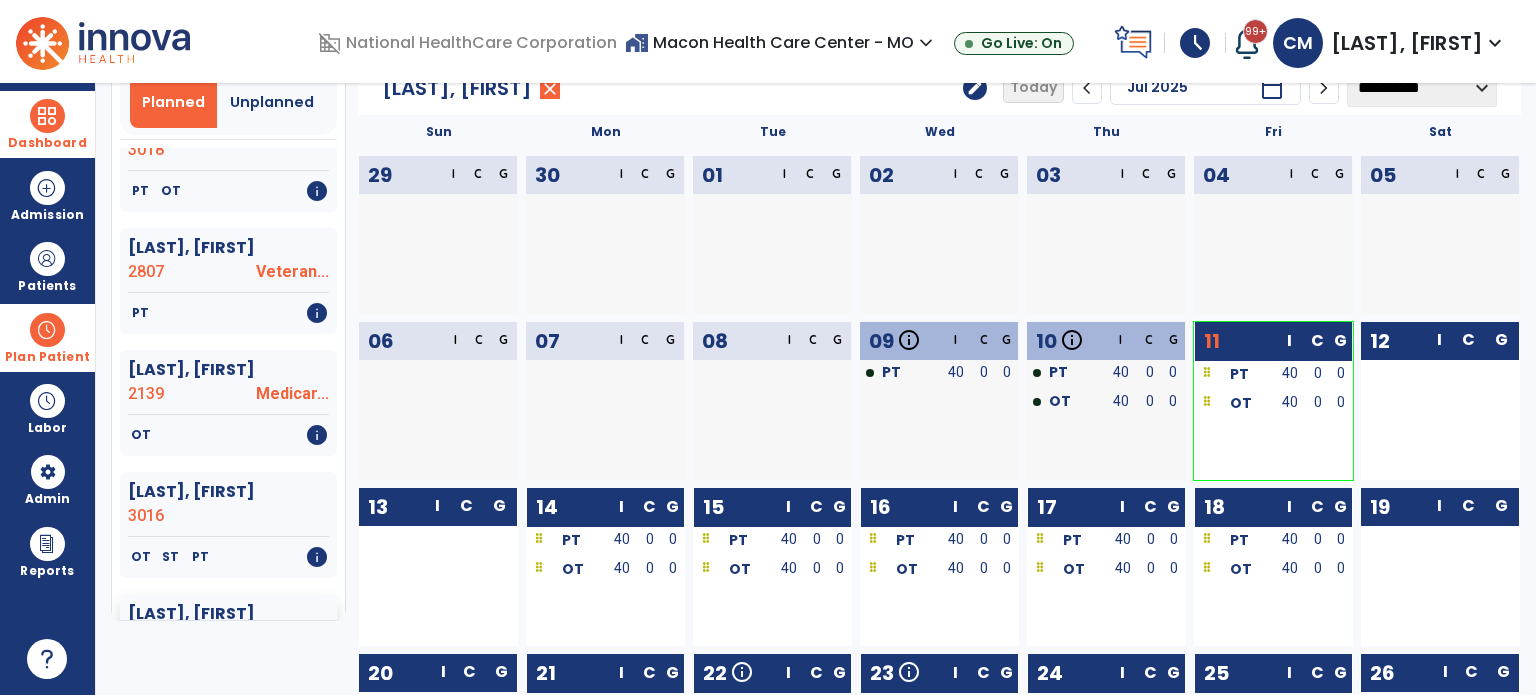 scroll, scrollTop: 1125, scrollLeft: 0, axis: vertical 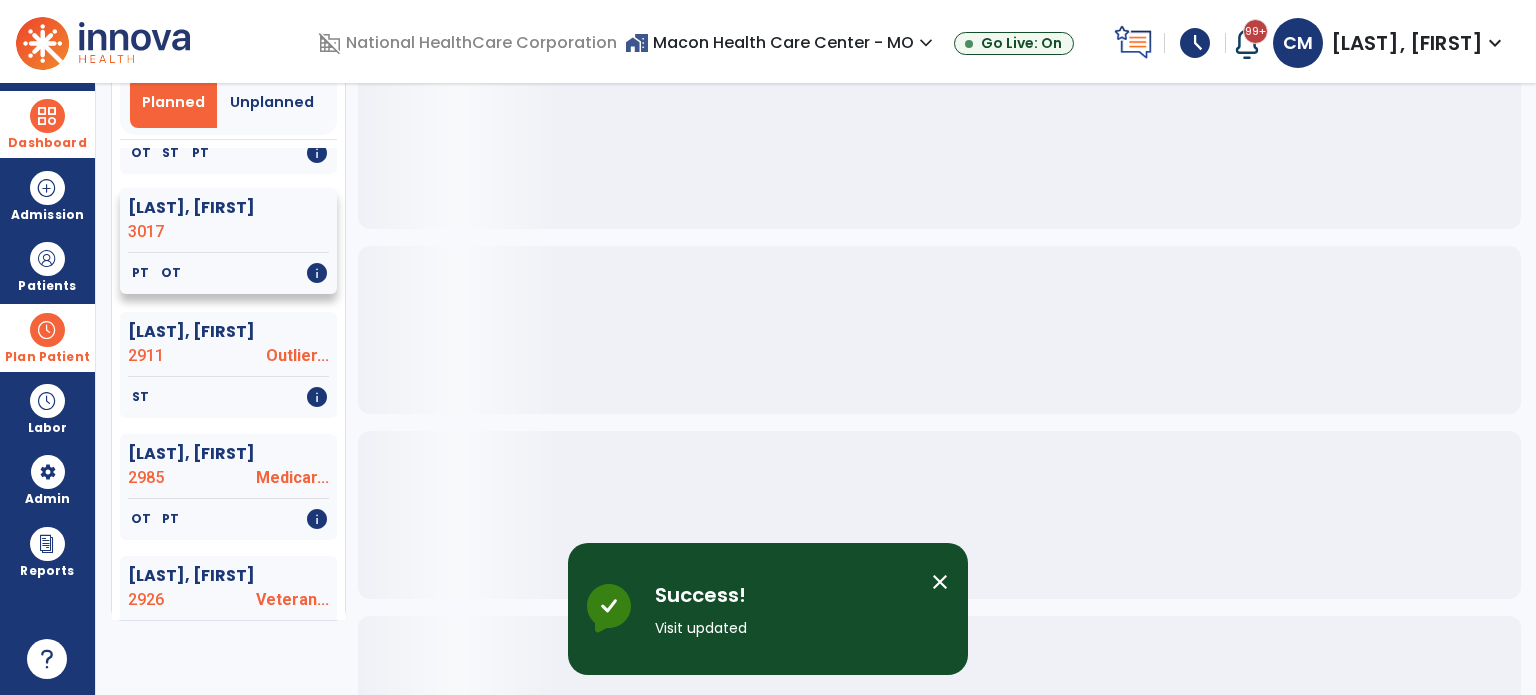 click on "PT   OT   info" 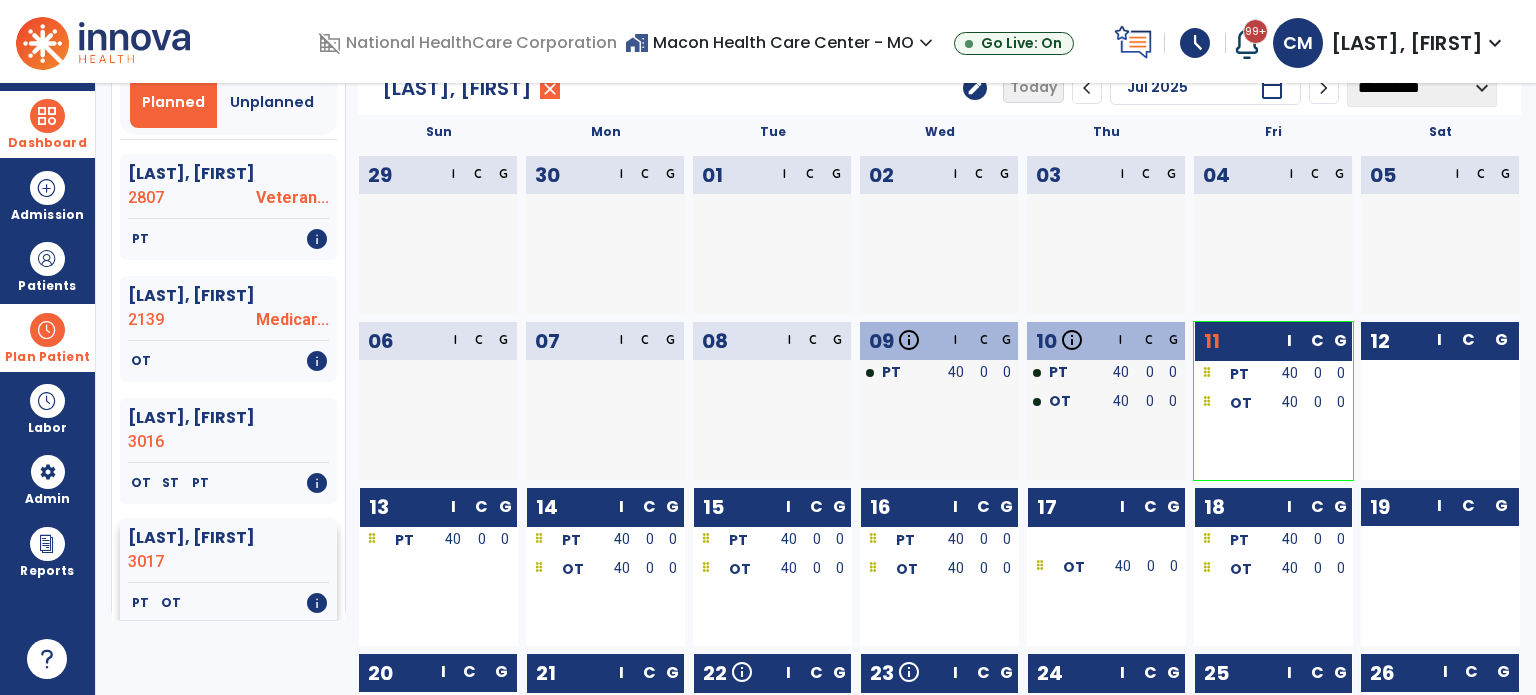 scroll, scrollTop: 765, scrollLeft: 0, axis: vertical 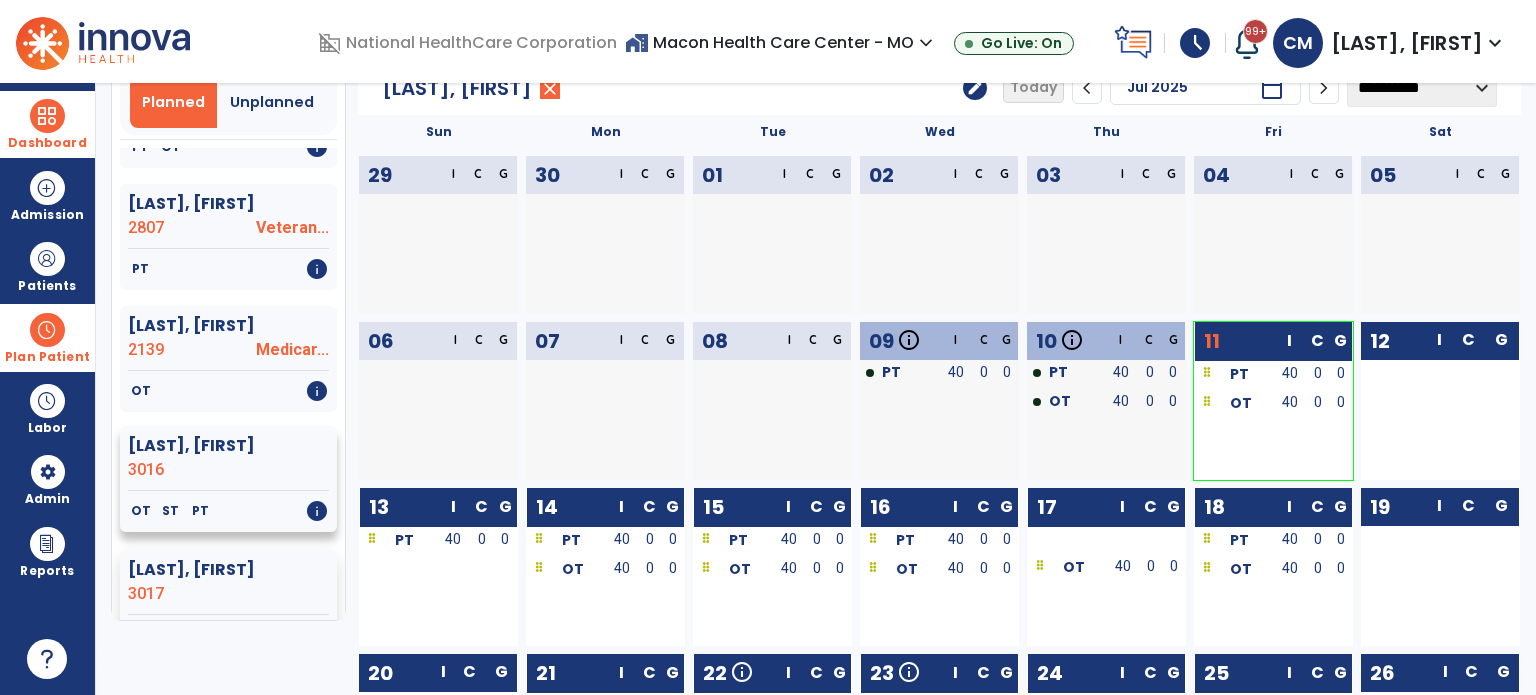click on "[LAST], [FIRST]  [NUMBER]" 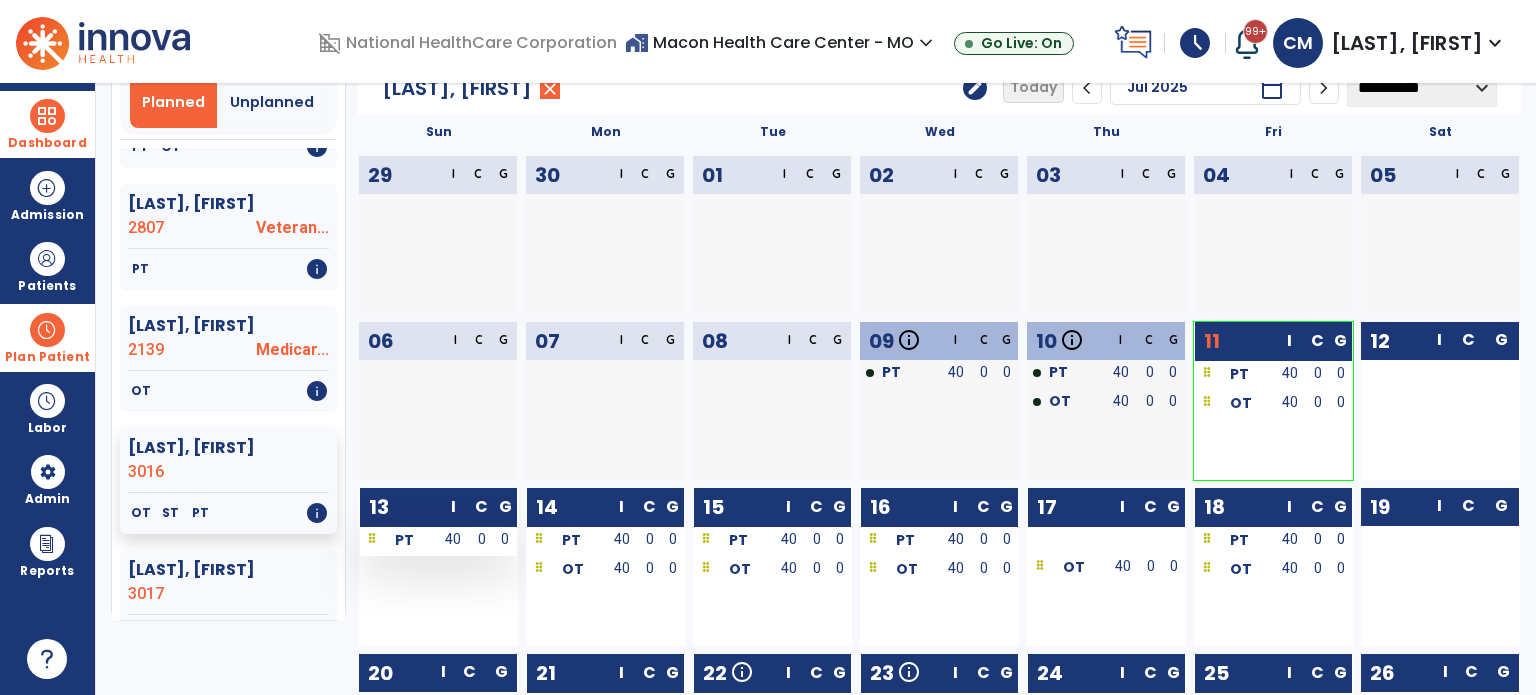 drag, startPoint x: 1143, startPoint y: 543, endPoint x: 484, endPoint y: 546, distance: 659.00684 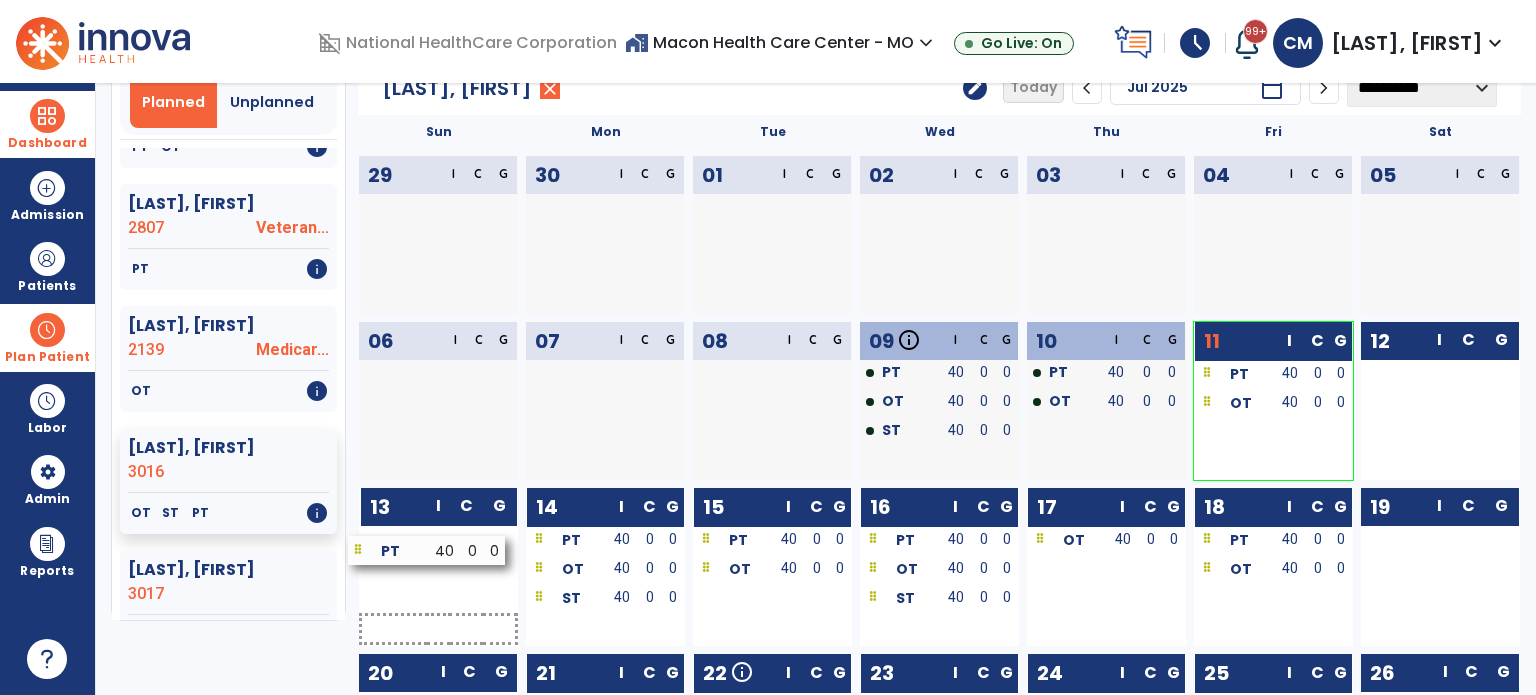 drag, startPoint x: 1128, startPoint y: 546, endPoint x: 449, endPoint y: 559, distance: 679.12445 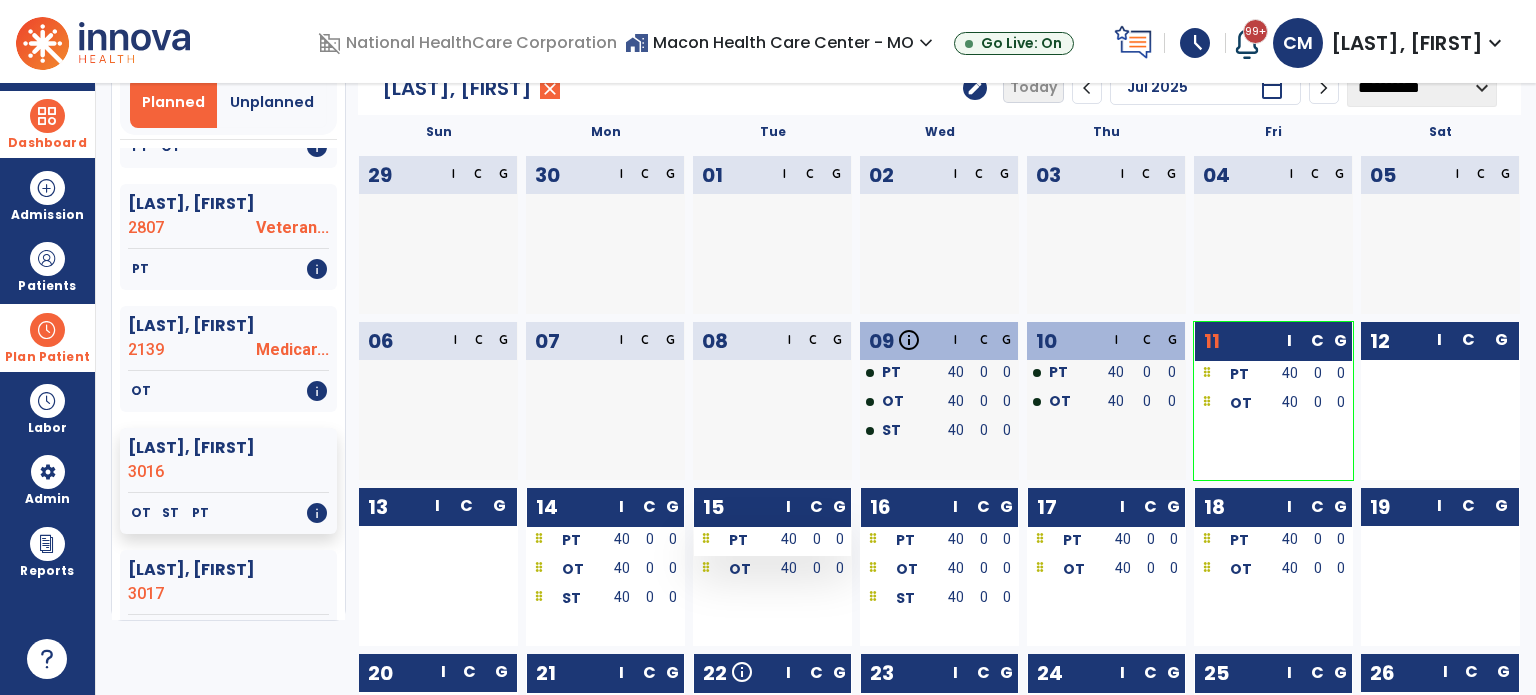 drag, startPoint x: 1103, startPoint y: 546, endPoint x: 817, endPoint y: 543, distance: 286.01575 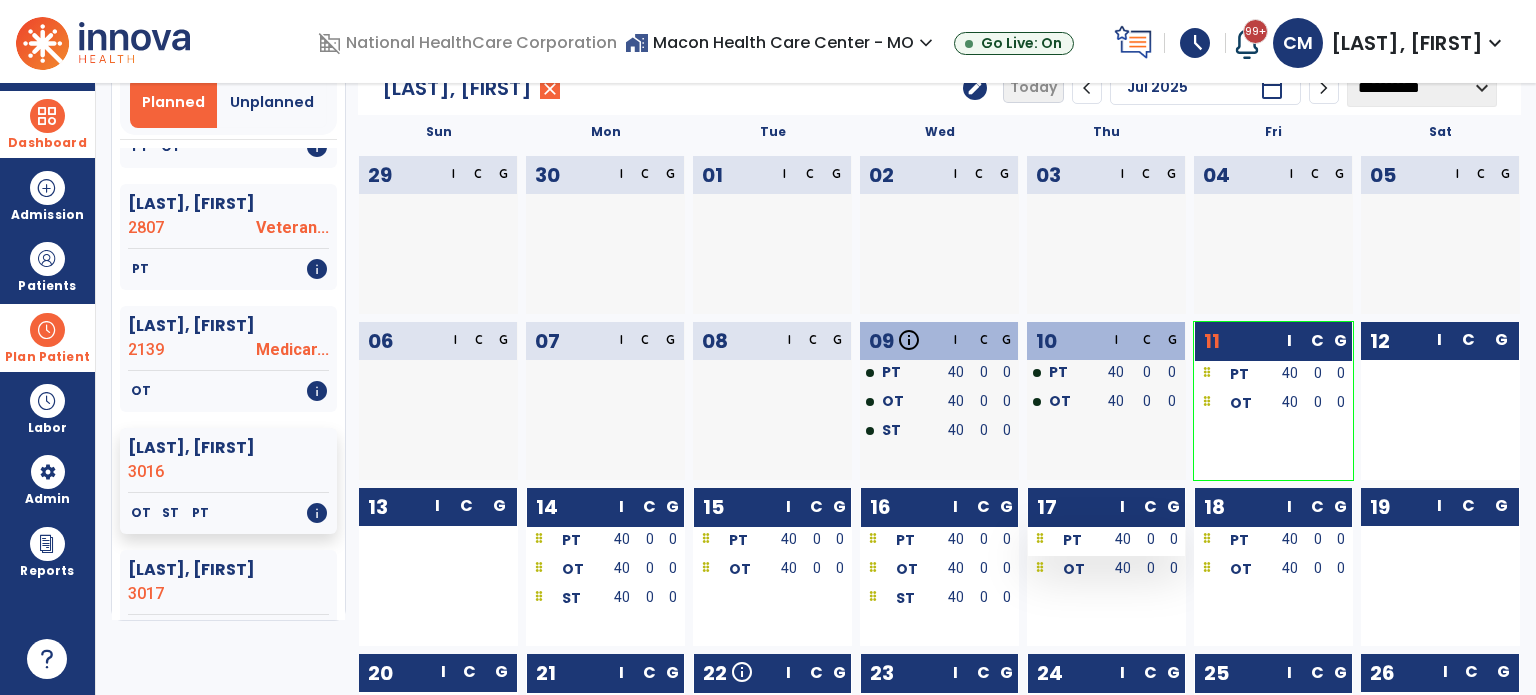 drag, startPoint x: 1136, startPoint y: 550, endPoint x: 1086, endPoint y: 546, distance: 50.159744 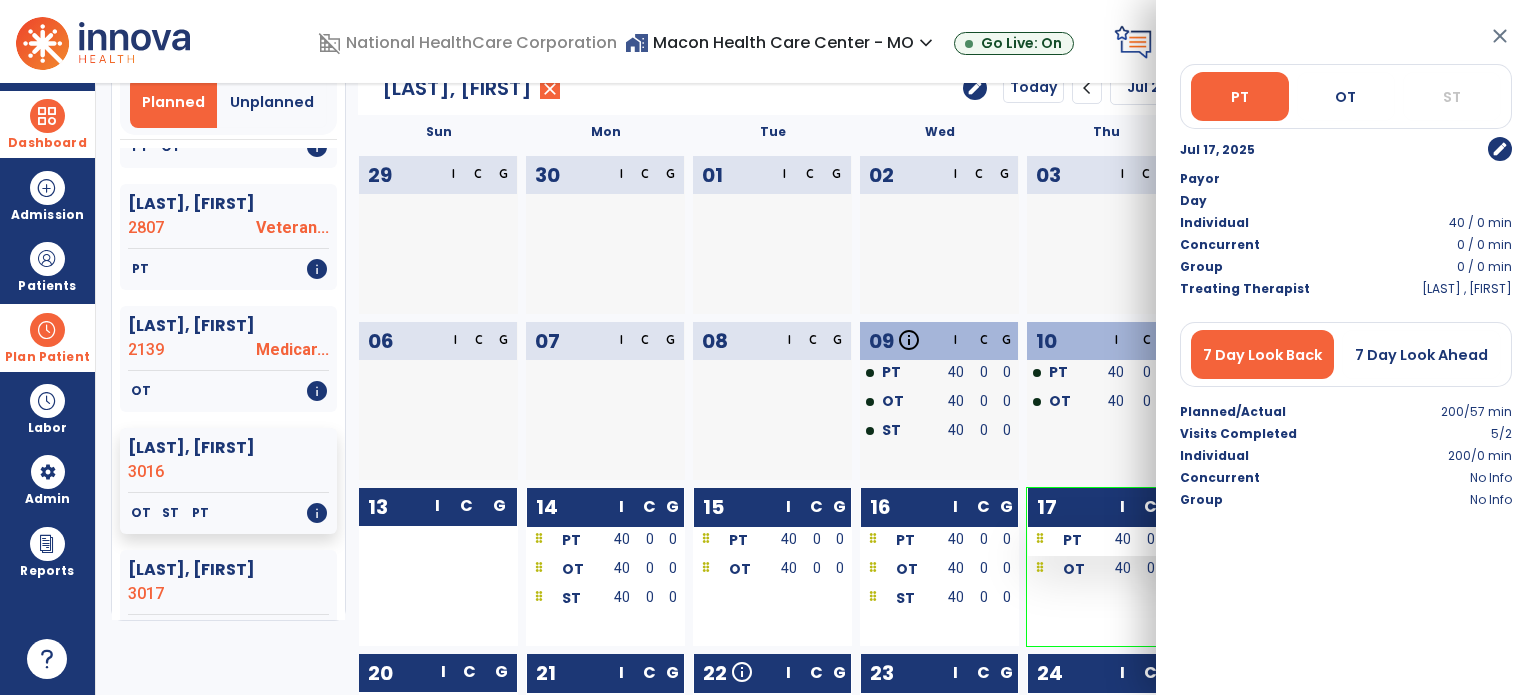 click on "40" at bounding box center [1123, 541] 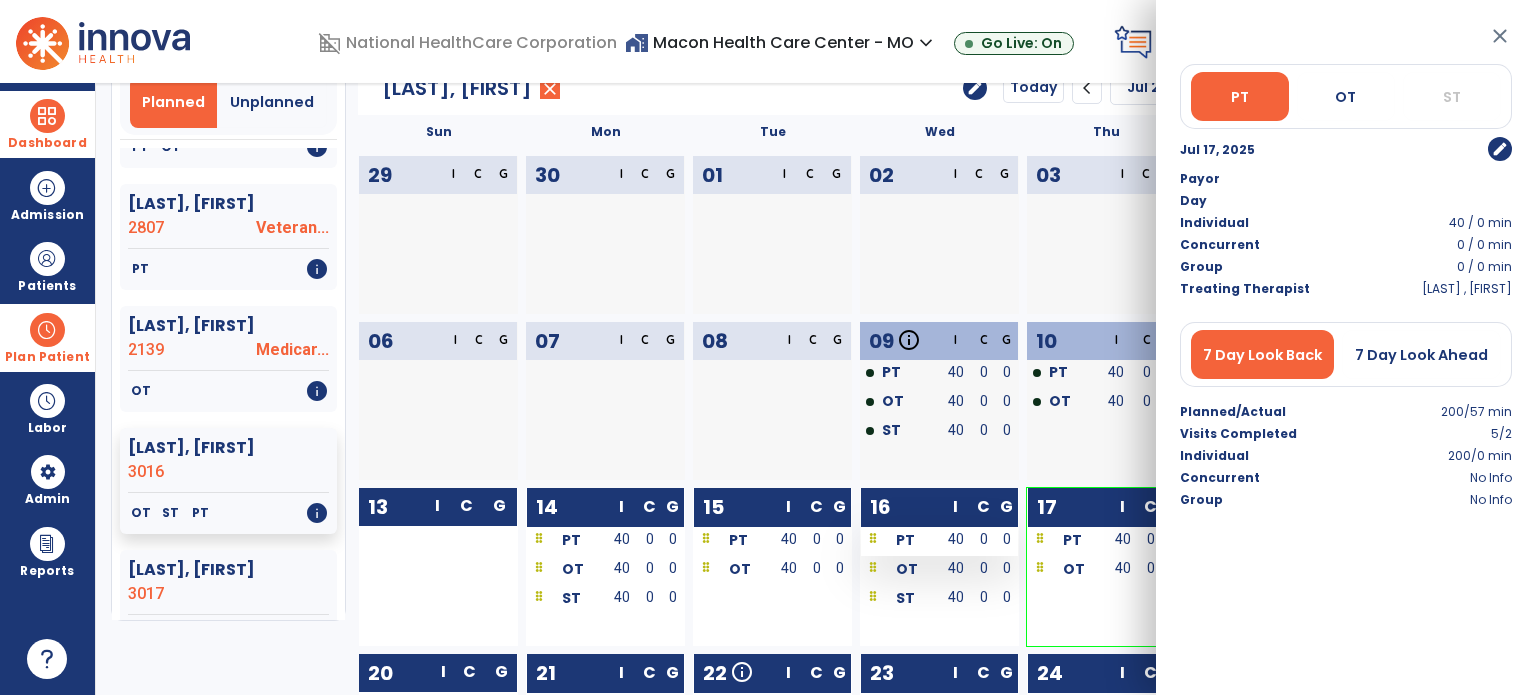 drag, startPoint x: 1104, startPoint y: 542, endPoint x: 933, endPoint y: 535, distance: 171.14322 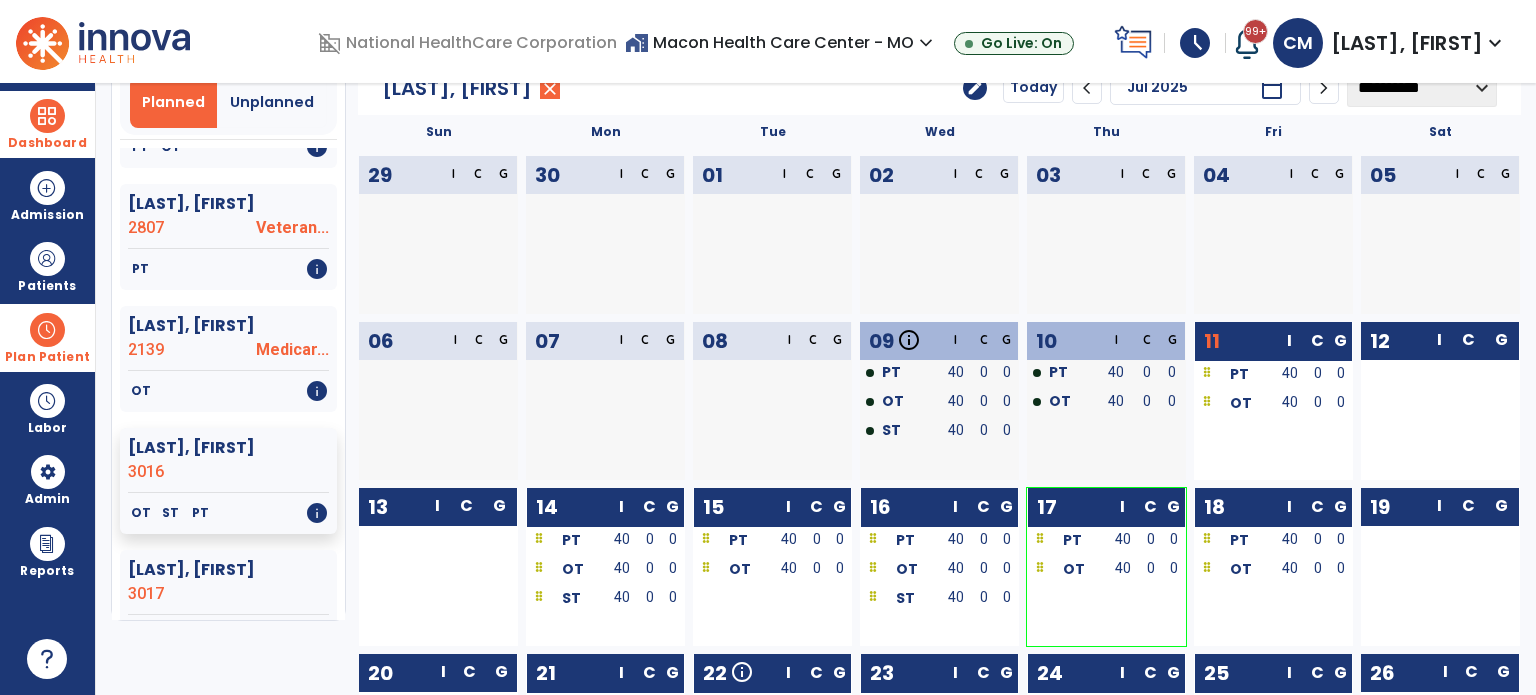 drag, startPoint x: 1098, startPoint y: 547, endPoint x: 376, endPoint y: 573, distance: 722.468 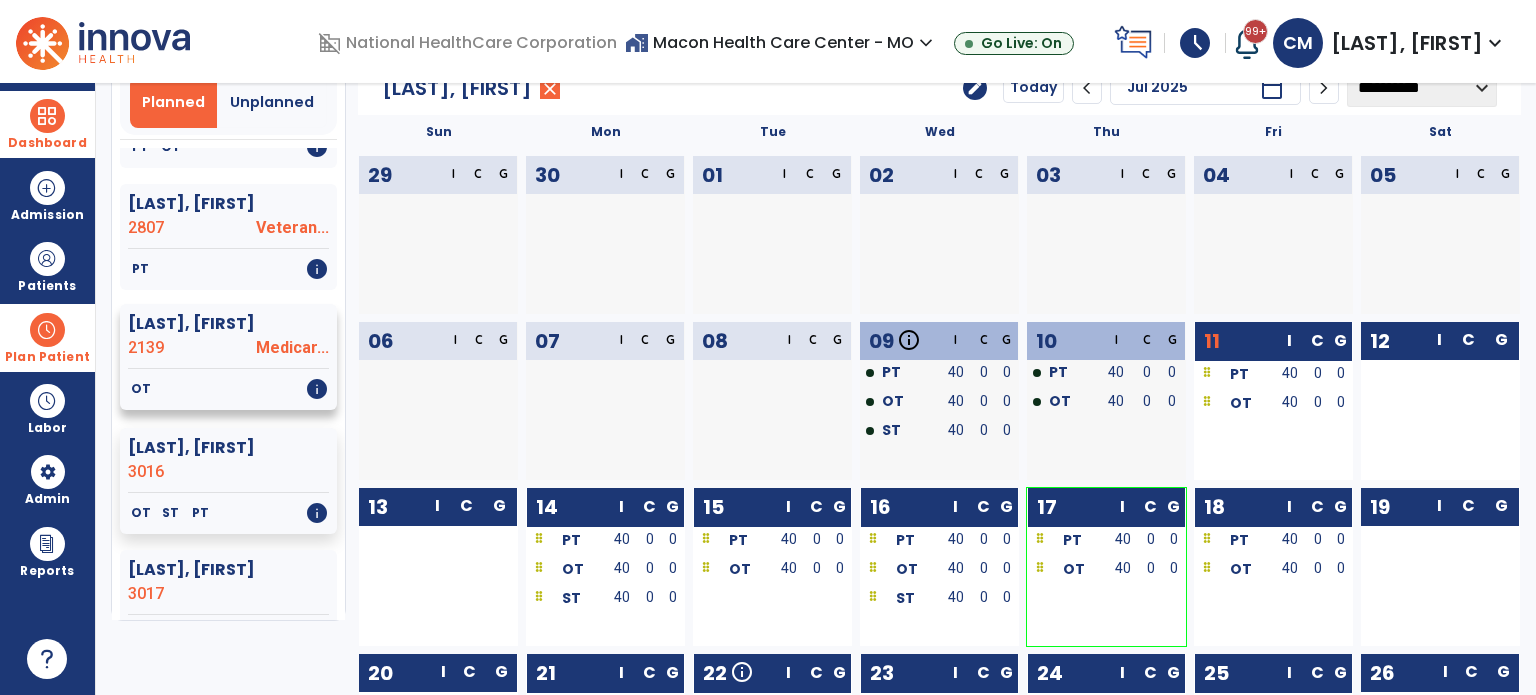 click on "[LAST], [FIRST]  [NUMBER] [STREET]" 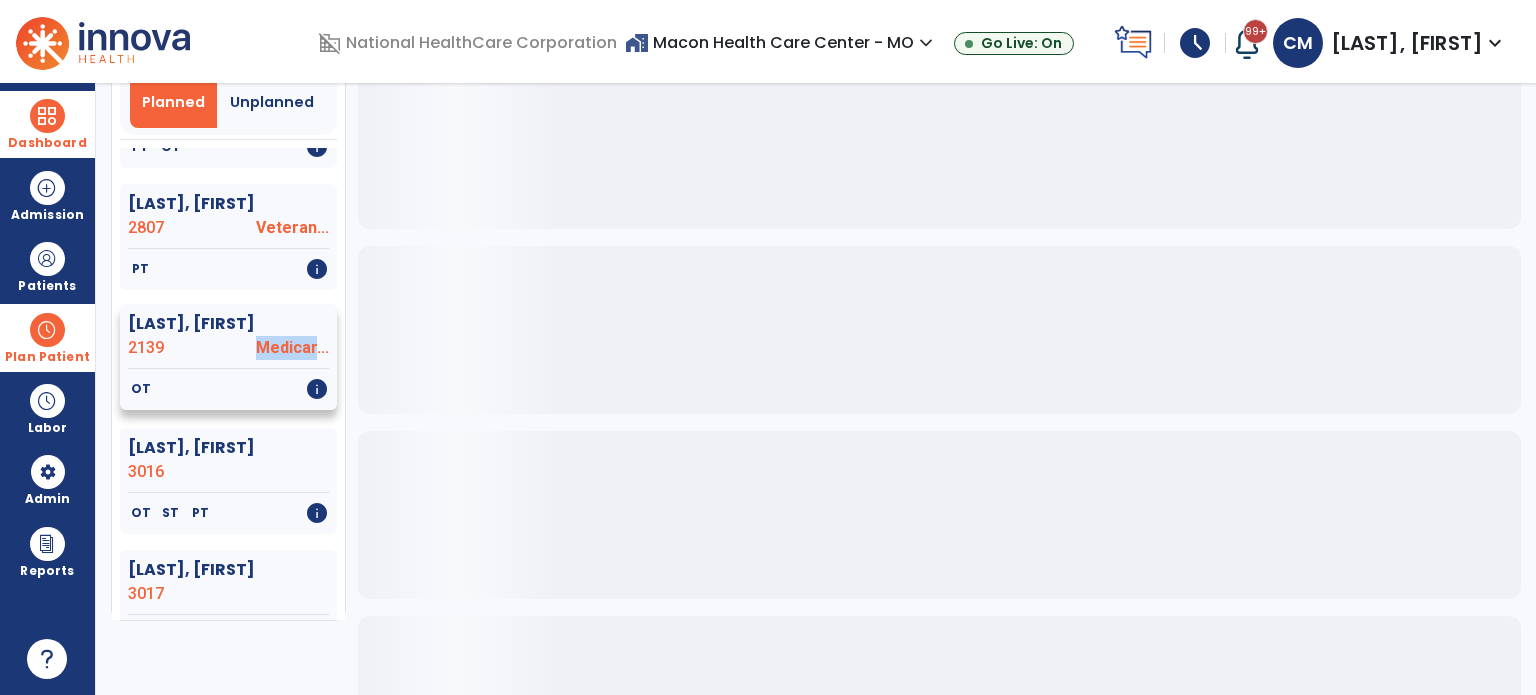click on "[LAST], [FIRST]  [NUMBER] [STREET]" 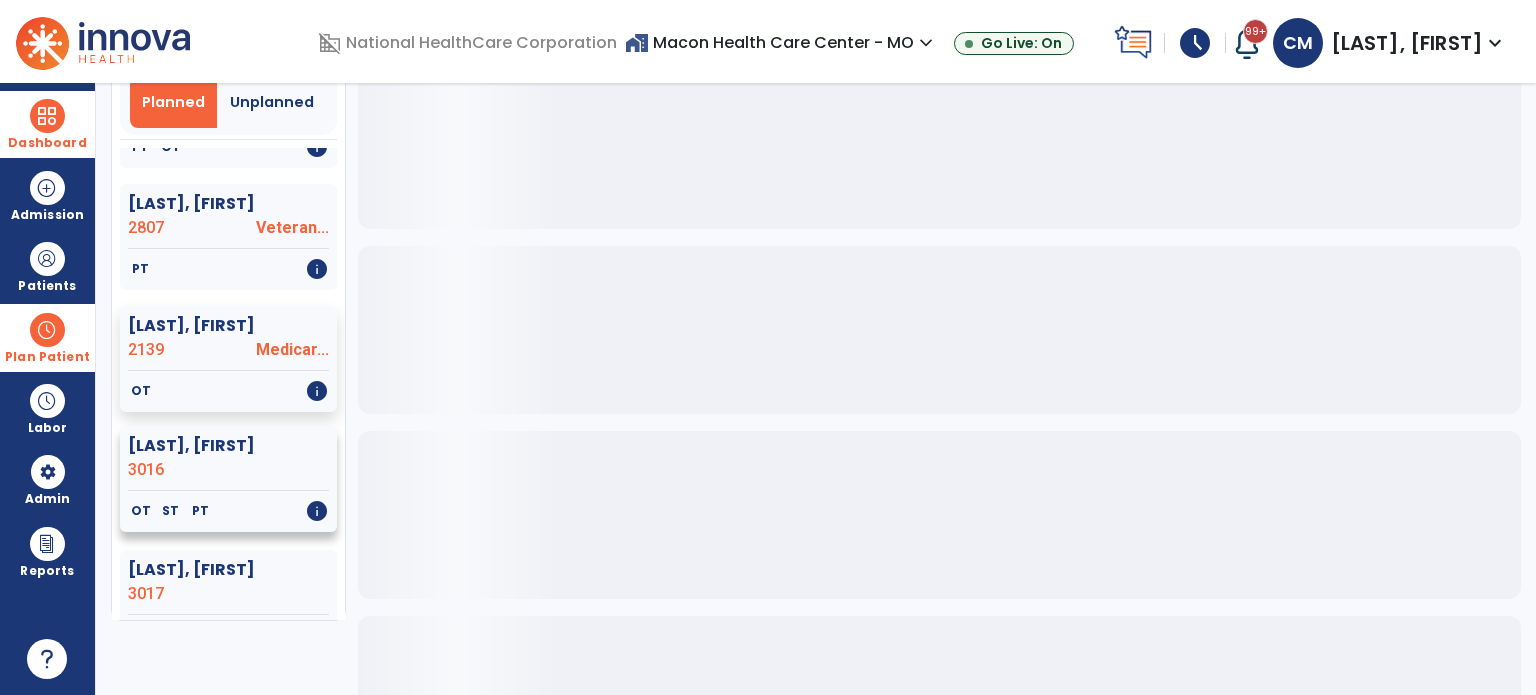 click on "[LAST], [FIRST]" 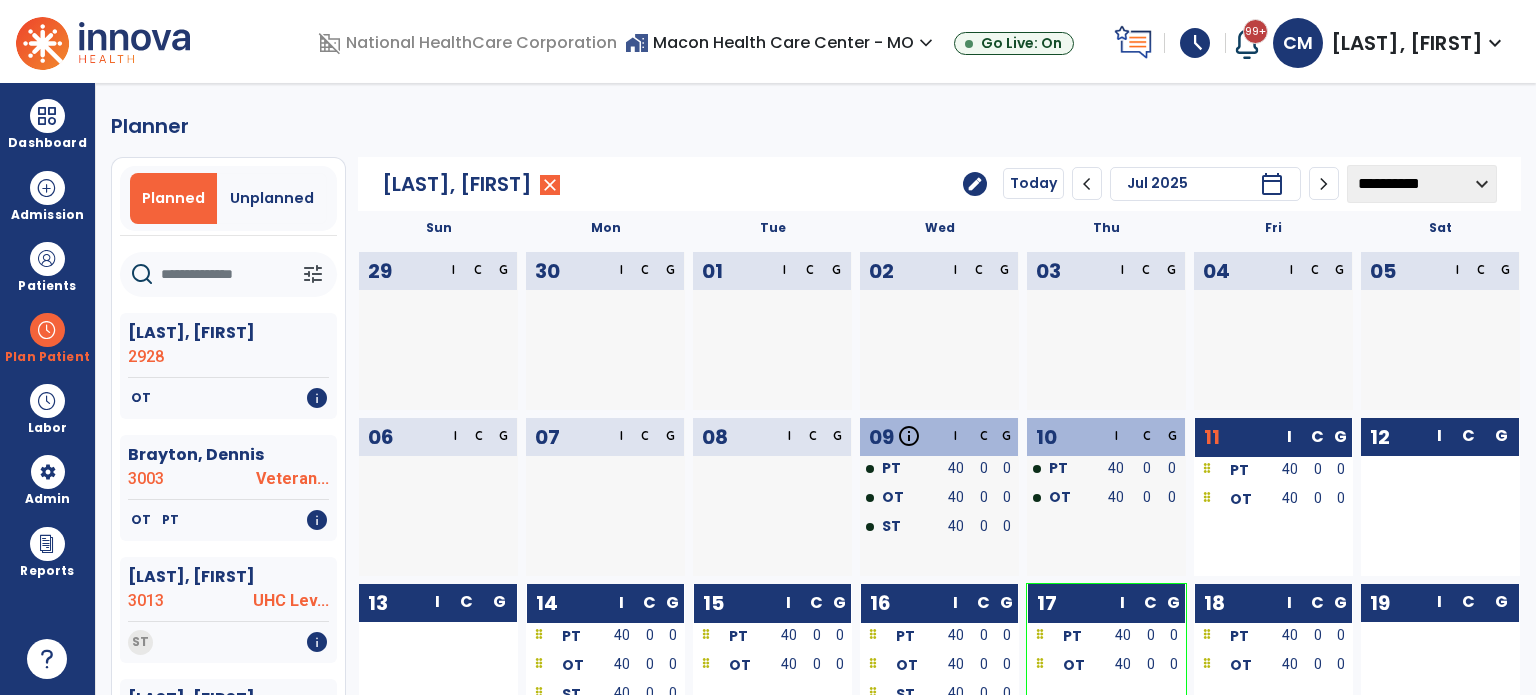 scroll, scrollTop: 0, scrollLeft: 0, axis: both 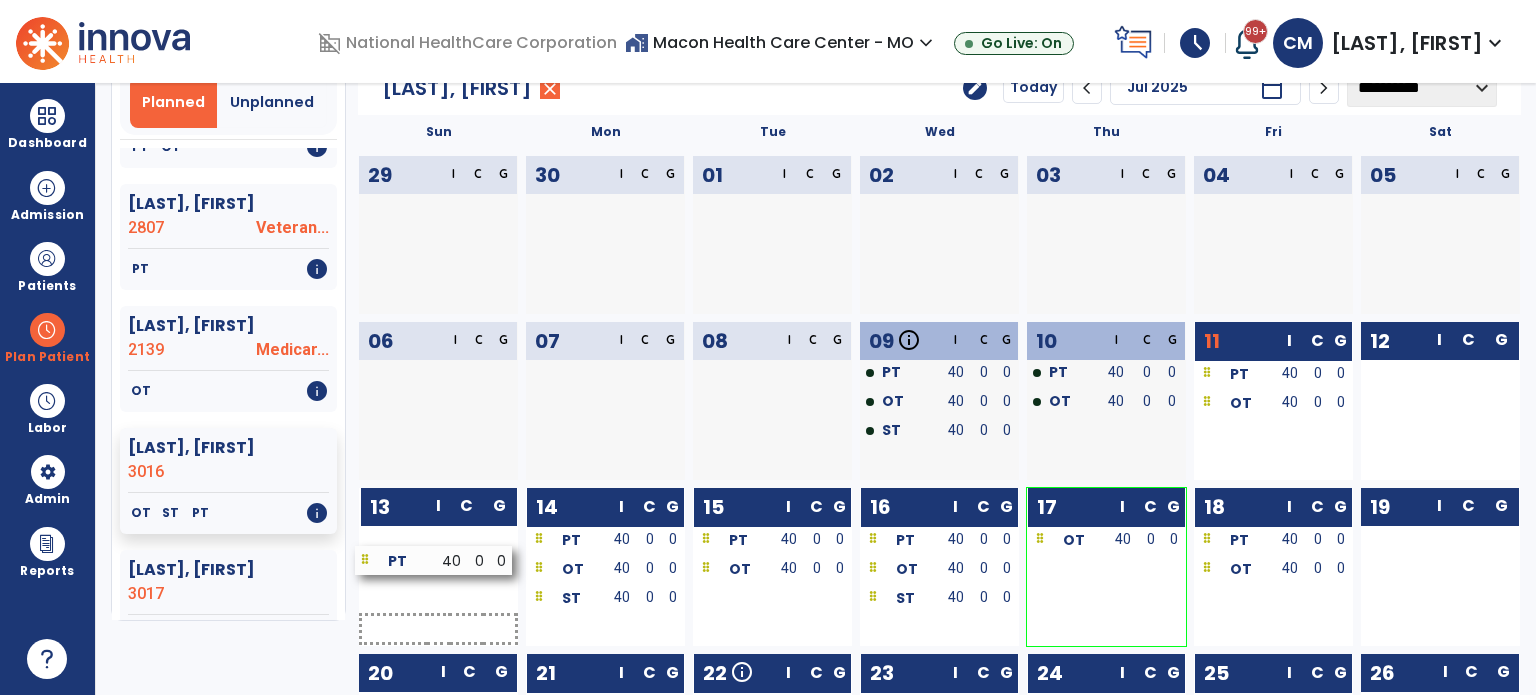 drag, startPoint x: 1075, startPoint y: 534, endPoint x: 403, endPoint y: 556, distance: 672.36005 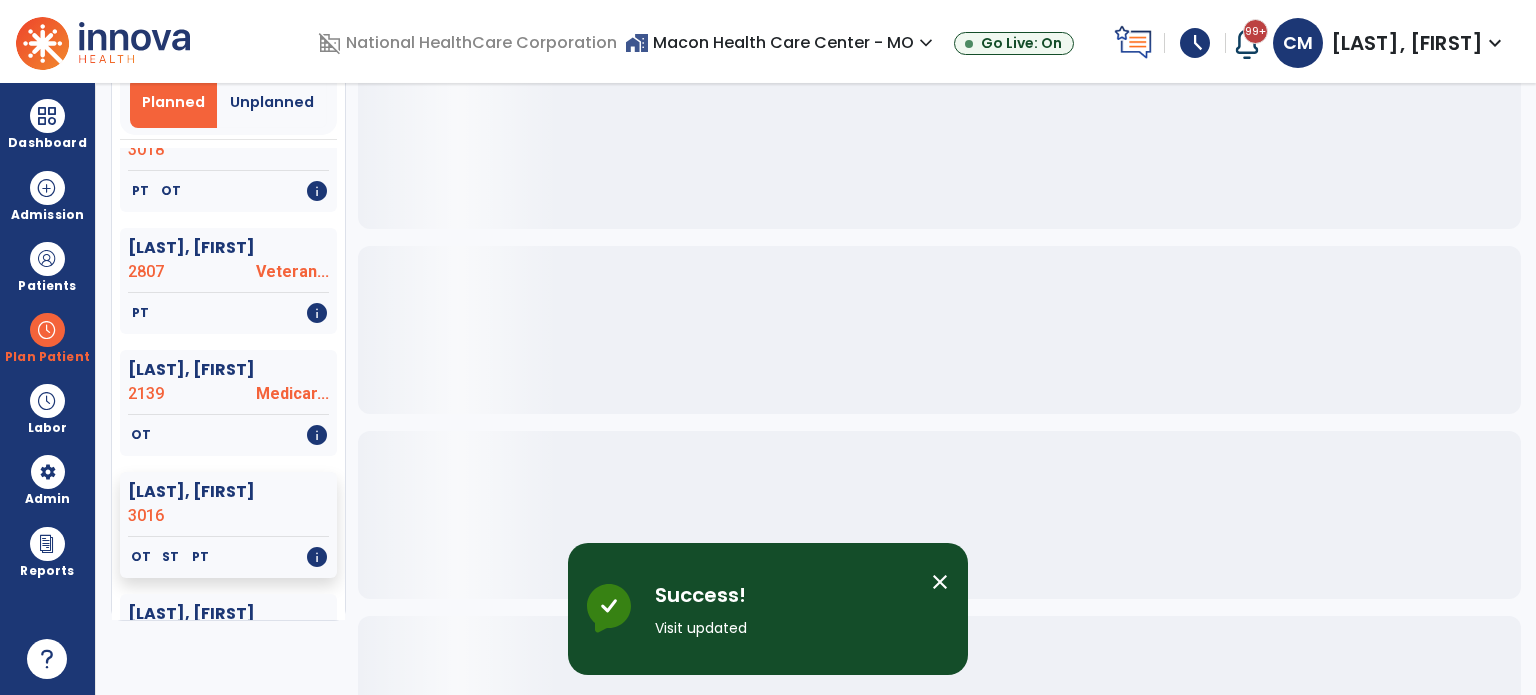 scroll, scrollTop: 765, scrollLeft: 0, axis: vertical 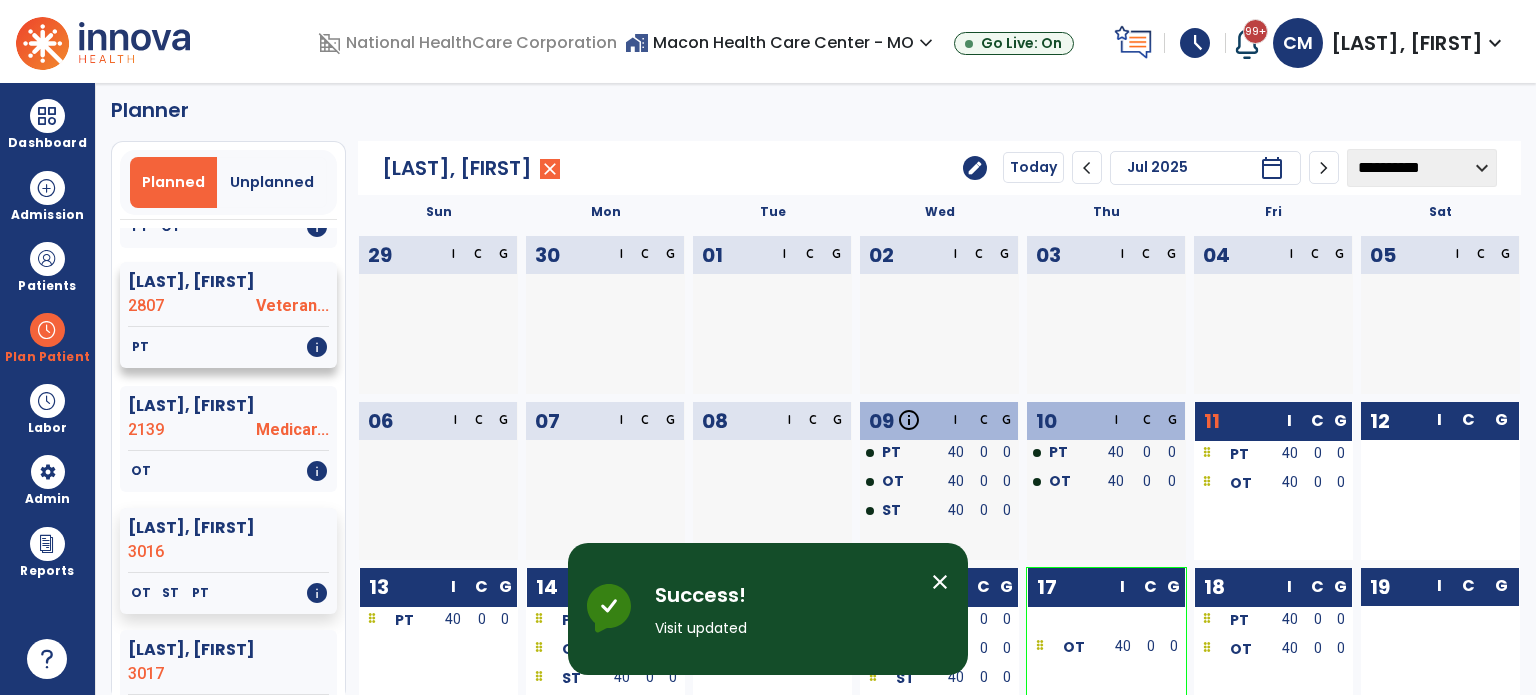 click on "PT   info" 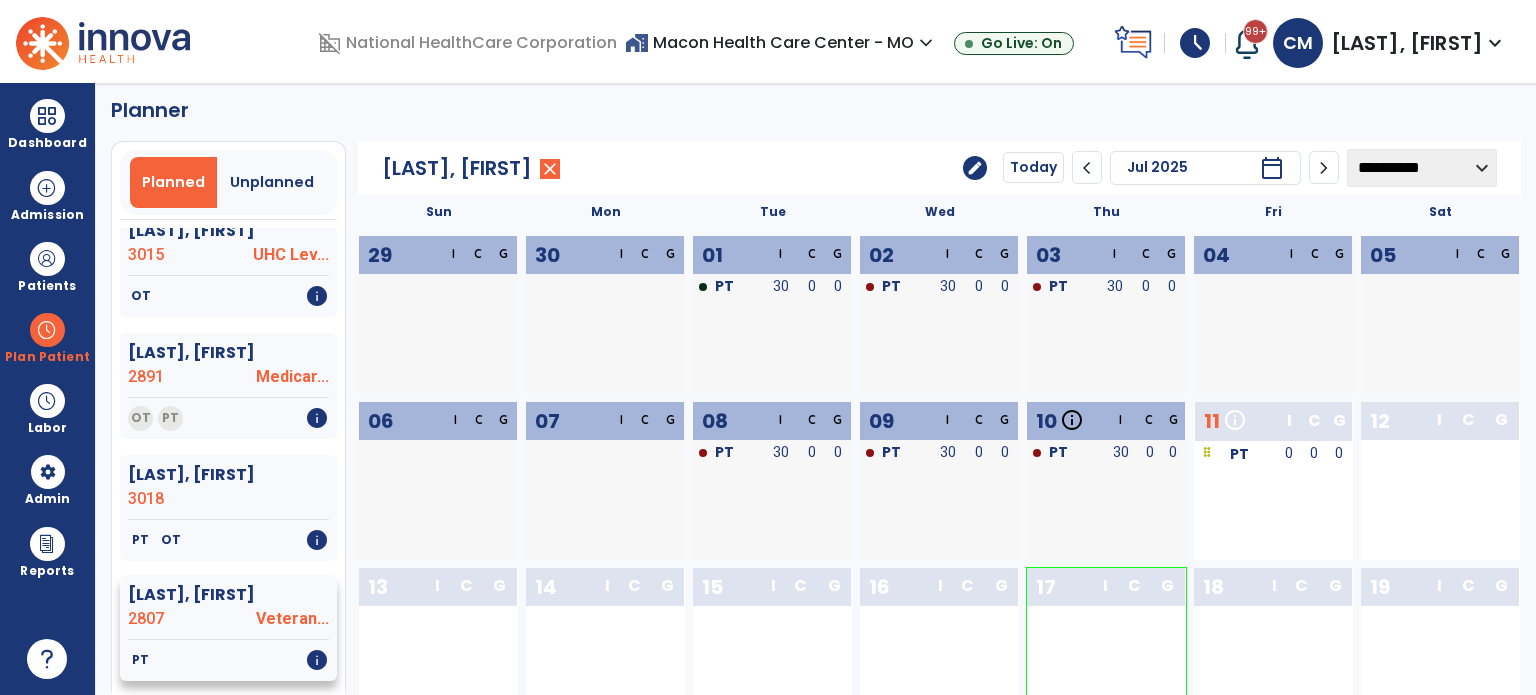 scroll, scrollTop: 445, scrollLeft: 0, axis: vertical 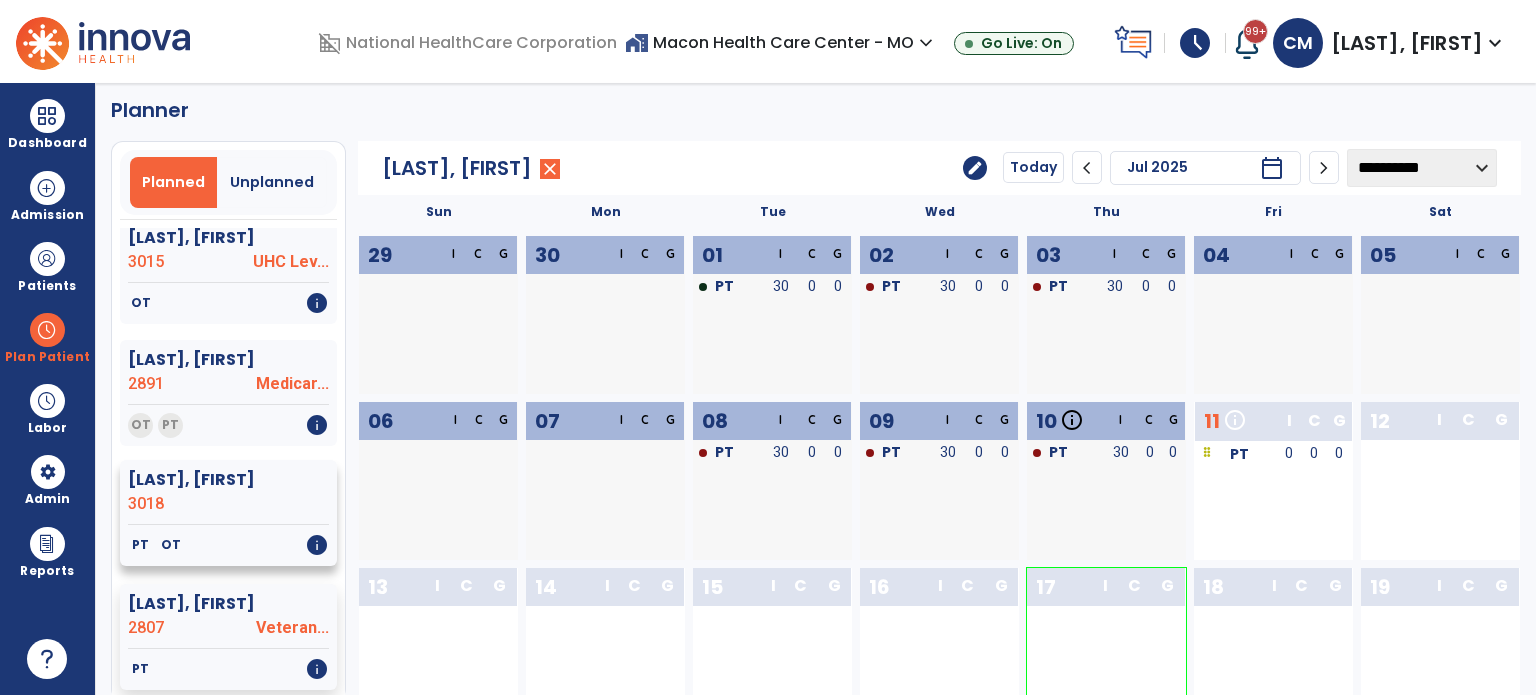 click on "3018" 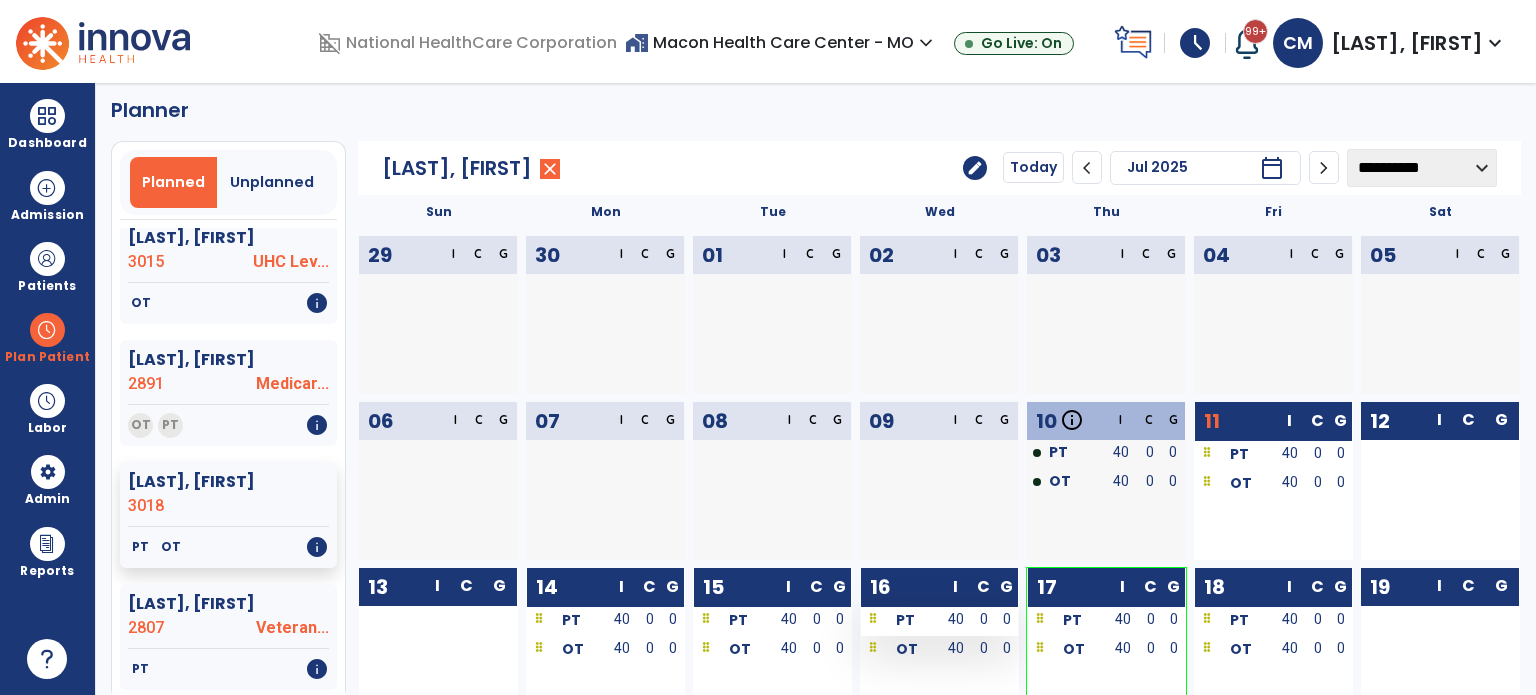 drag, startPoint x: 1085, startPoint y: 622, endPoint x: 935, endPoint y: 627, distance: 150.08331 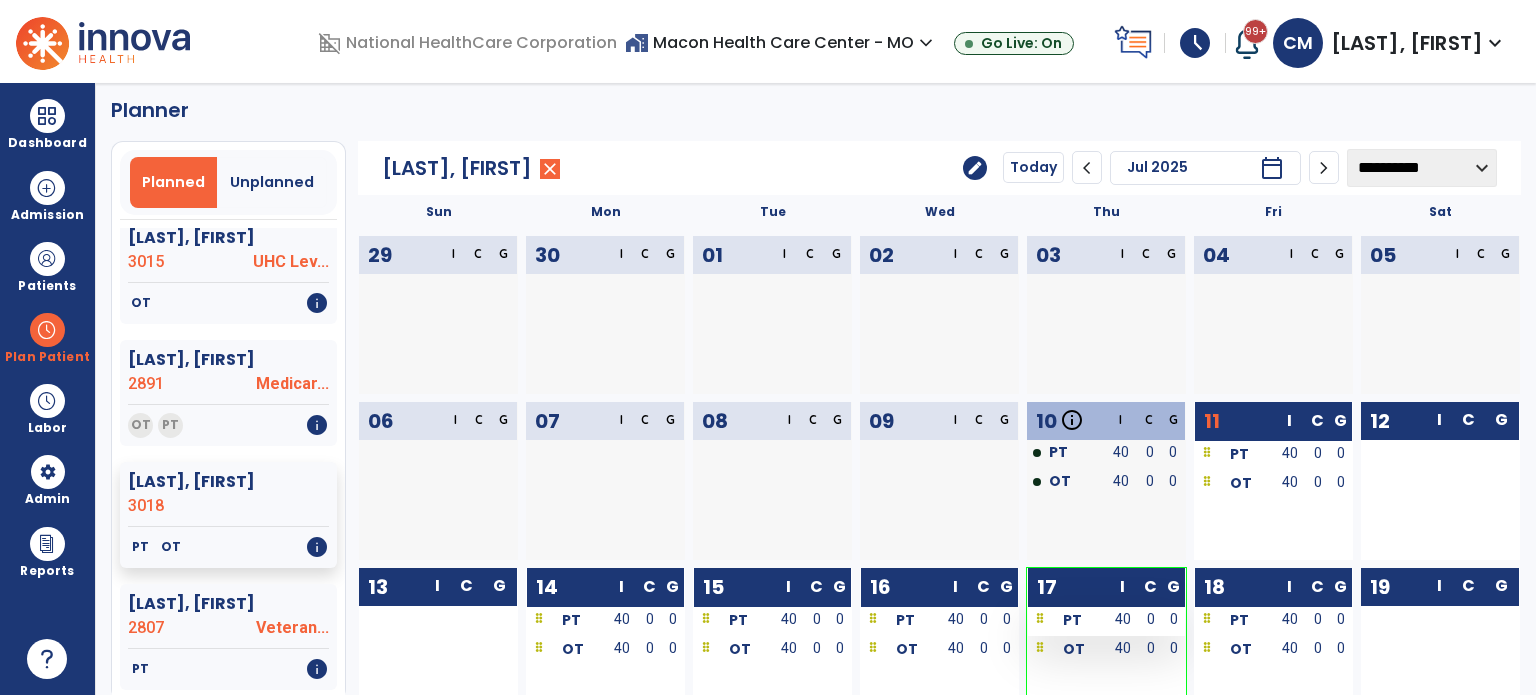 click on "40" at bounding box center (1123, 621) 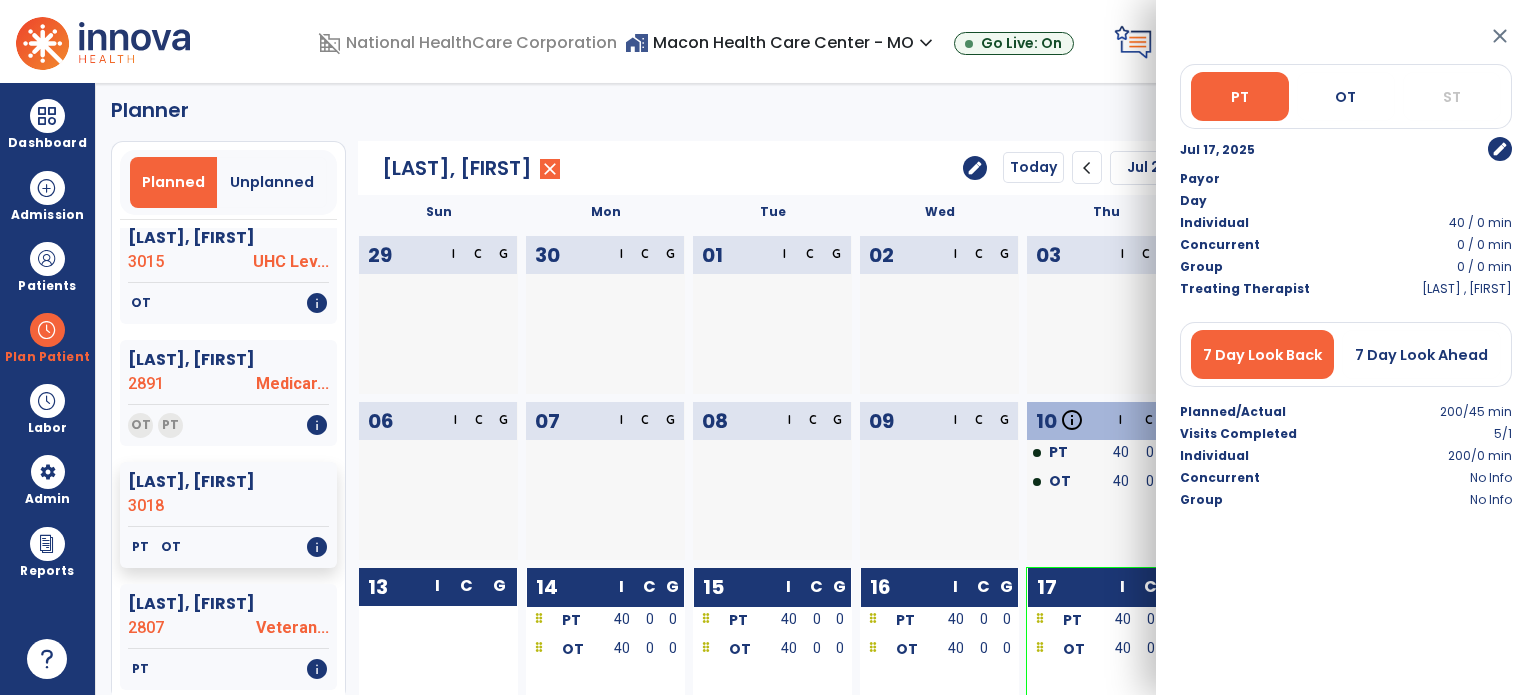 click on "09  Certification Evaluation I C G" 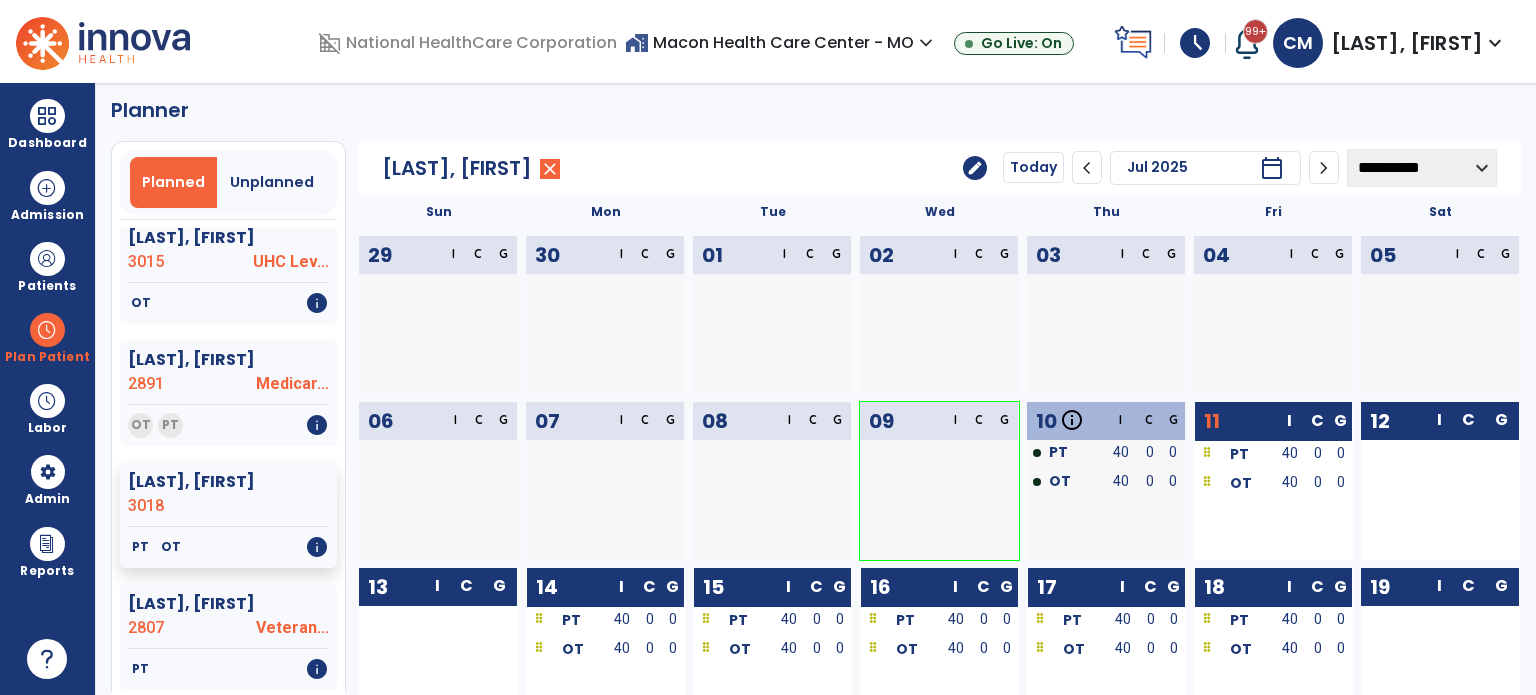 drag, startPoint x: 1093, startPoint y: 619, endPoint x: 418, endPoint y: 635, distance: 675.1896 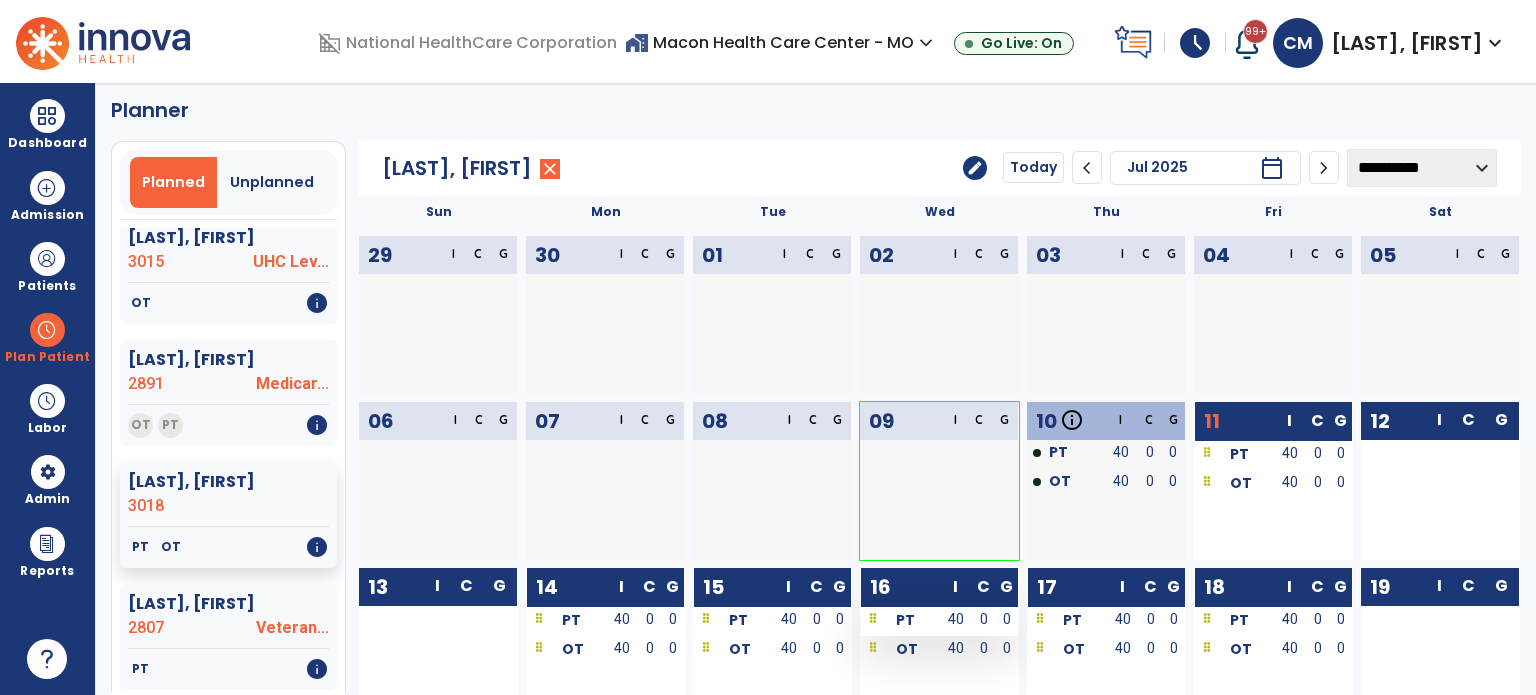 drag, startPoint x: 1091, startPoint y: 623, endPoint x: 930, endPoint y: 619, distance: 161.04968 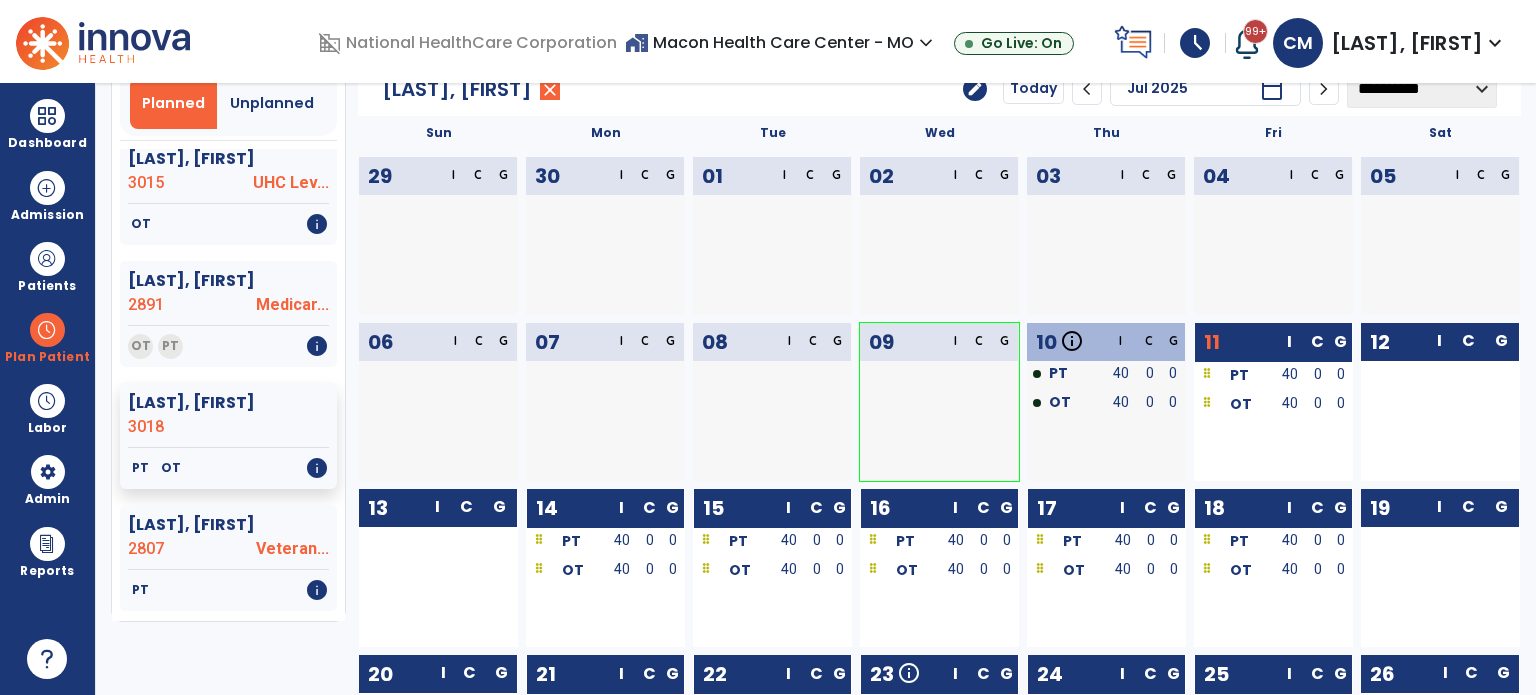 scroll, scrollTop: 100, scrollLeft: 0, axis: vertical 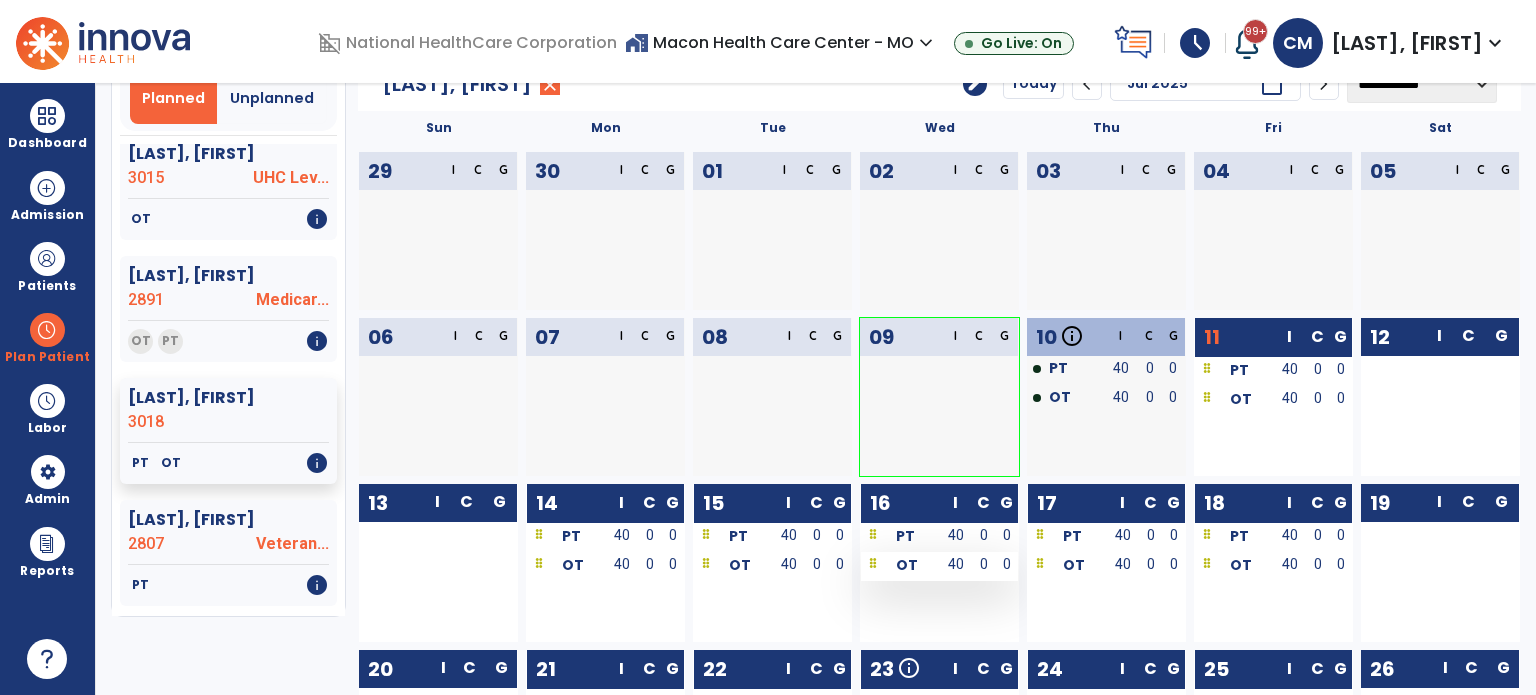 drag, startPoint x: 1056, startPoint y: 539, endPoint x: 888, endPoint y: 554, distance: 168.66832 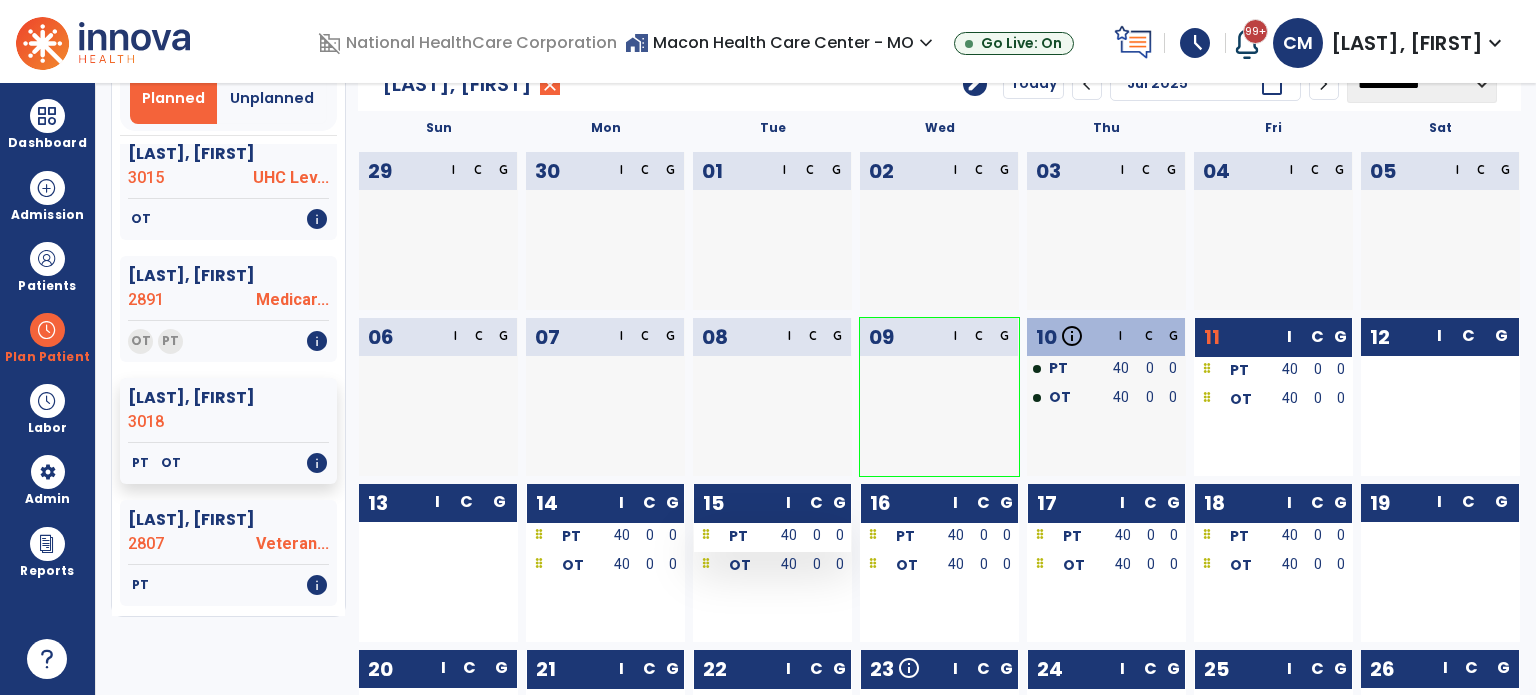 click on "40" at bounding box center (789, 535) 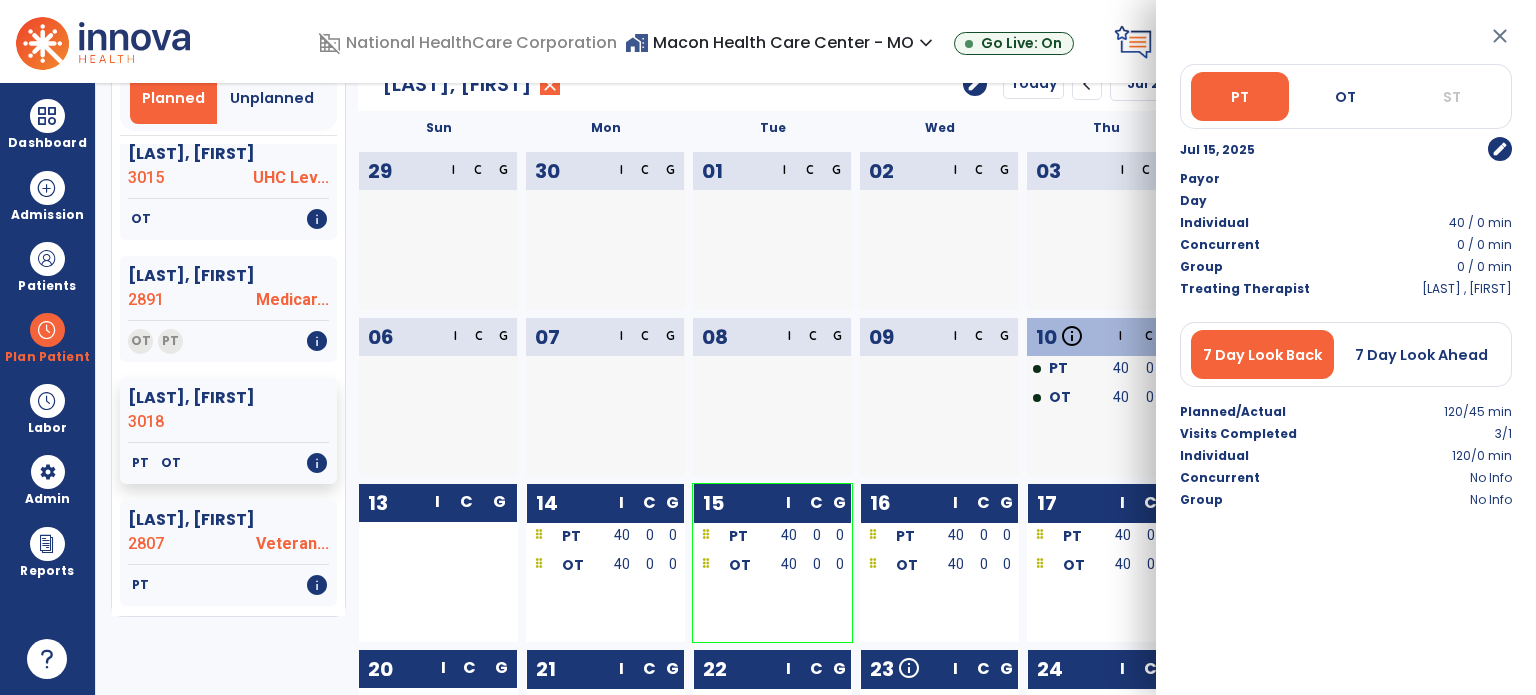 click at bounding box center (1005, 428) 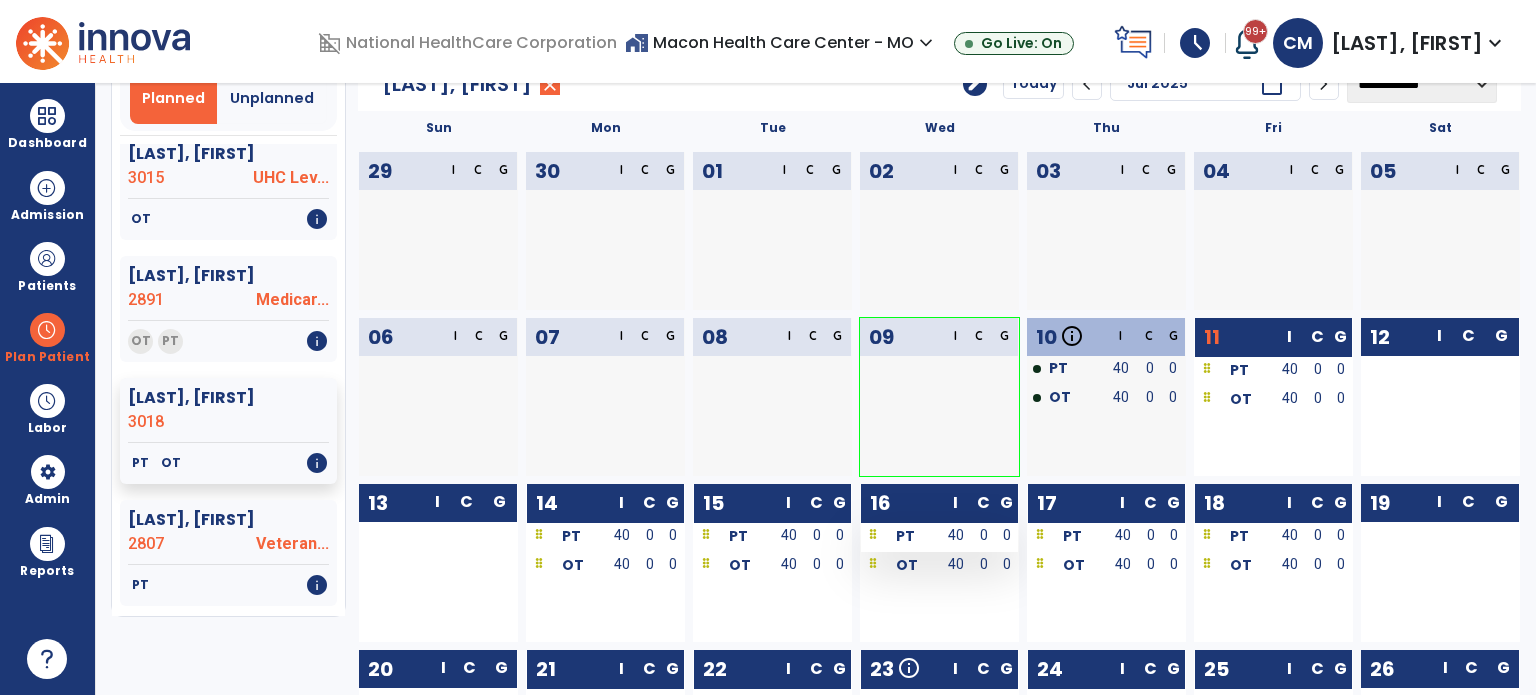 drag, startPoint x: 1077, startPoint y: 537, endPoint x: 885, endPoint y: 543, distance: 192.09373 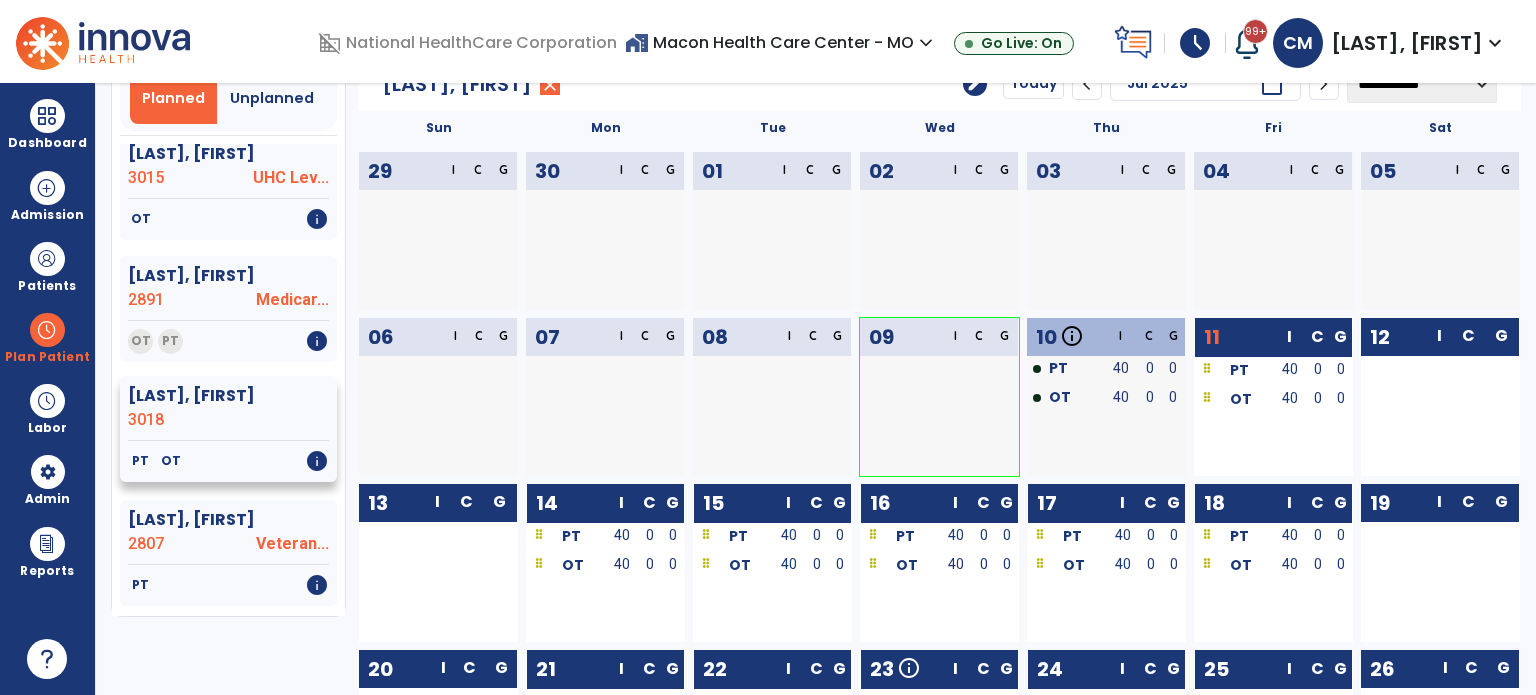 click on "[LAST], [FIRST]" 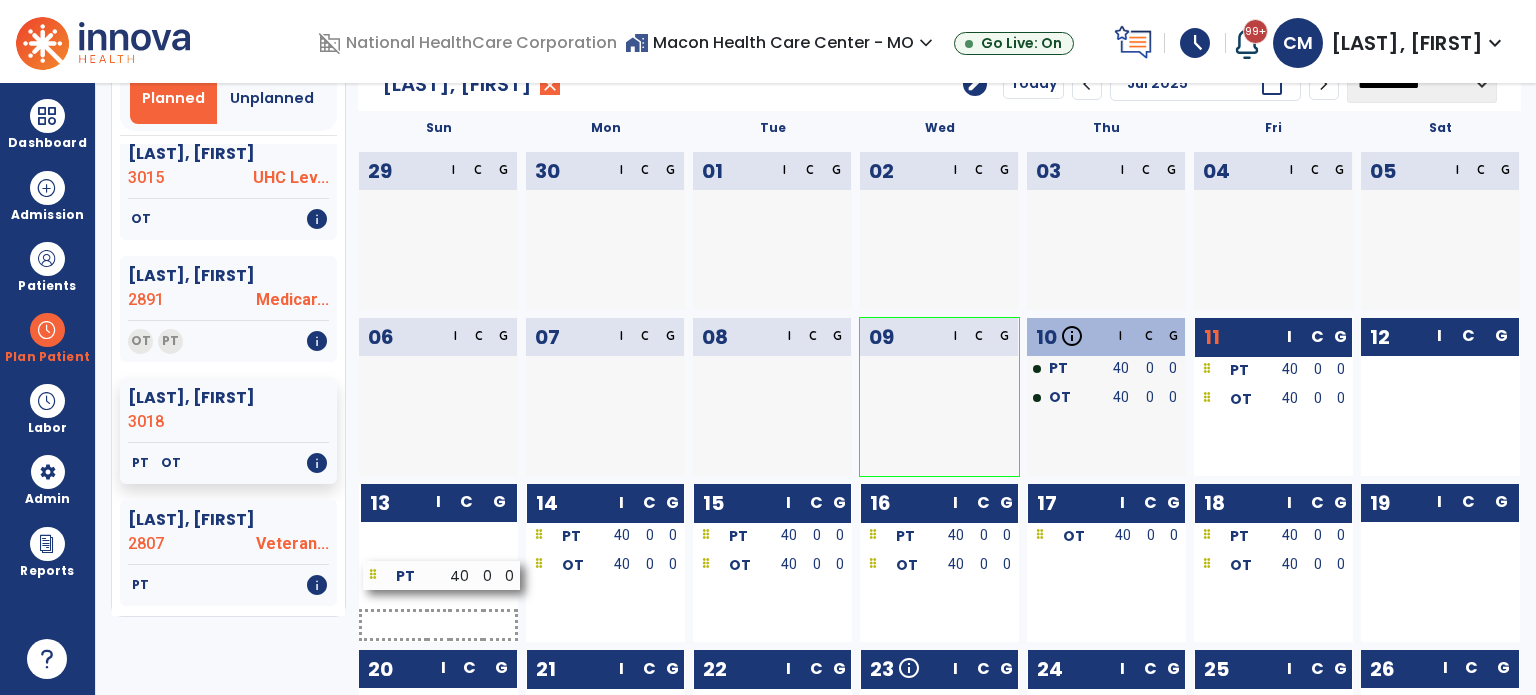 drag, startPoint x: 1144, startPoint y: 532, endPoint x: 480, endPoint y: 571, distance: 665.14435 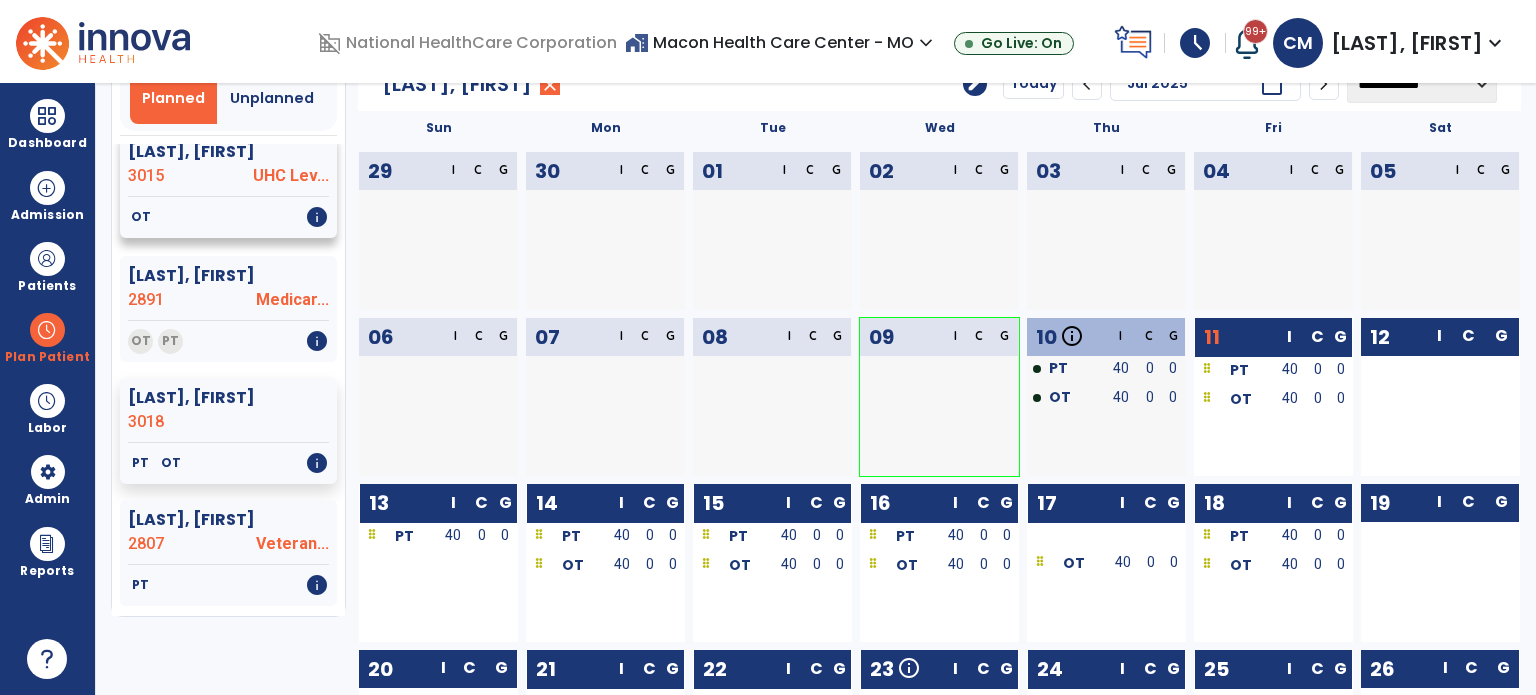 click on "UHC Lev..." 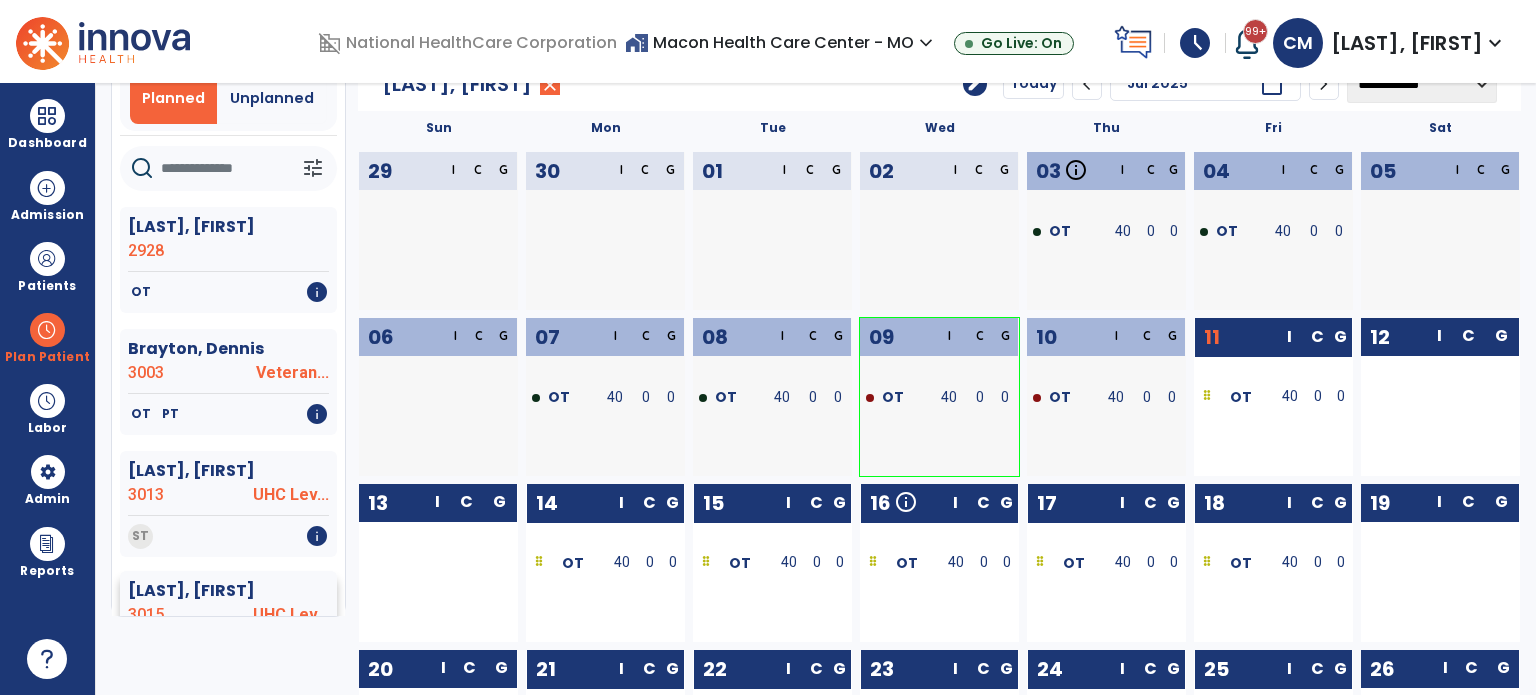 scroll, scrollTop: 0, scrollLeft: 0, axis: both 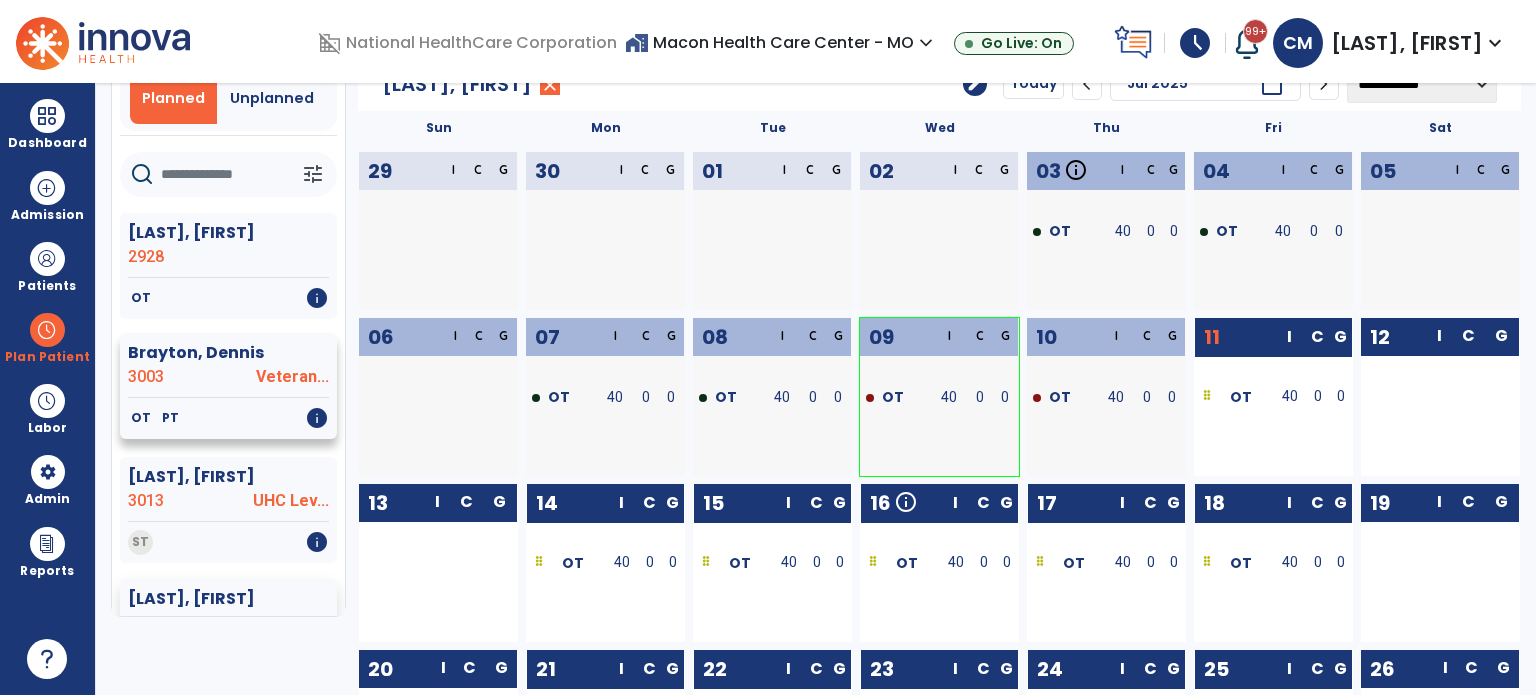 click on "3003" 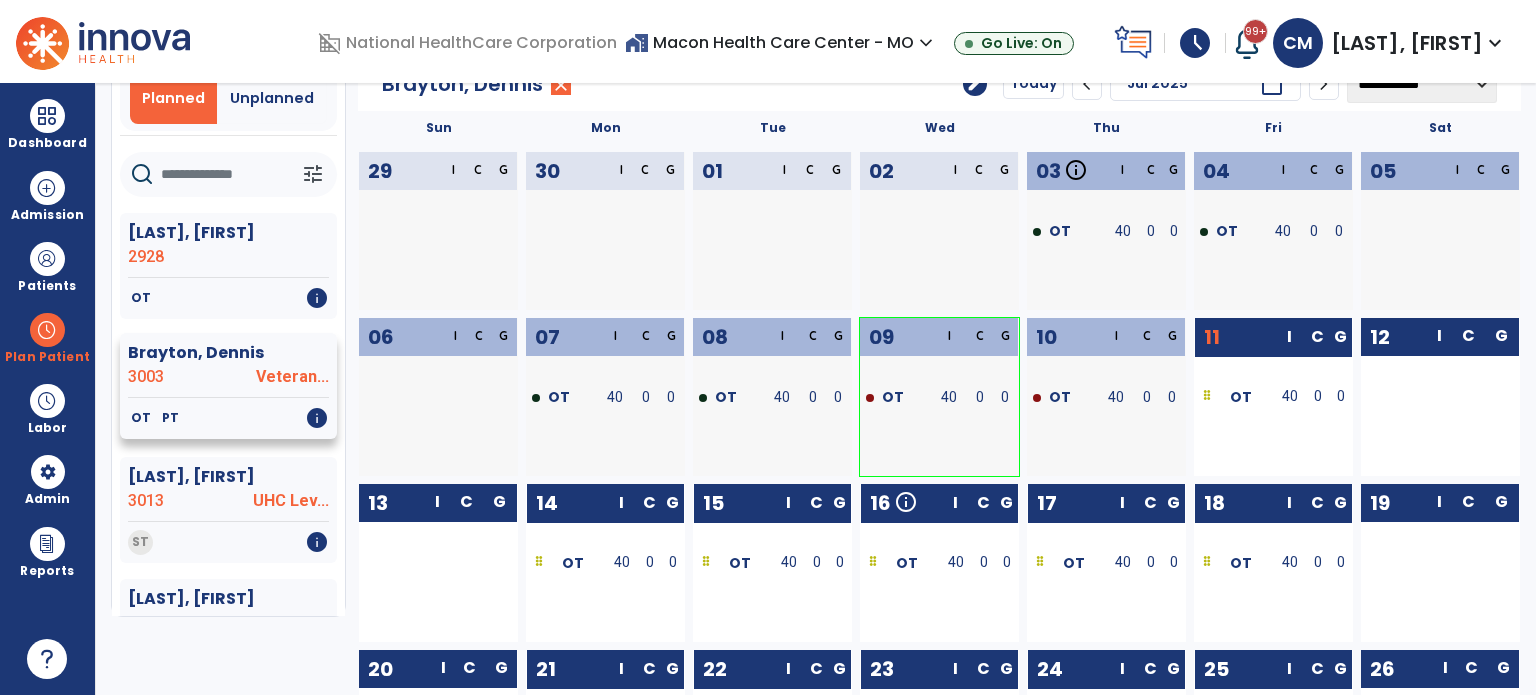 click on "3003" 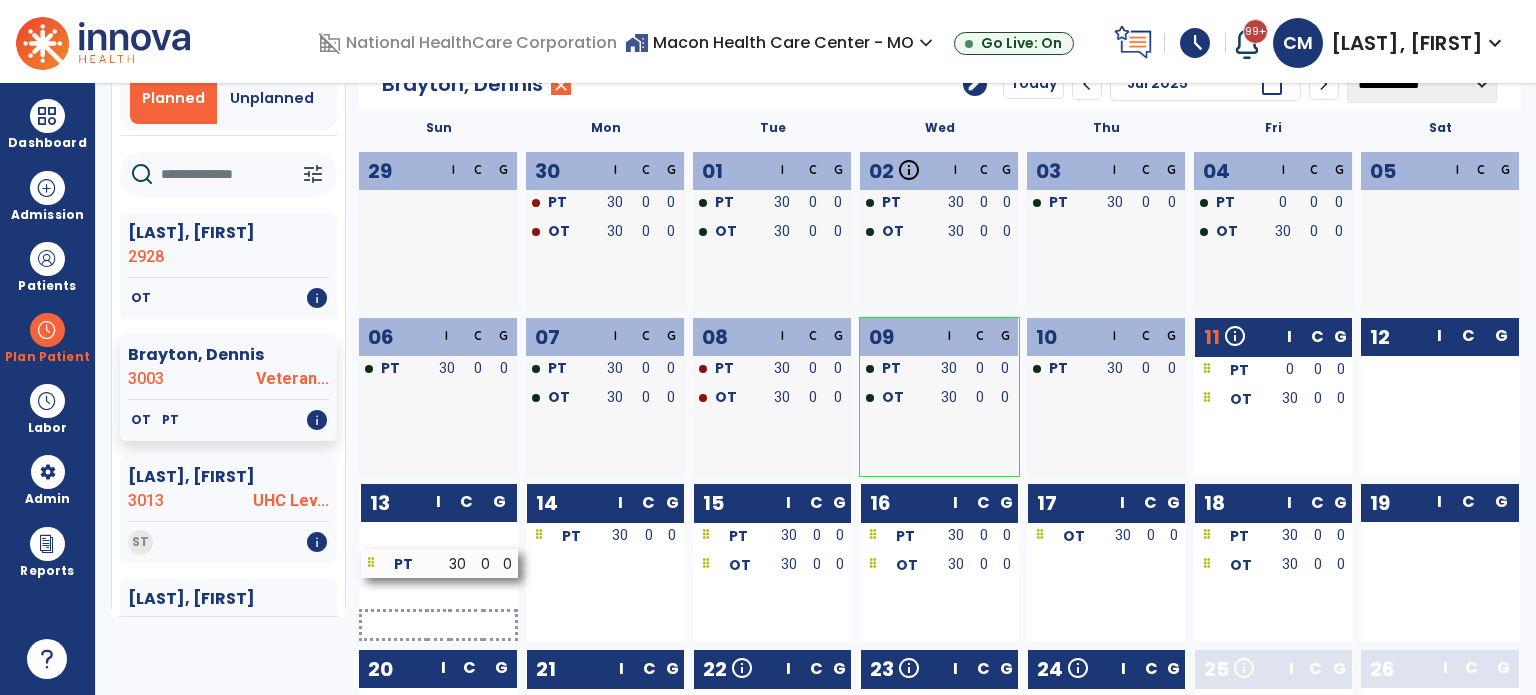 drag, startPoint x: 1090, startPoint y: 547, endPoint x: 424, endPoint y: 573, distance: 666.5073 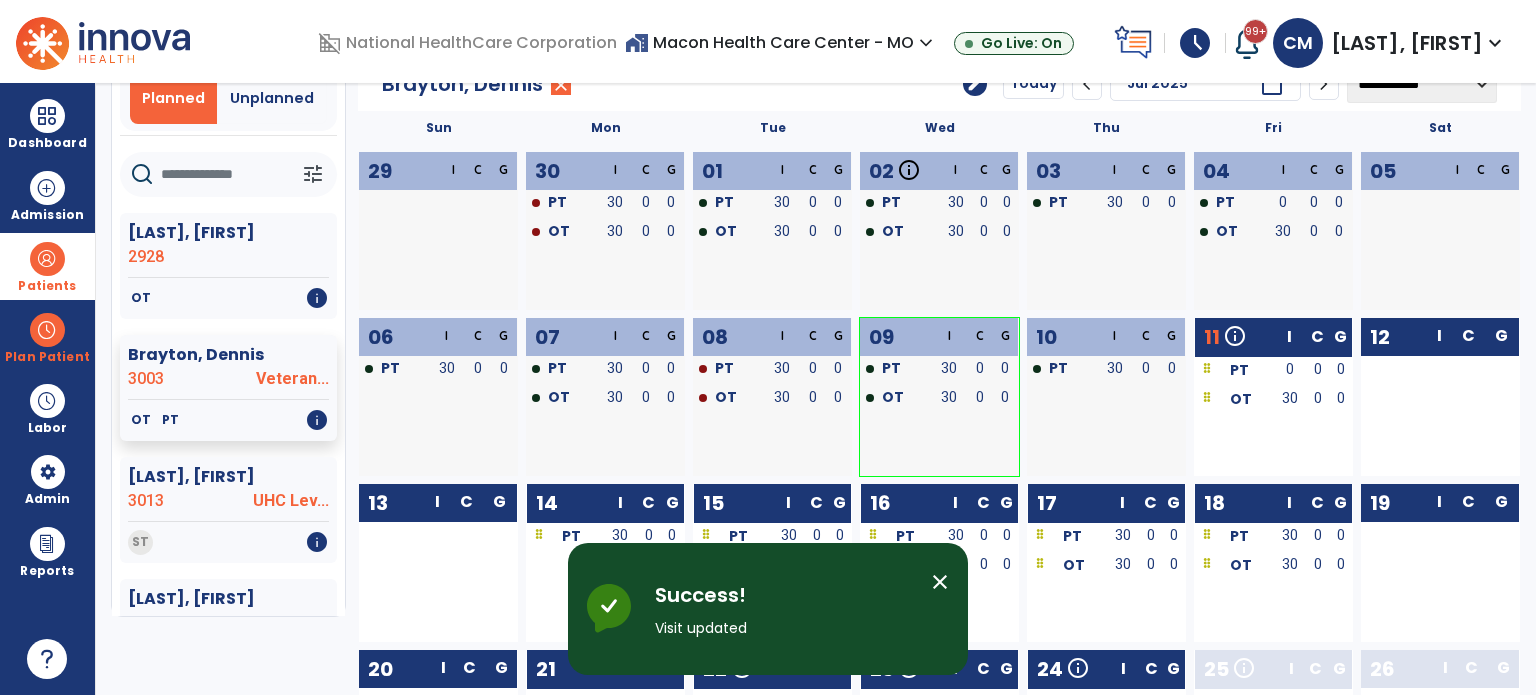 click on "Patients" at bounding box center [47, 286] 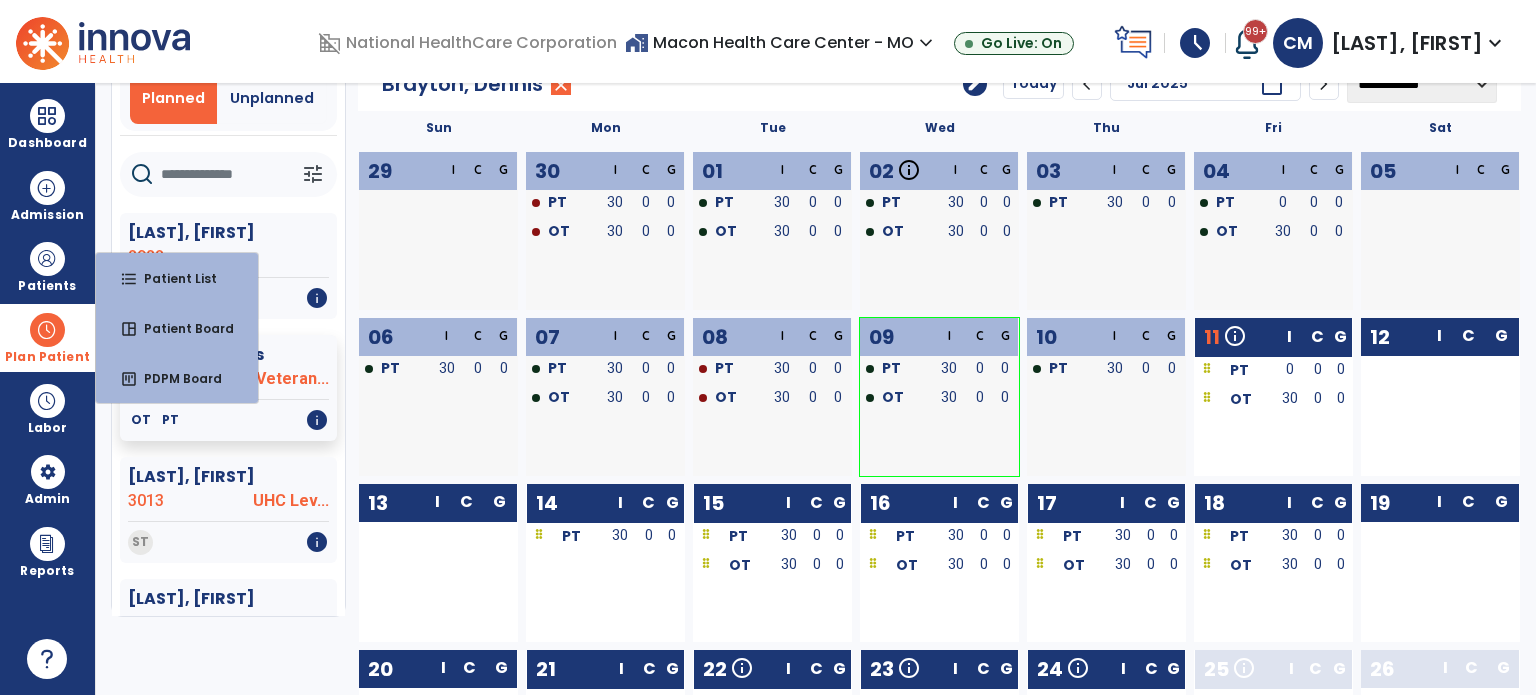click on "Plan Patient" at bounding box center (47, 337) 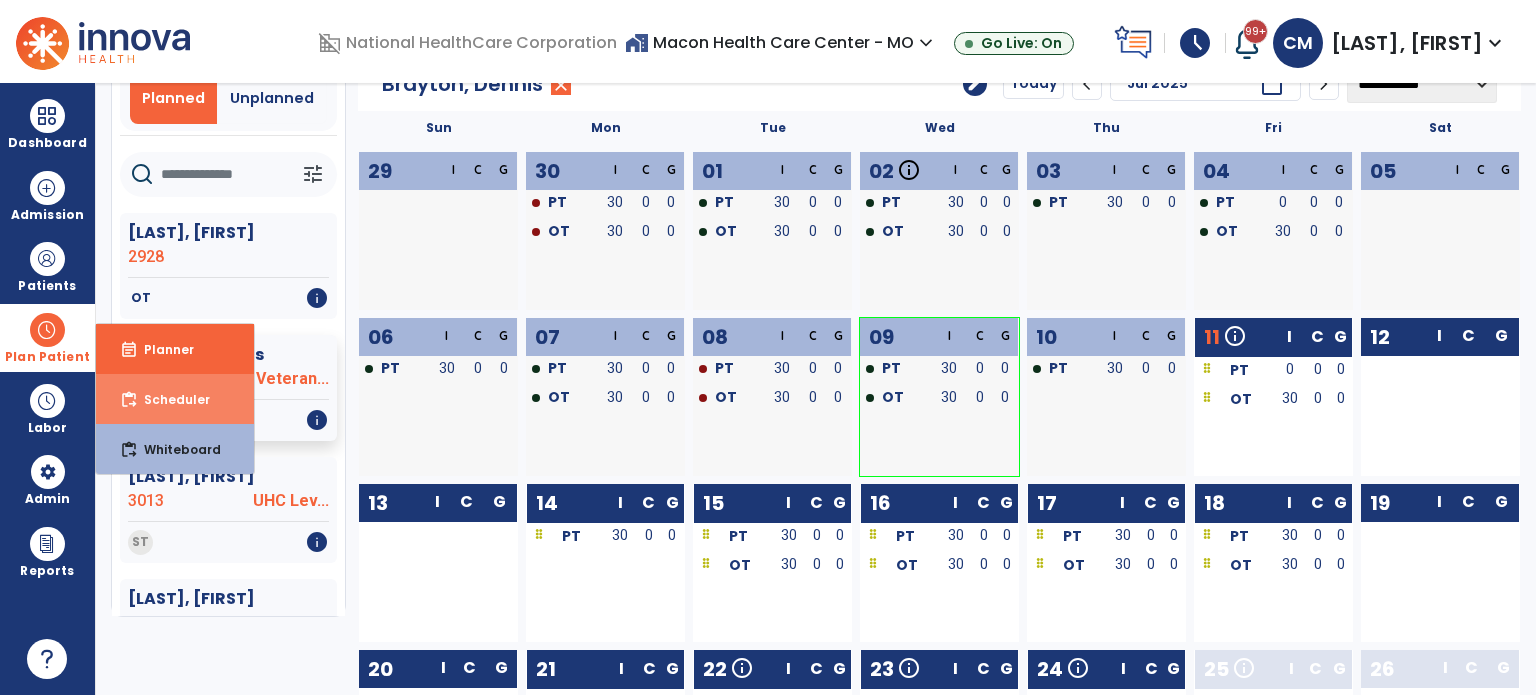click on "Scheduler" at bounding box center [169, 399] 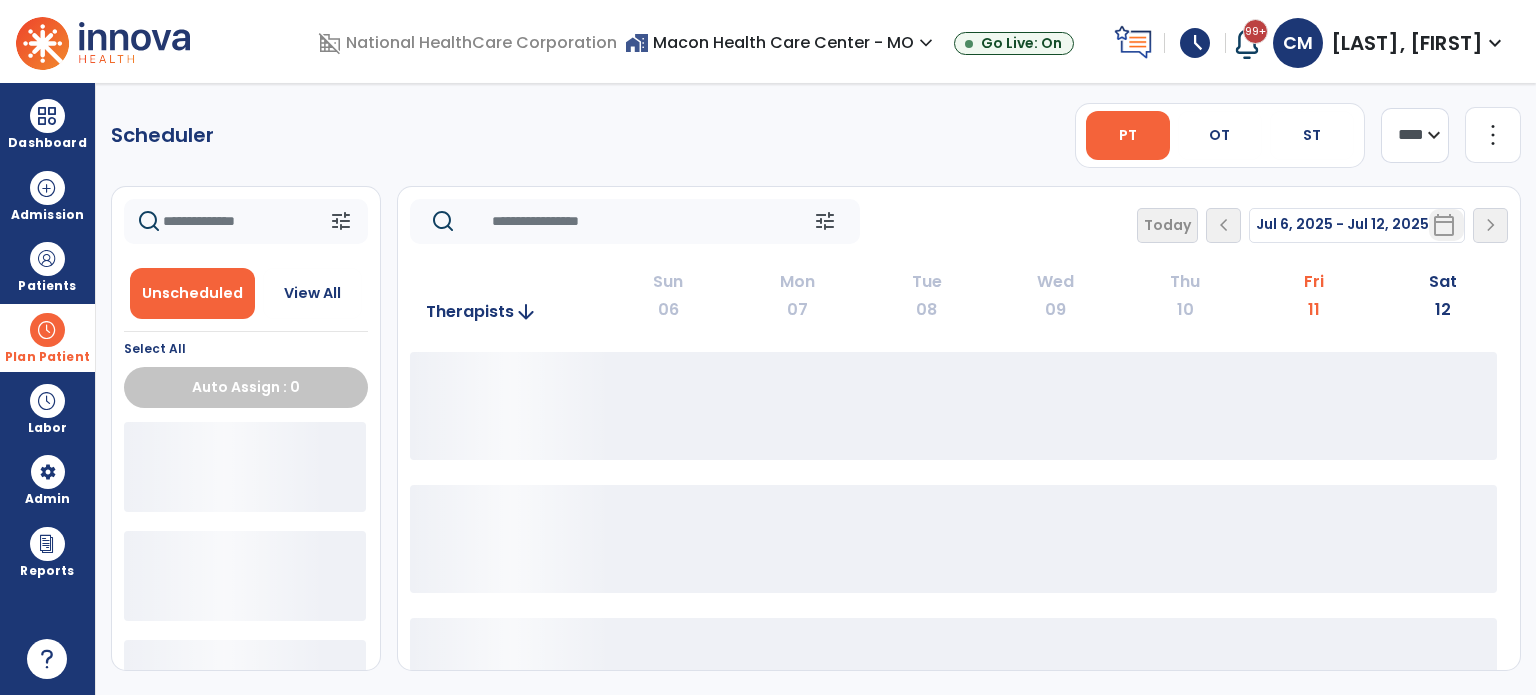 scroll, scrollTop: 0, scrollLeft: 0, axis: both 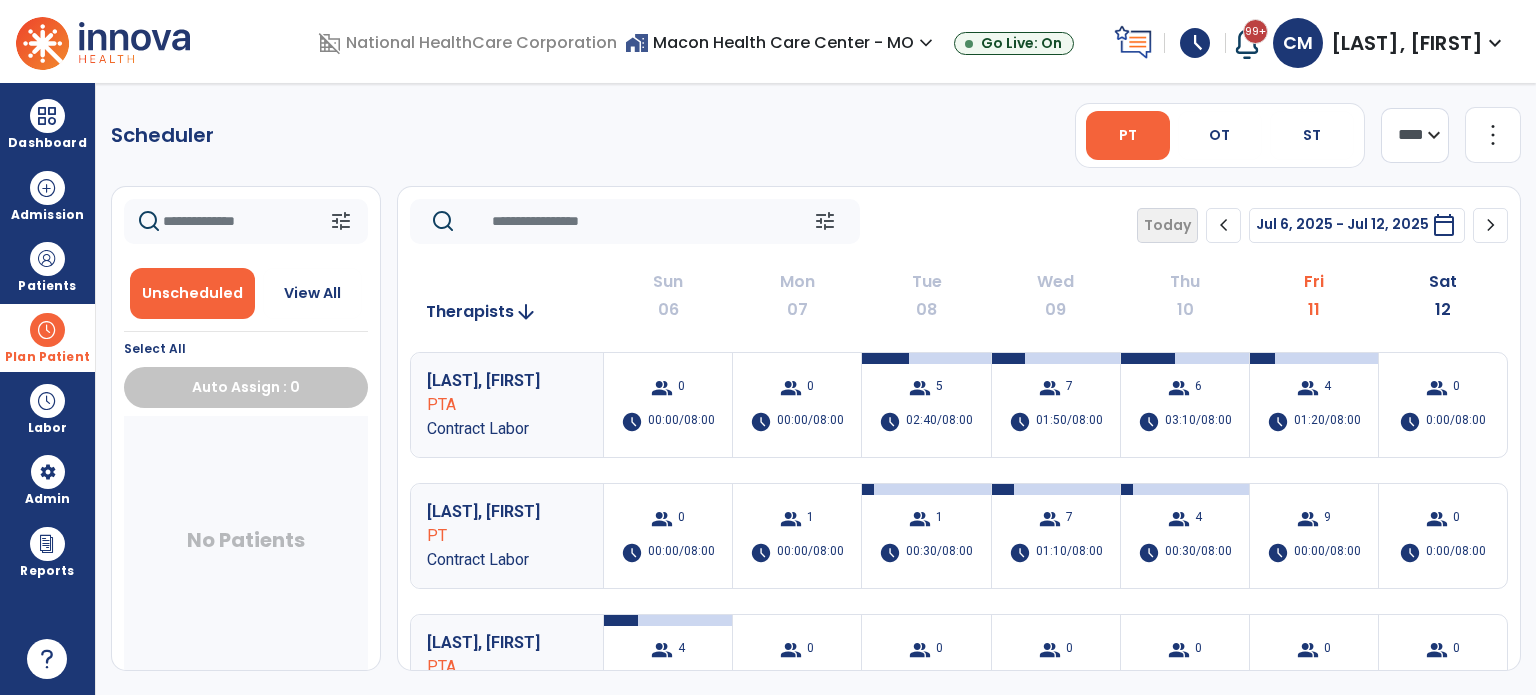 click on "chevron_right" 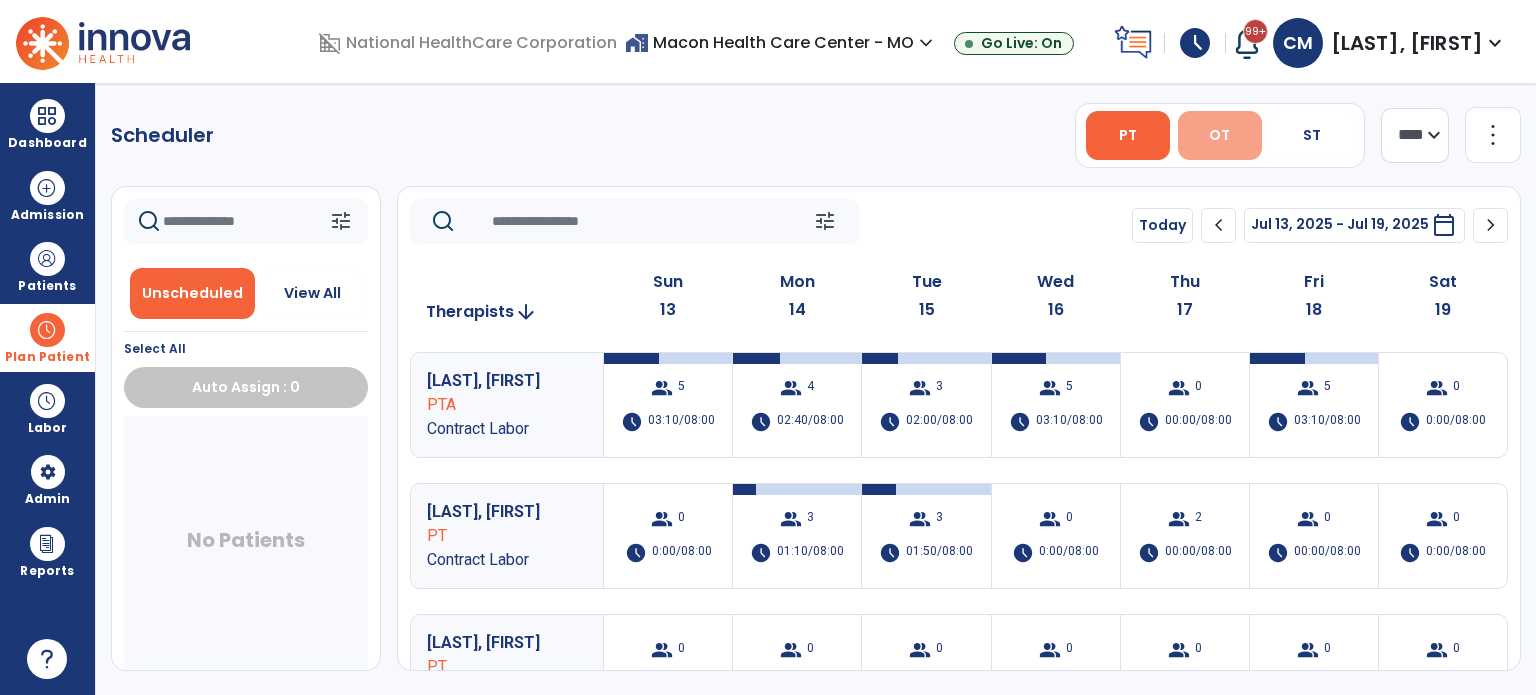 click on "OT" at bounding box center [1219, 135] 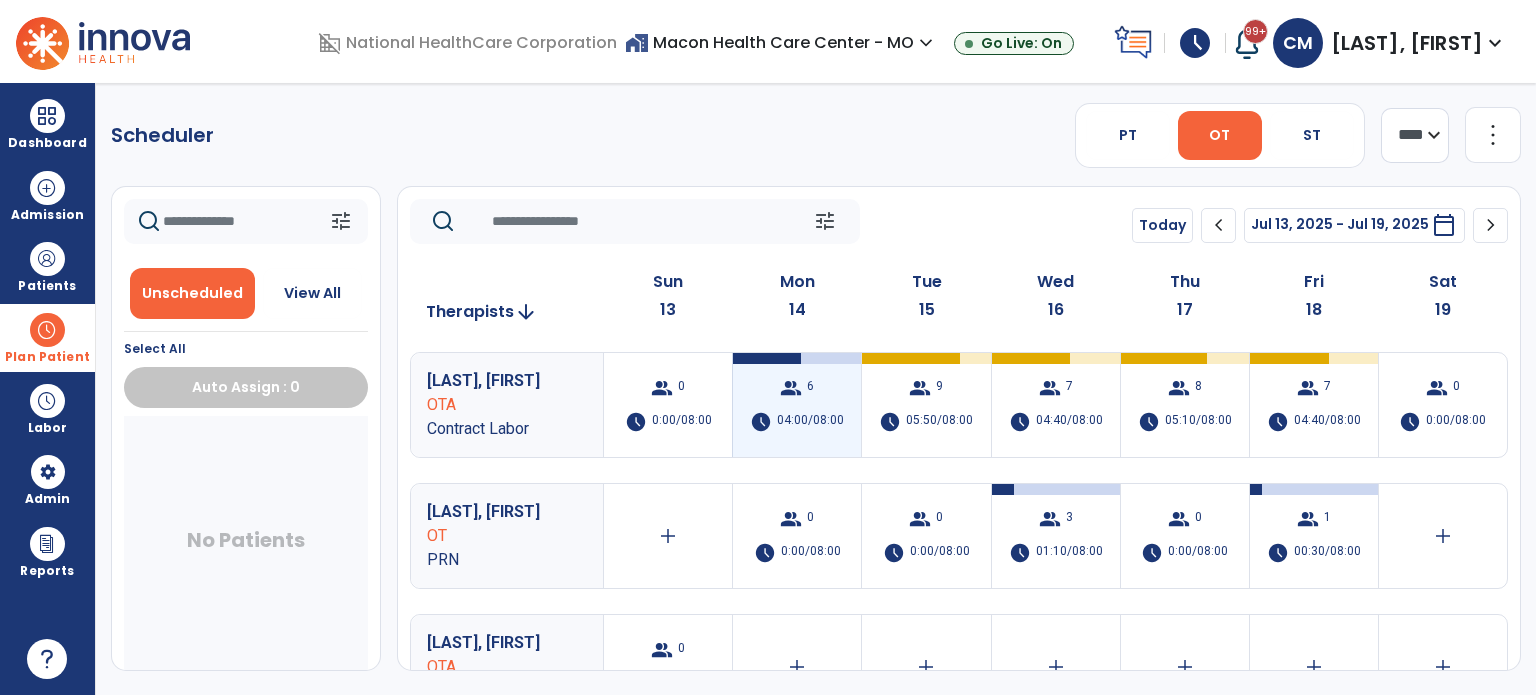 click on "group  6  schedule  04:00/08:00" at bounding box center (797, 405) 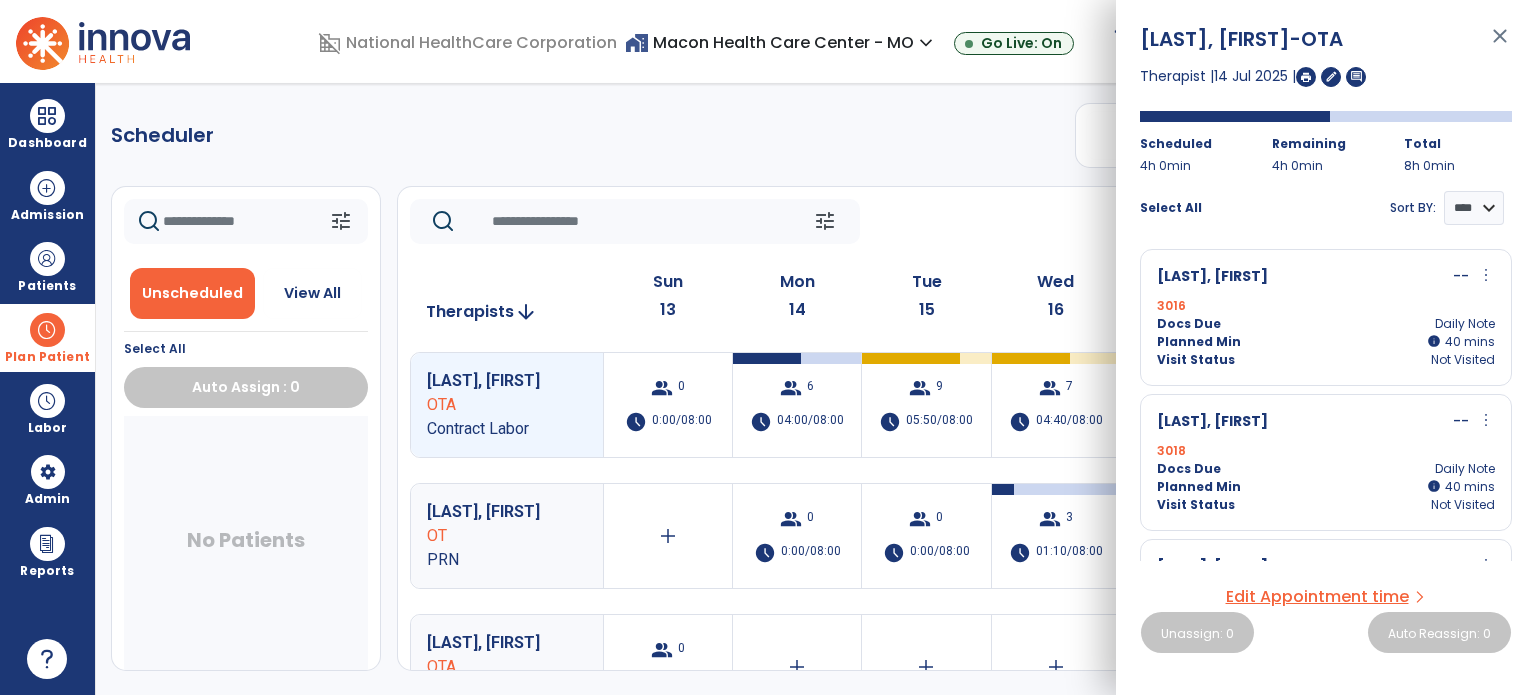 drag, startPoint x: 1512, startPoint y: 295, endPoint x: 1513, endPoint y: 386, distance: 91.00549 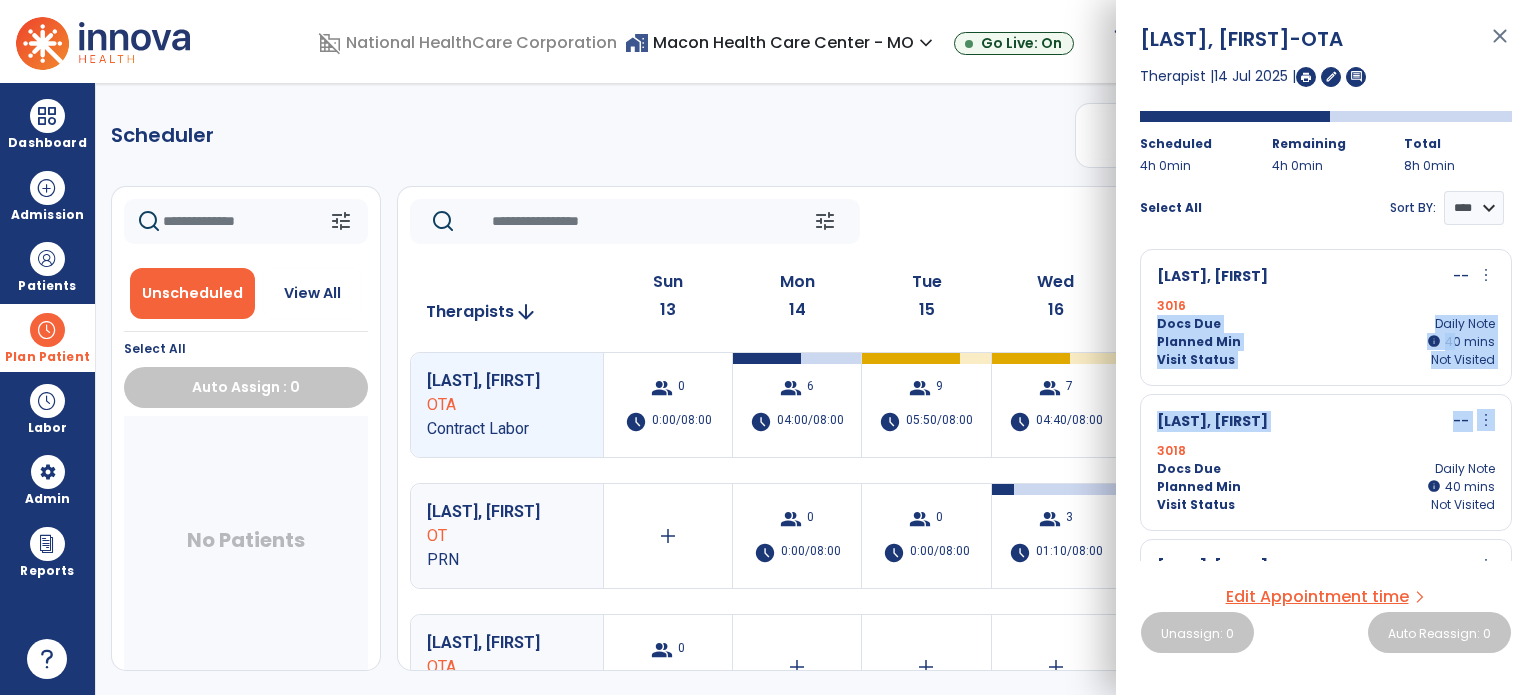 click on "Mccoy, Camil  -OTA close  Therapist |   14 Jul 2025 |   edit   comment  Scheduled 4h 0min Remaining  4h 0min  Total 8h 0min  Select All   Sort BY:  **** ****  Miller, Barbara   --  more_vert  edit   Edit Session   alt_route   Split Minutes  3016  Docs Due Daily Note   Planned Min  info   40 I 40 mins  Visit Status  Not Visited   Danner, Arleen   --  more_vert  edit   Edit Session   alt_route   Split Minutes  3018  Docs Due Daily Note   Planned Min  info   40 I 40 mins  Visit Status  Not Visited   Craigg, Robert   --  more_vert  edit   Edit Session   alt_route   Split Minutes  3015 UHC Levels MAO  Docs Due Daily Note   Planned Min  info   40 I 40 mins  Visit Status  Not Visited   Lewis, Brenda   --  more_vert  edit   Edit Session   alt_route   Split Minutes  2139 Medicare Part A  Docs Due Daily Note   Planned Min  info   40 I 40 mins  Visit Status  Not Visited   Miller, Coleman   --  more_vert  edit   Edit Session   alt_route   Split Minutes  3017  Docs Due Daily Note   Planned Min  info   40 I 40 mins  --" at bounding box center [1326, 347] 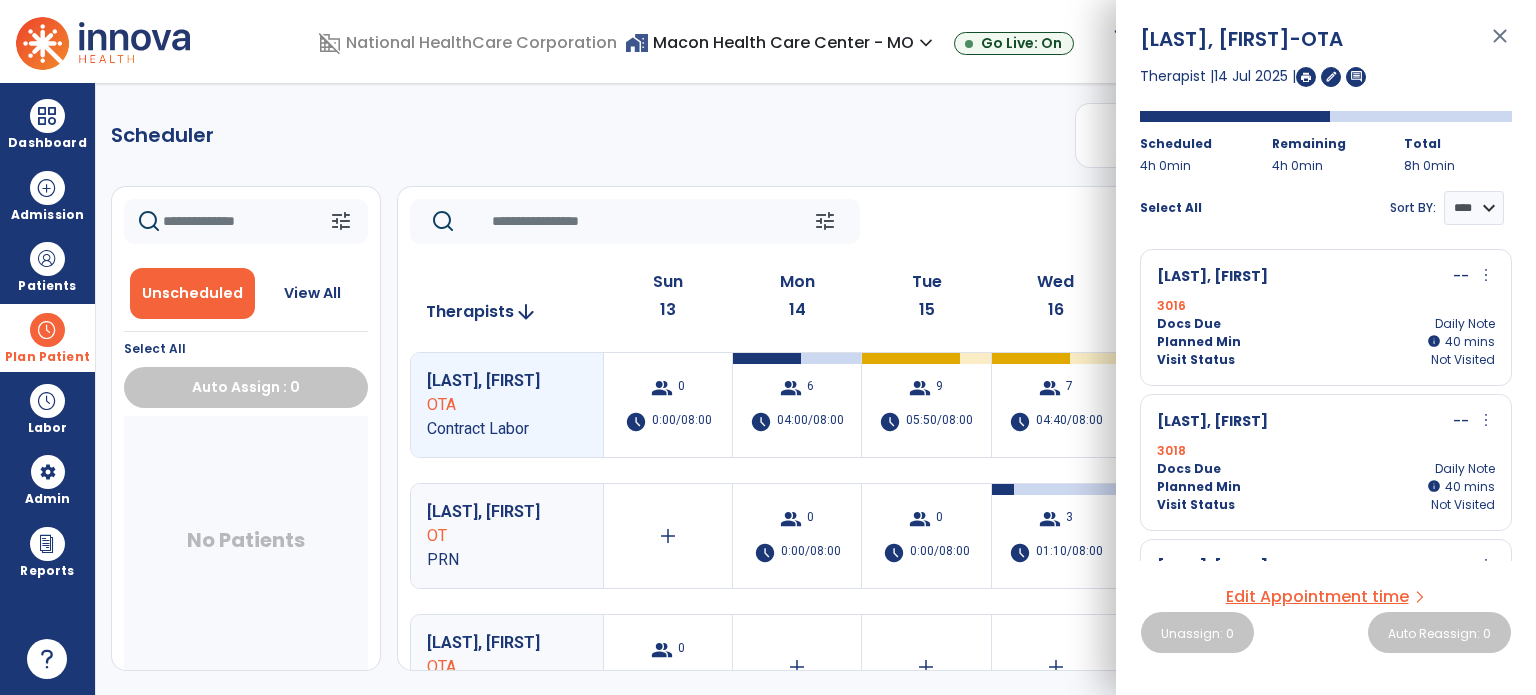 click on "3016" at bounding box center [1326, 306] 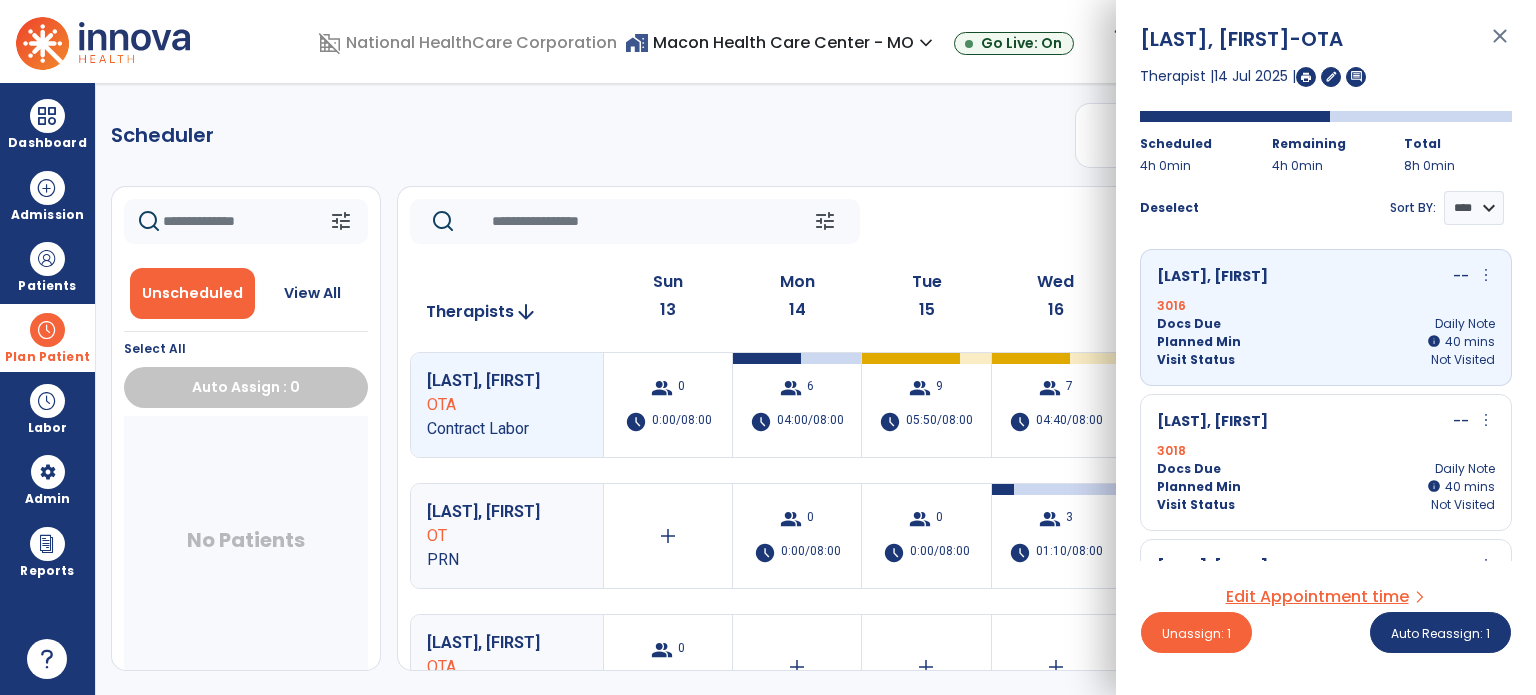 click on "Danner, Arleen   --  more_vert  edit   Edit Session   alt_route   Split Minutes  3018  Docs Due Daily Note   Planned Min  info   40 I 40 mins  Visit Status  Not Visited" at bounding box center [1326, 462] 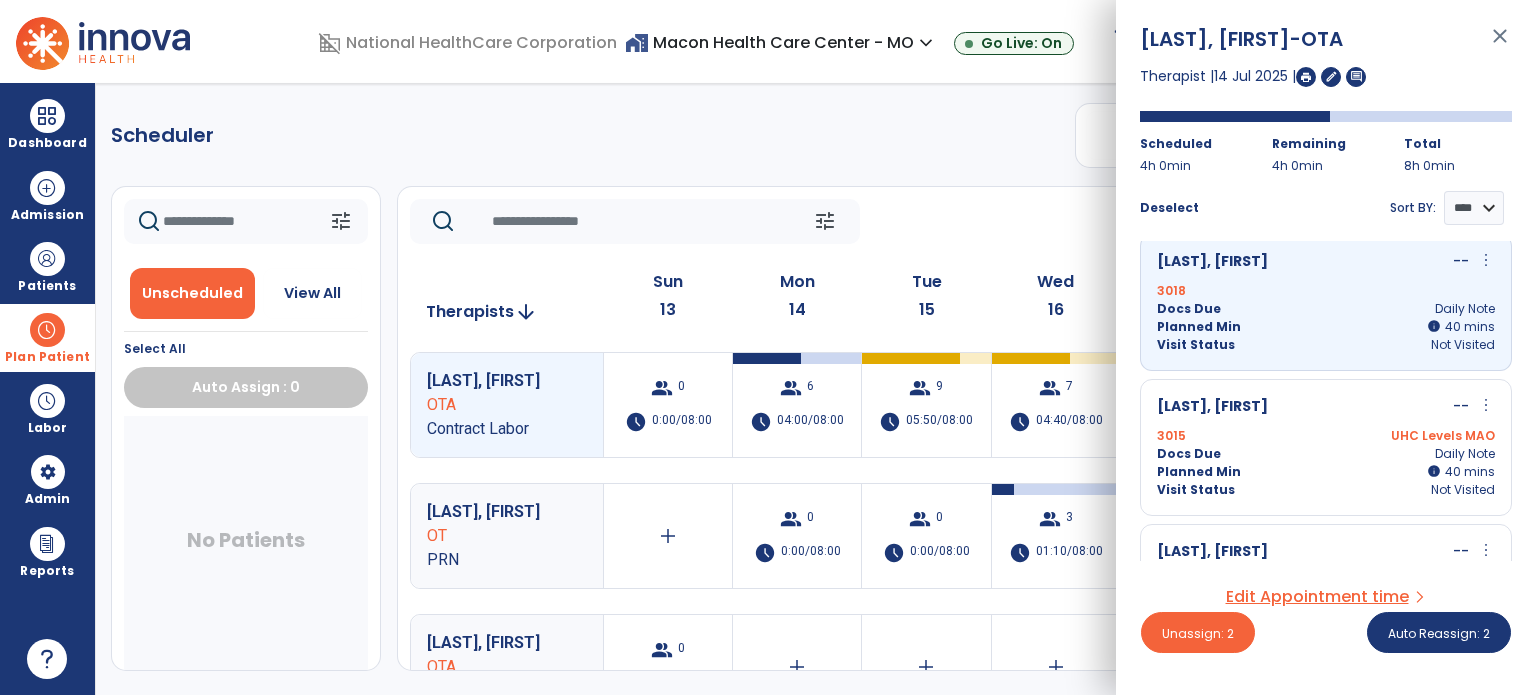 click on "3015 UHC Levels MAO" at bounding box center (1326, 436) 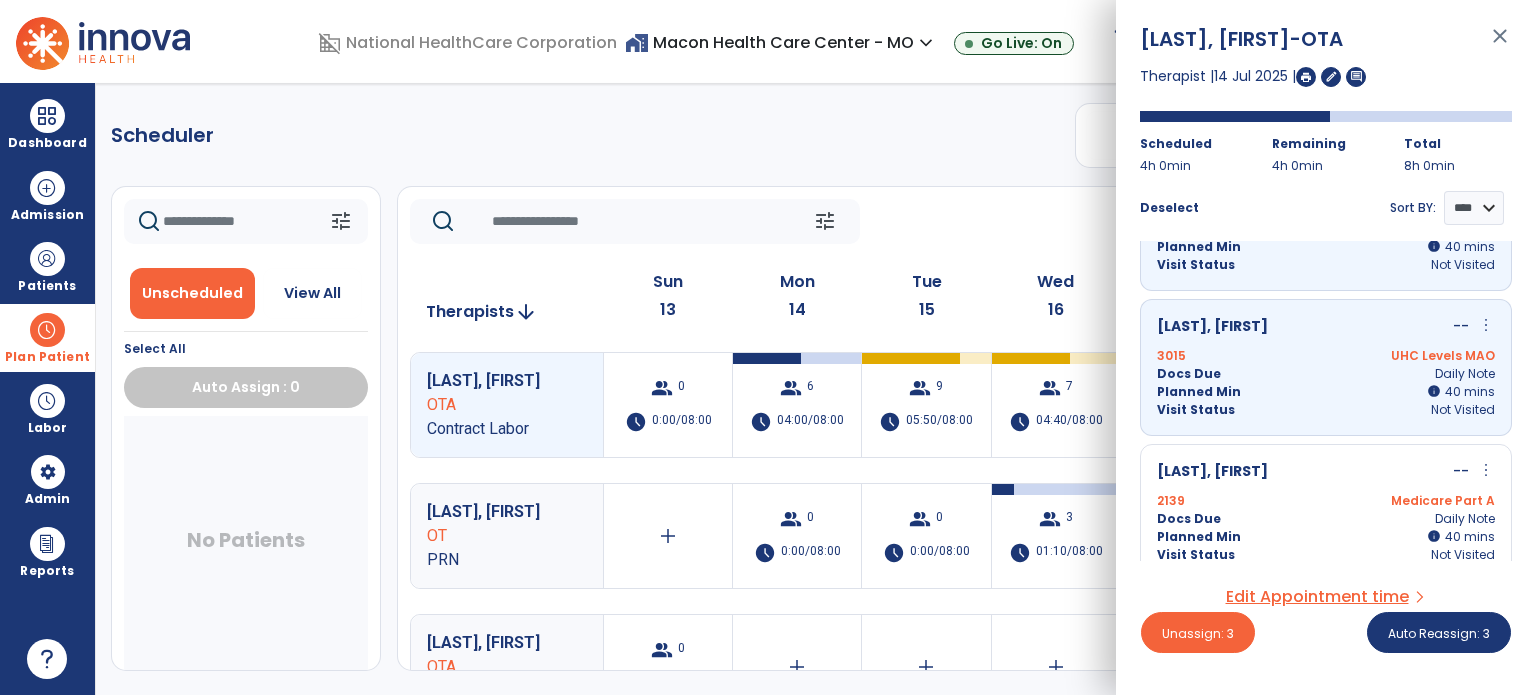 scroll, scrollTop: 280, scrollLeft: 0, axis: vertical 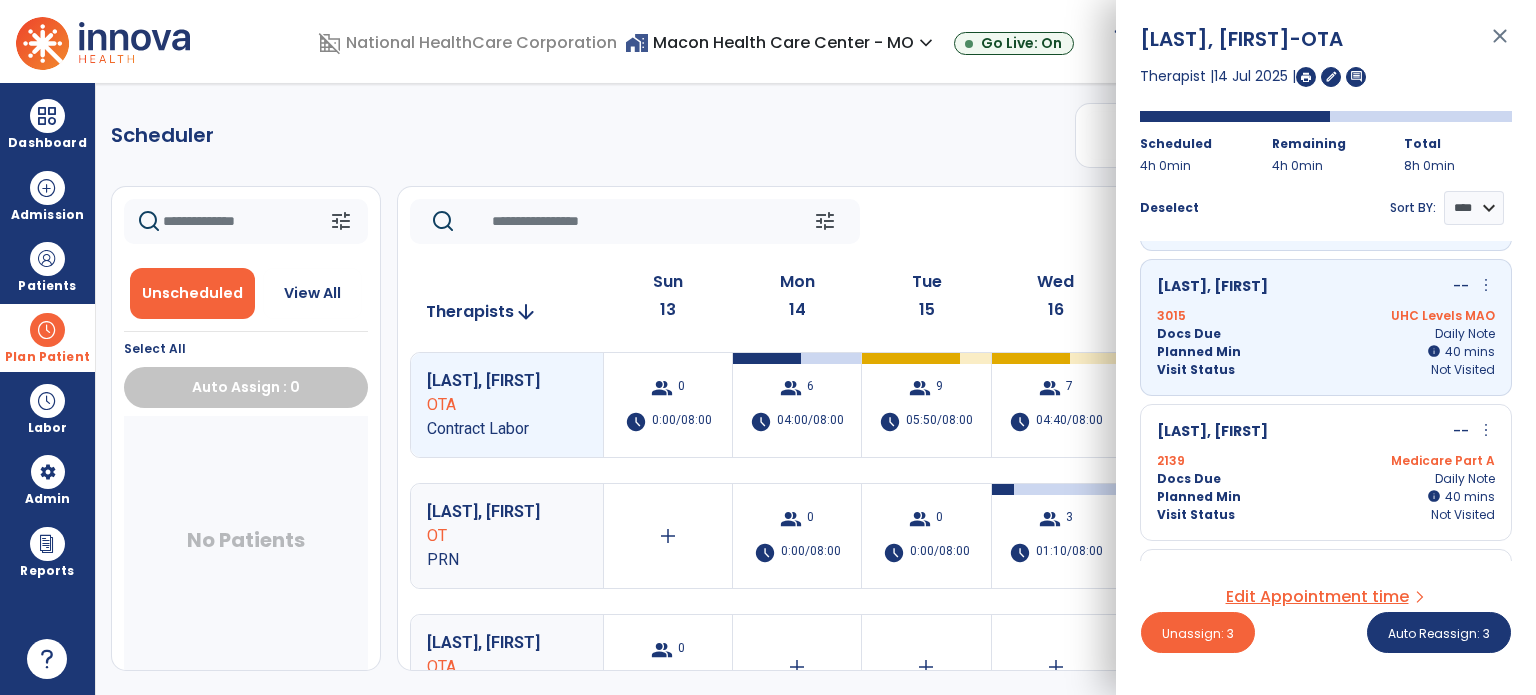 click on "3015 UHC Levels MAO" at bounding box center [1326, 316] 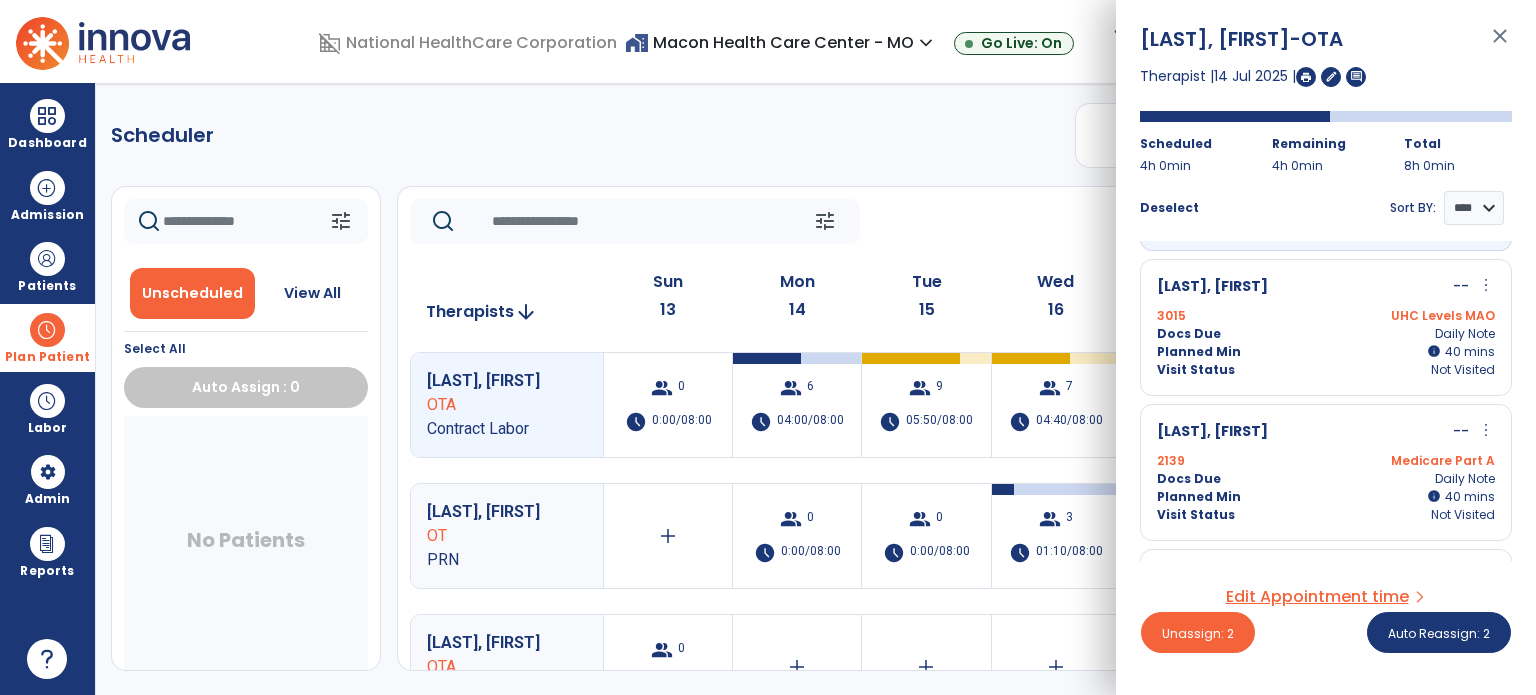 click on "2139 Medicare Part A" at bounding box center (1326, 461) 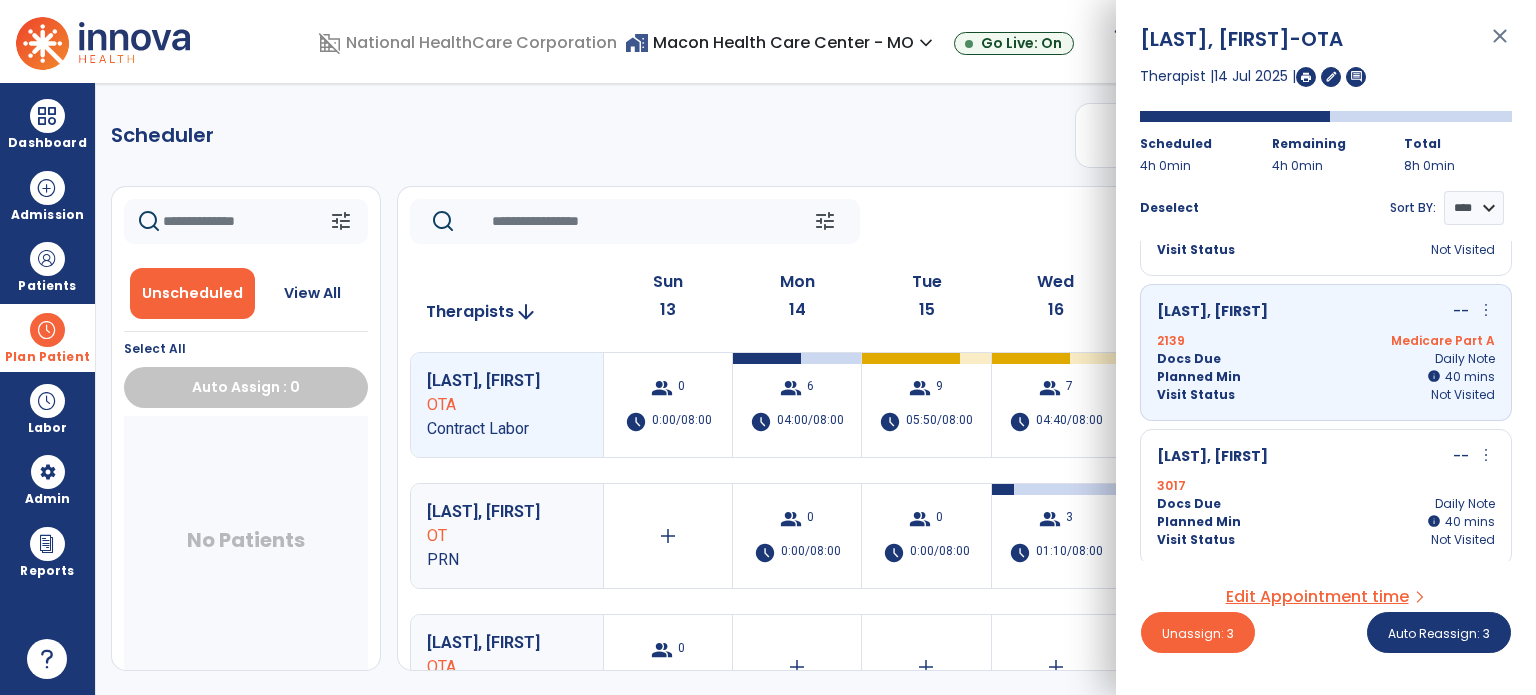 click on "Miller, Coleman   --  more_vert  edit   Edit Session   alt_route   Split Minutes" at bounding box center (1326, 457) 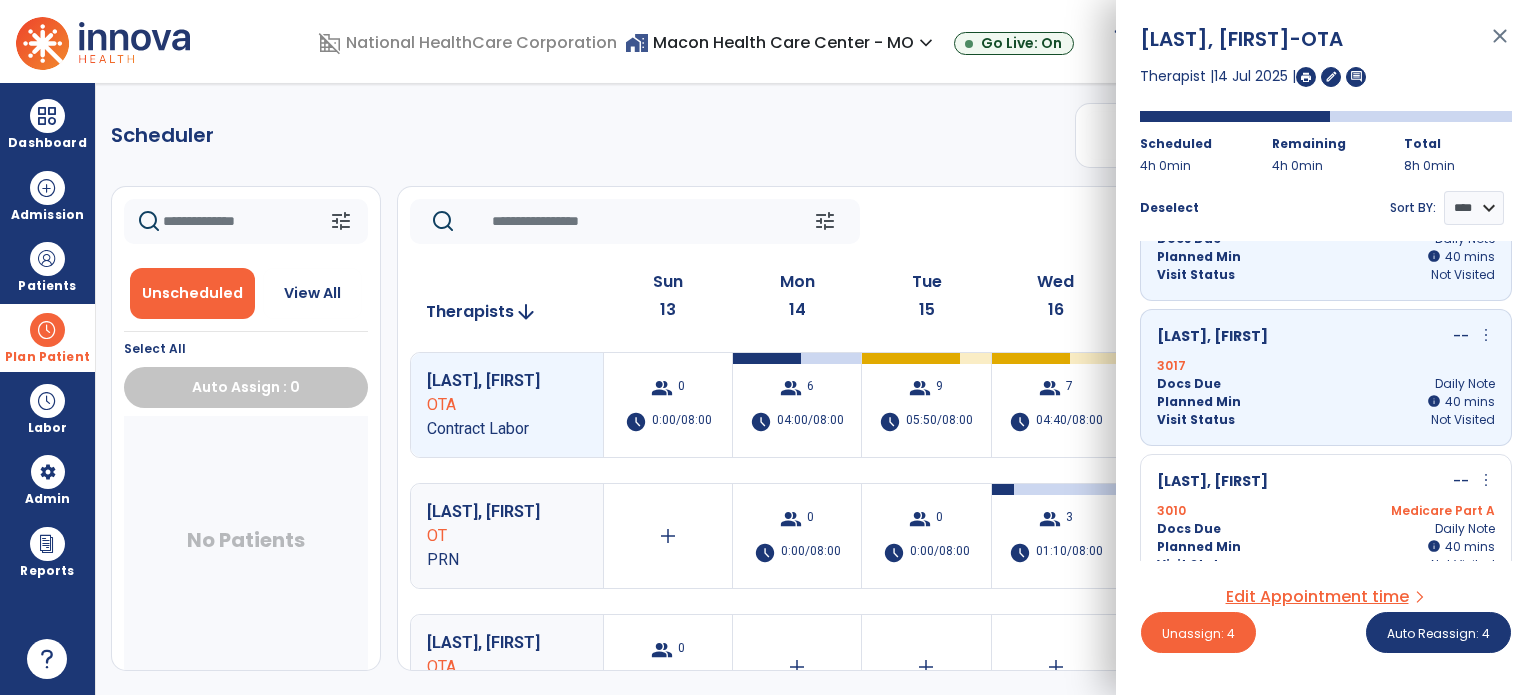 scroll, scrollTop: 546, scrollLeft: 0, axis: vertical 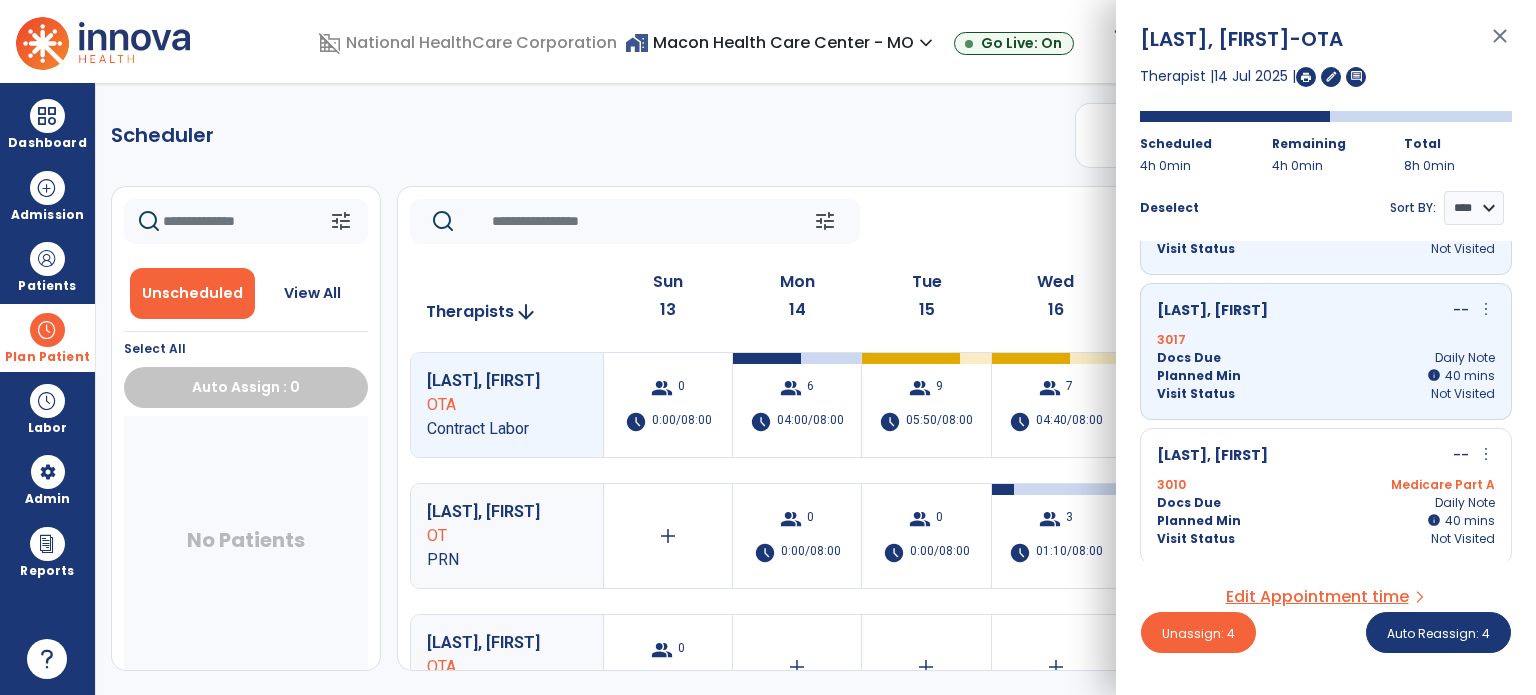 click on "Voigt, Ramona   --  more_vert  edit   Edit Session   alt_route   Split Minutes" at bounding box center [1326, 456] 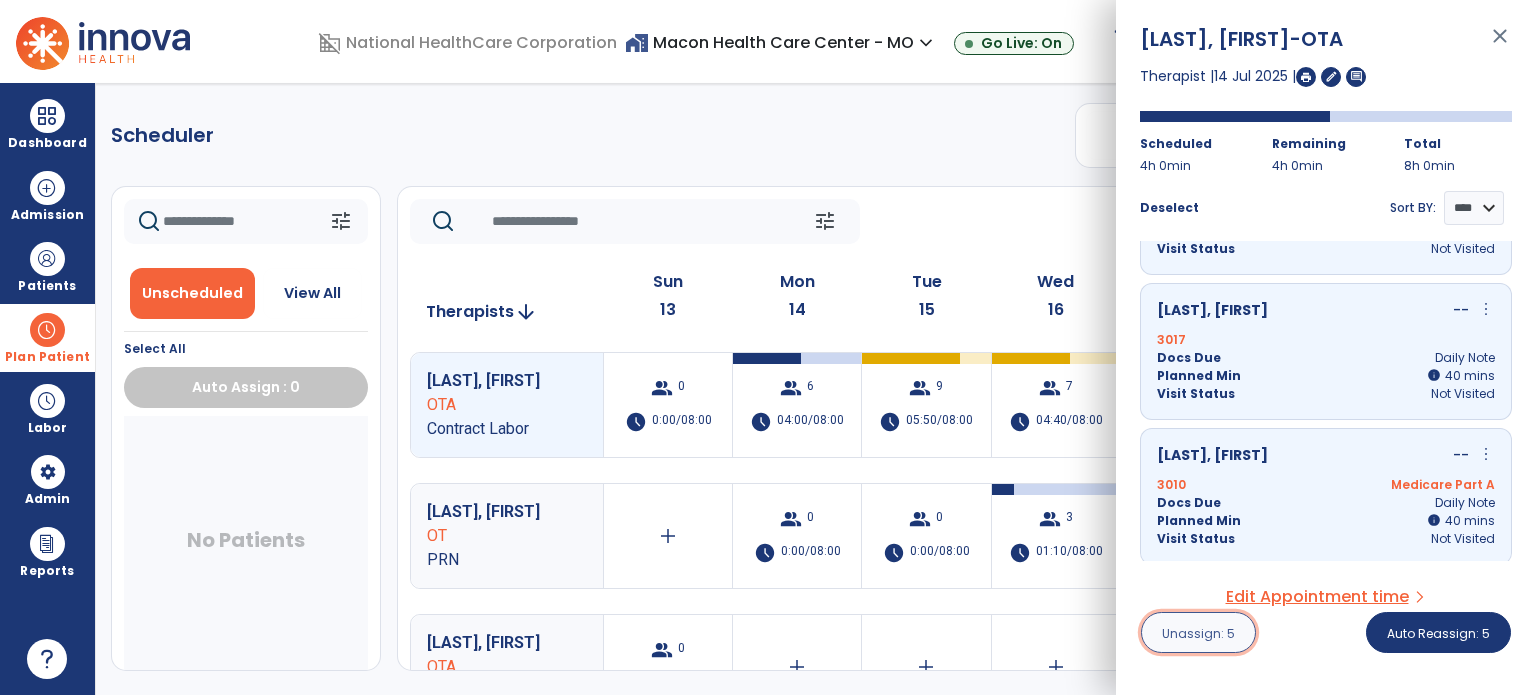 click on "Unassign: 5" at bounding box center [1198, 633] 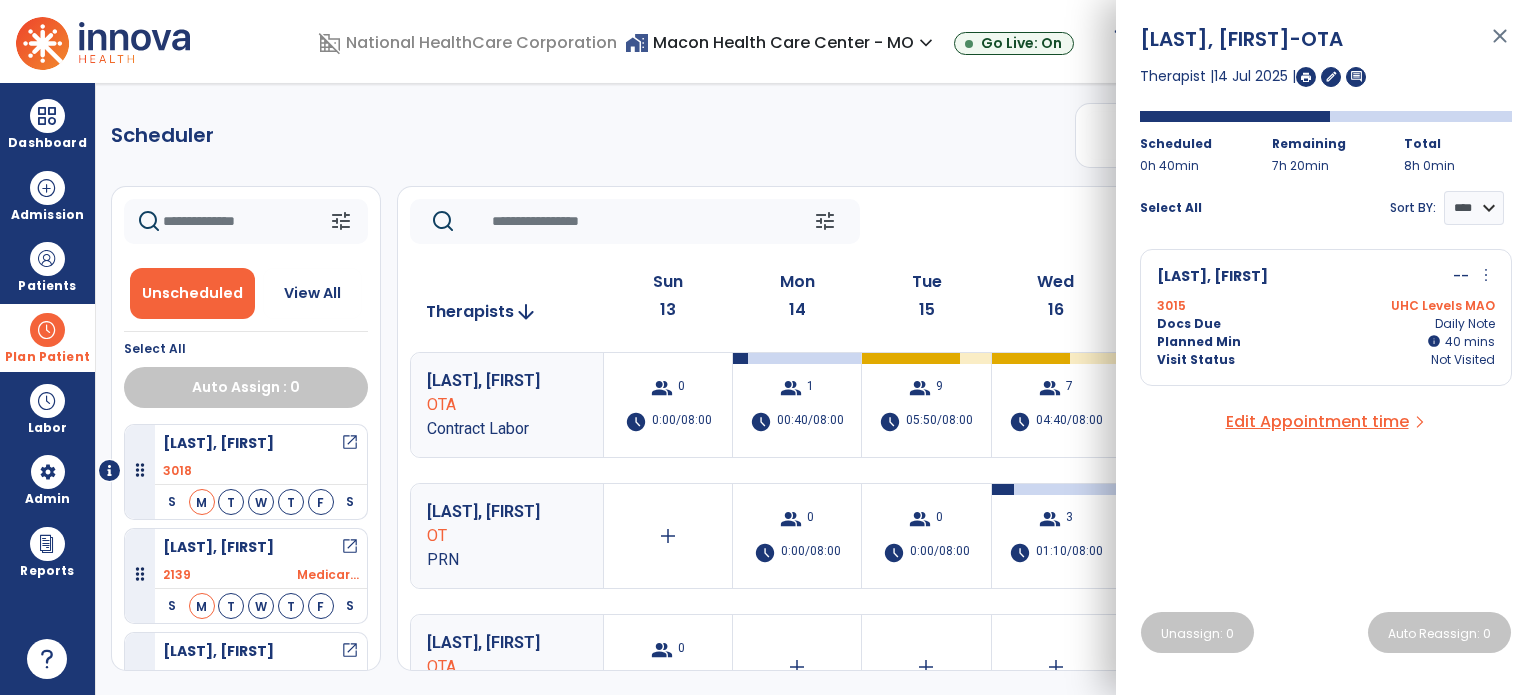 click 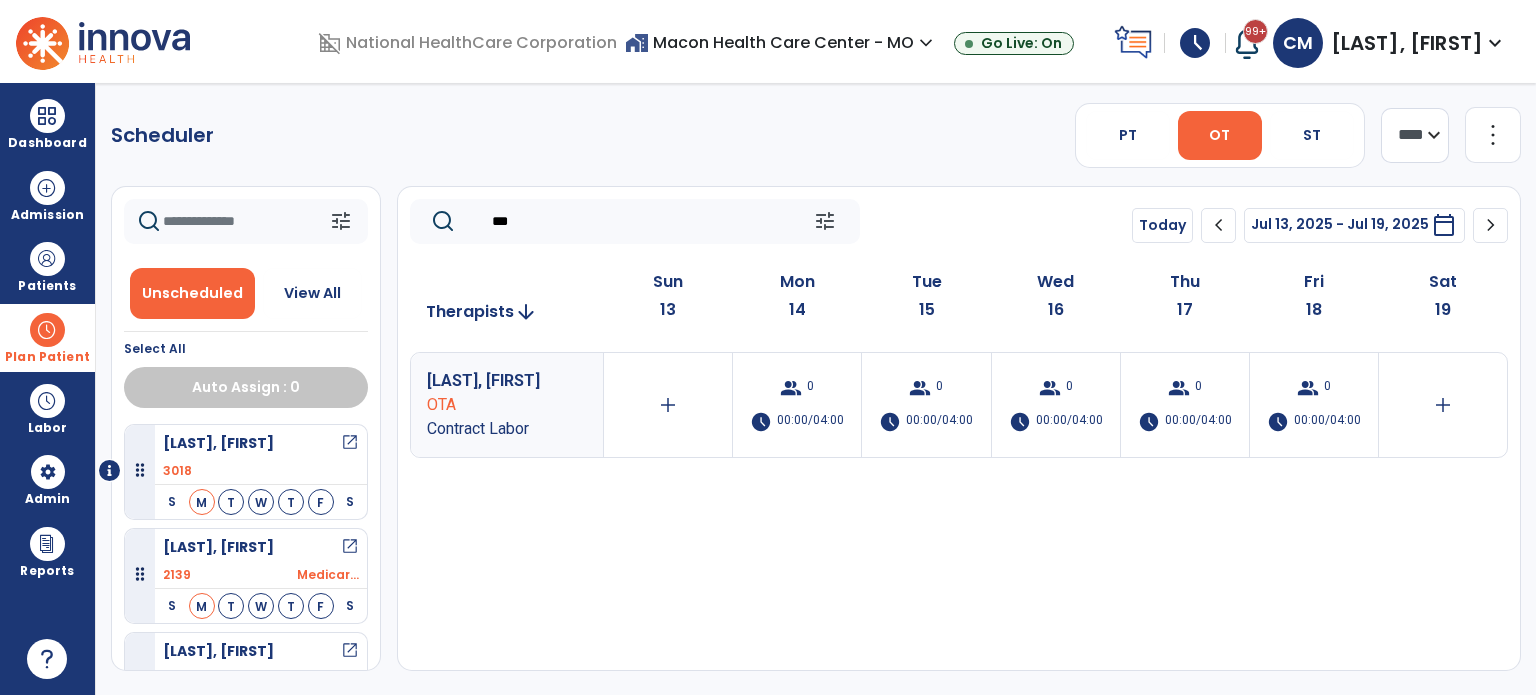 type on "***" 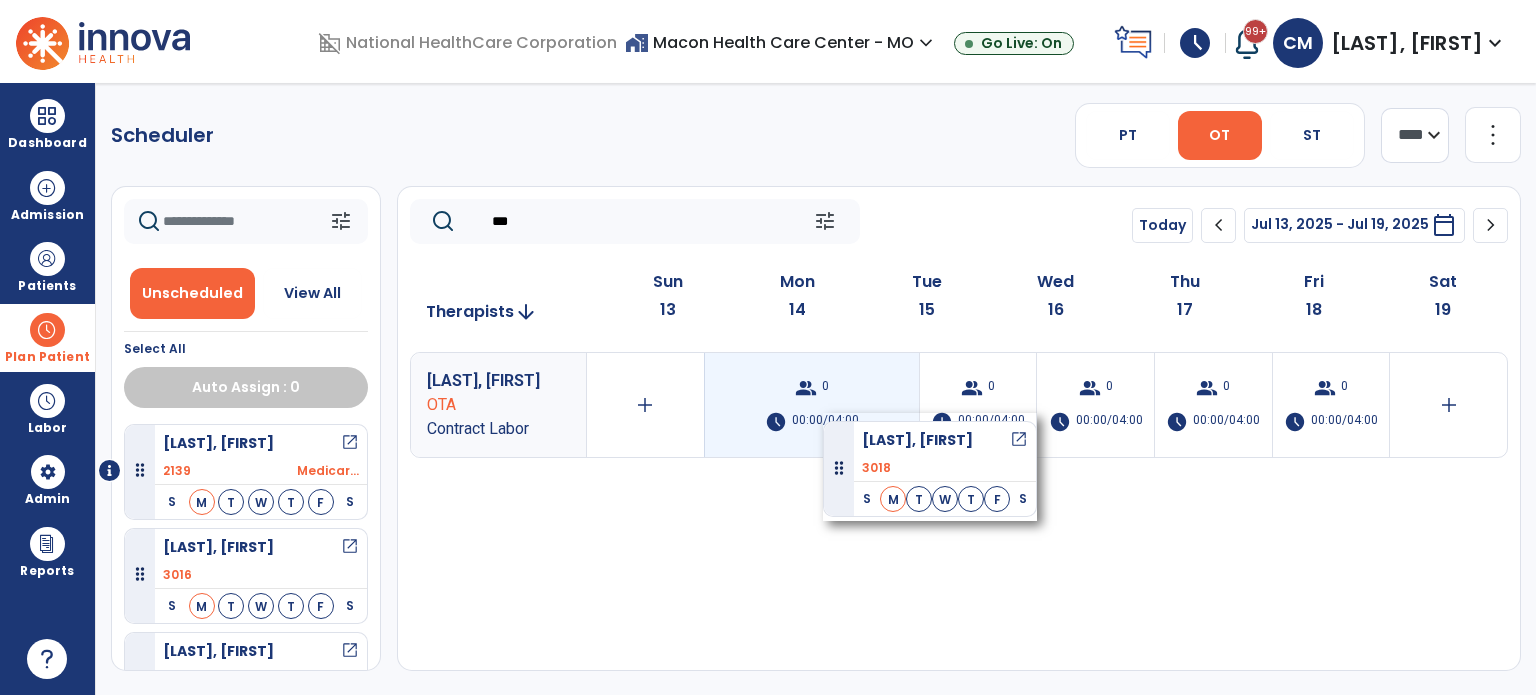 drag, startPoint x: 282, startPoint y: 461, endPoint x: 832, endPoint y: 414, distance: 552.0045 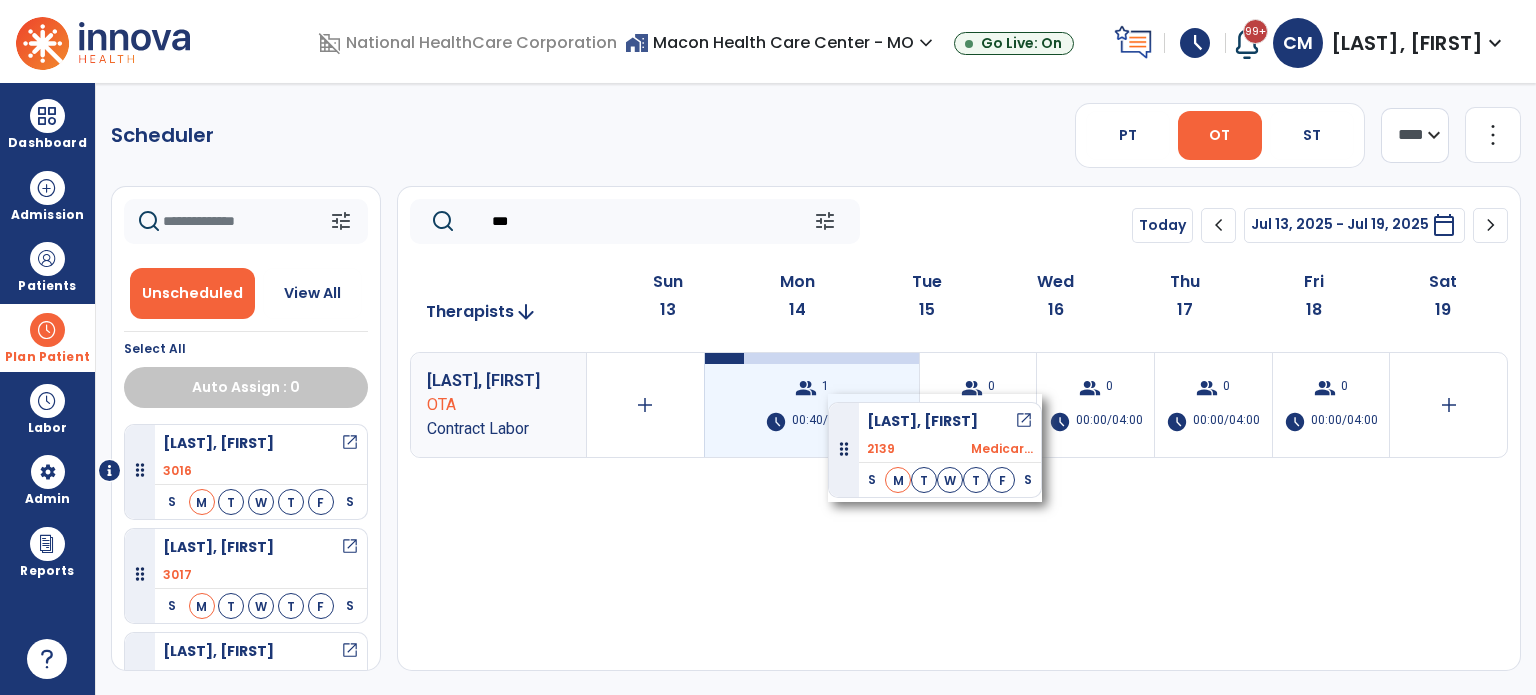 drag, startPoint x: 296, startPoint y: 452, endPoint x: 828, endPoint y: 394, distance: 535.15234 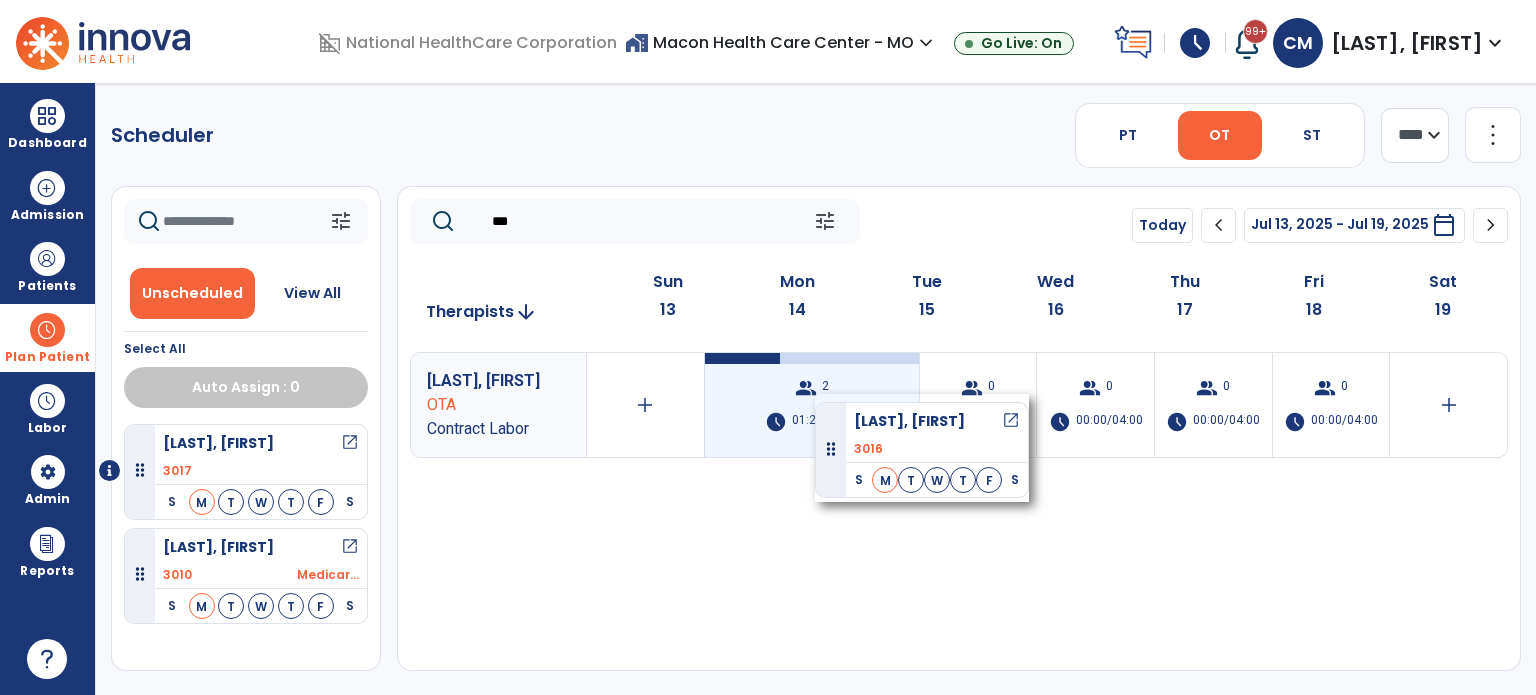 drag, startPoint x: 244, startPoint y: 455, endPoint x: 815, endPoint y: 394, distance: 574.2491 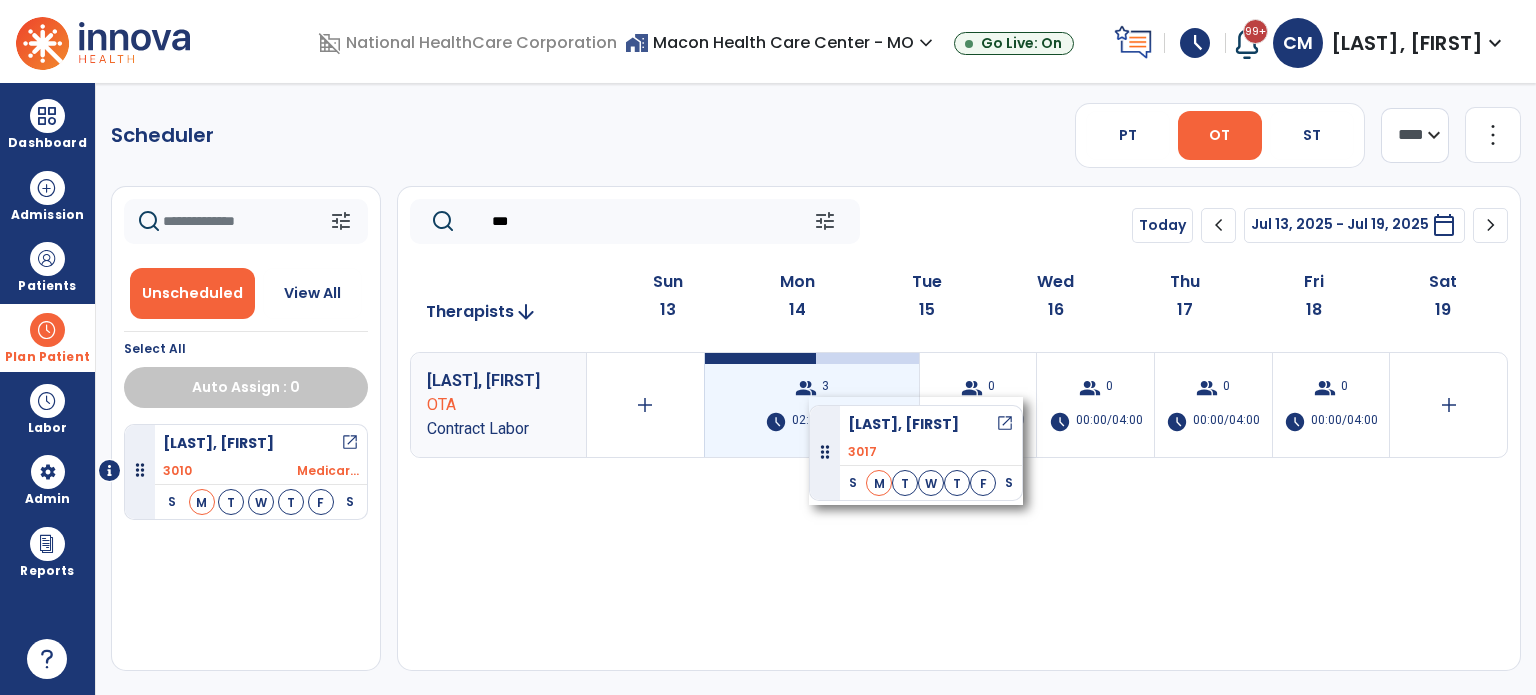 drag, startPoint x: 219, startPoint y: 456, endPoint x: 809, endPoint y: 398, distance: 592.844 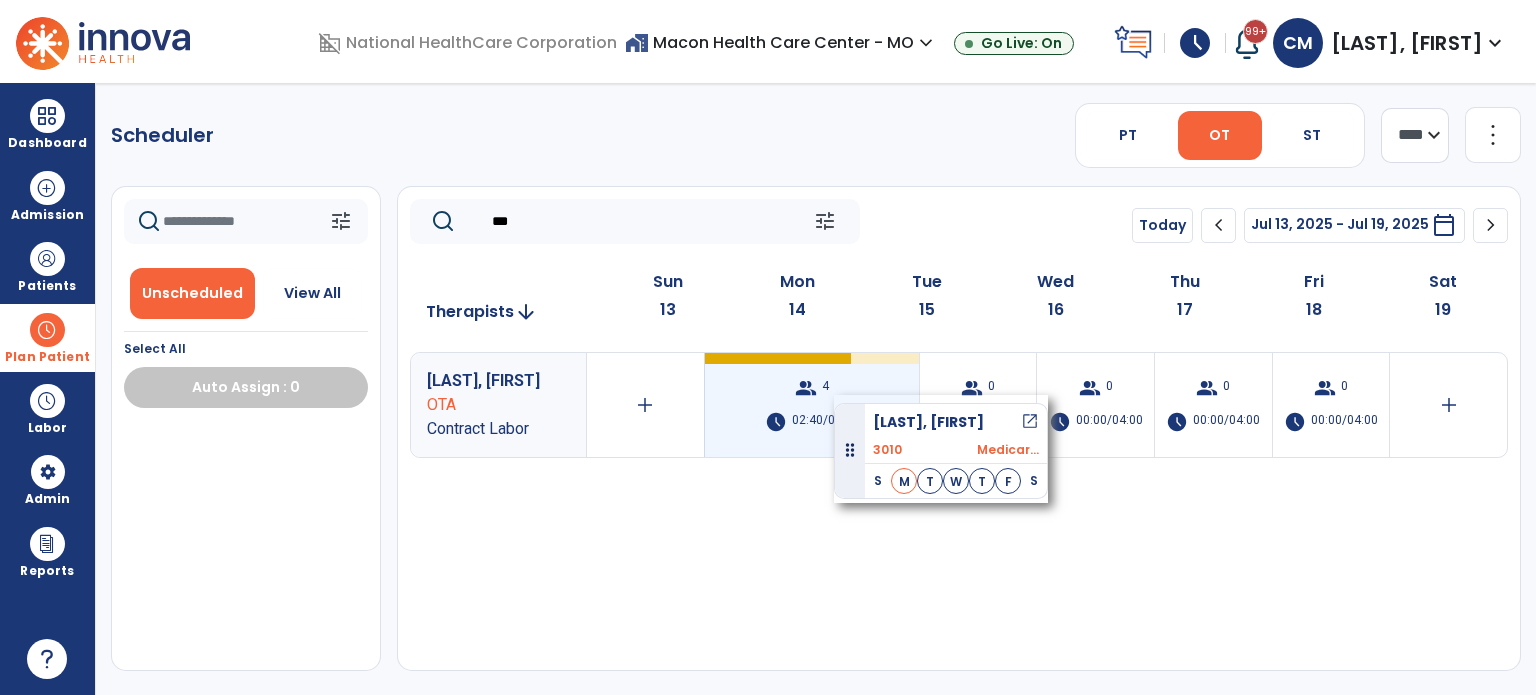drag, startPoint x: 217, startPoint y: 450, endPoint x: 839, endPoint y: 386, distance: 625.28394 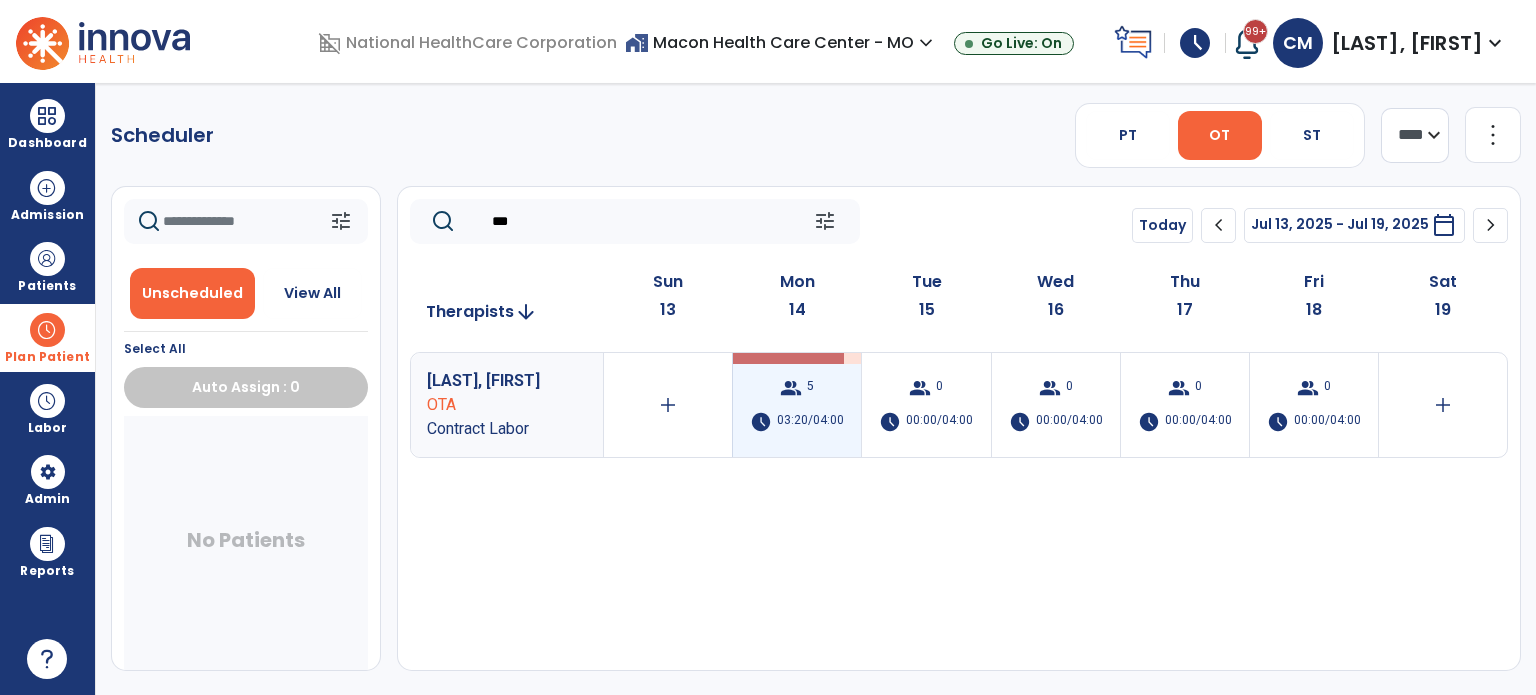 click at bounding box center (786, 358) 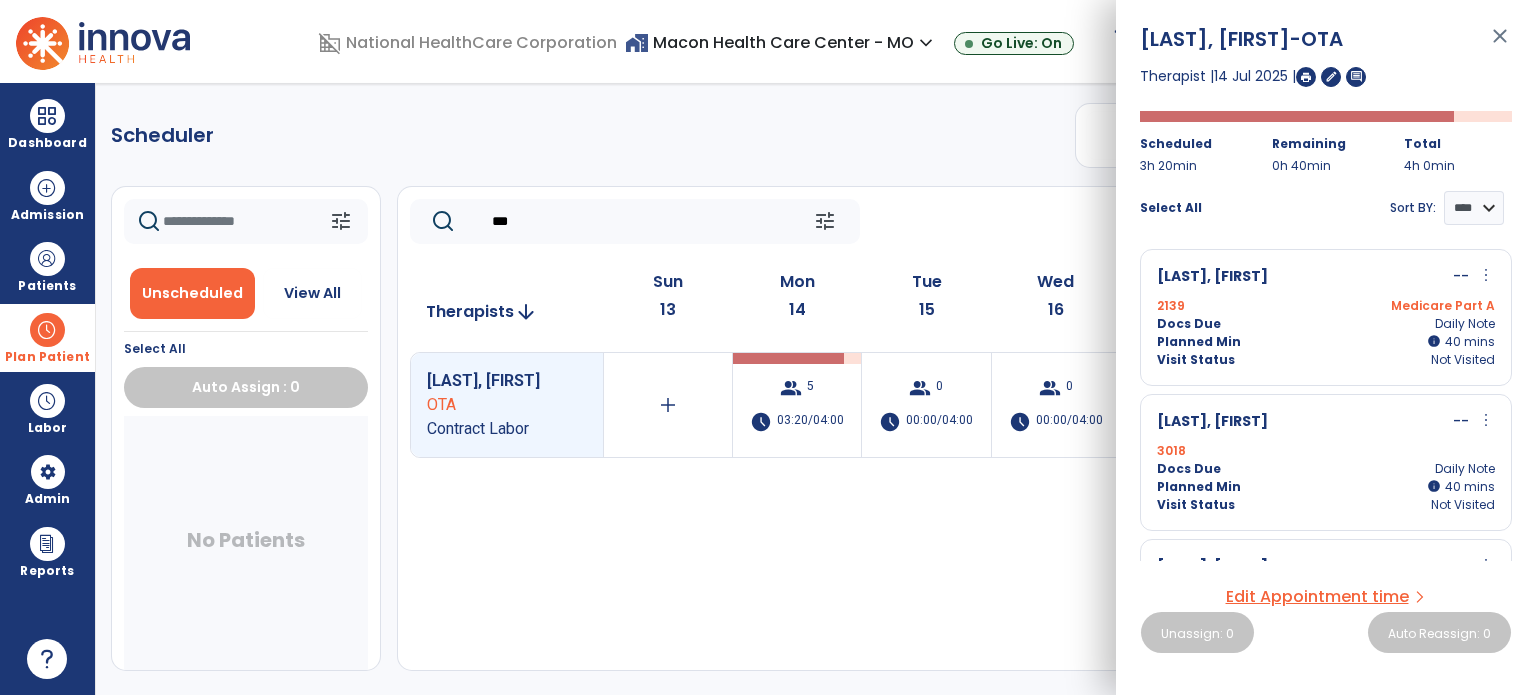 click at bounding box center (1306, 77) 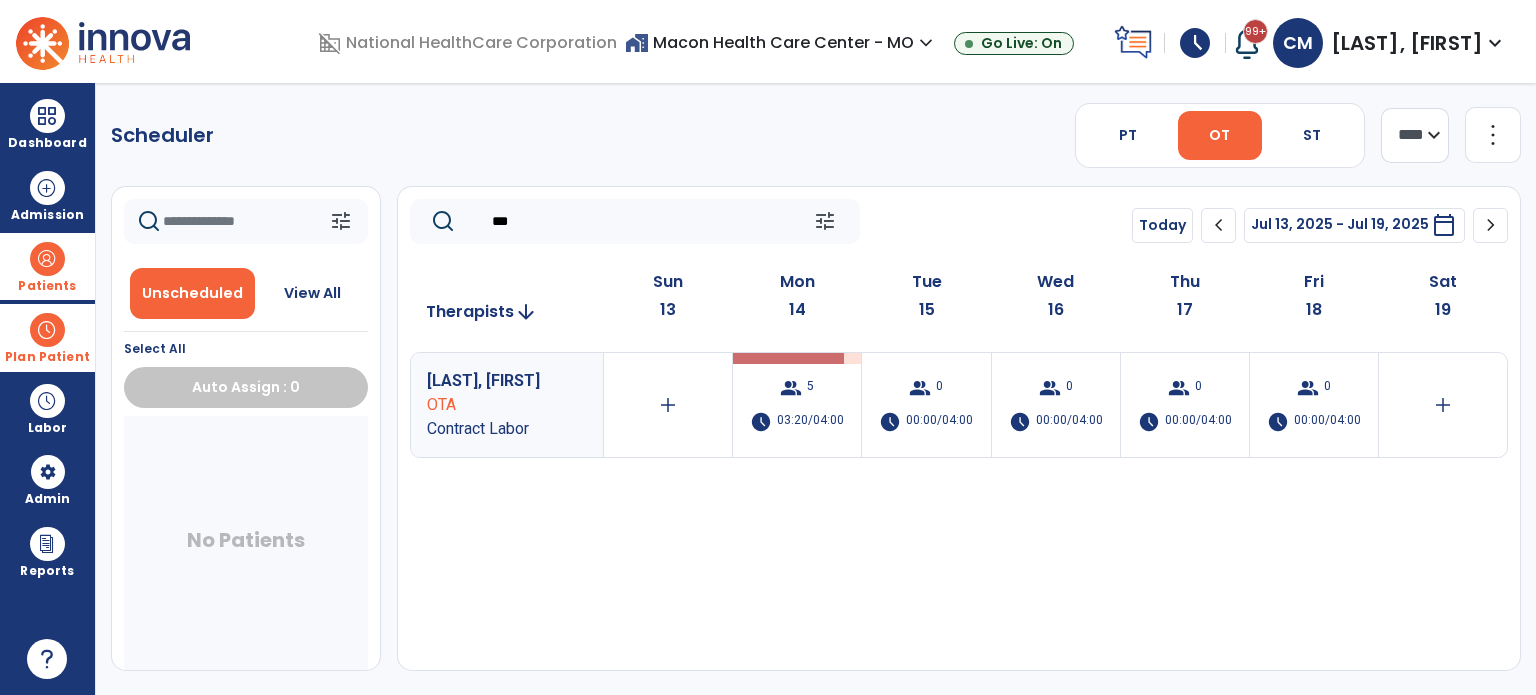click on "Patients" at bounding box center (47, 266) 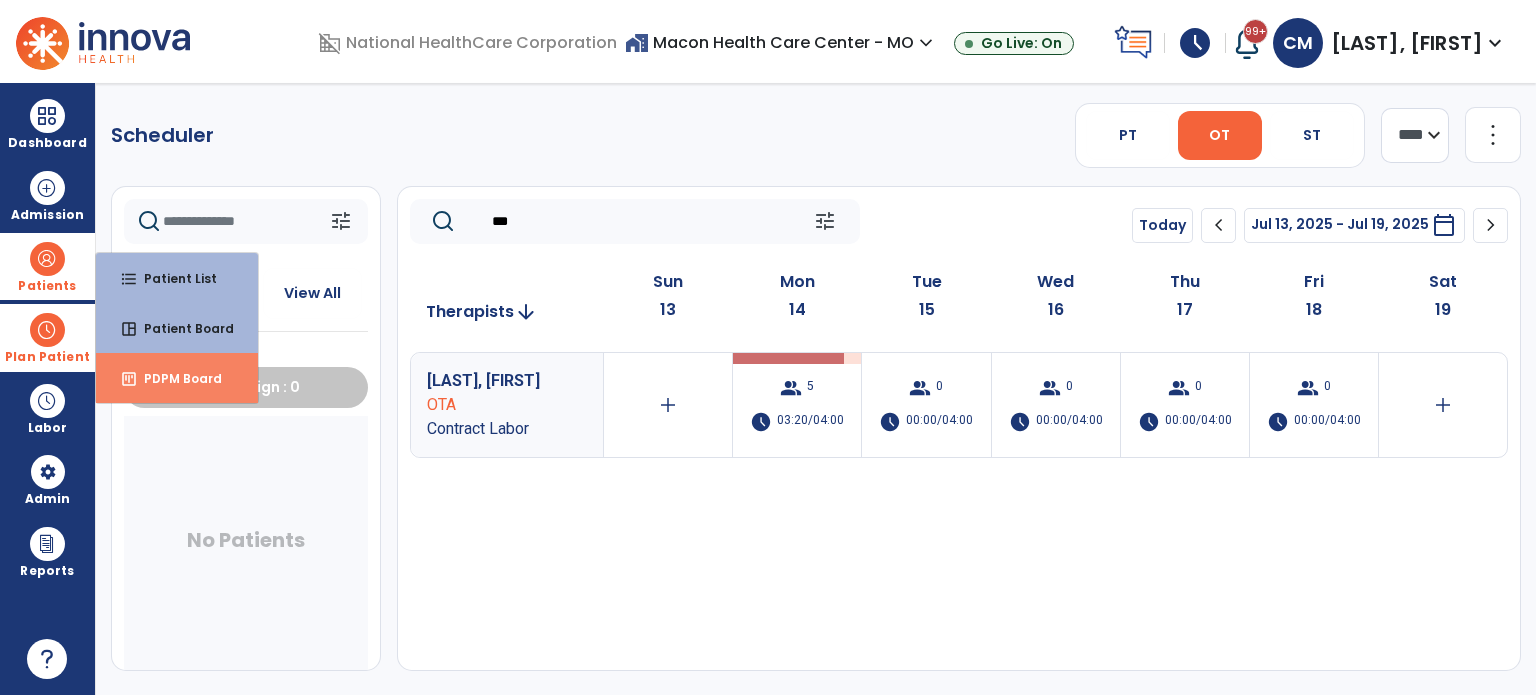 click on "PDPM Board" at bounding box center (175, 378) 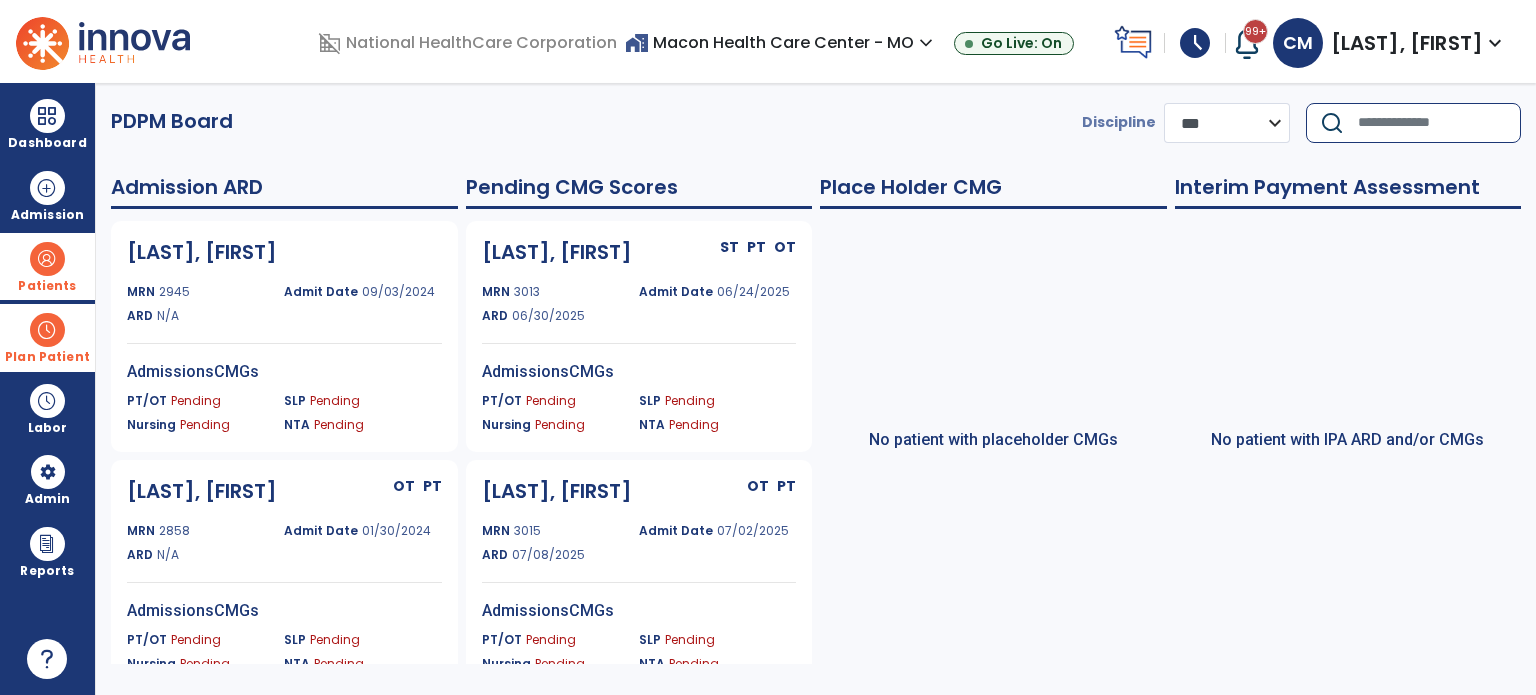 click 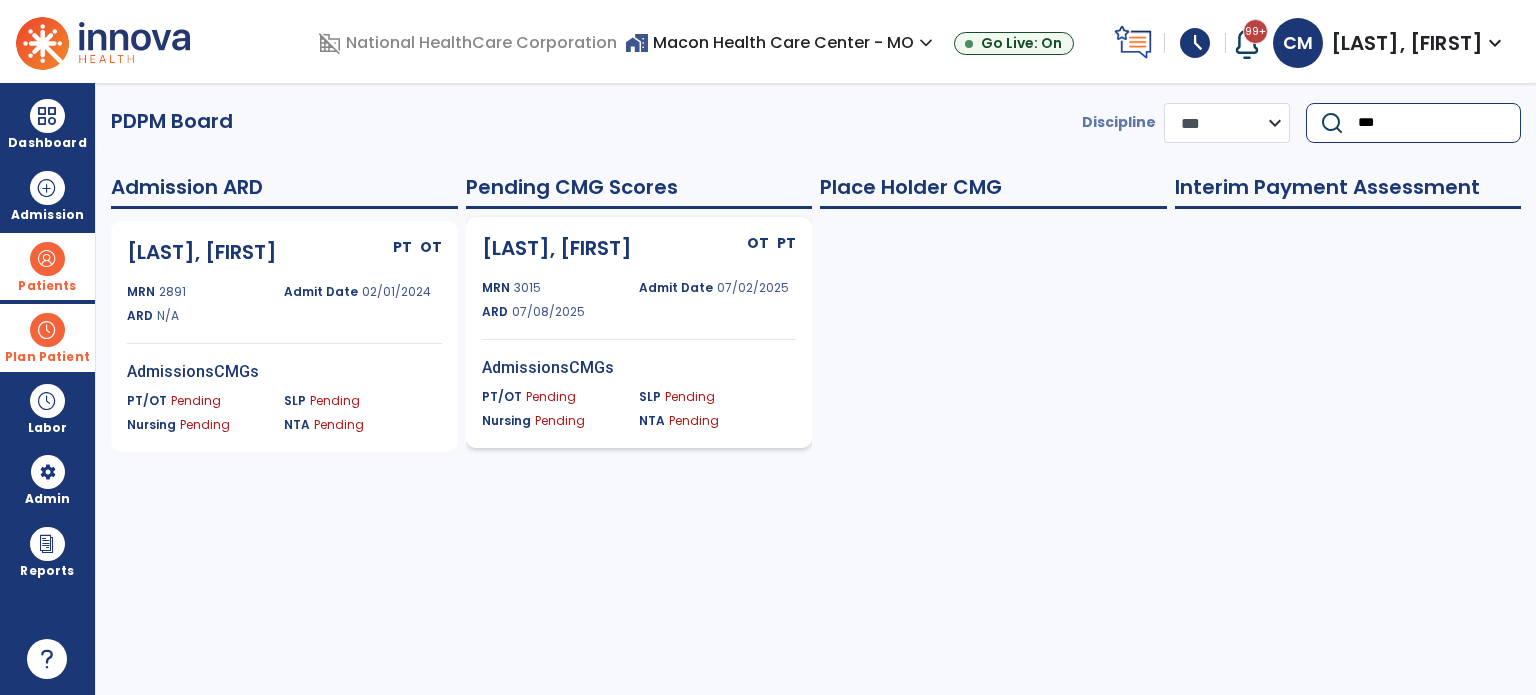 type on "***" 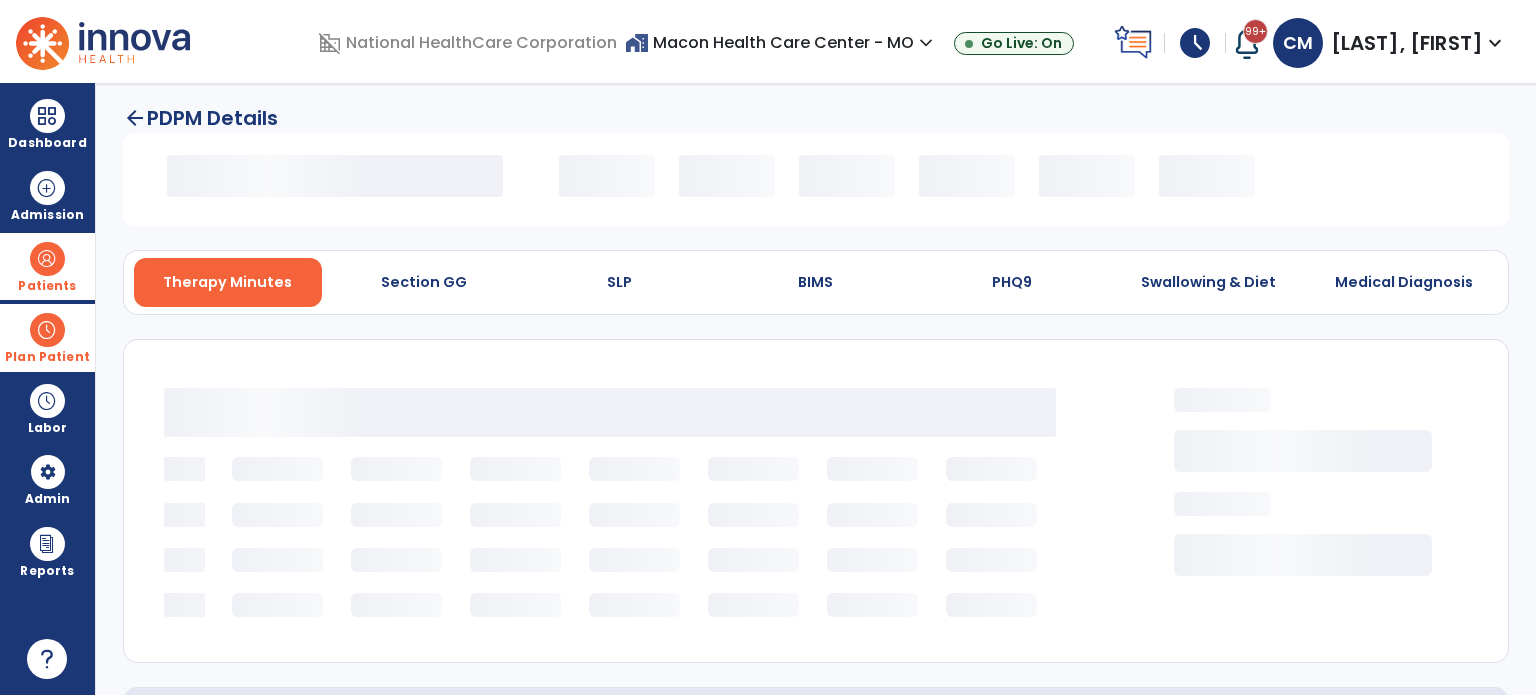 select on "*********" 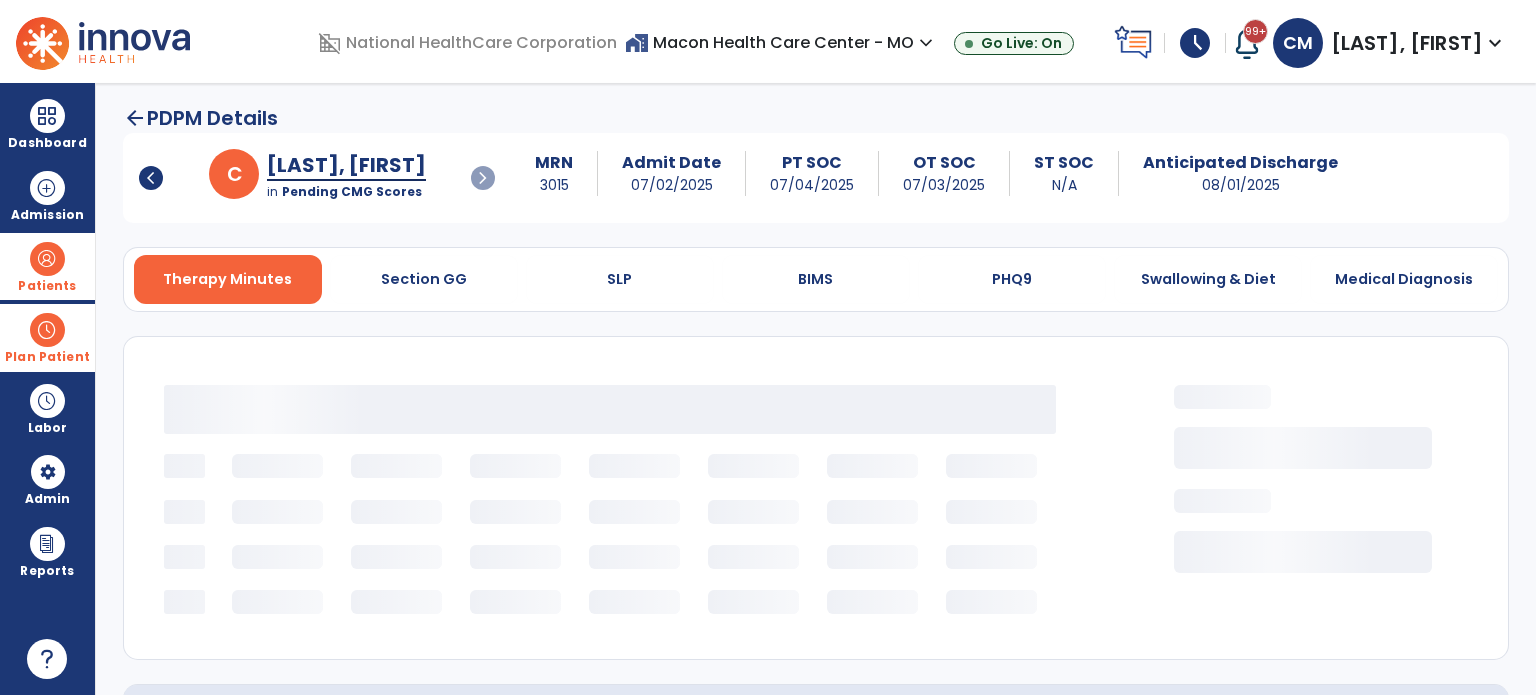 select on "***" 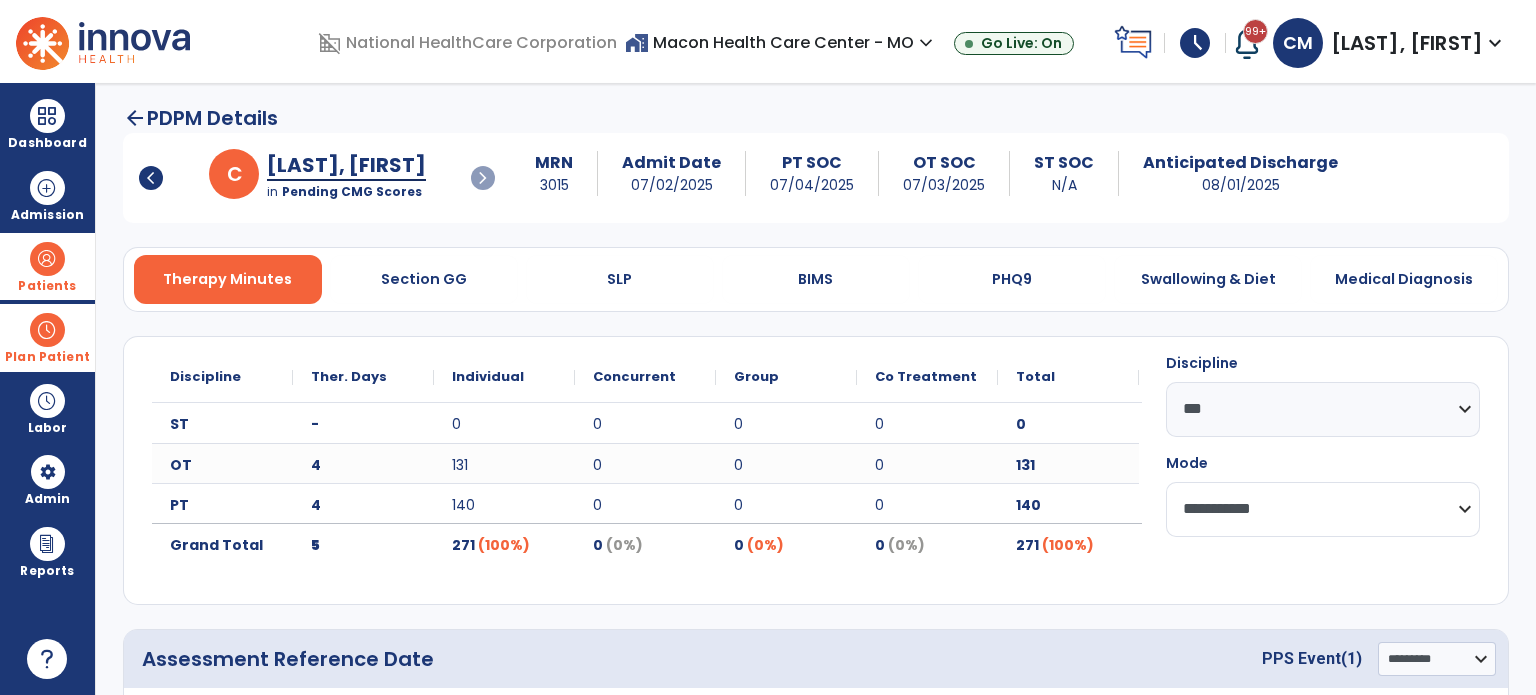 click on "**********" 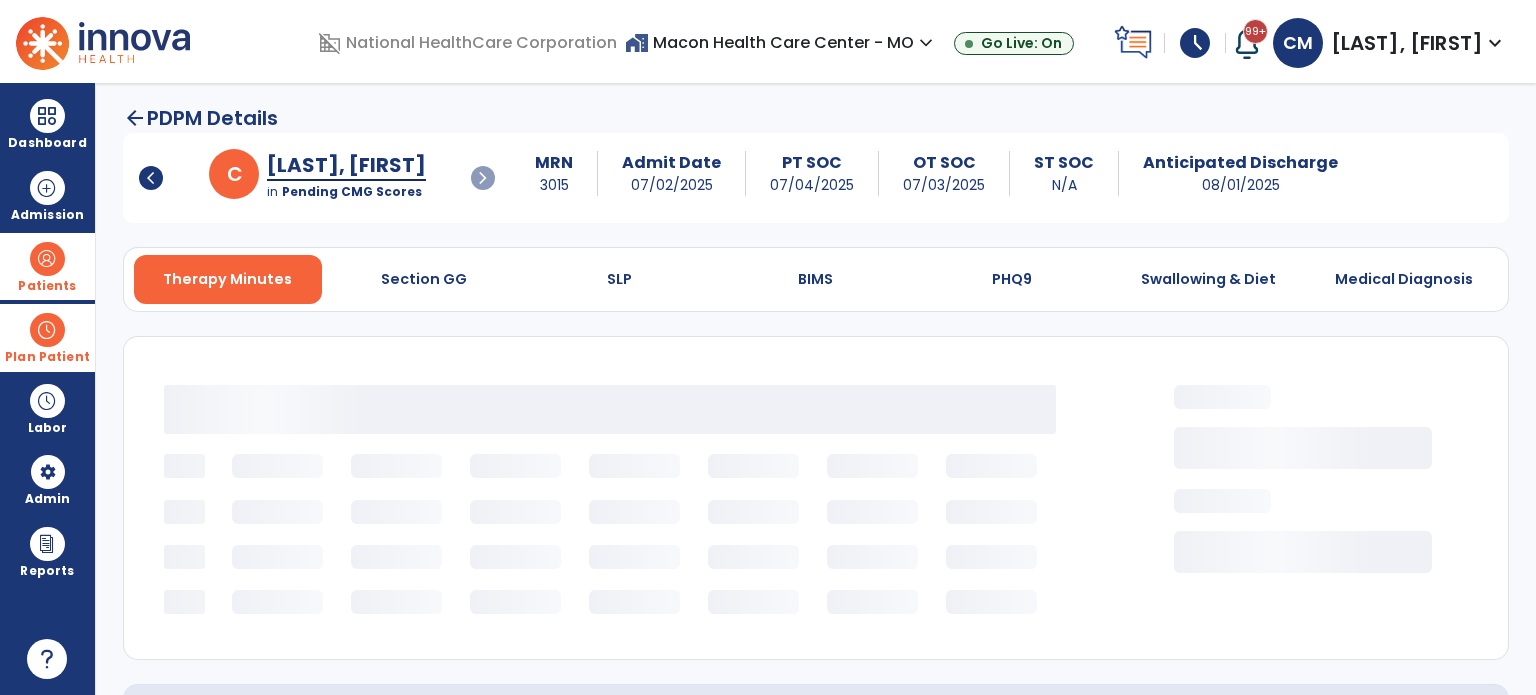 select on "***" 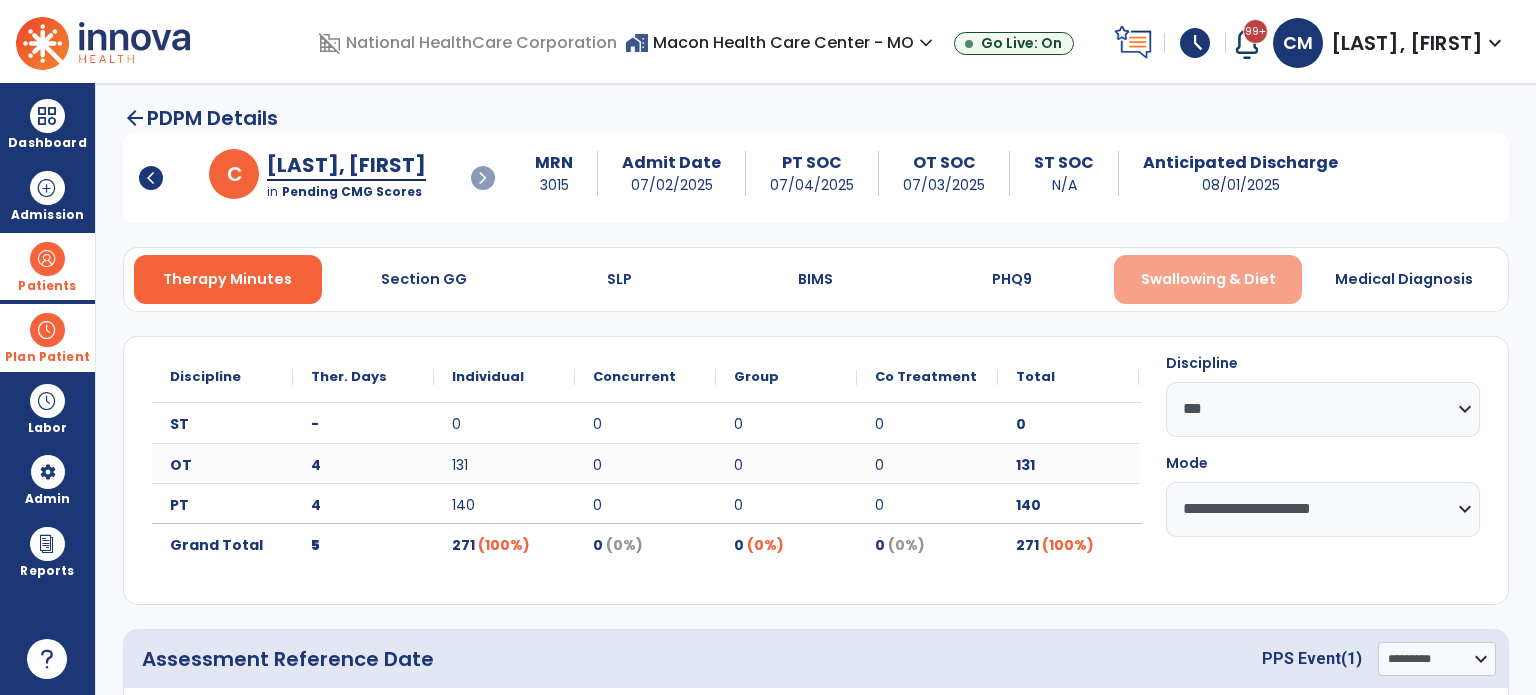 click on "Swallowing & Diet" at bounding box center (1208, 279) 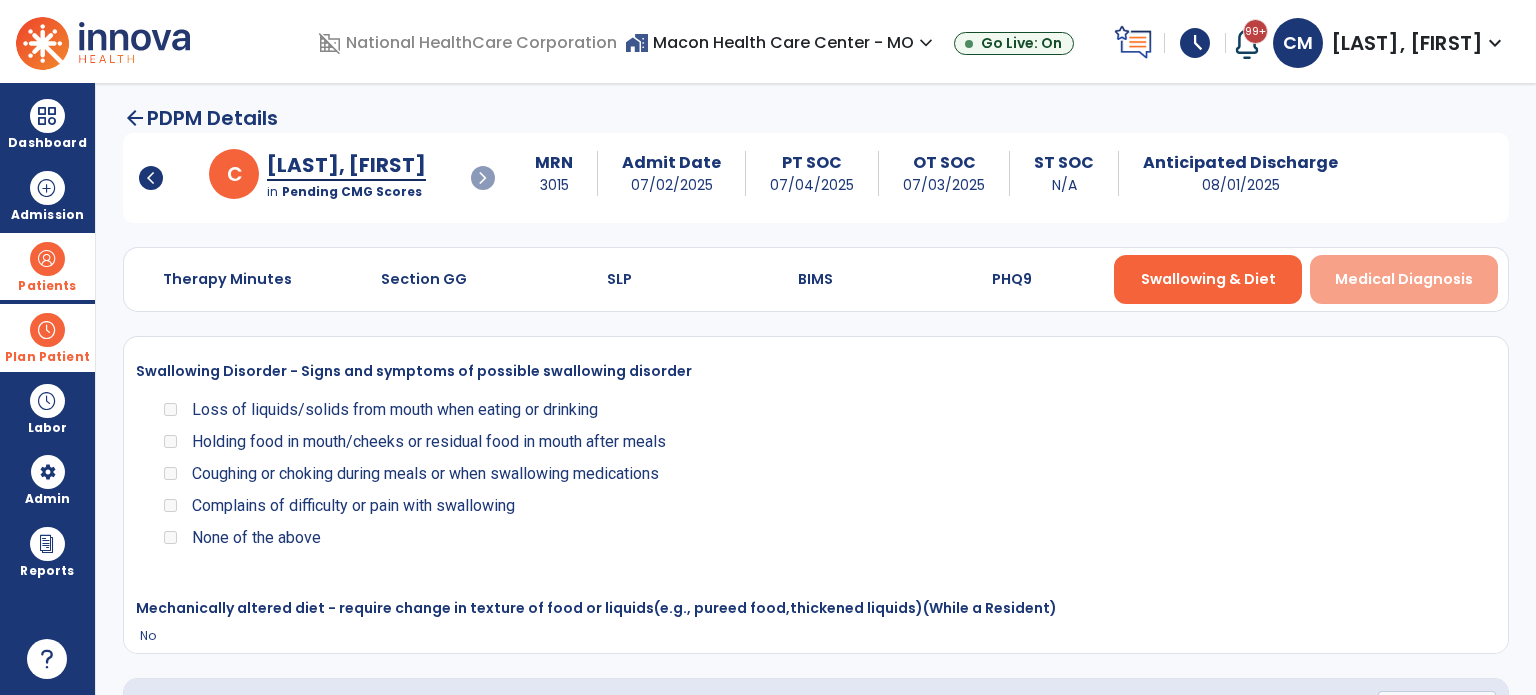 click on "Medical Diagnosis" at bounding box center (1404, 279) 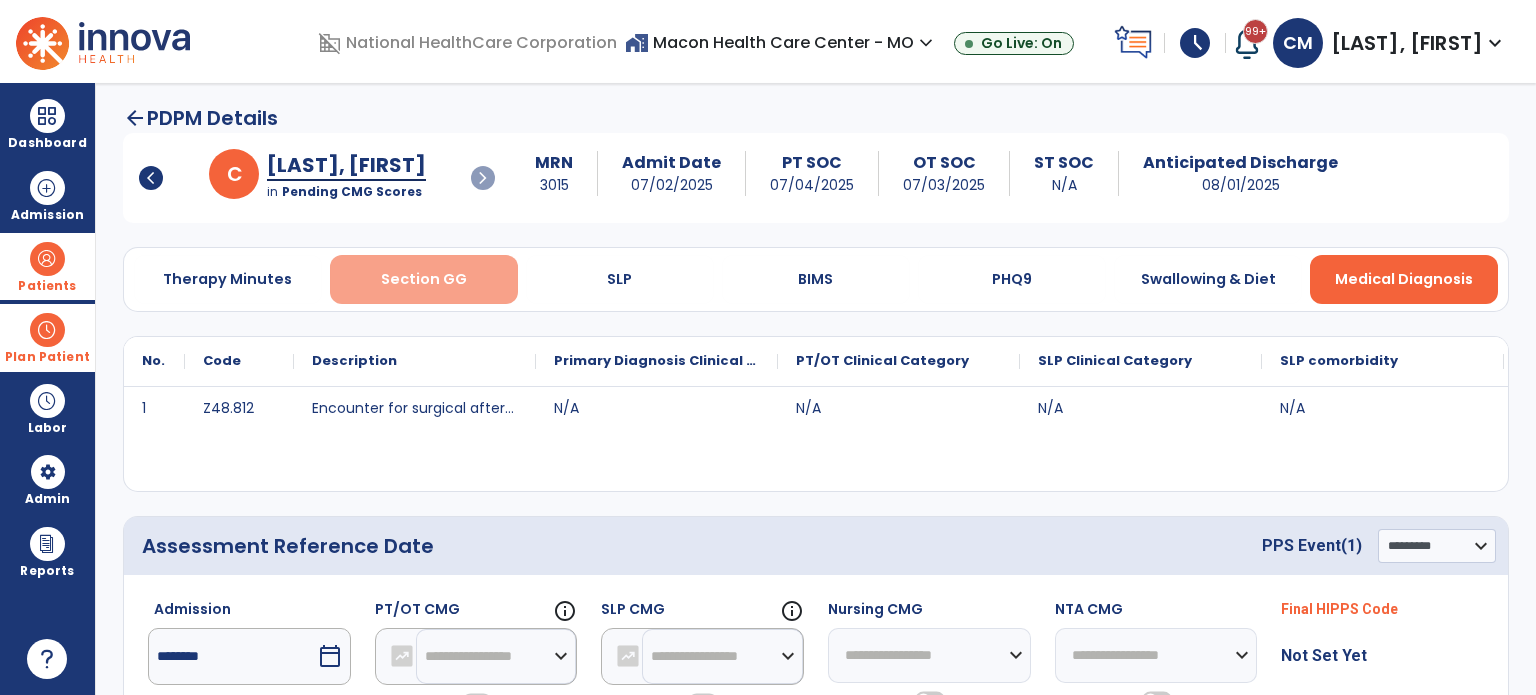 click on "Section GG" at bounding box center (424, 279) 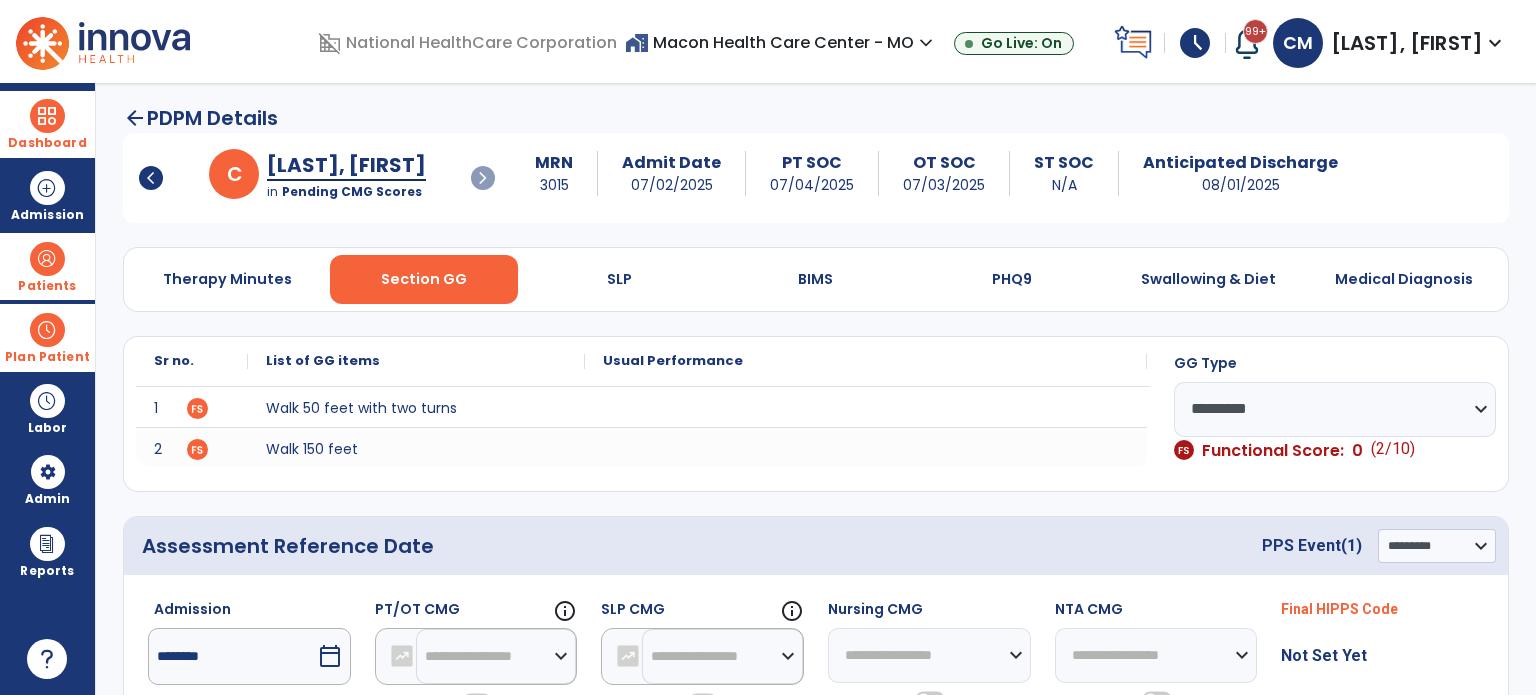 click on "Dashboard" at bounding box center [47, 124] 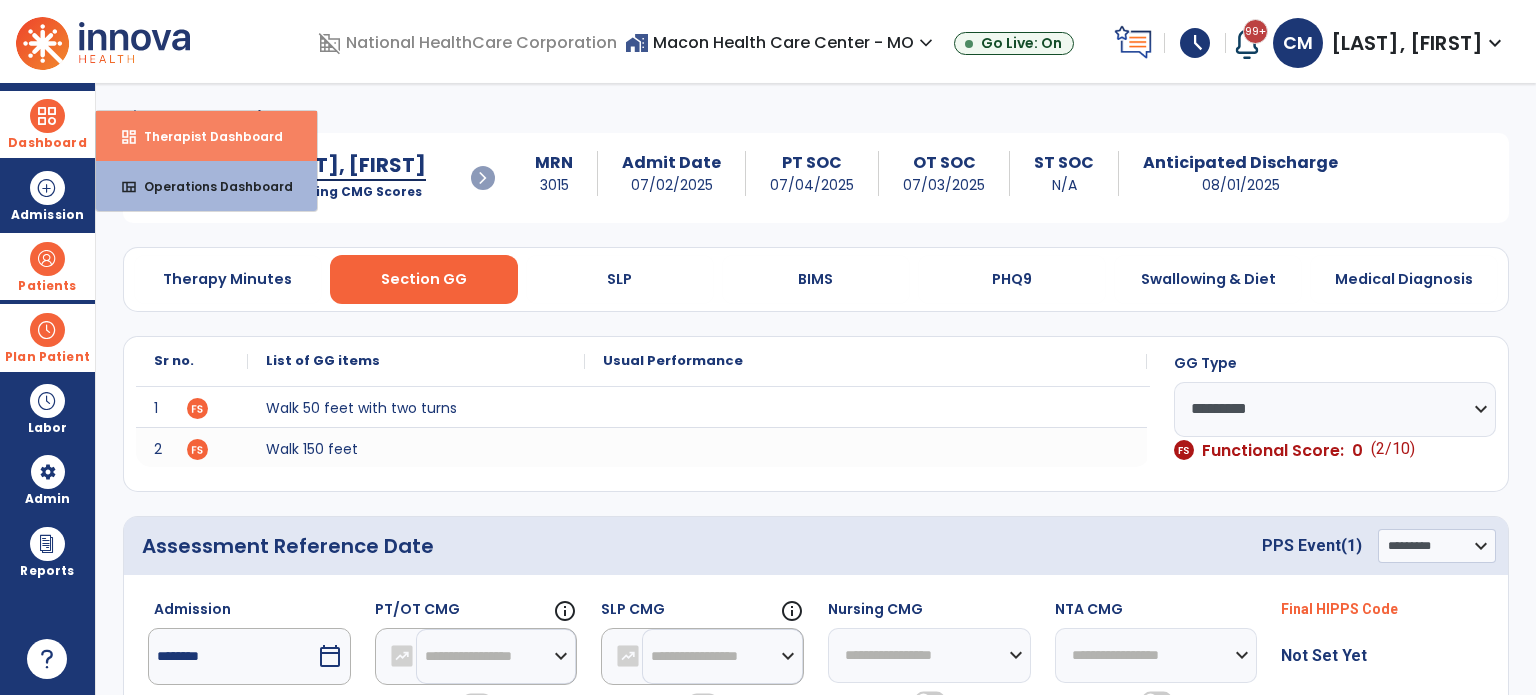 click on "dashboard  Therapist Dashboard" at bounding box center (206, 136) 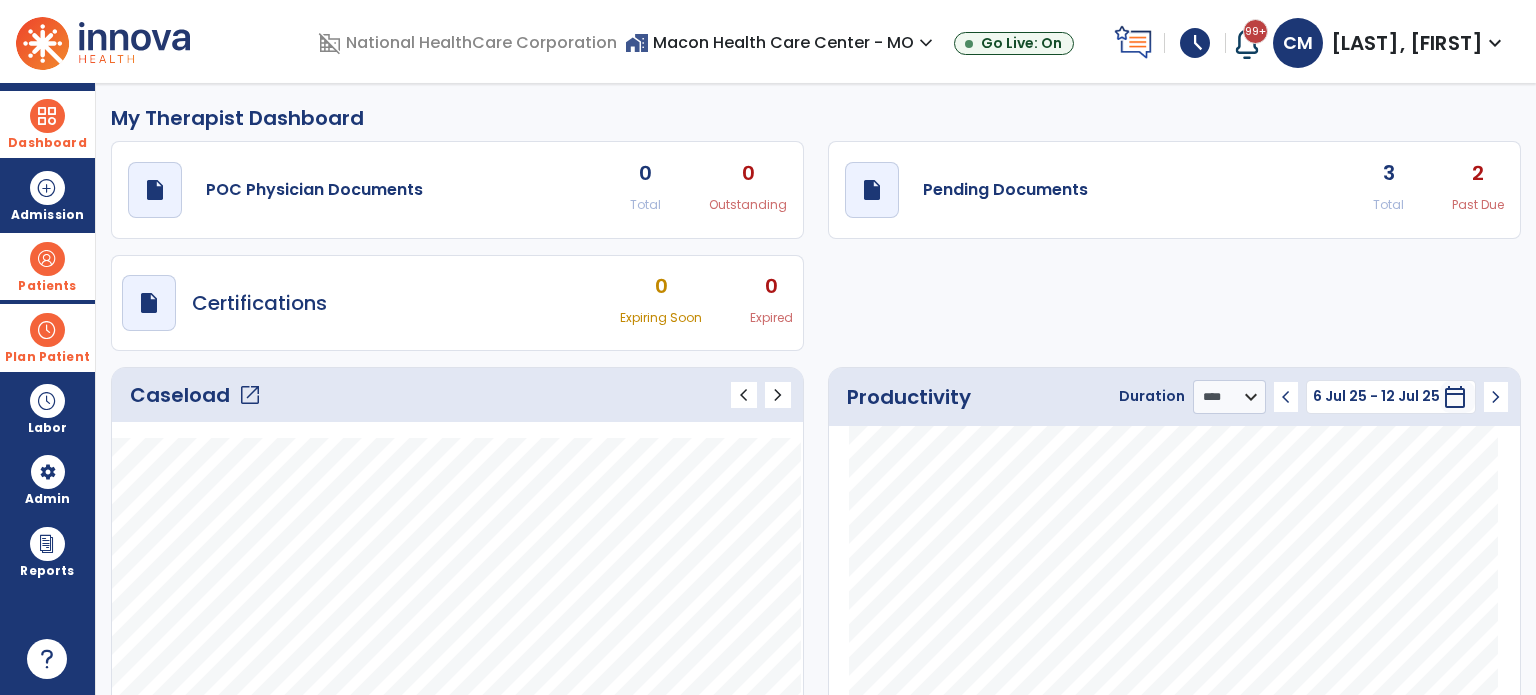 type 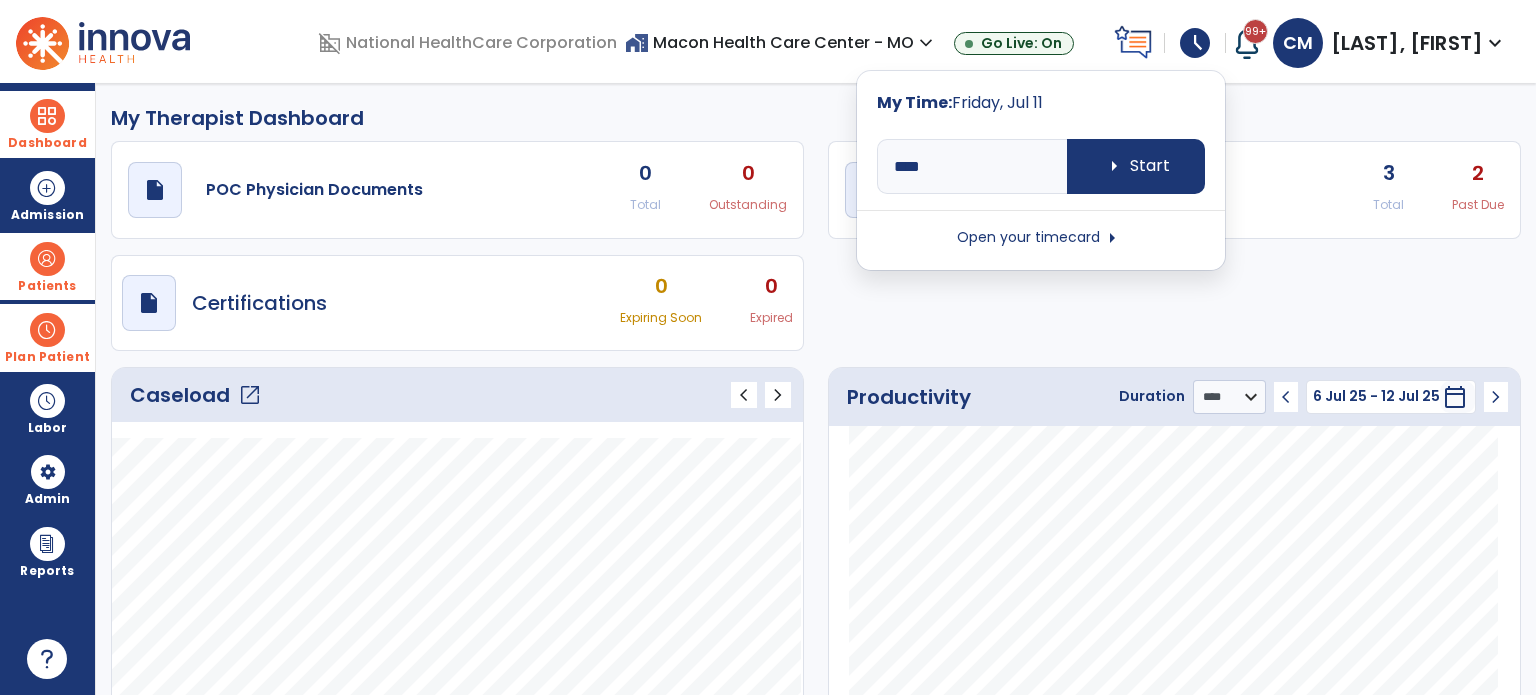 click on "Open your timecard  arrow_right" at bounding box center (1041, 238) 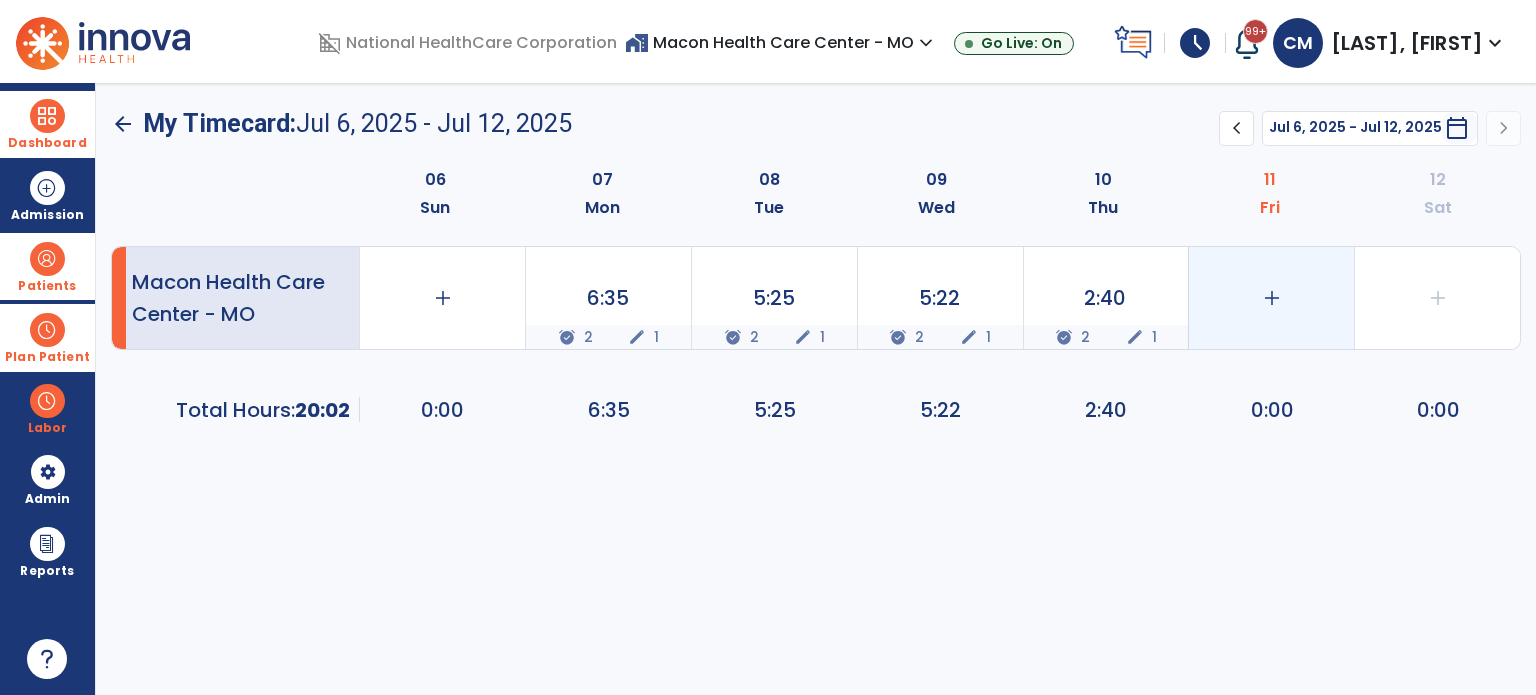 click on "add" 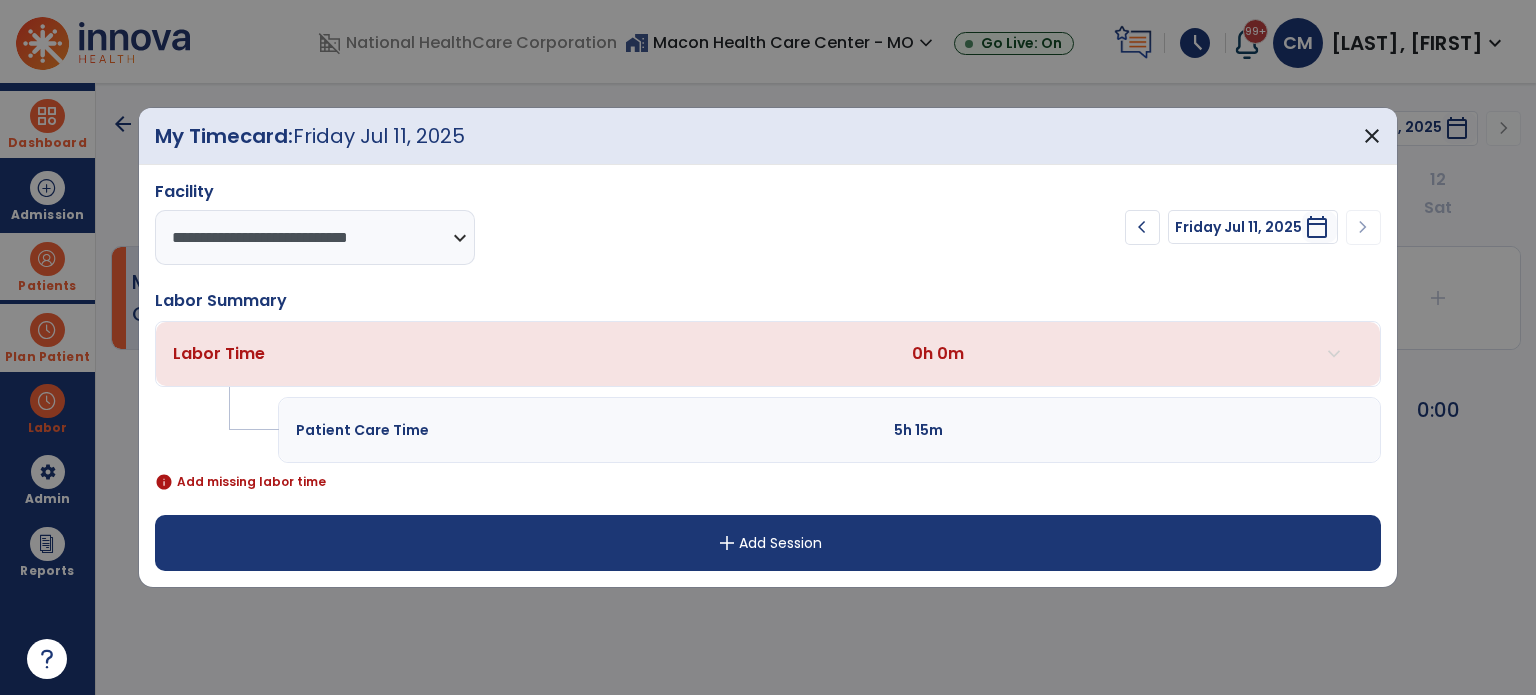 click on "add  Add Session" at bounding box center (768, 543) 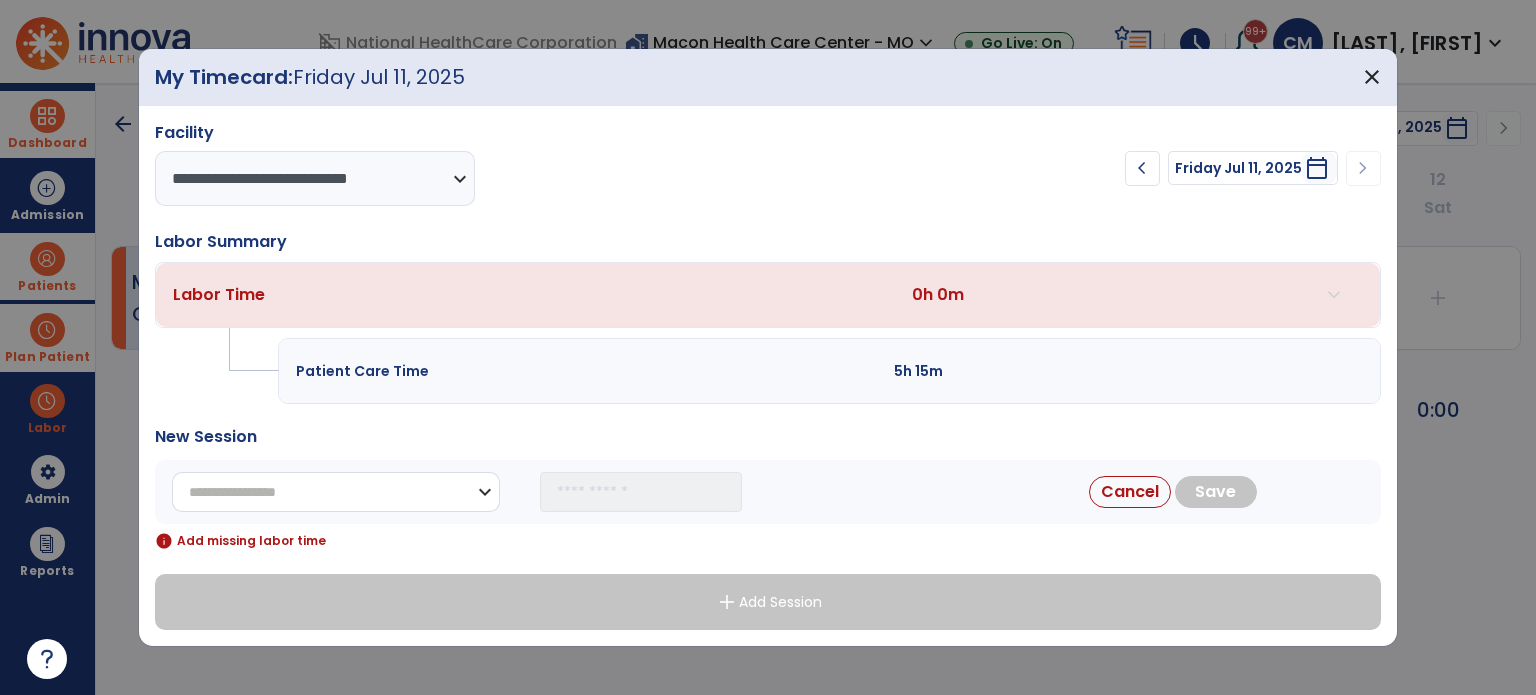click on "**********" at bounding box center [336, 492] 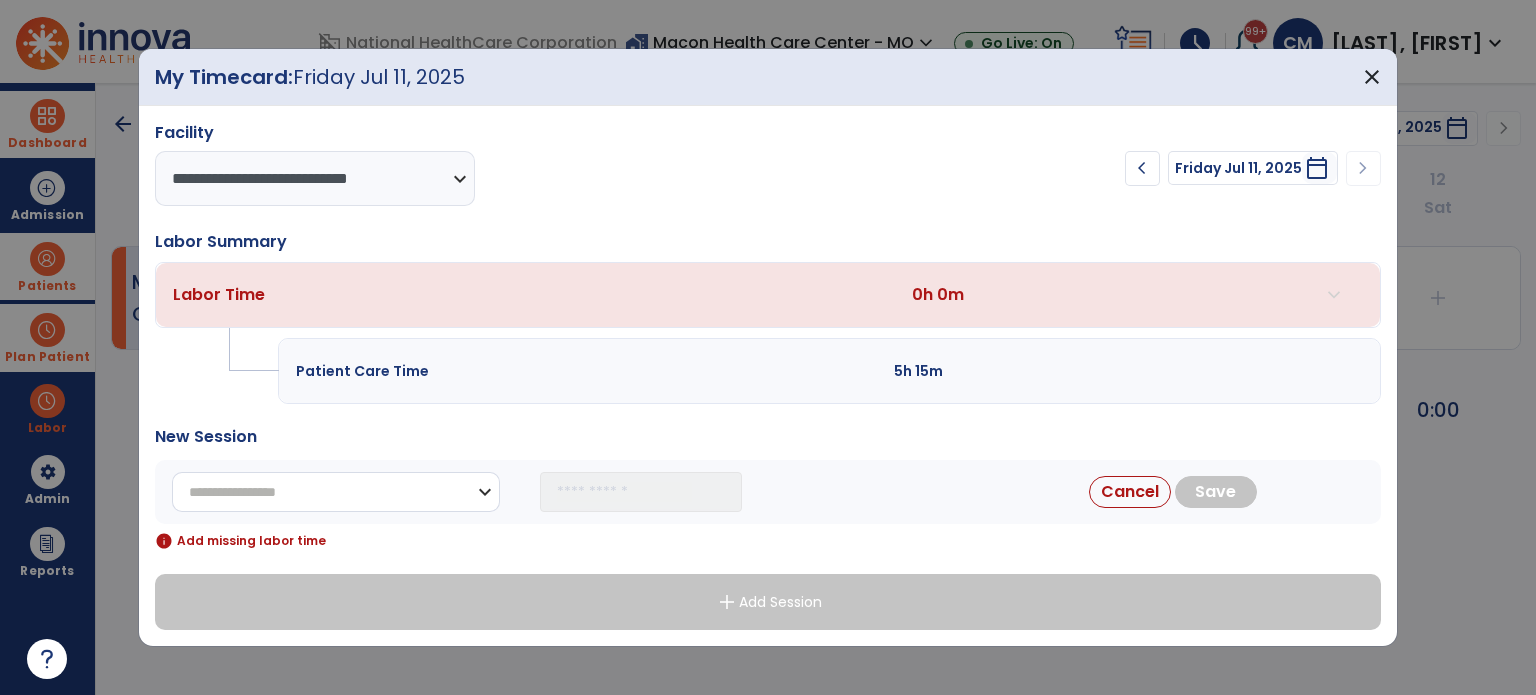 select on "**********" 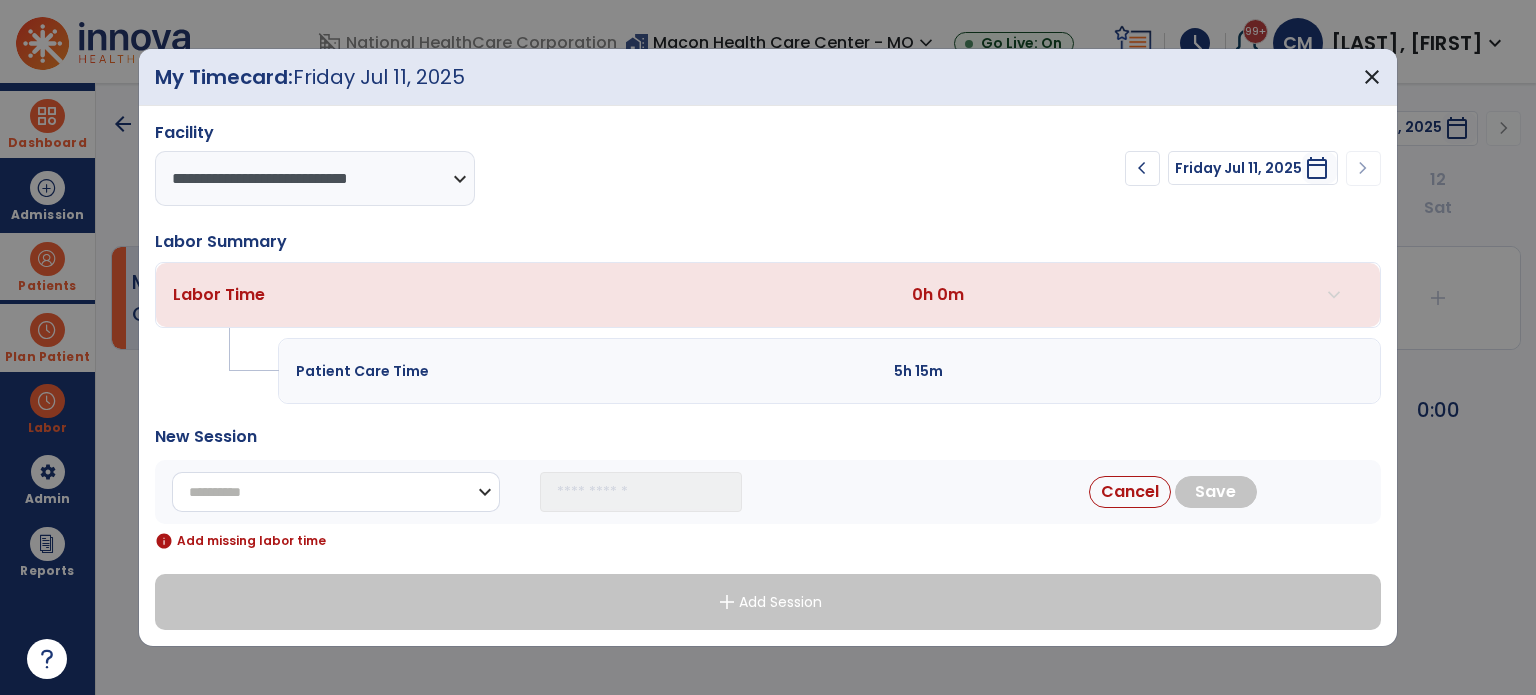 click on "**********" at bounding box center (336, 492) 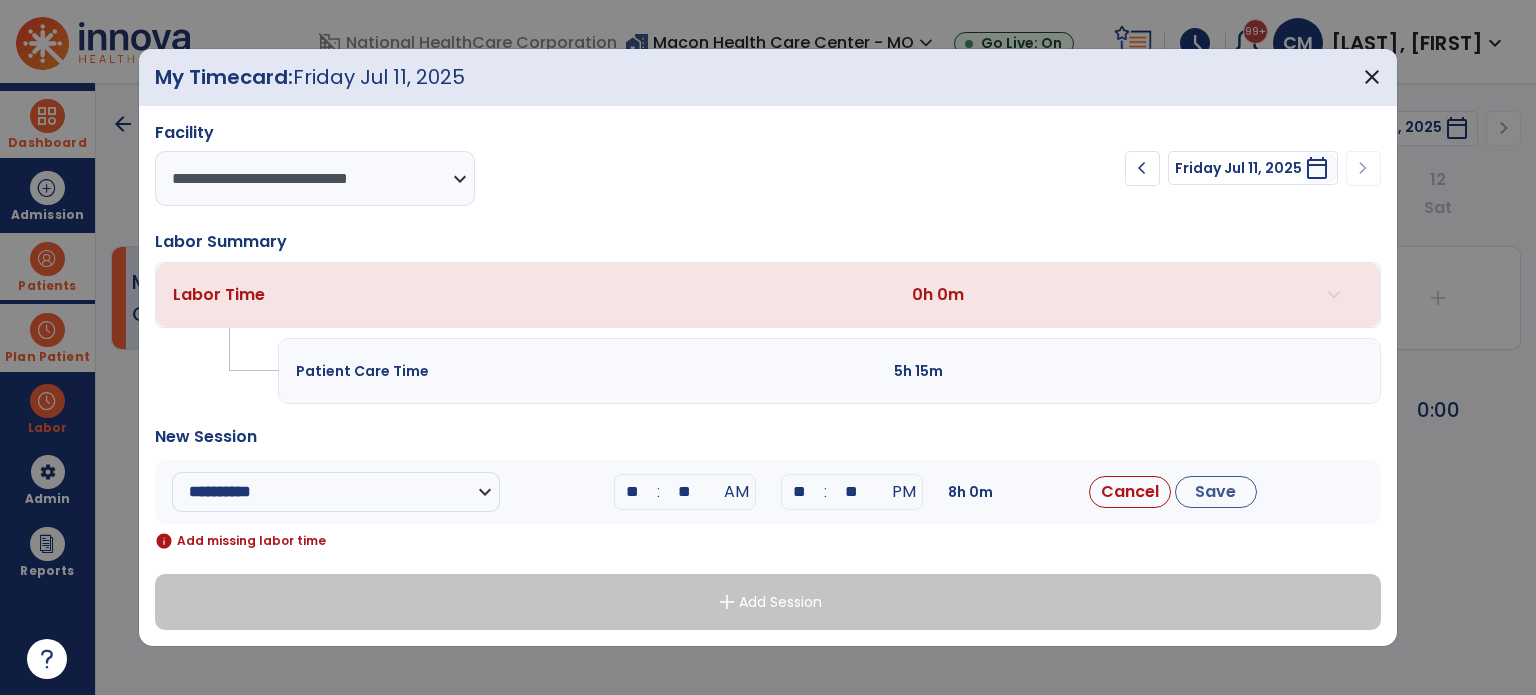 click on "**" at bounding box center [633, 492] 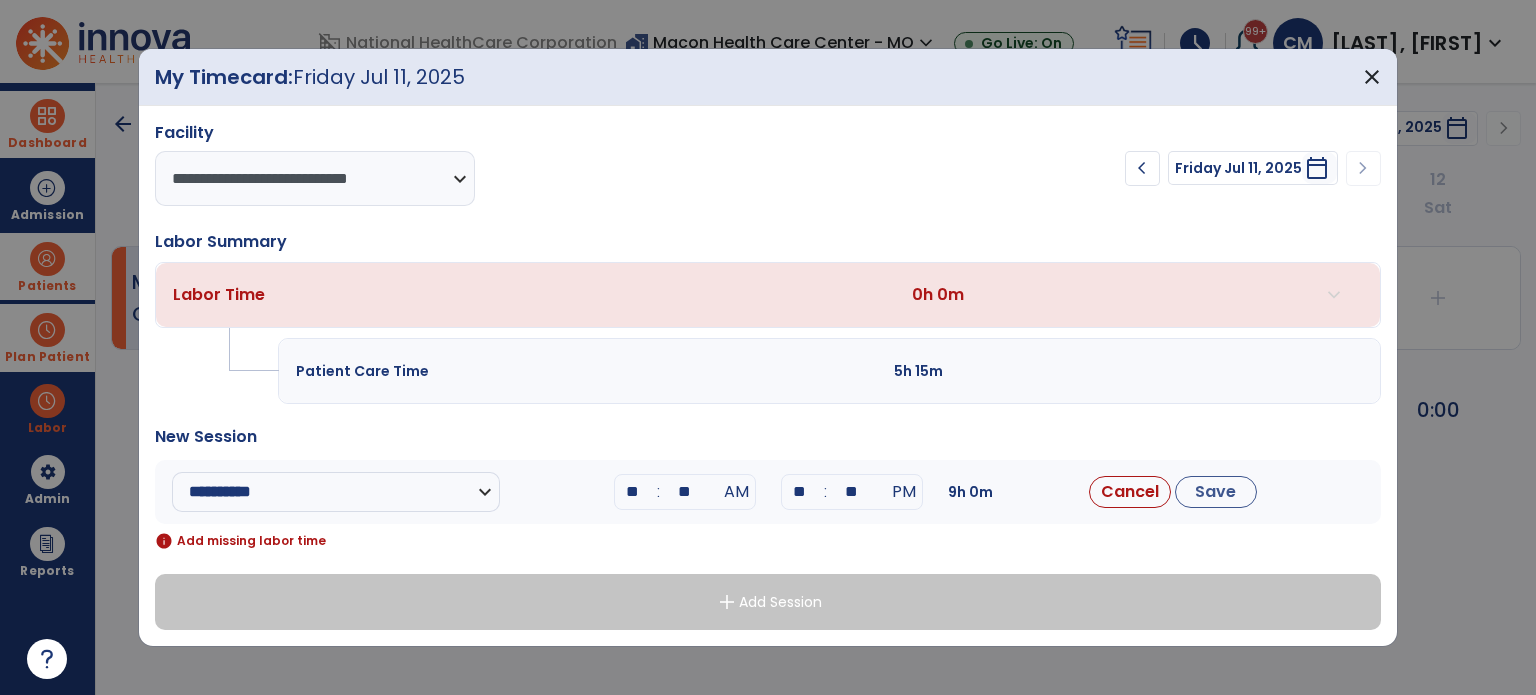 type on "**" 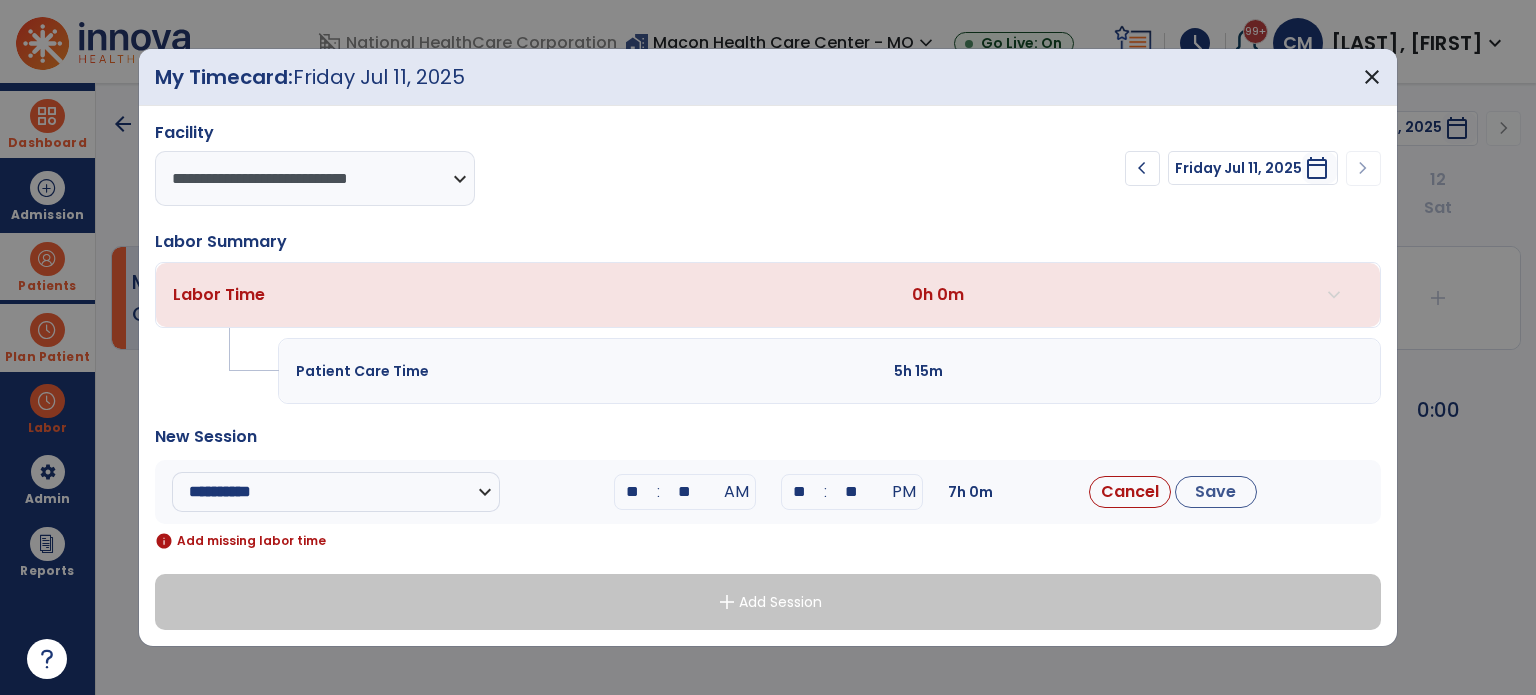 type on "**" 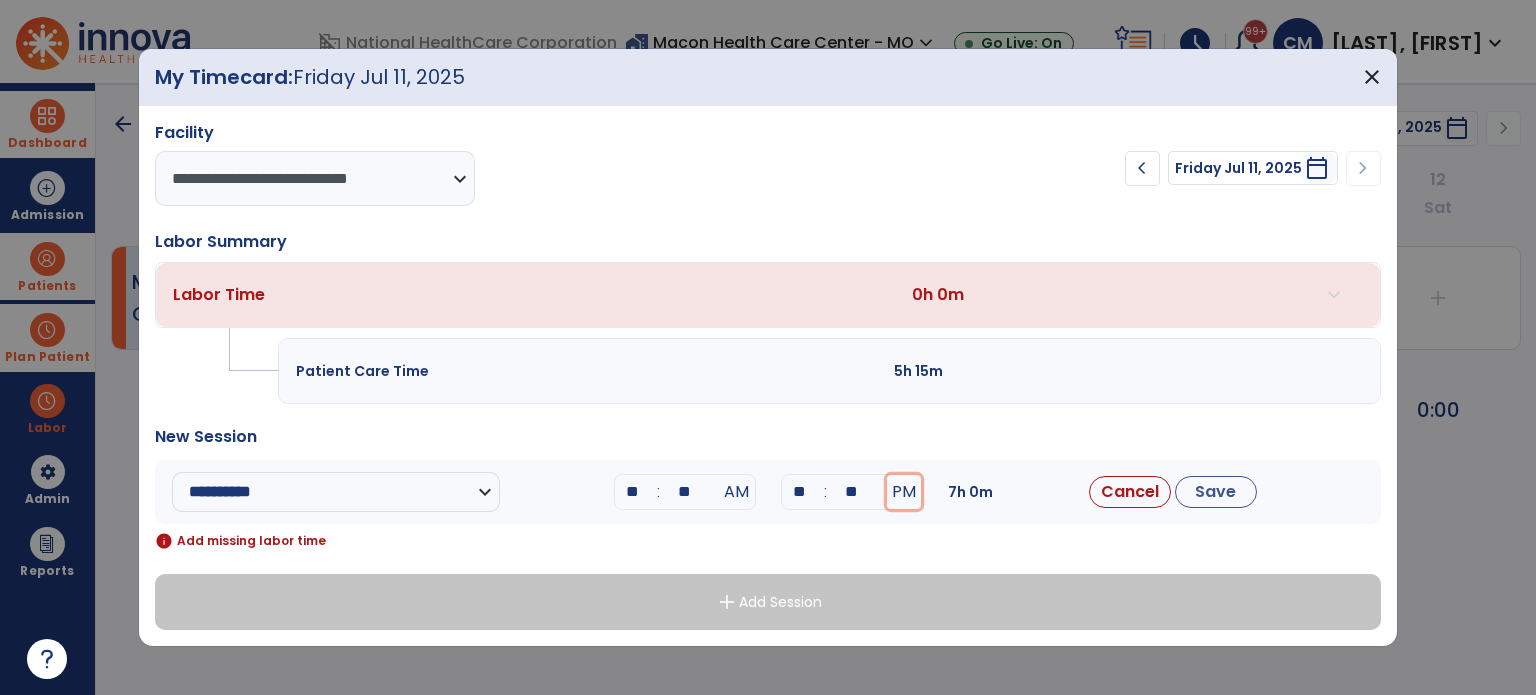 type 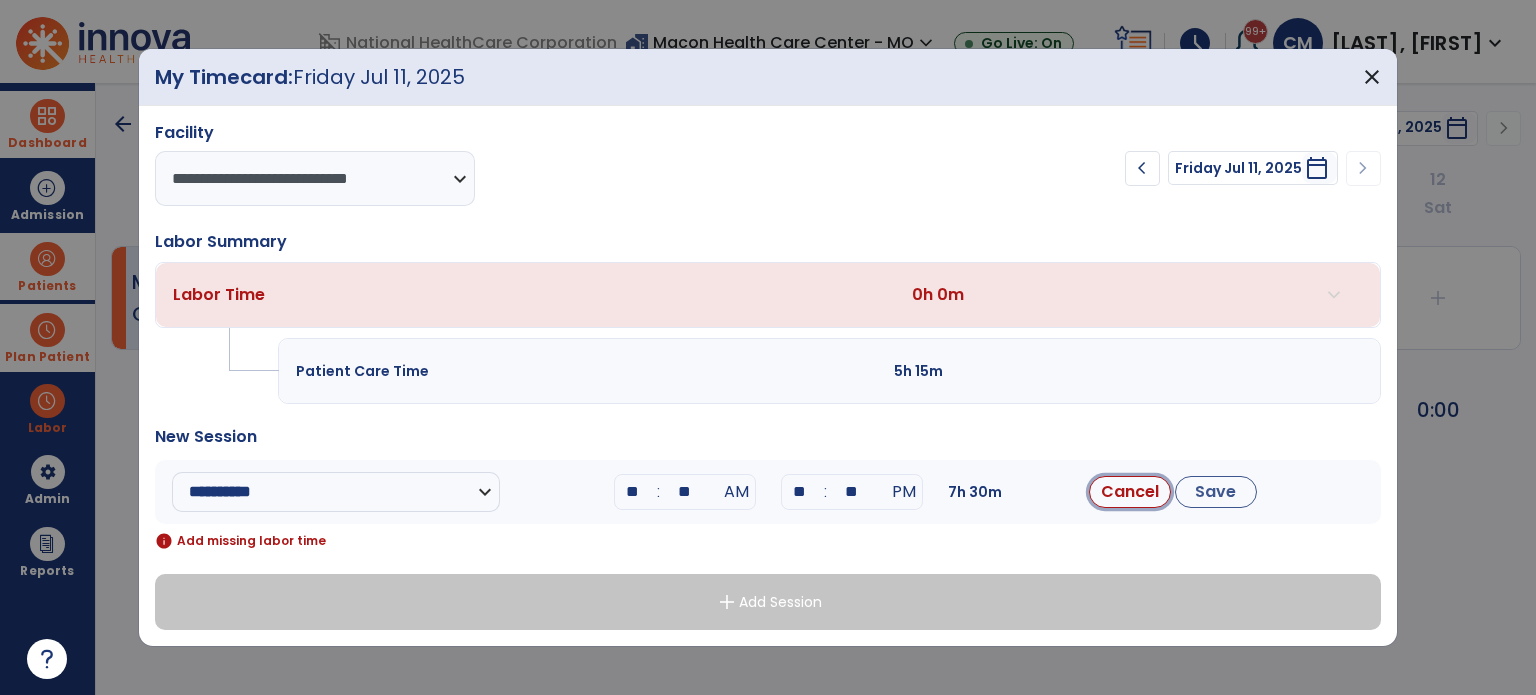 type 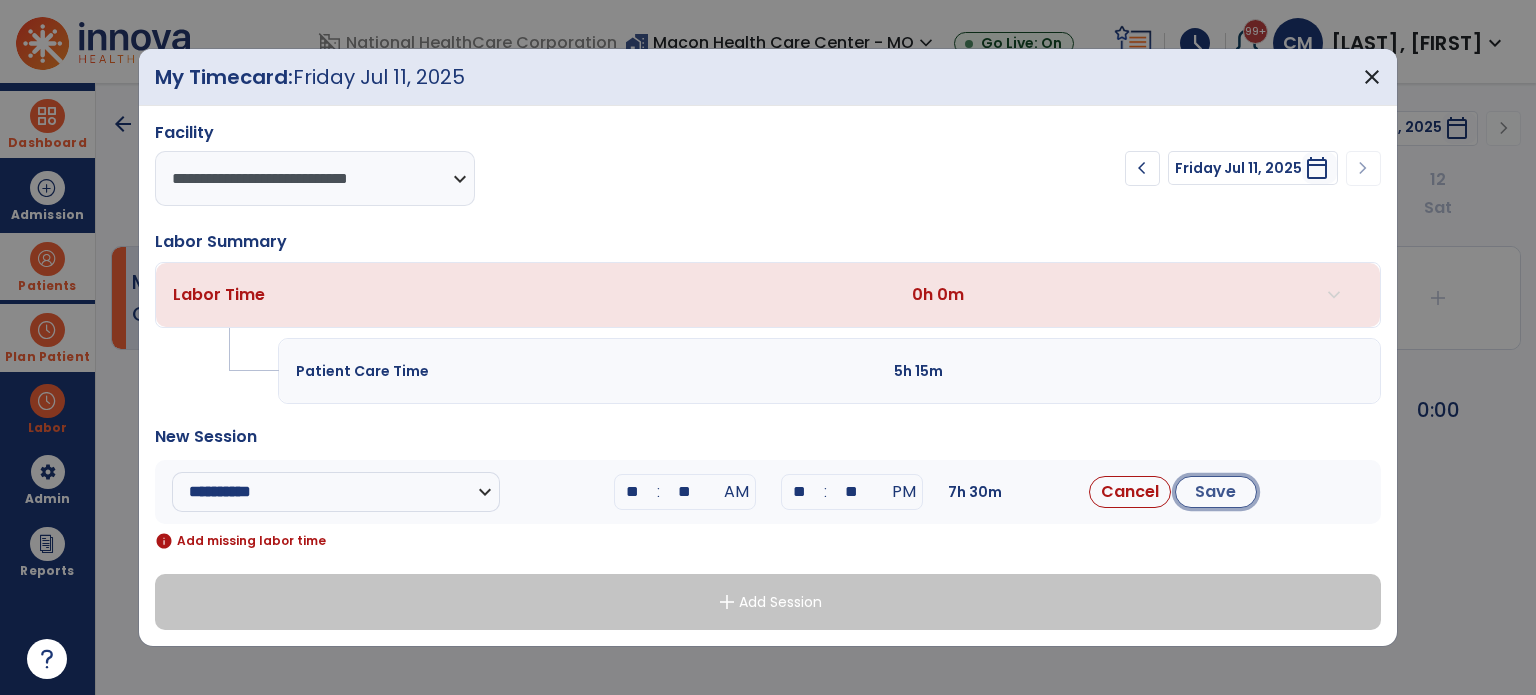 type 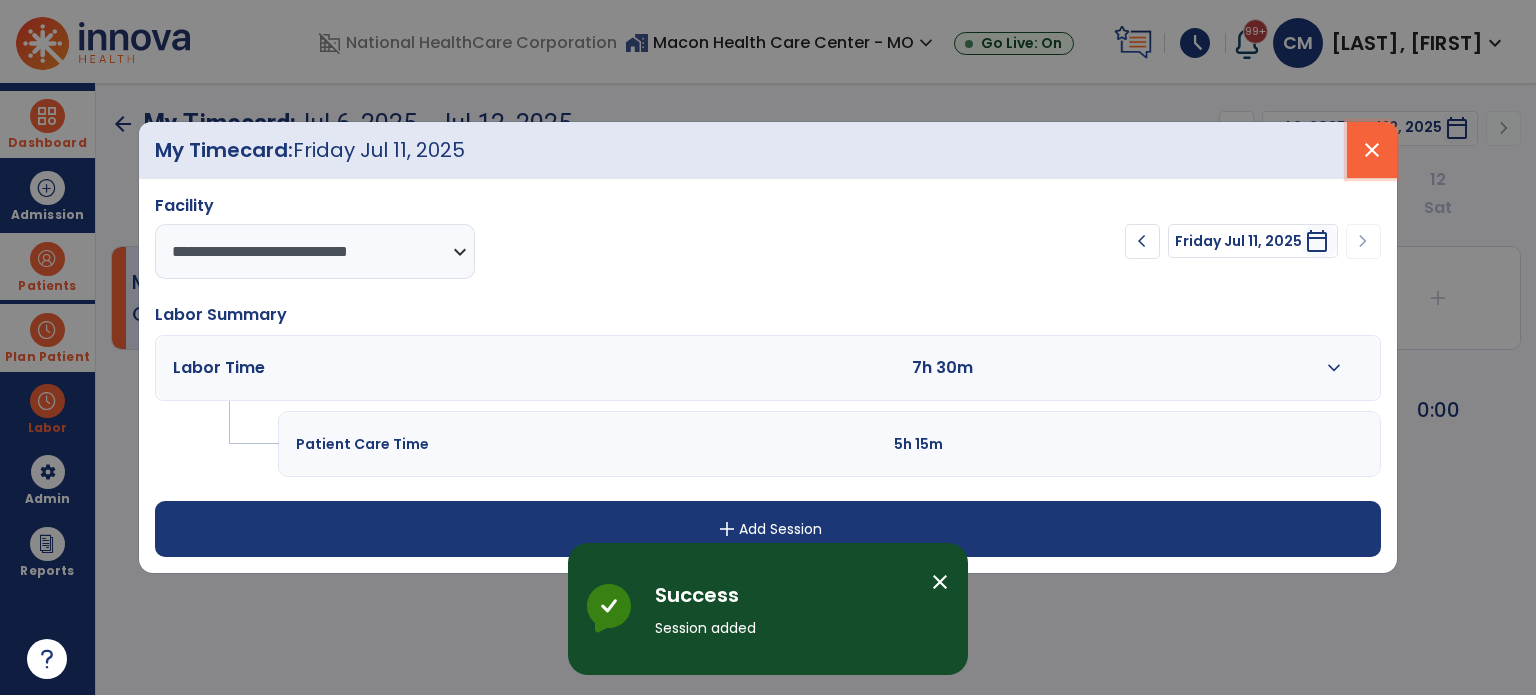 click on "close" at bounding box center (1372, 150) 